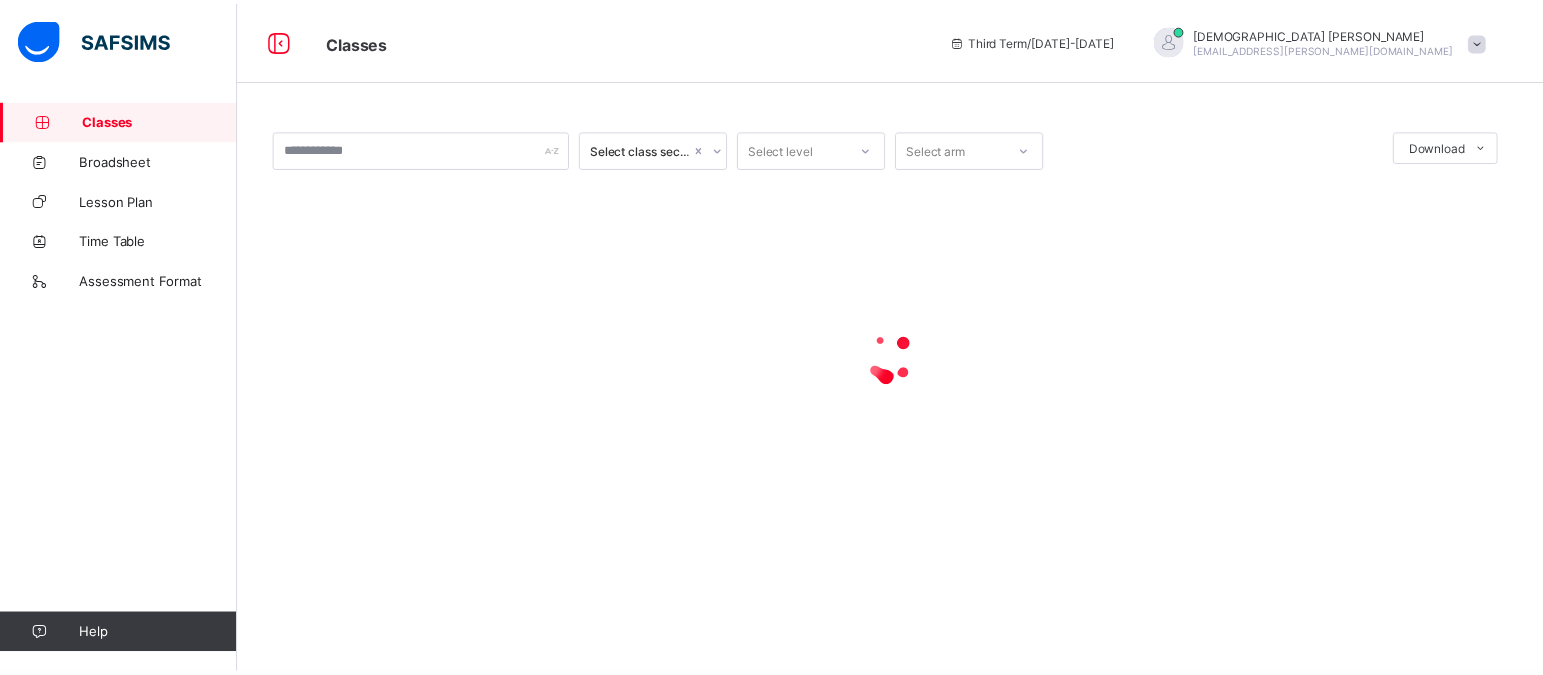 scroll, scrollTop: 0, scrollLeft: 0, axis: both 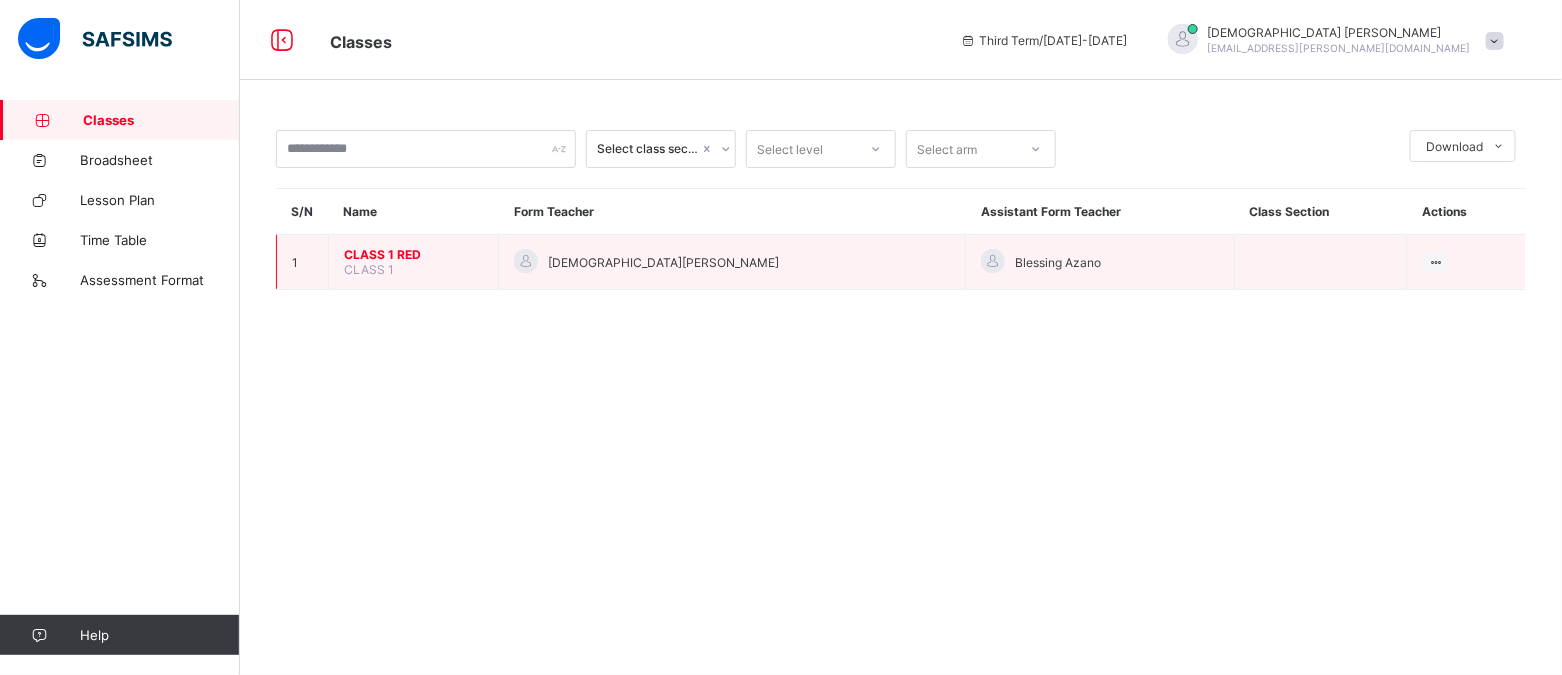 click on "CLASS 1   RED" at bounding box center (413, 254) 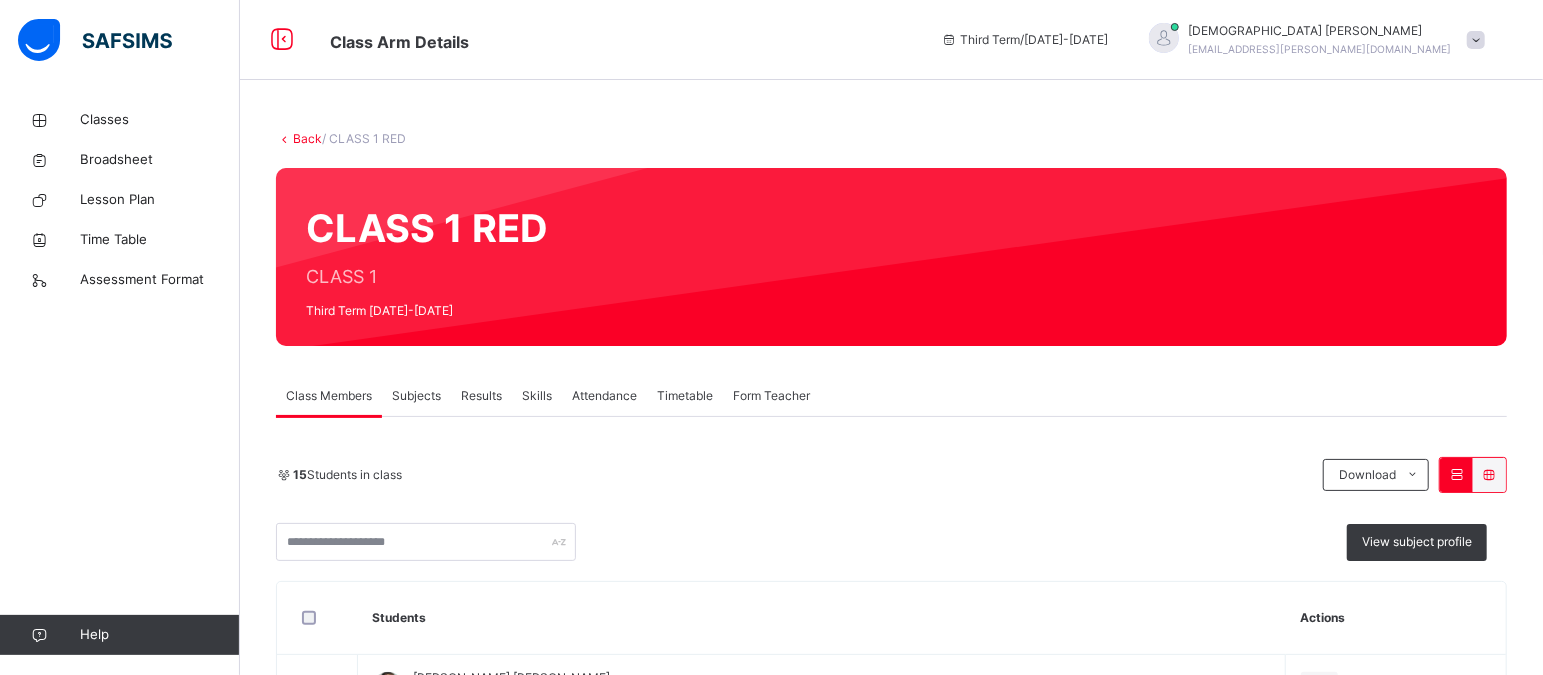 click on "Subjects" at bounding box center [416, 396] 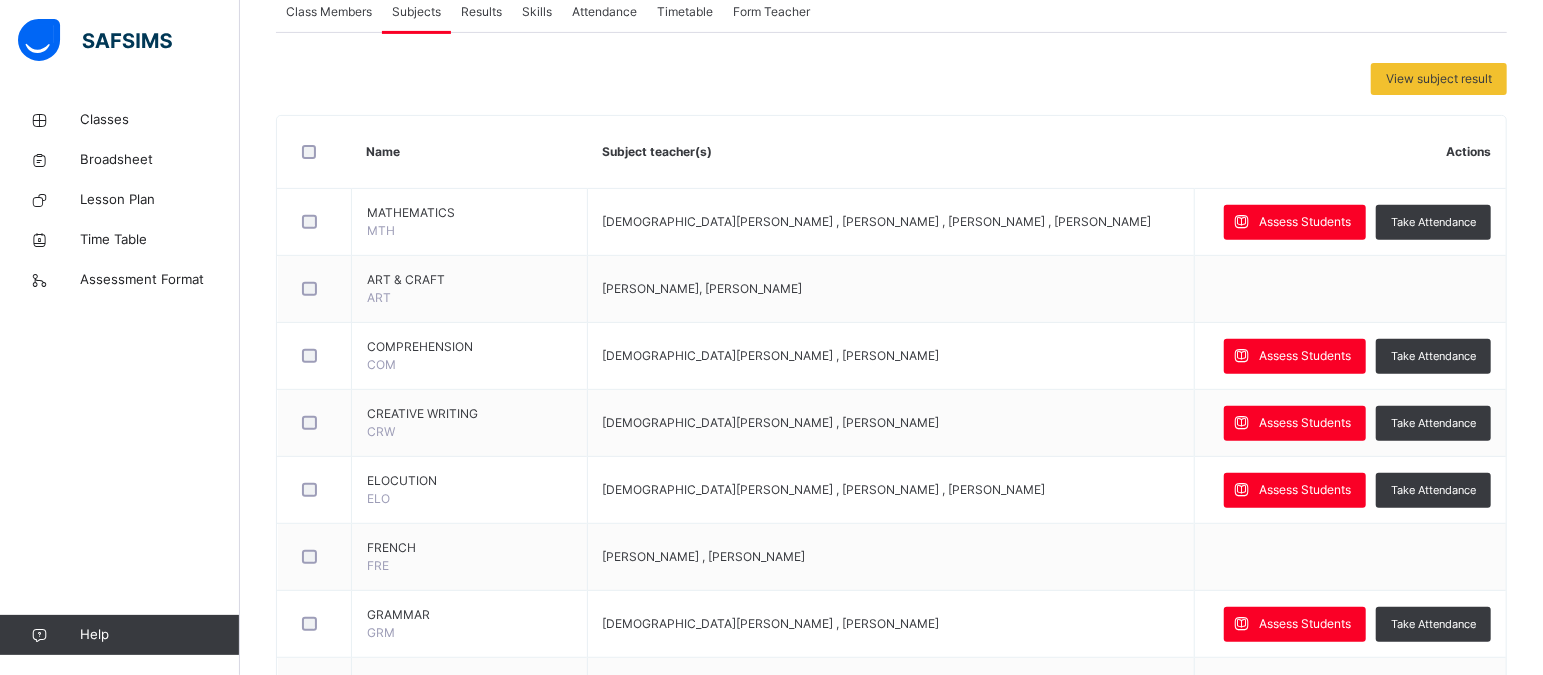 scroll, scrollTop: 384, scrollLeft: 0, axis: vertical 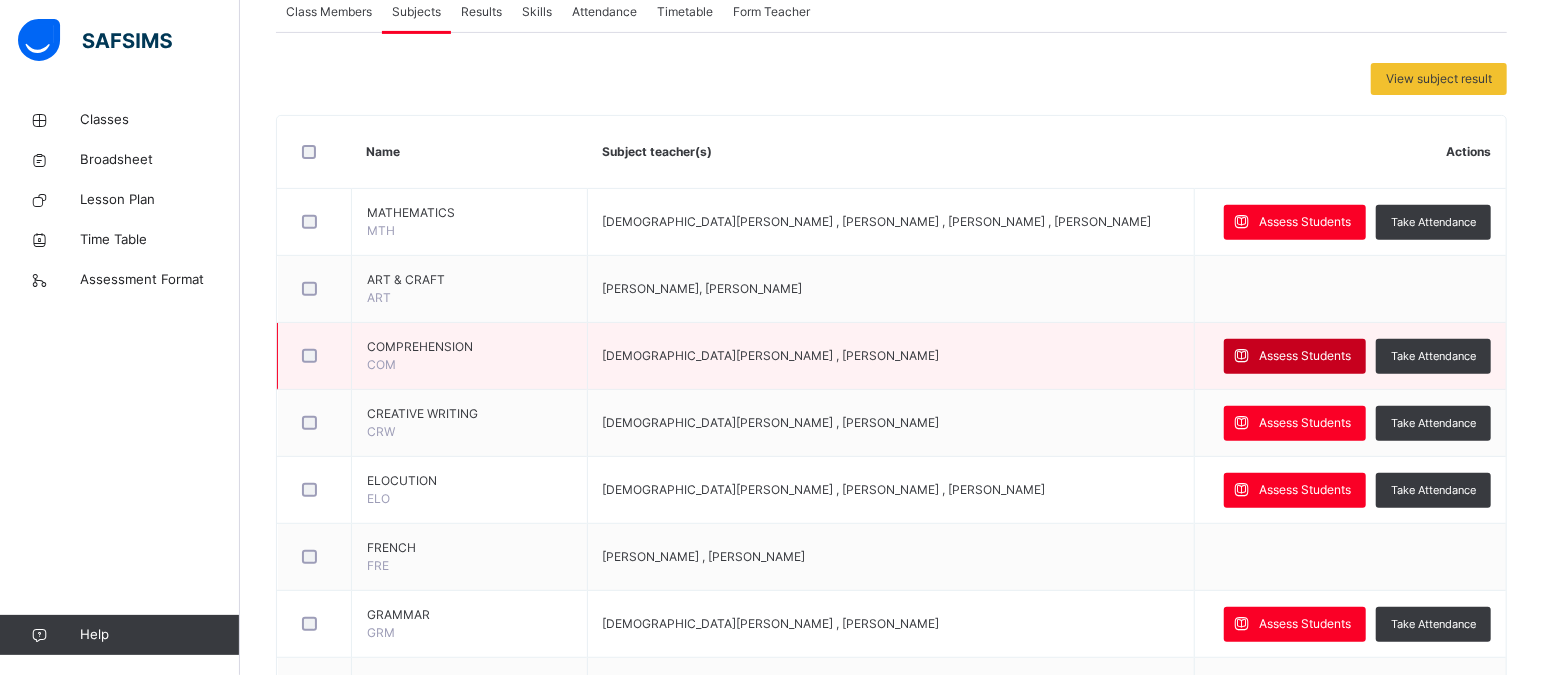 click on "Assess Students" at bounding box center [1305, 356] 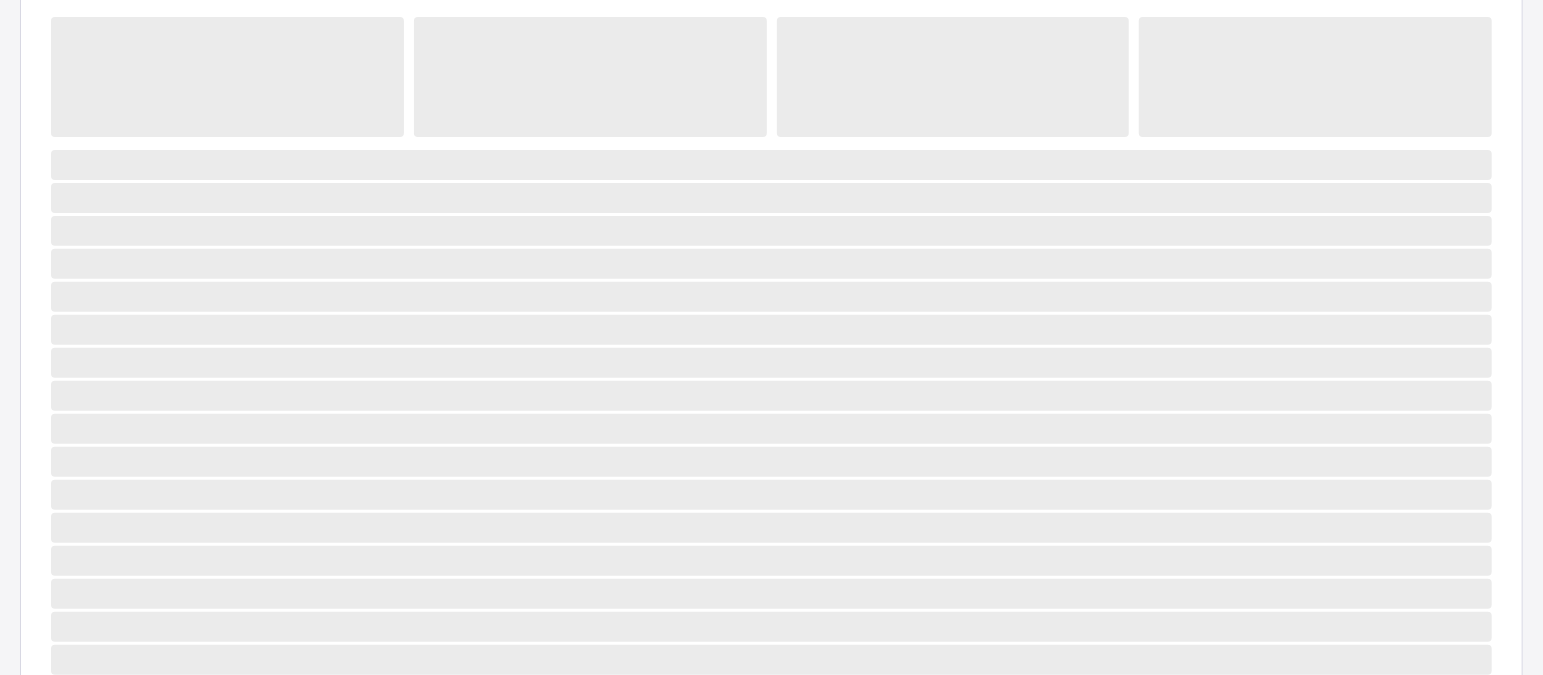 scroll, scrollTop: 0, scrollLeft: 0, axis: both 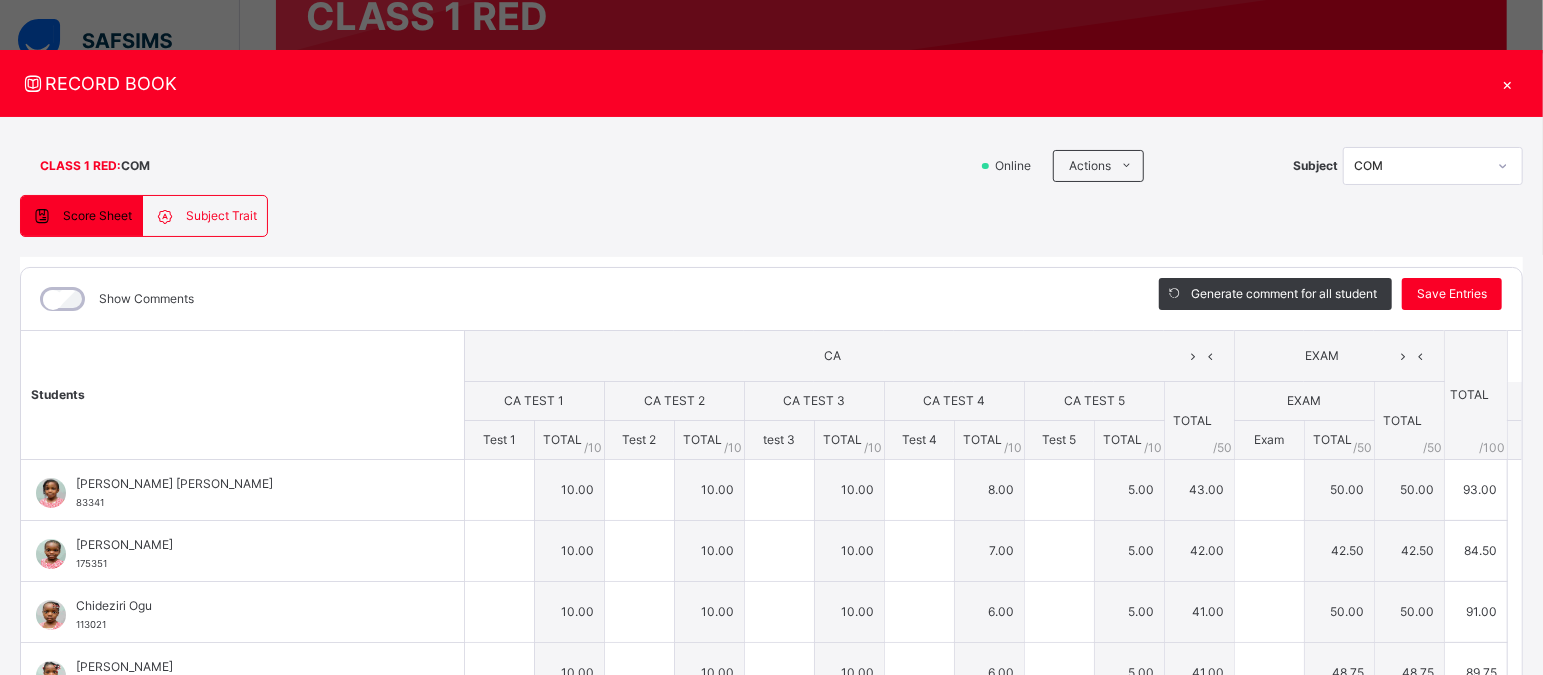 type on "**" 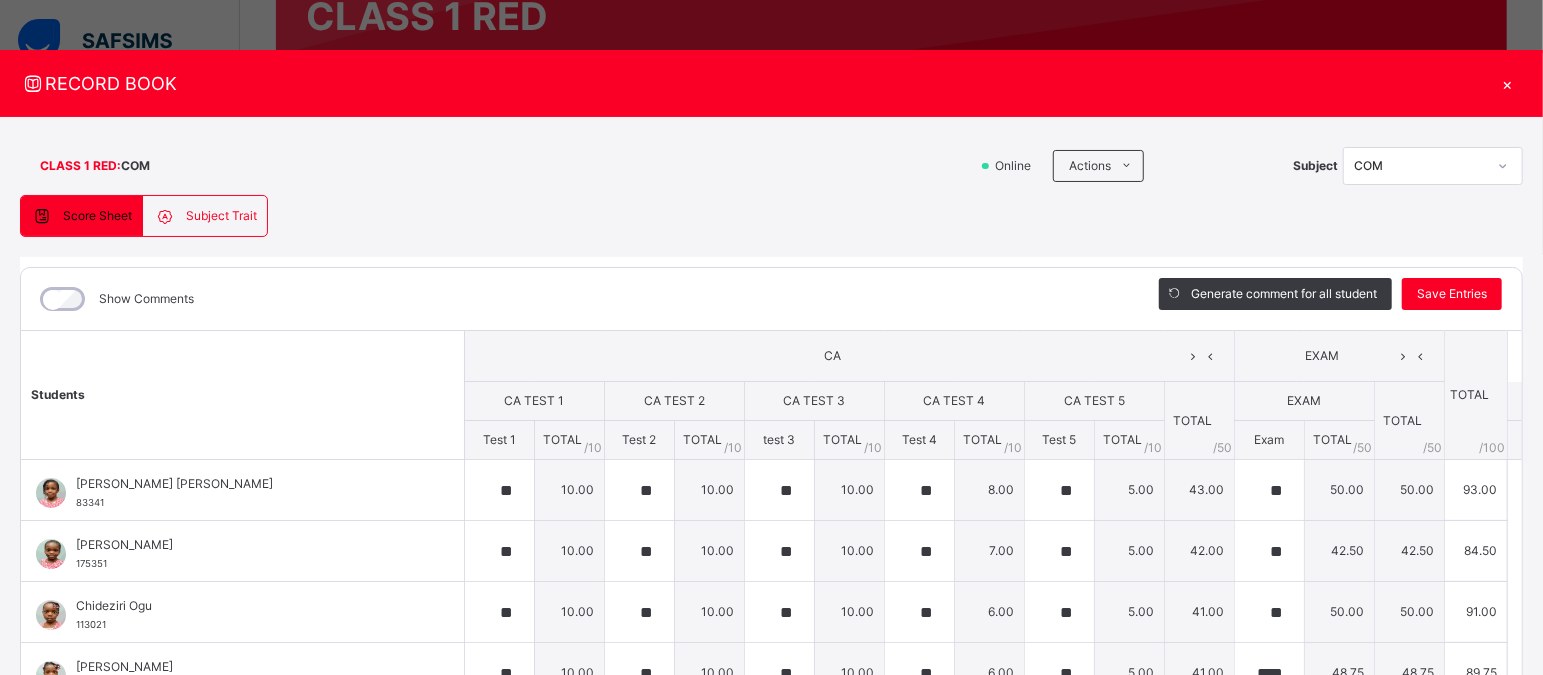 type on "**" 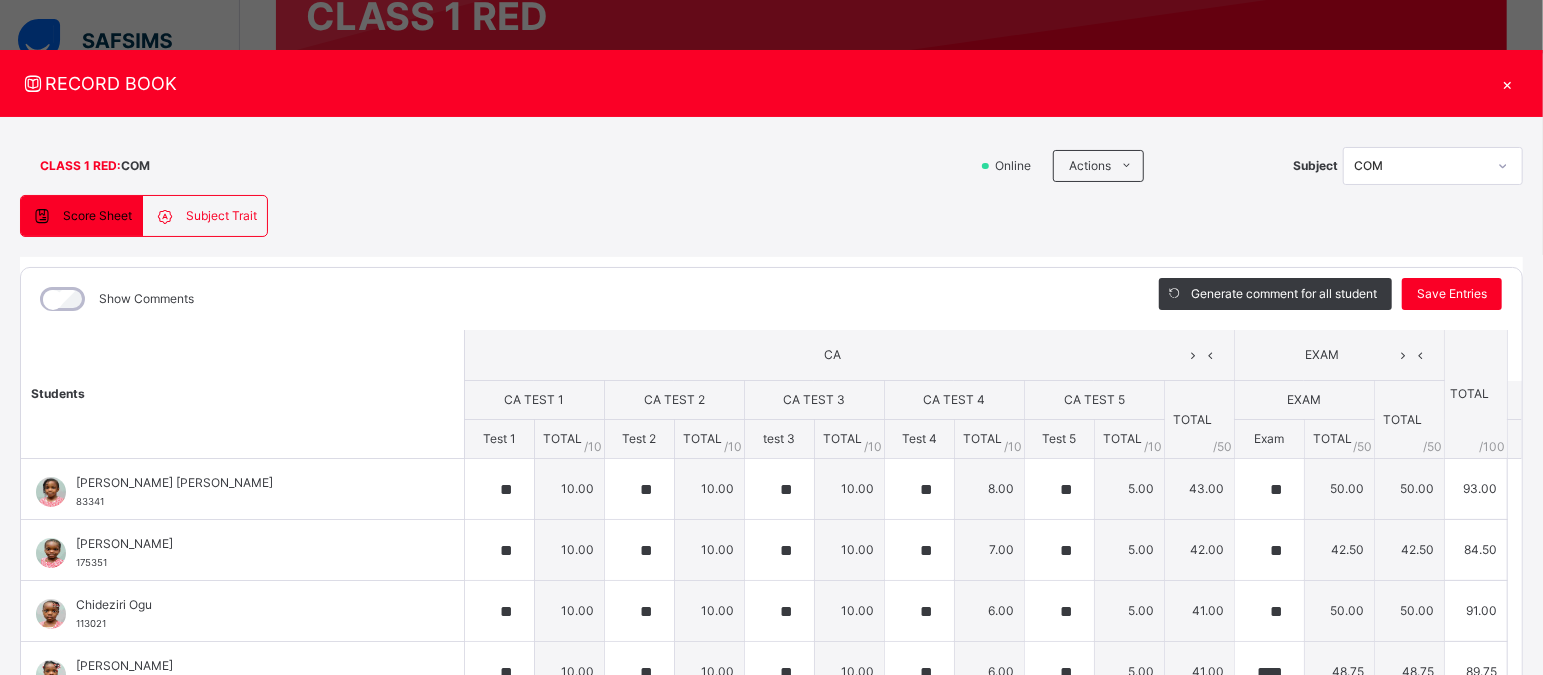 scroll, scrollTop: 0, scrollLeft: 0, axis: both 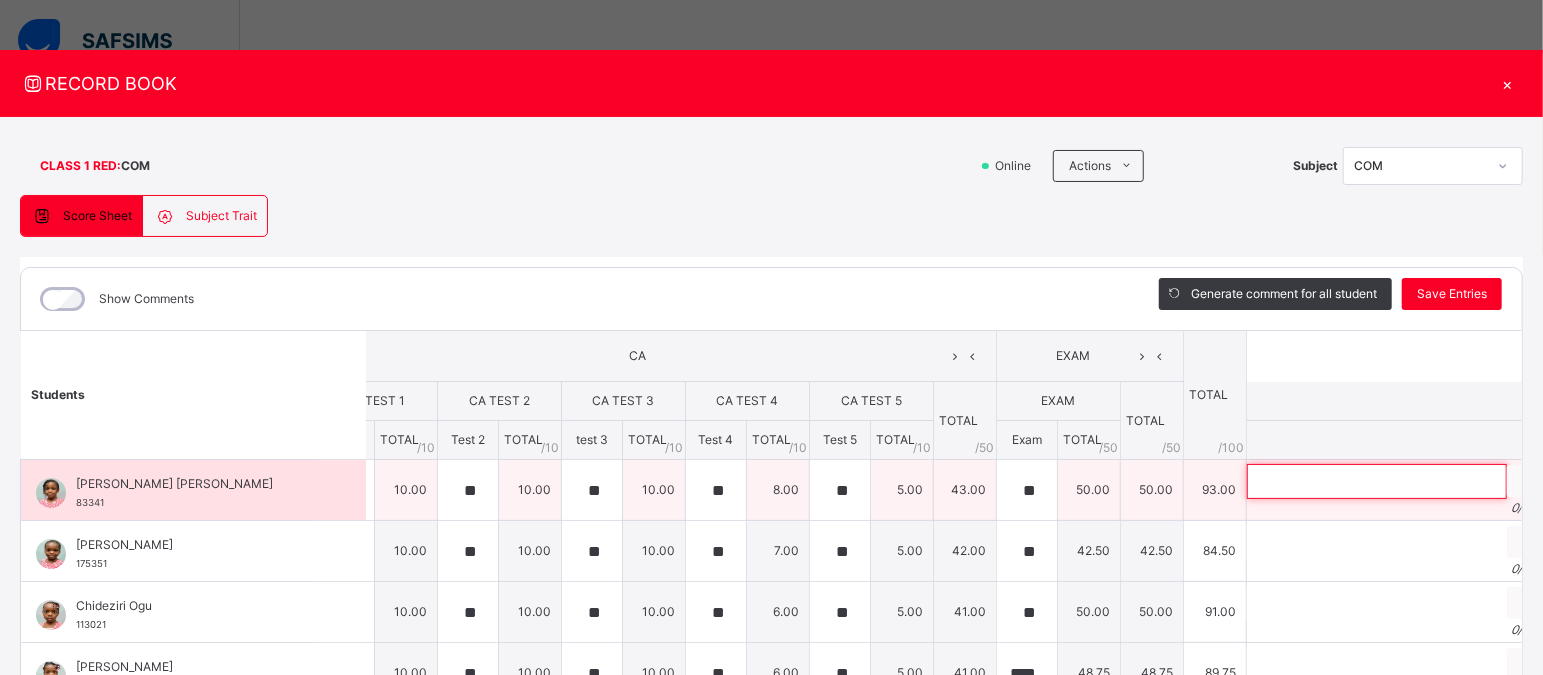 click at bounding box center [1377, 481] 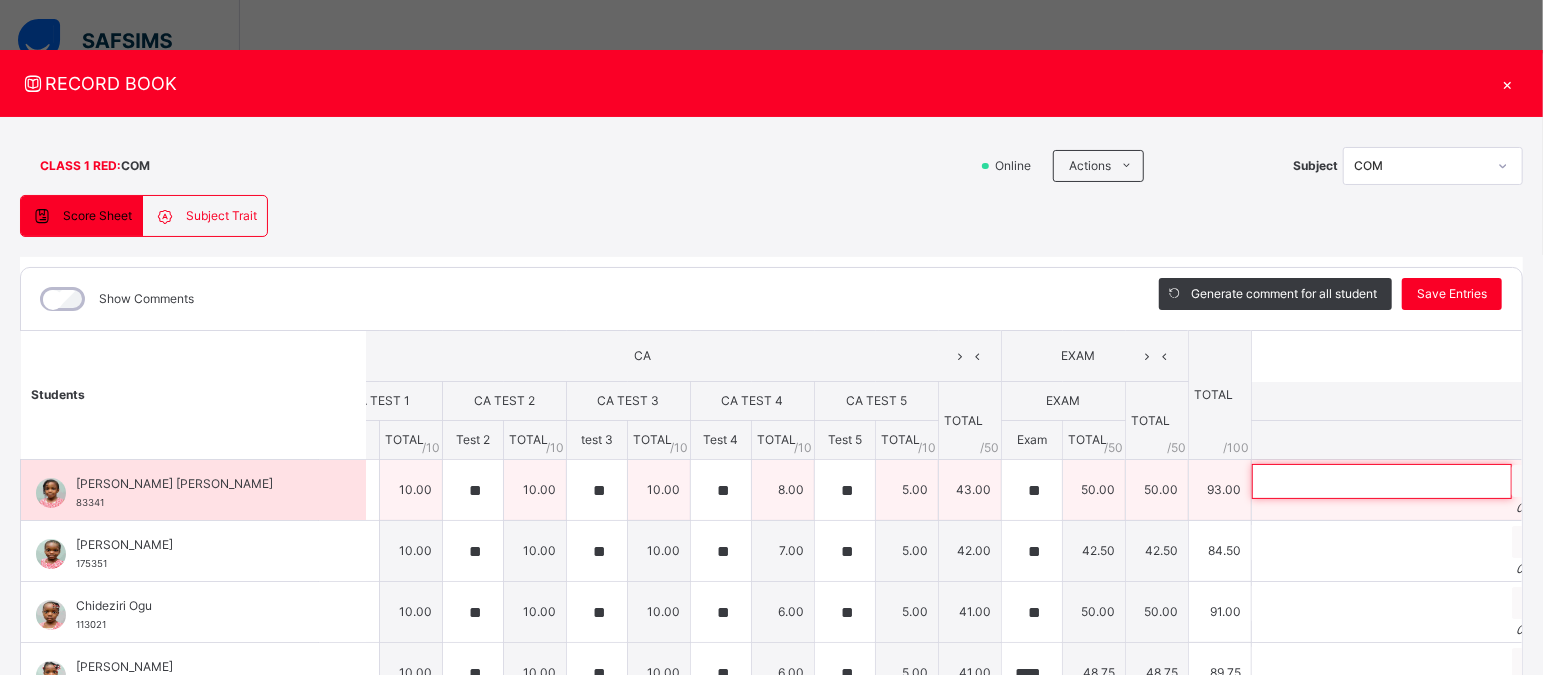 scroll, scrollTop: 0, scrollLeft: 45, axis: horizontal 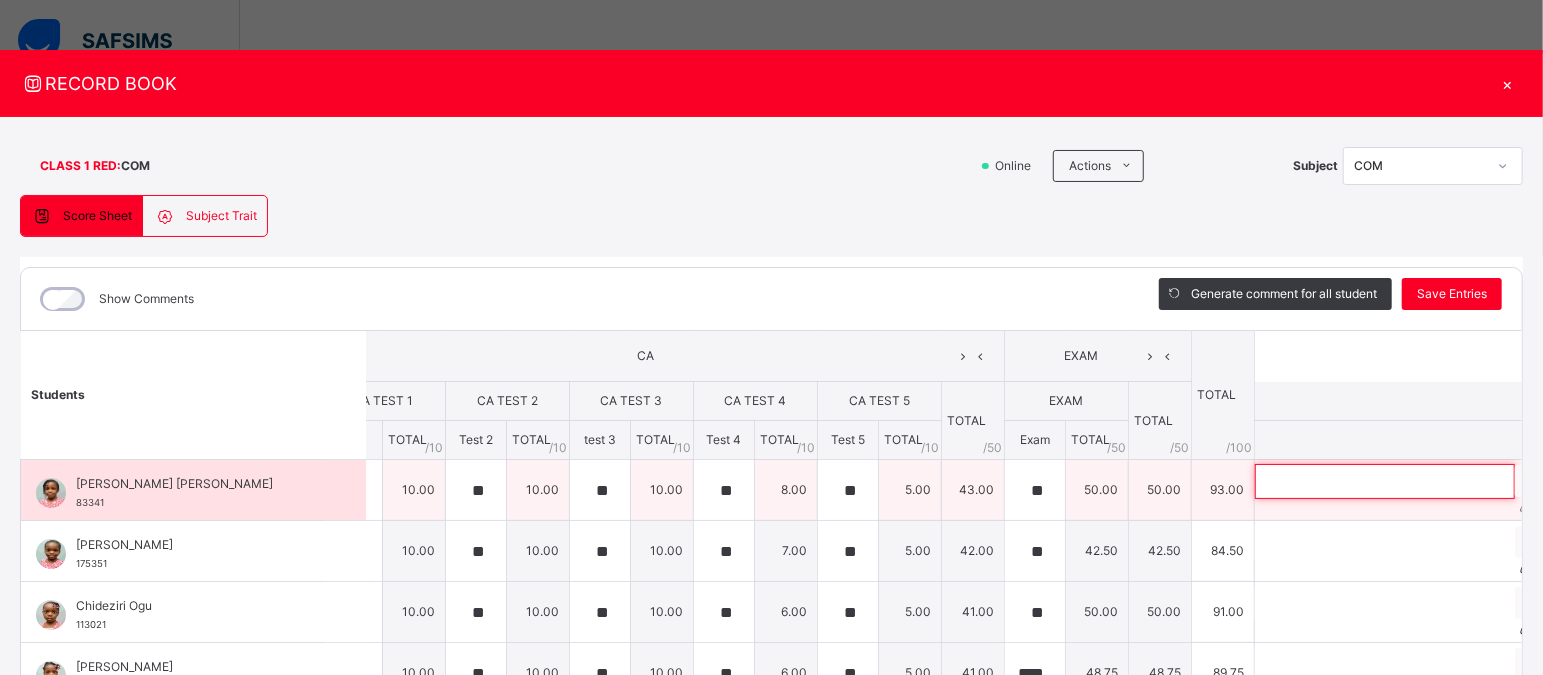 paste on "**********" 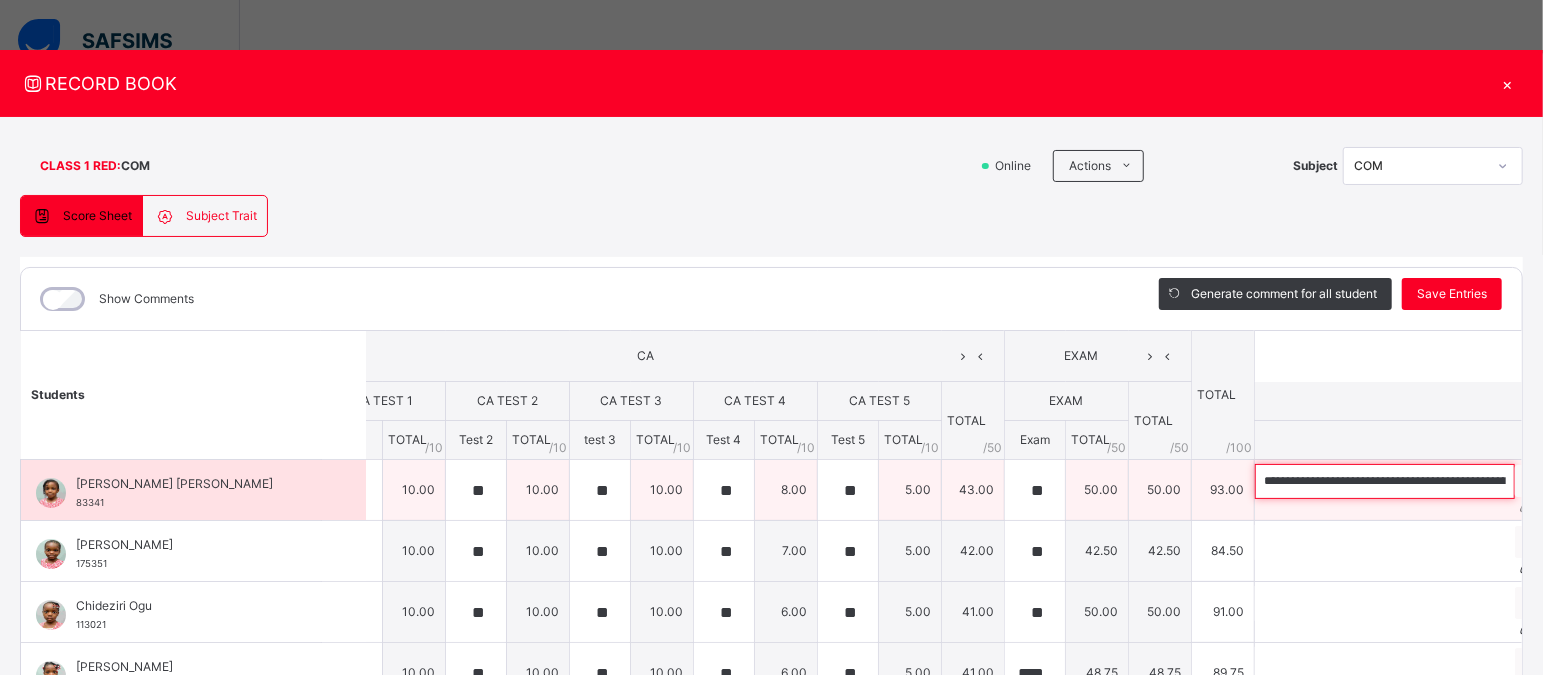 scroll, scrollTop: 0, scrollLeft: 539, axis: horizontal 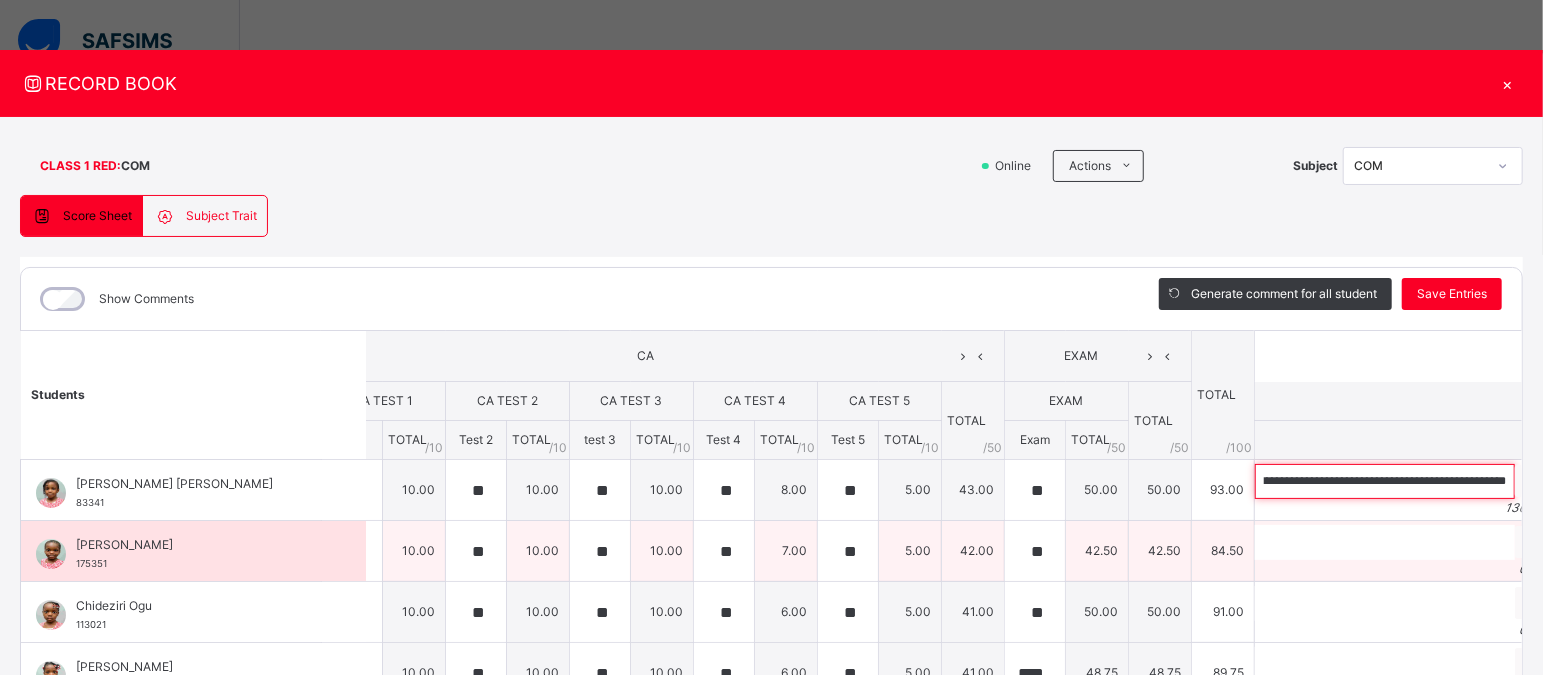 type on "**********" 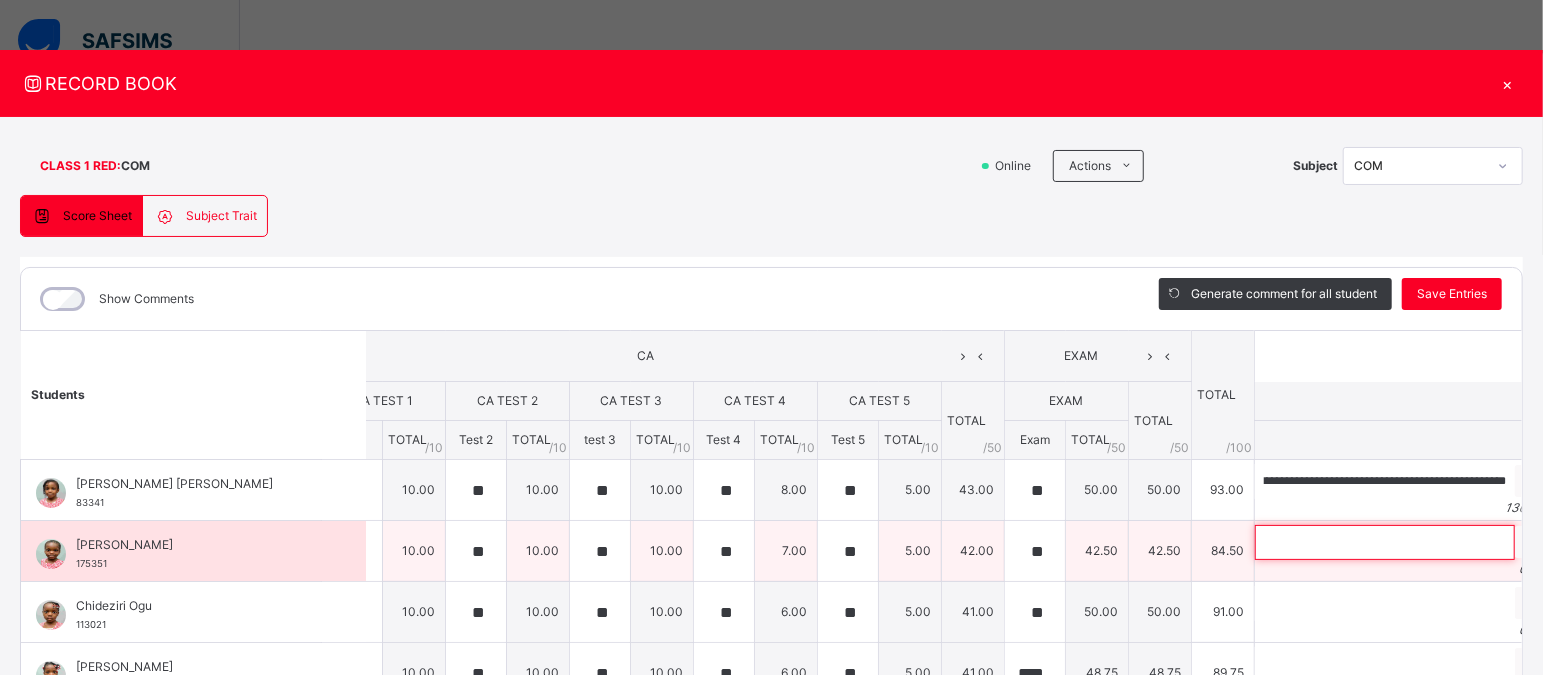 click at bounding box center [1385, 542] 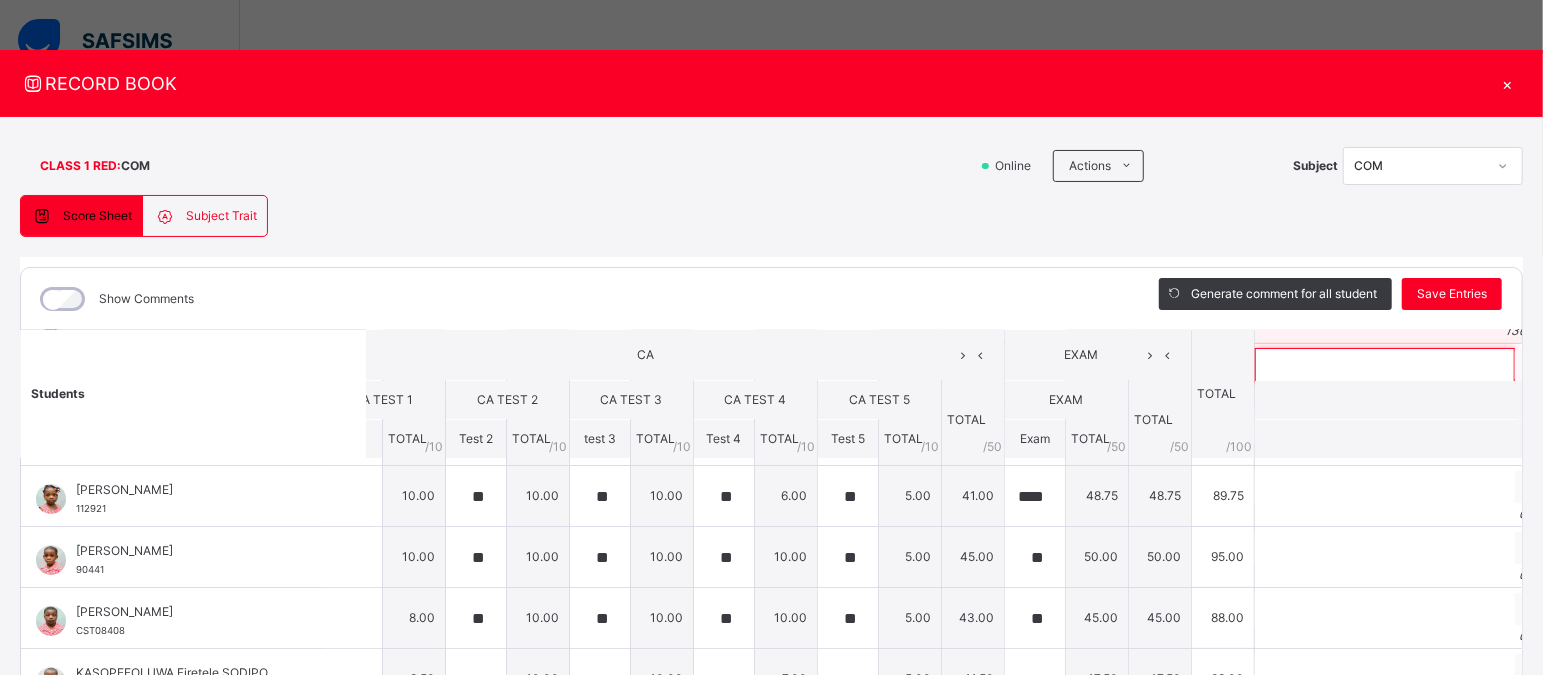 scroll, scrollTop: 179, scrollLeft: 45, axis: both 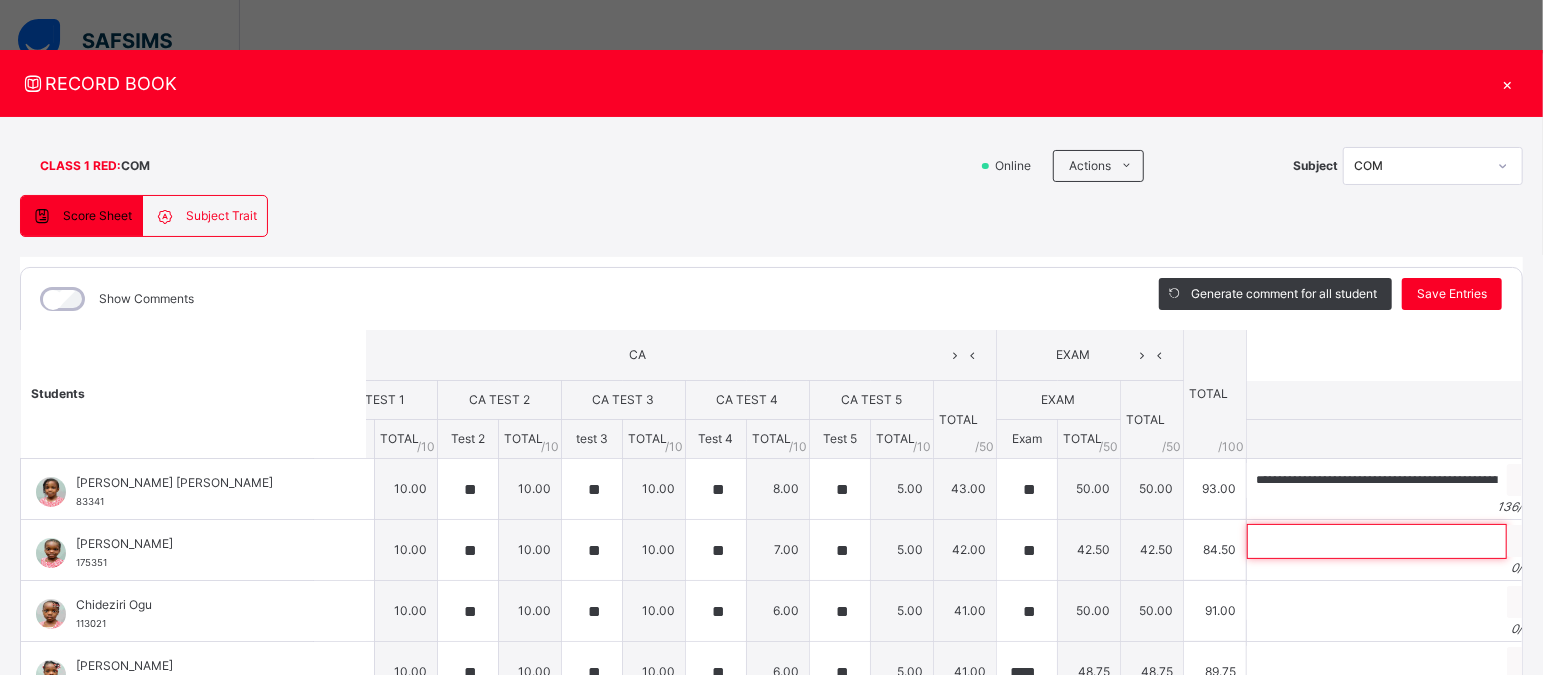 type on "*" 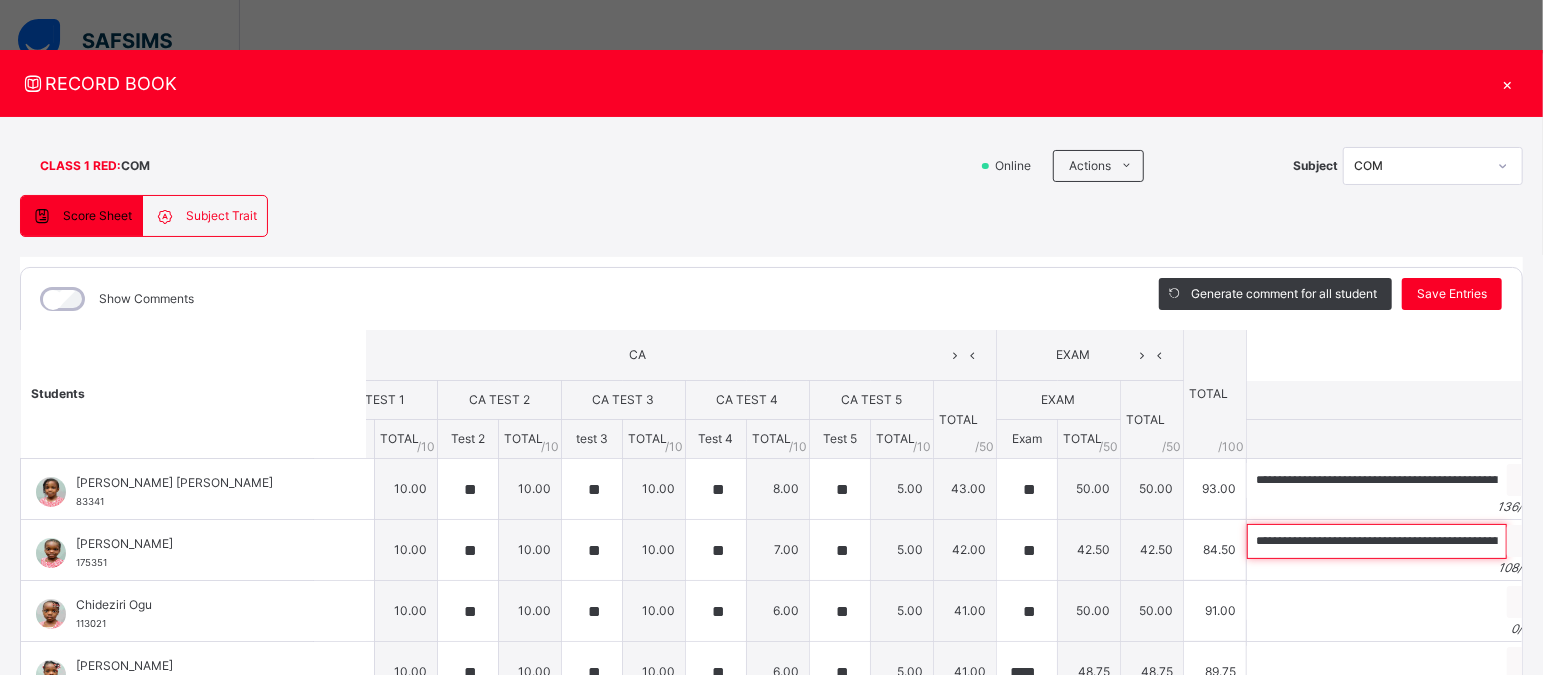 scroll, scrollTop: 0, scrollLeft: 377, axis: horizontal 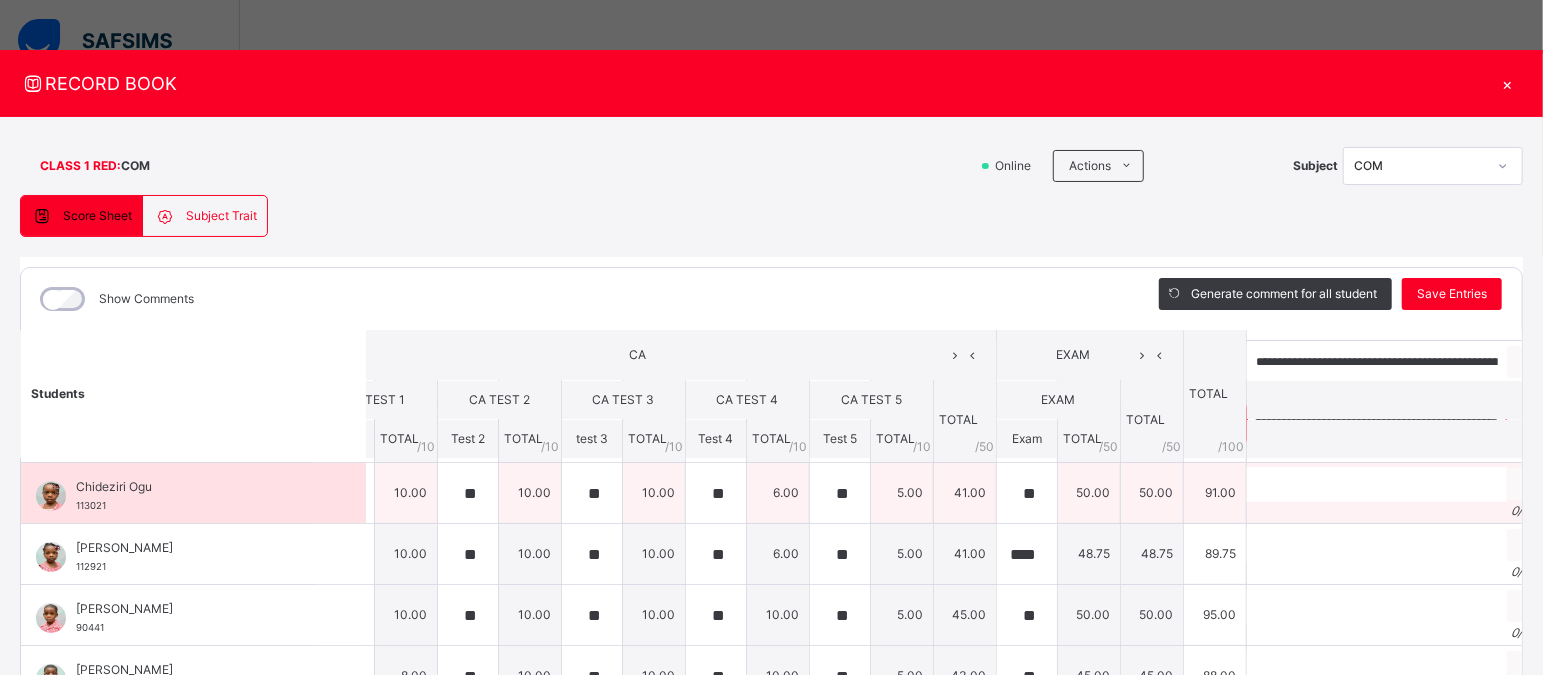 type on "**********" 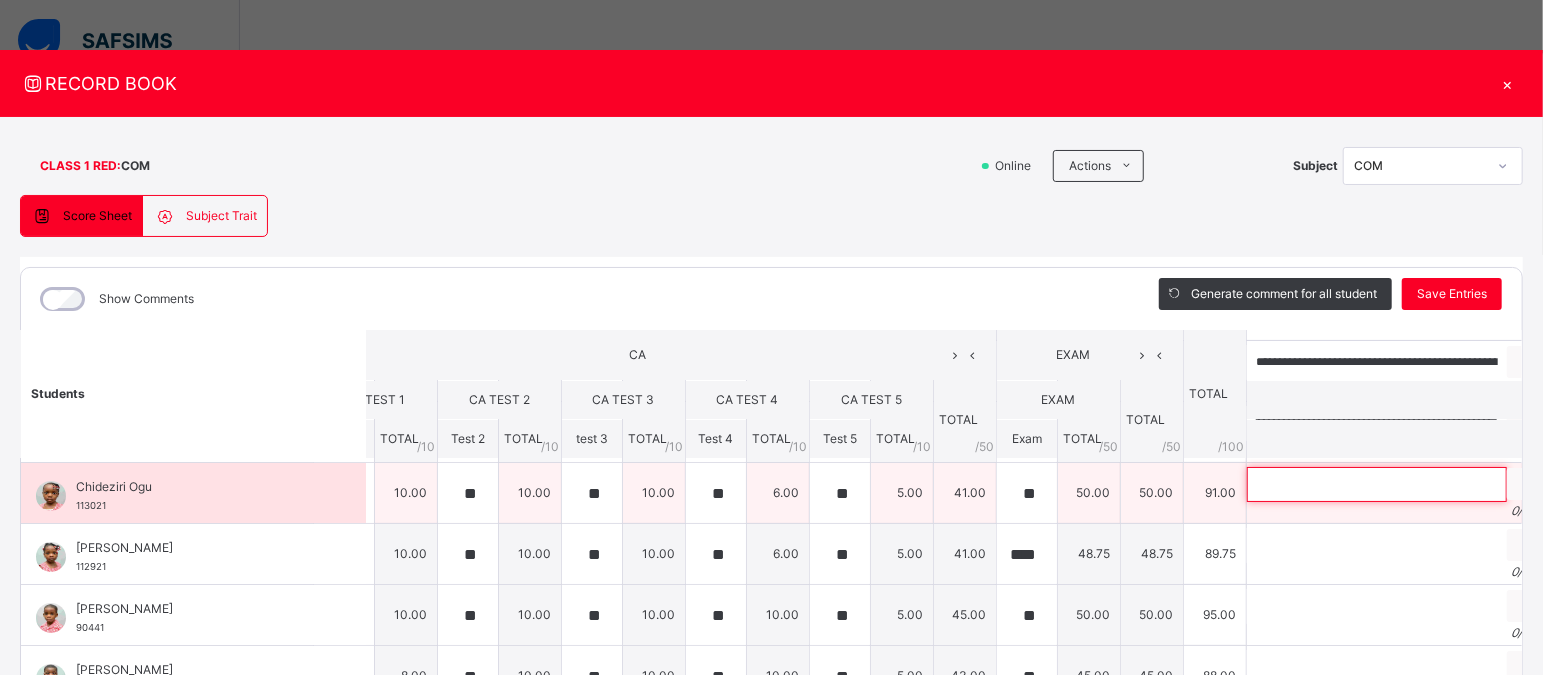 scroll, scrollTop: 0, scrollLeft: 0, axis: both 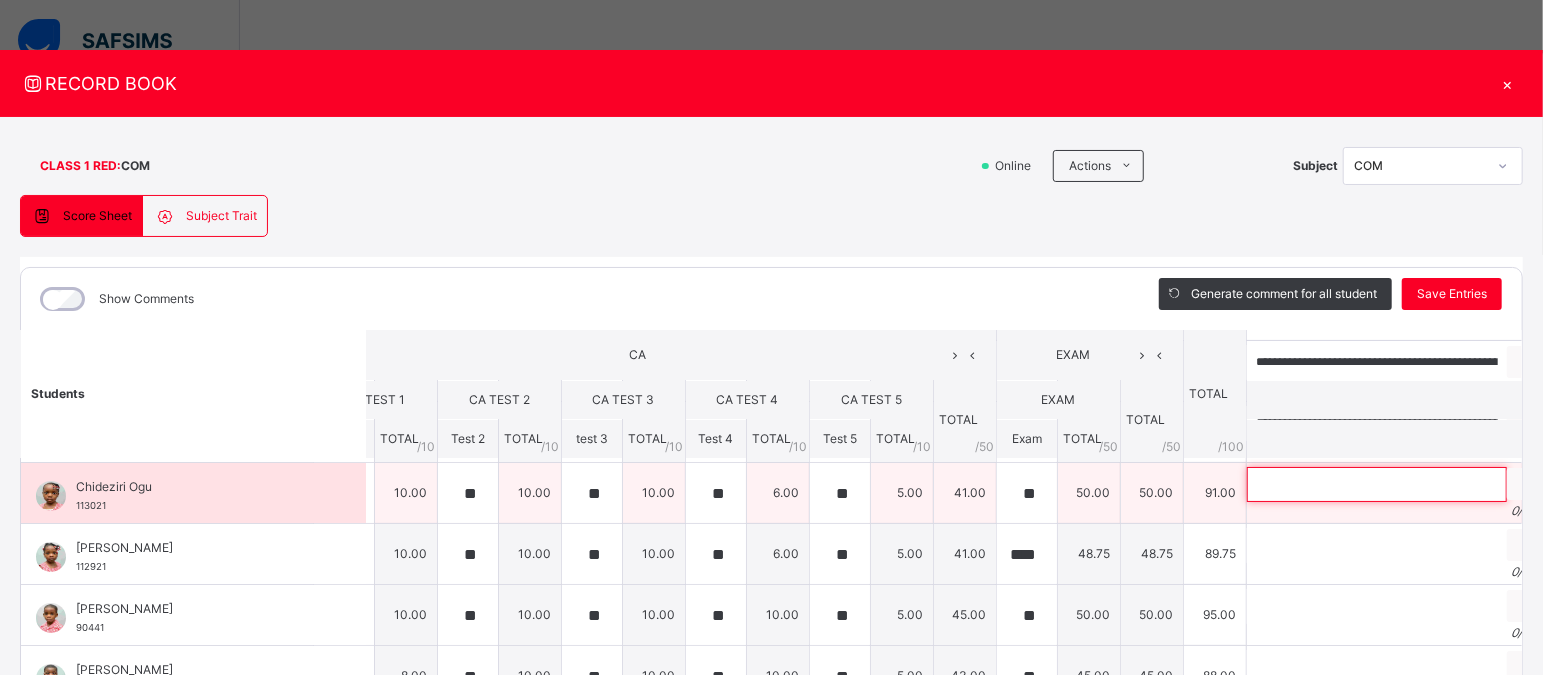click at bounding box center [1377, 484] 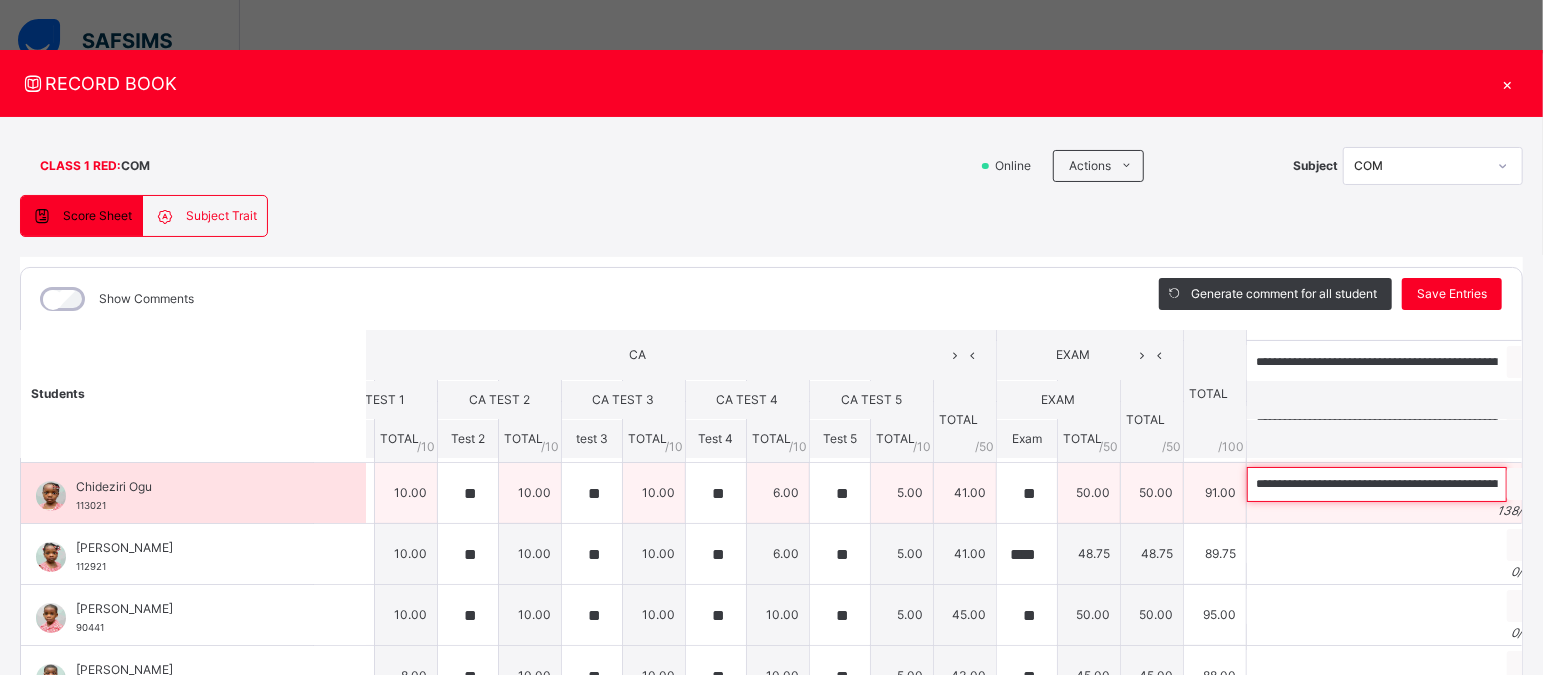 scroll, scrollTop: 0, scrollLeft: 548, axis: horizontal 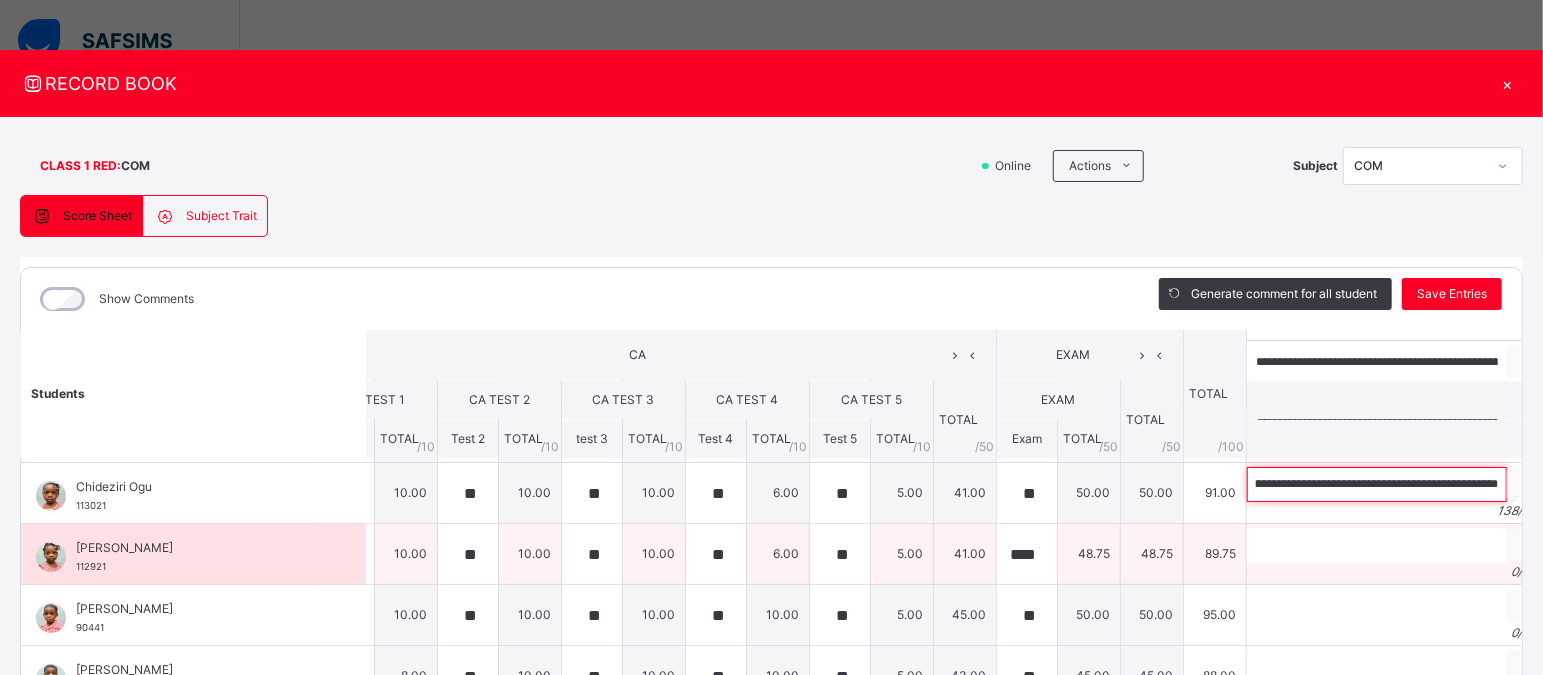type on "**********" 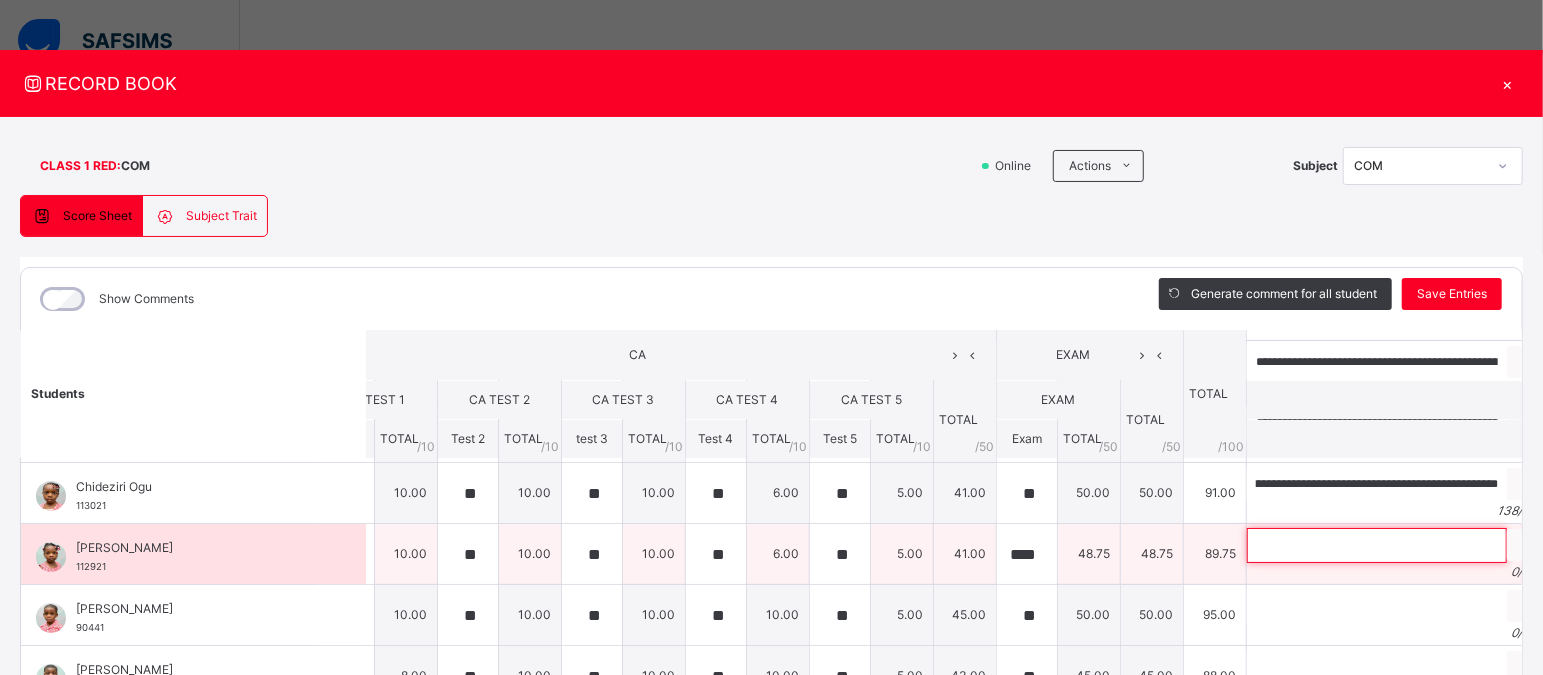 scroll, scrollTop: 0, scrollLeft: 0, axis: both 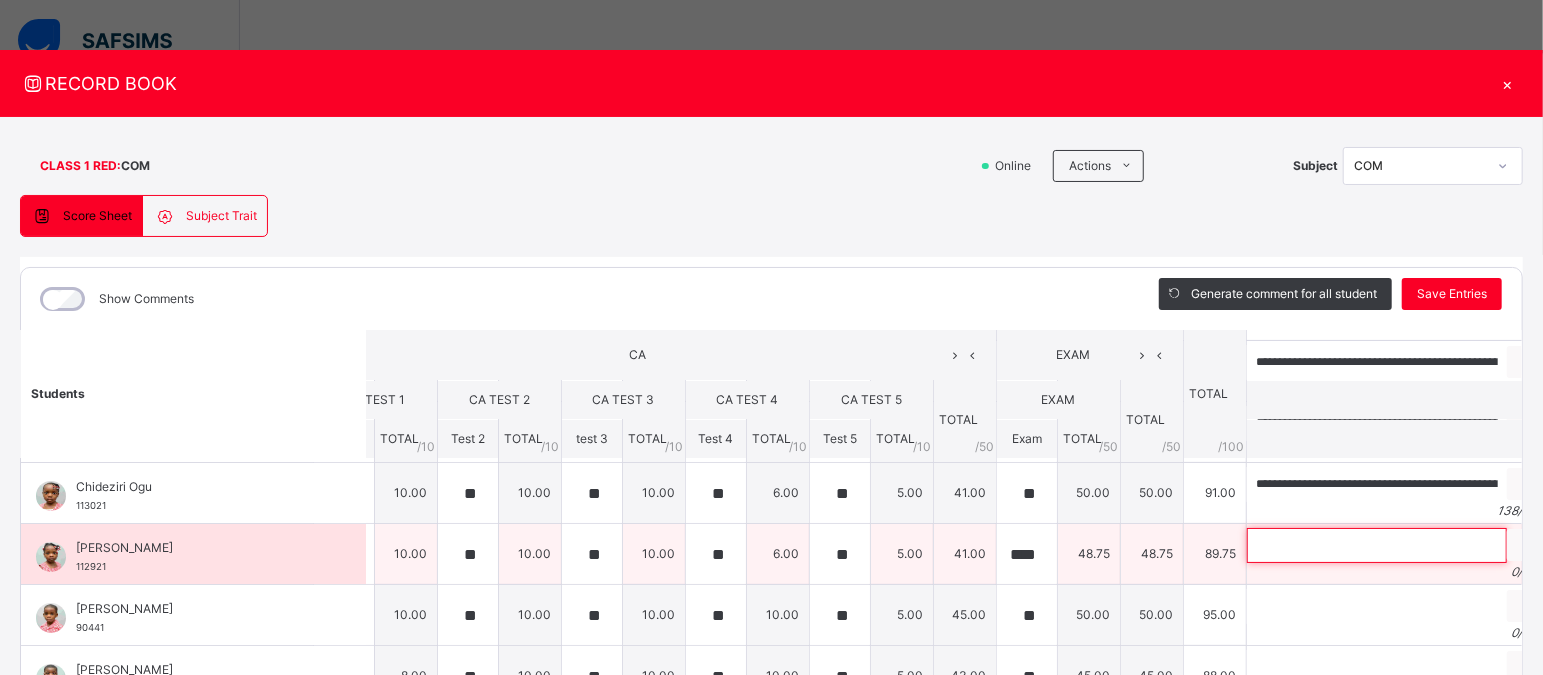 click at bounding box center [1377, 545] 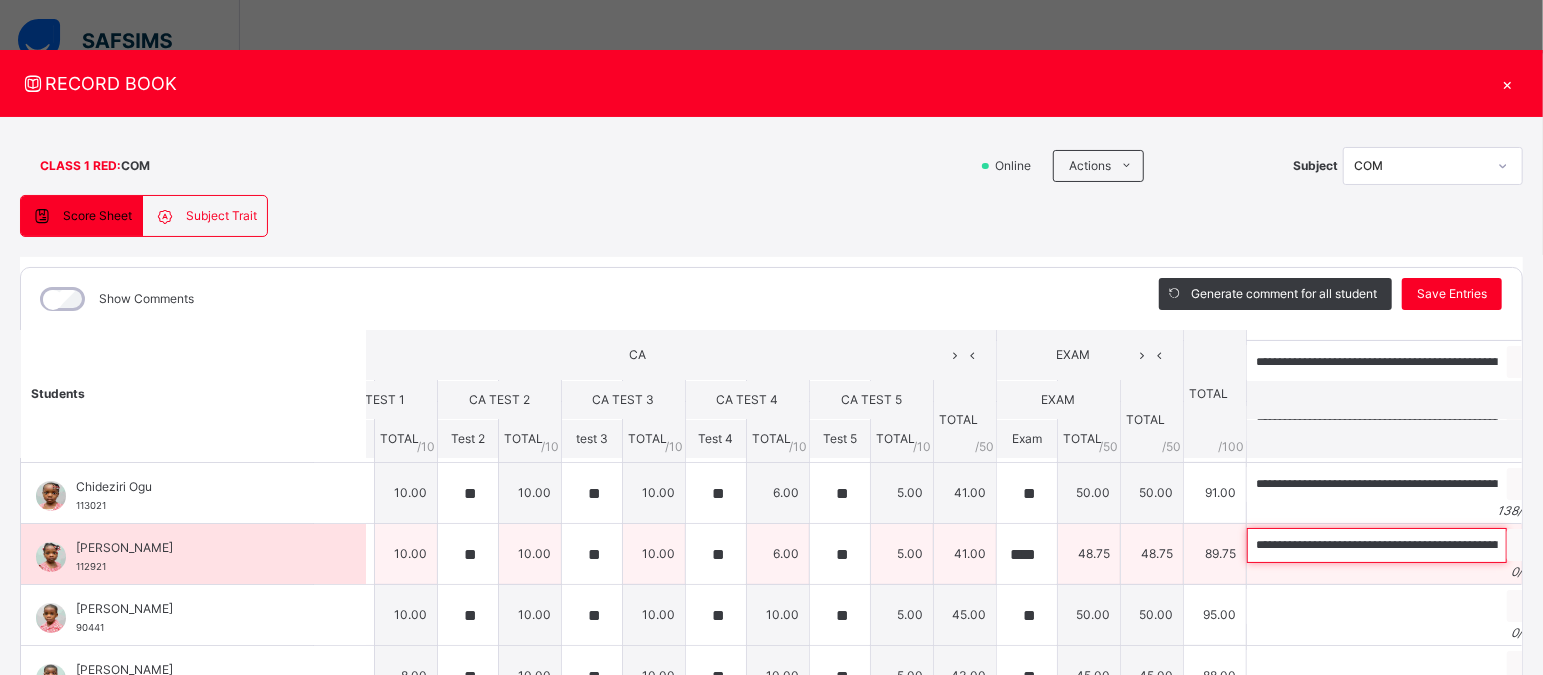 scroll, scrollTop: 0, scrollLeft: 525, axis: horizontal 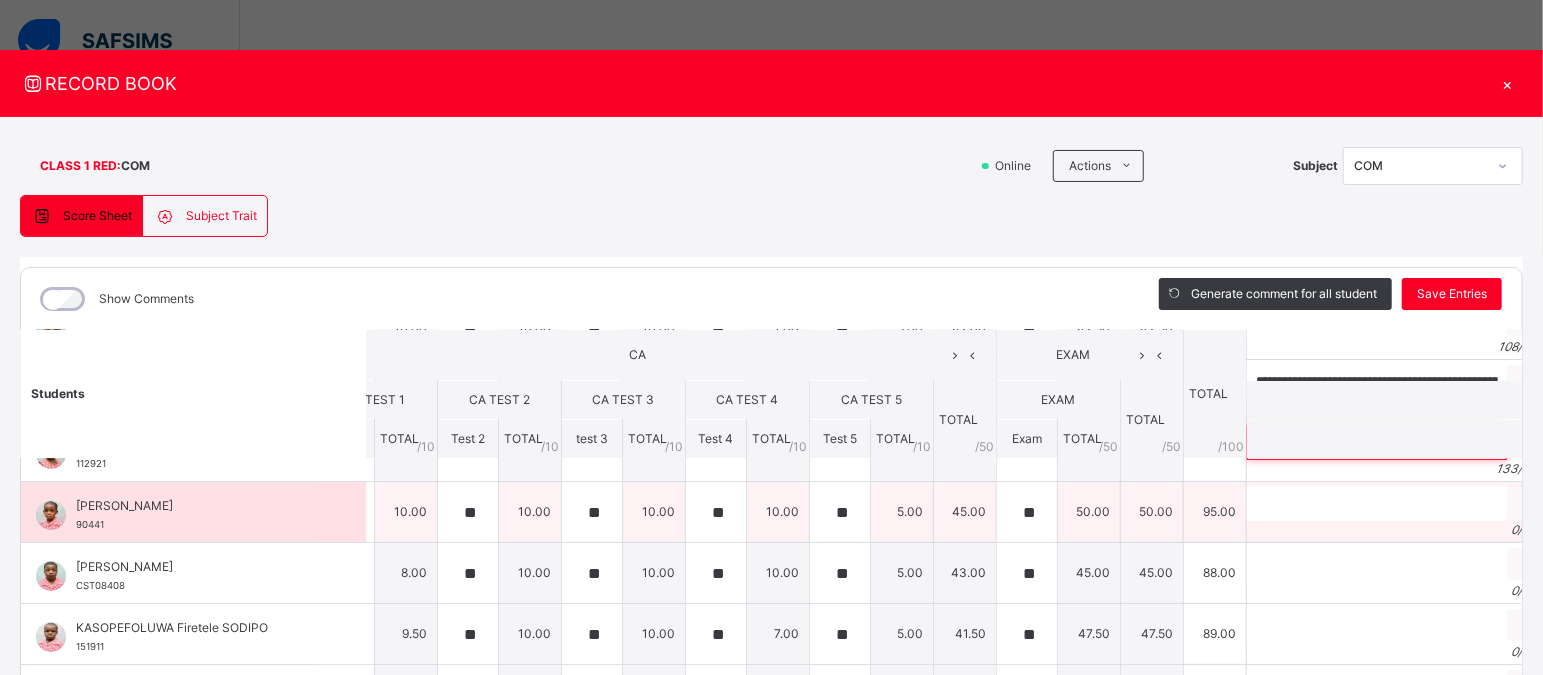 type on "**********" 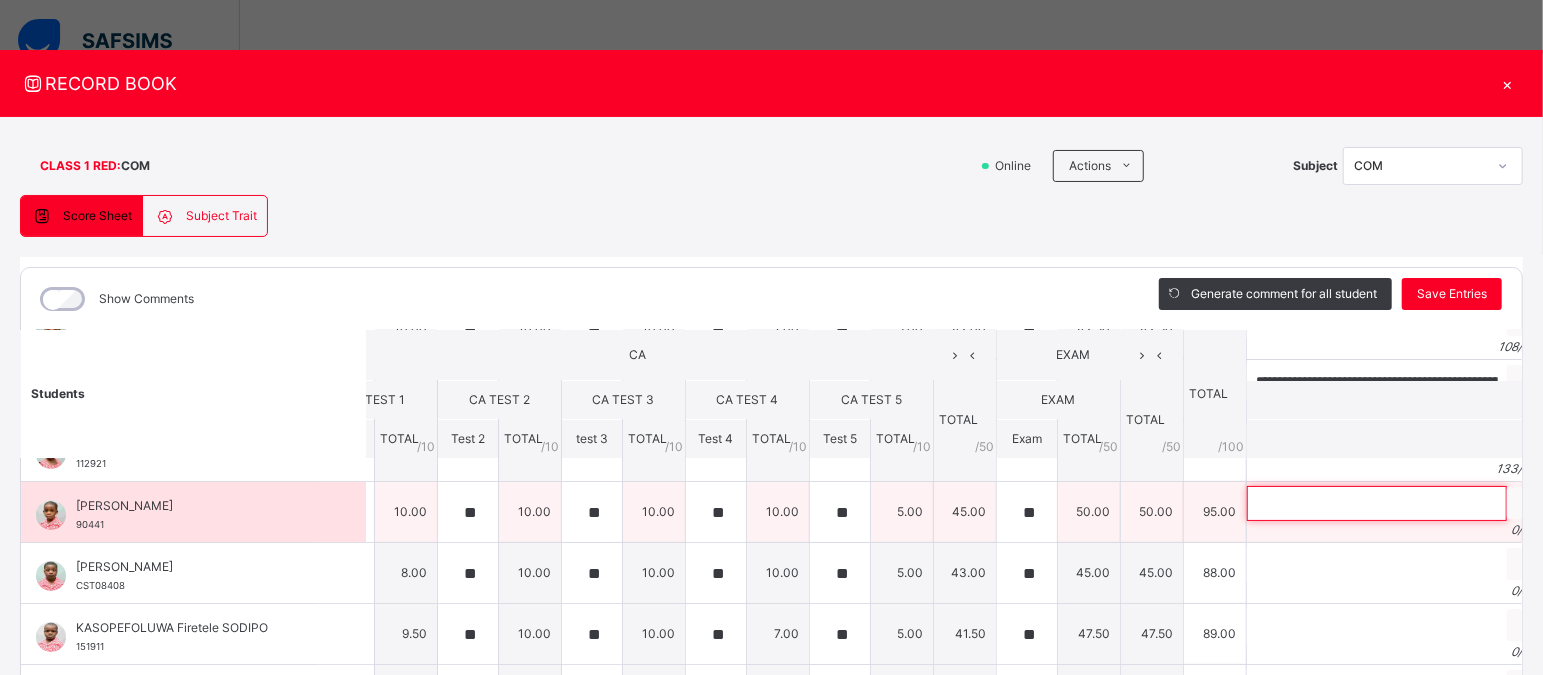scroll, scrollTop: 0, scrollLeft: 0, axis: both 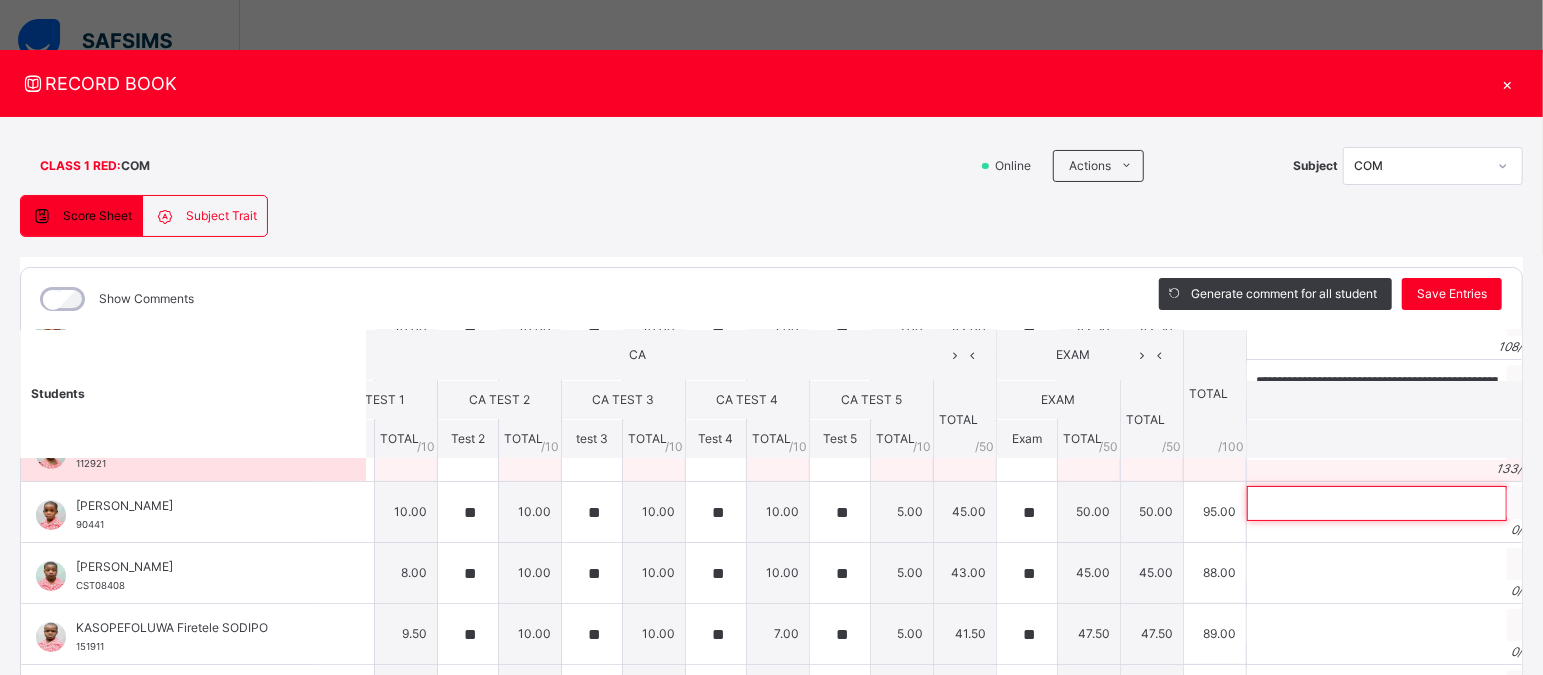 paste on "**********" 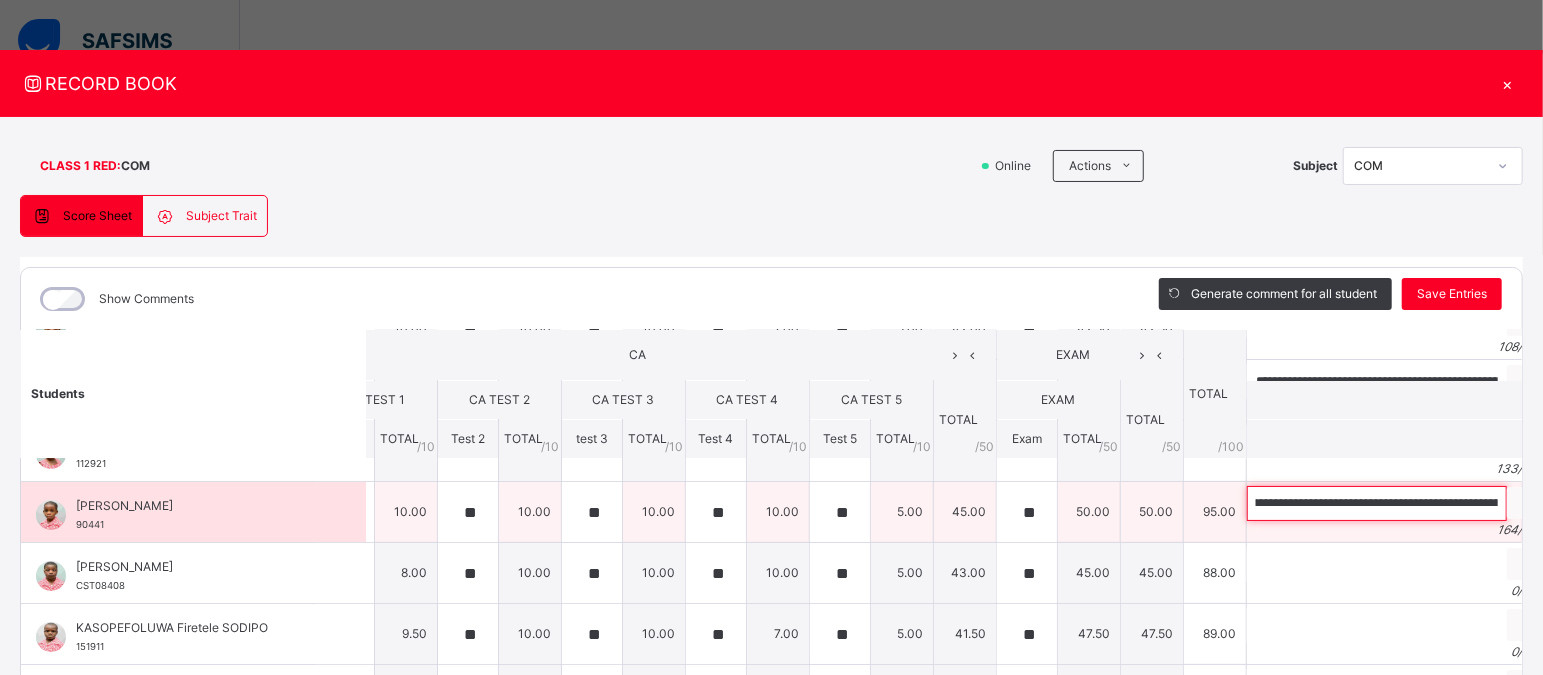 scroll, scrollTop: 0, scrollLeft: 0, axis: both 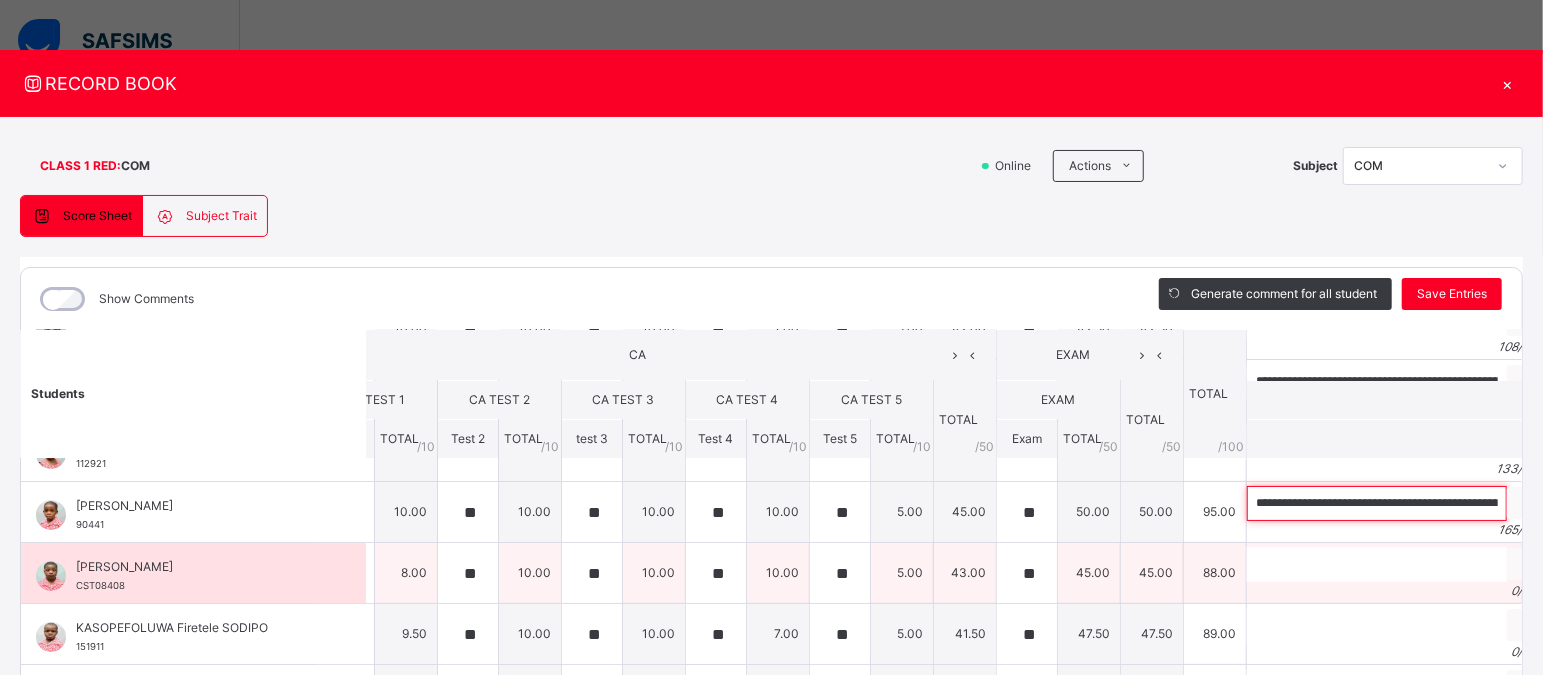 type on "**********" 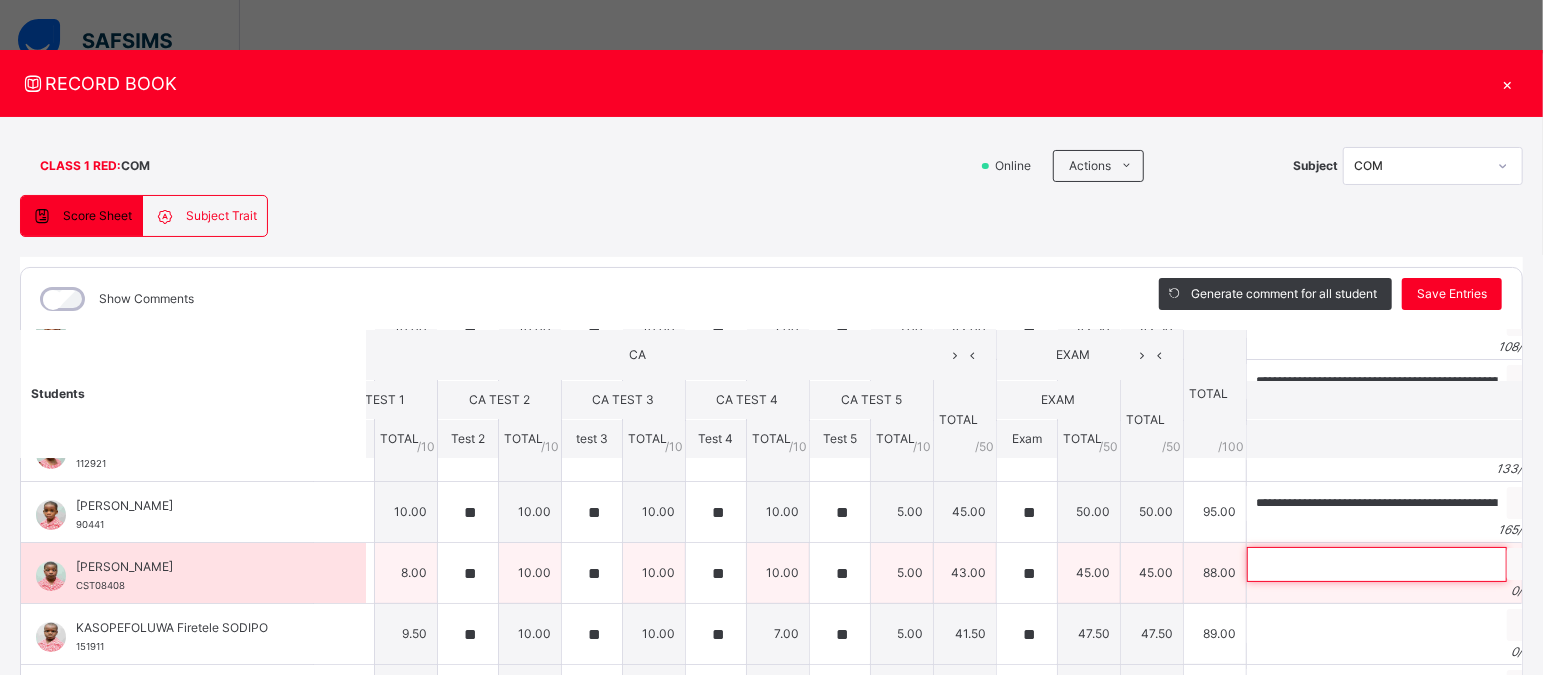 click at bounding box center [1377, 564] 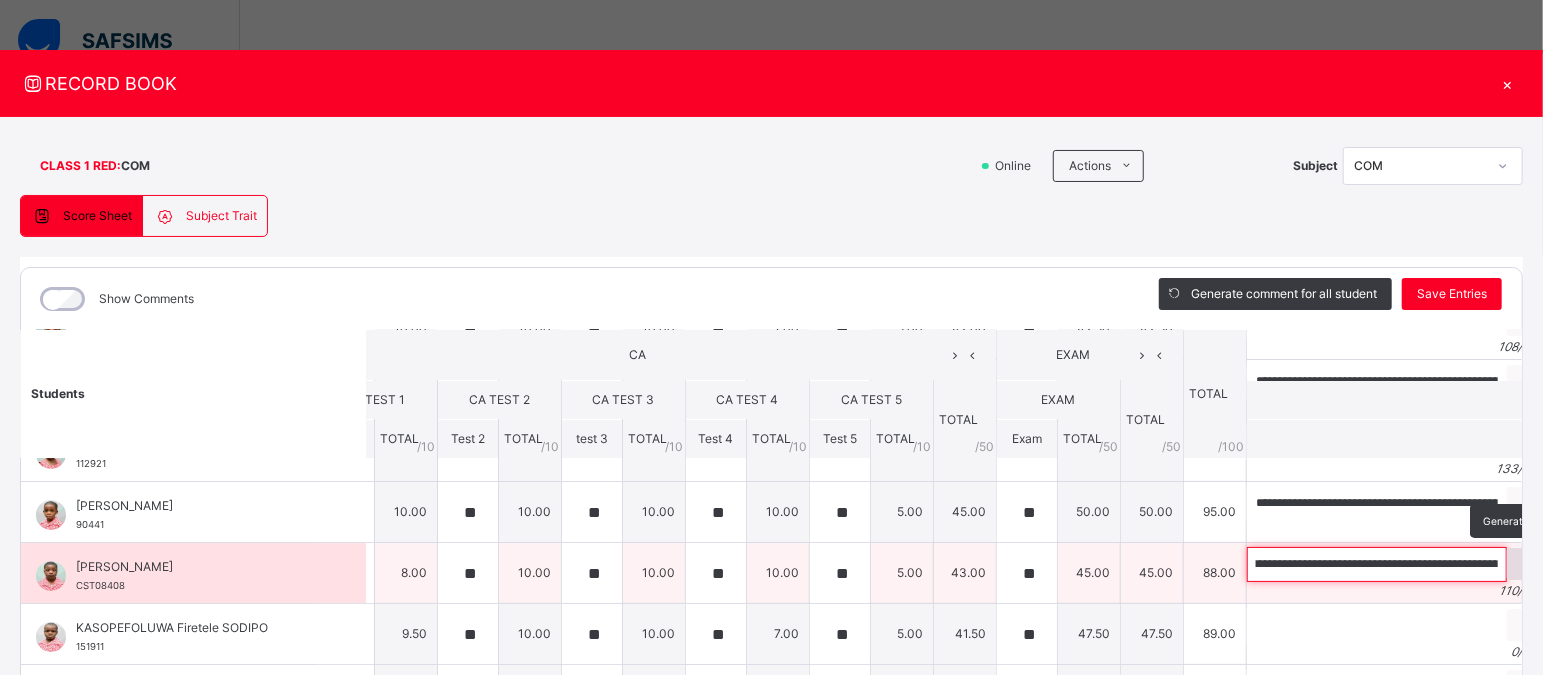 scroll, scrollTop: 0, scrollLeft: 0, axis: both 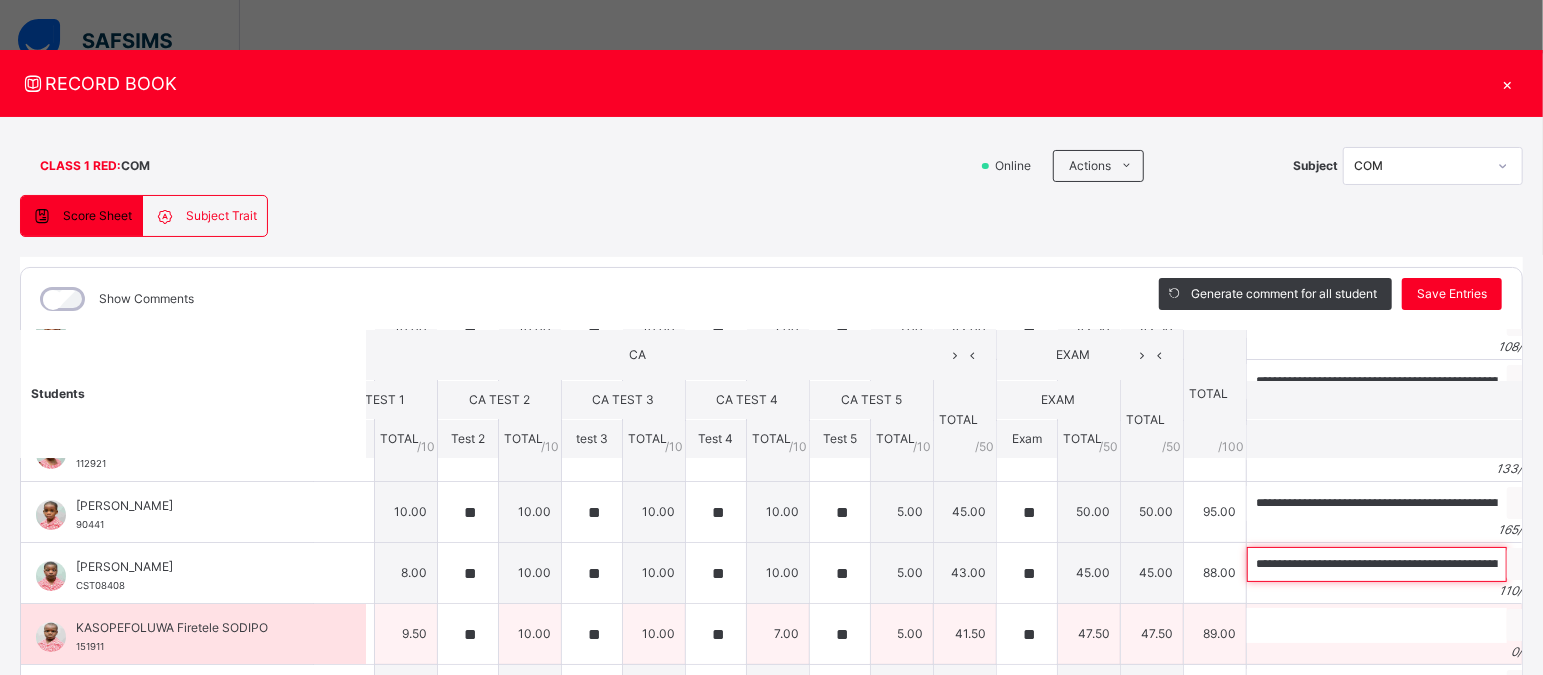 type on "**********" 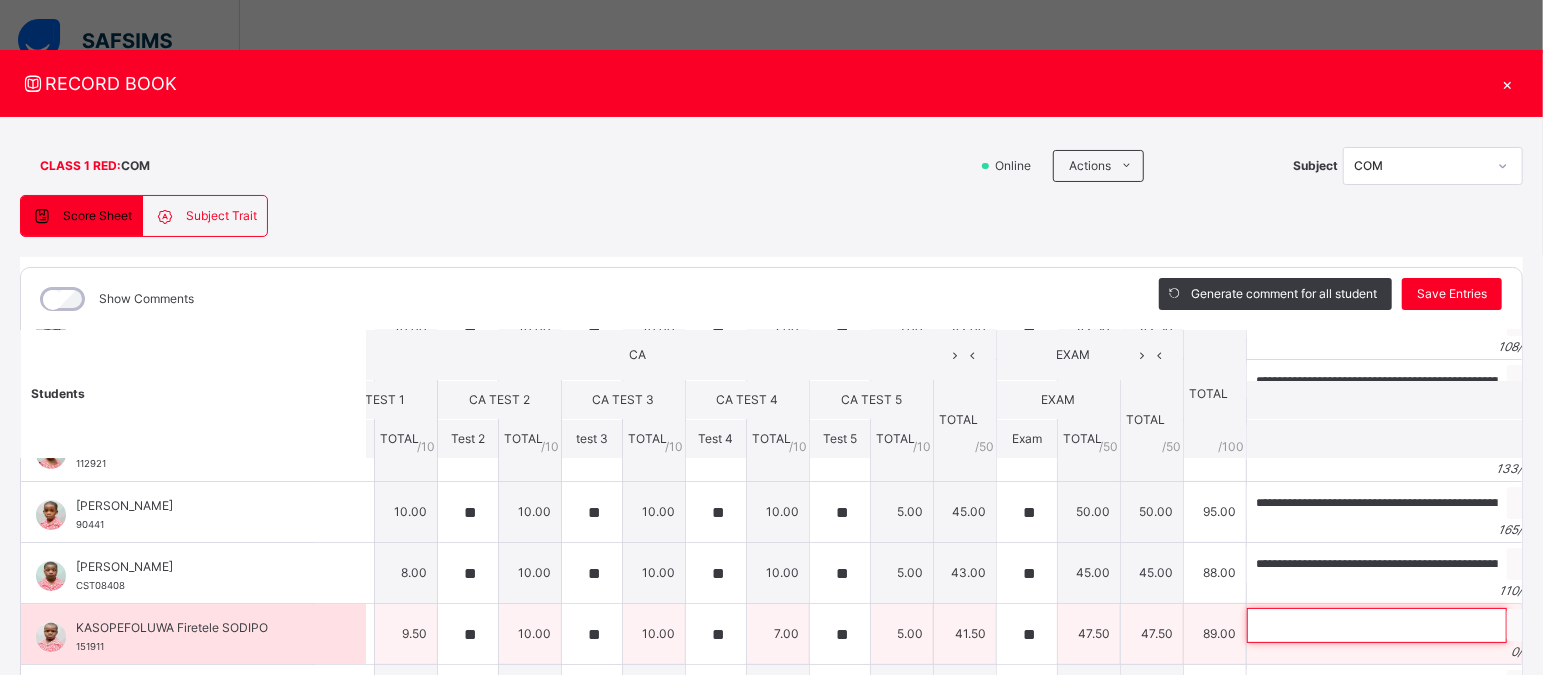 click at bounding box center [1377, 625] 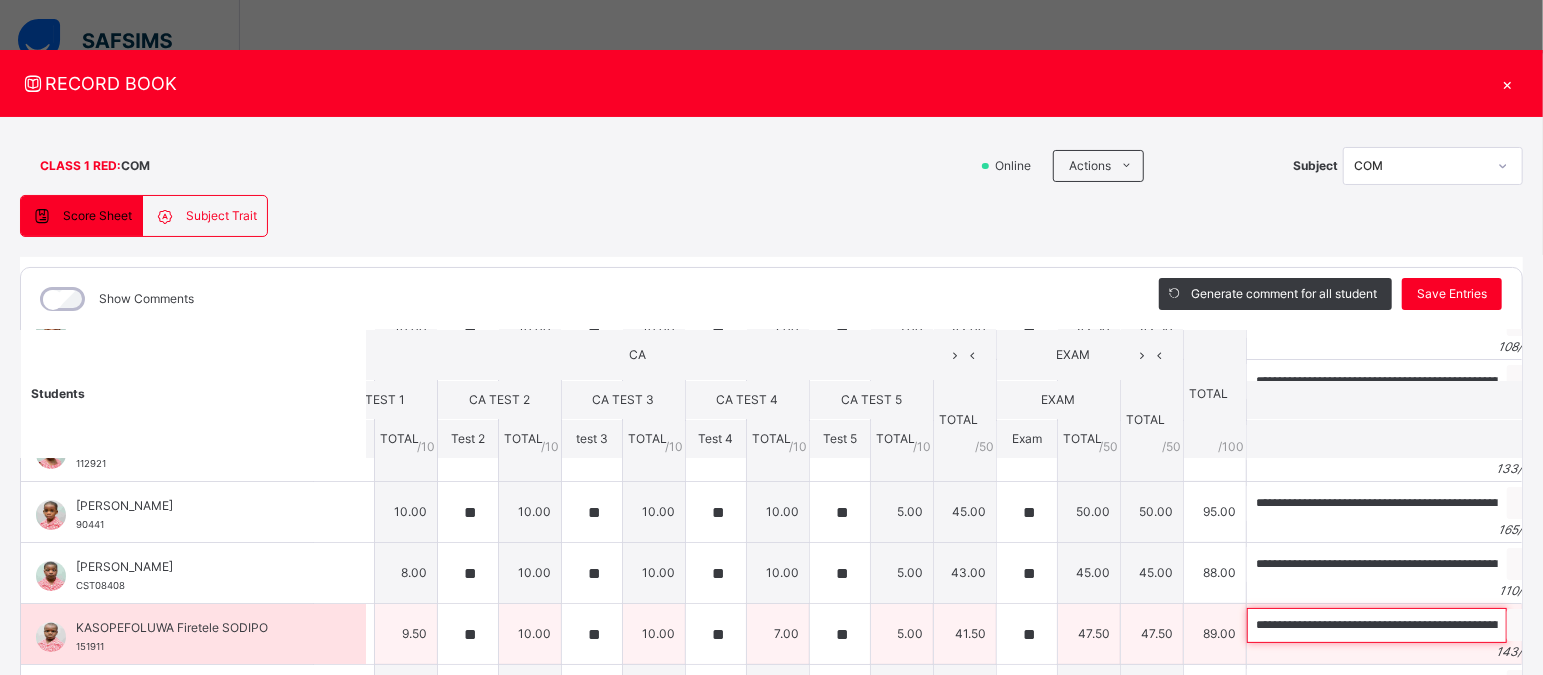 scroll, scrollTop: 0, scrollLeft: 552, axis: horizontal 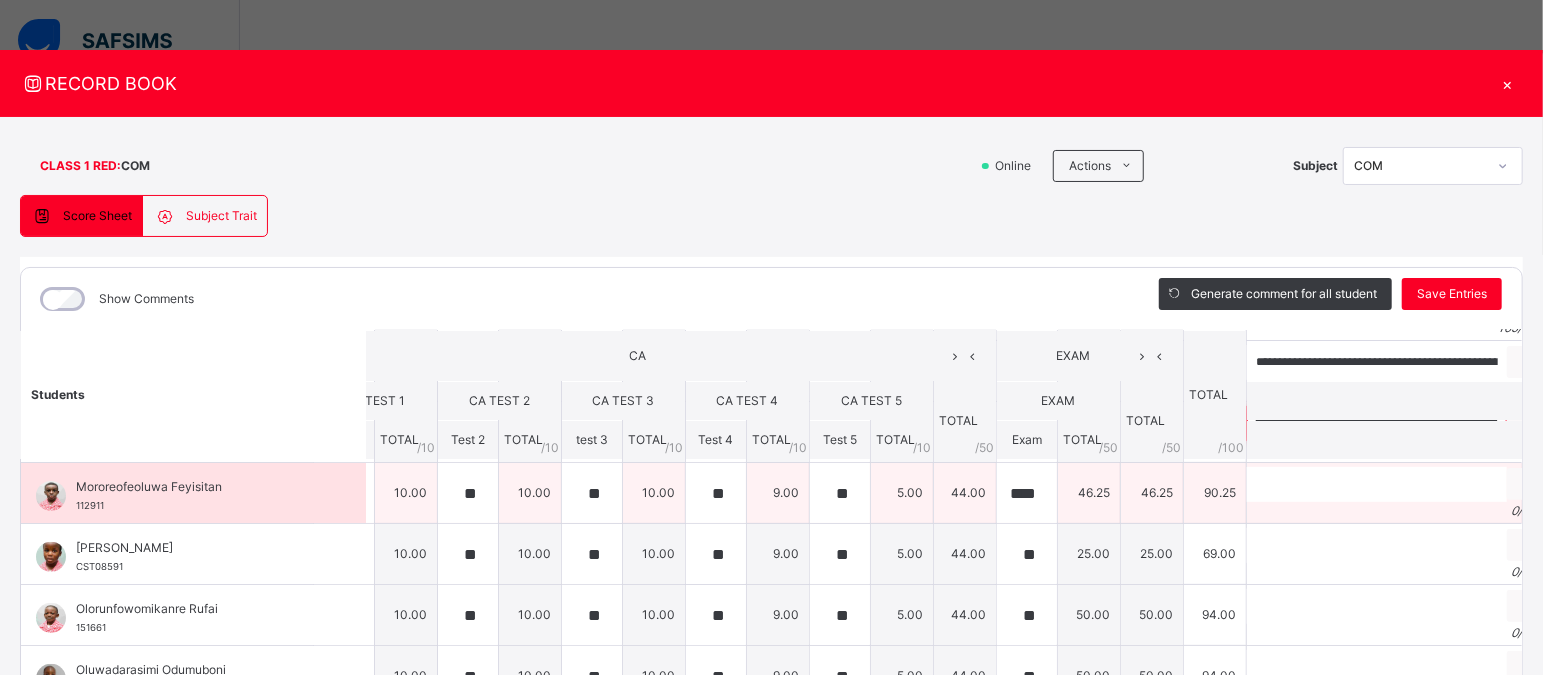 type on "**********" 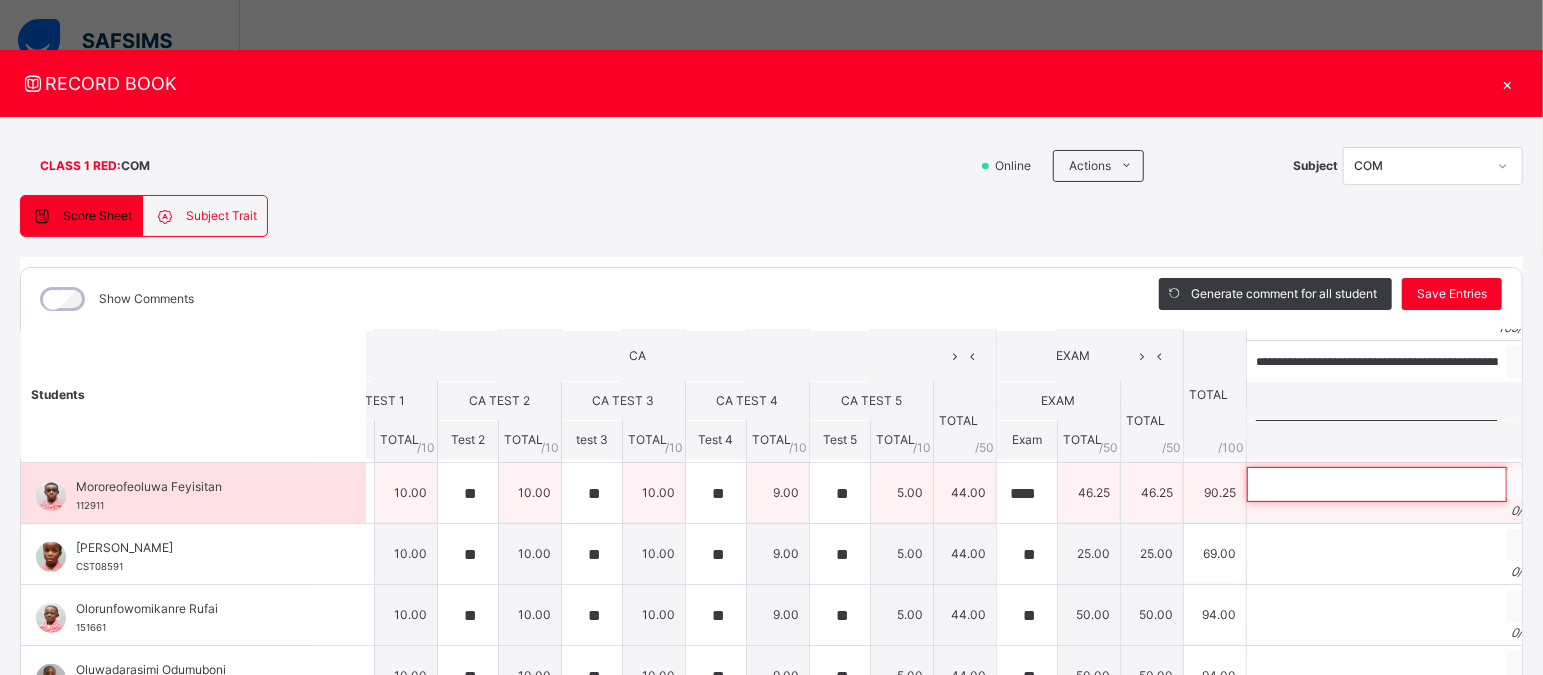 click at bounding box center (1377, 484) 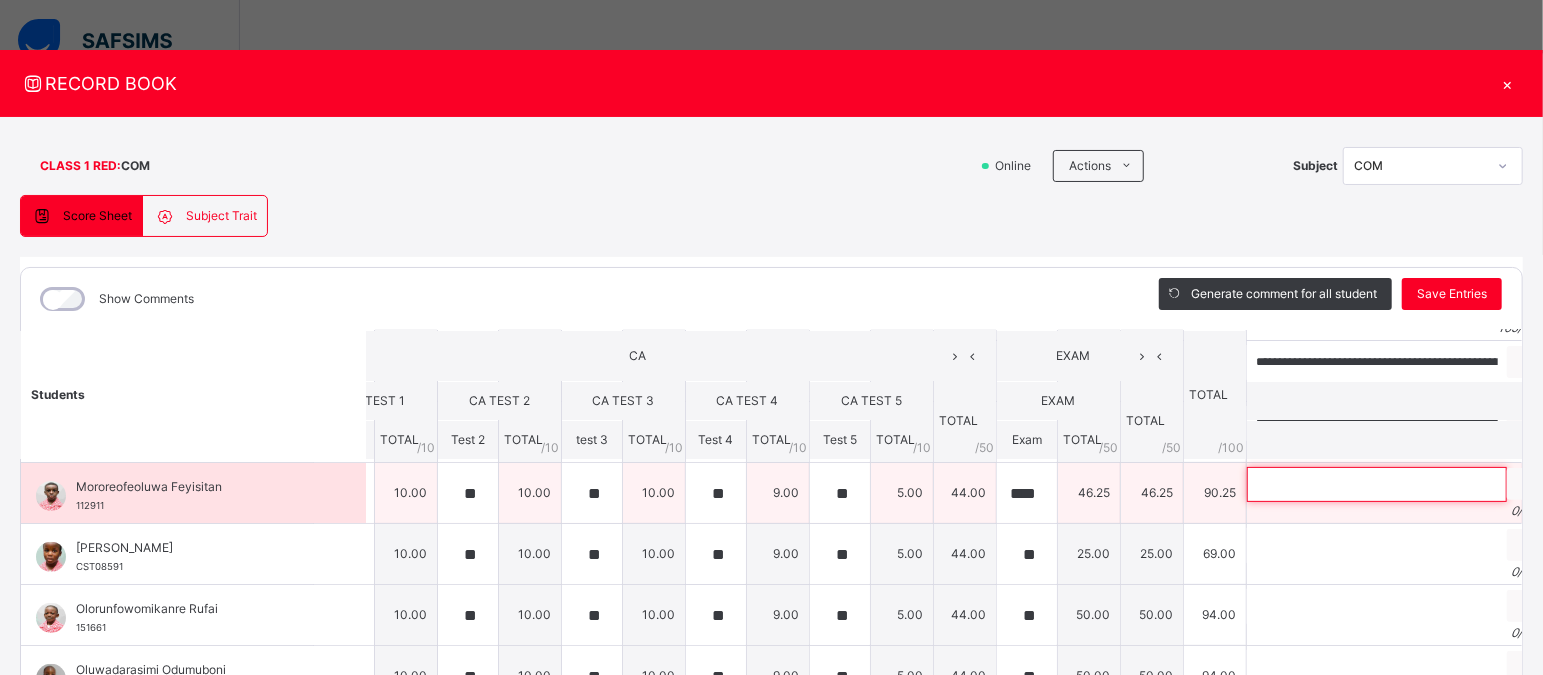 paste on "**********" 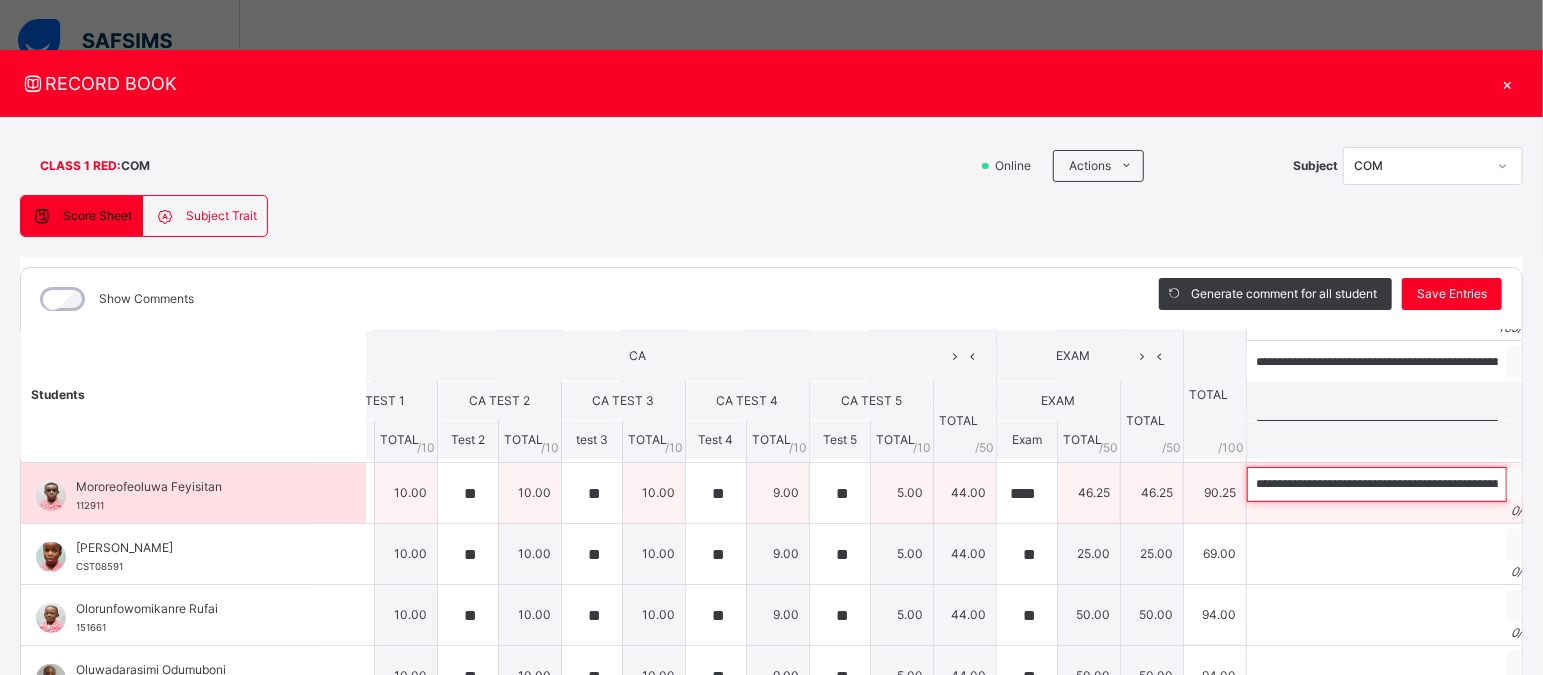 scroll, scrollTop: 0, scrollLeft: 1050, axis: horizontal 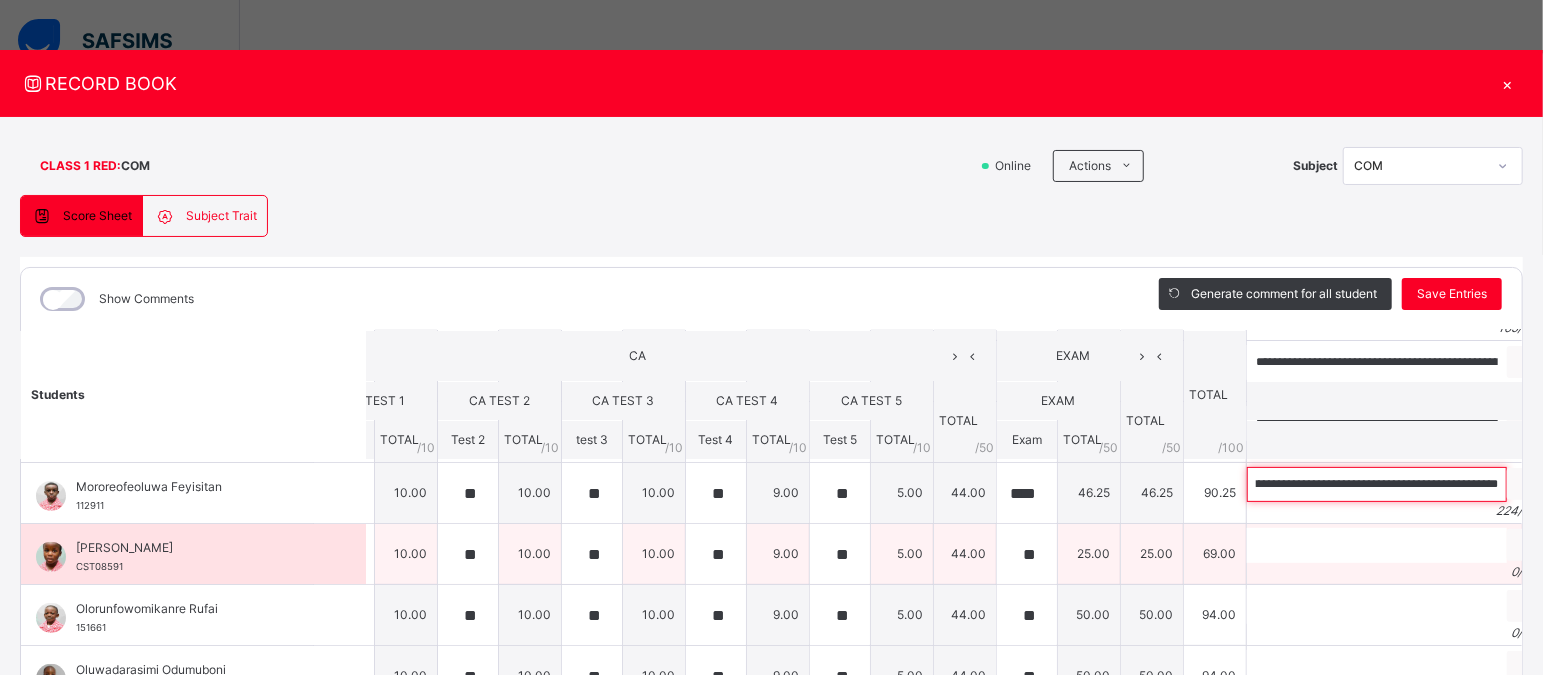 type on "**********" 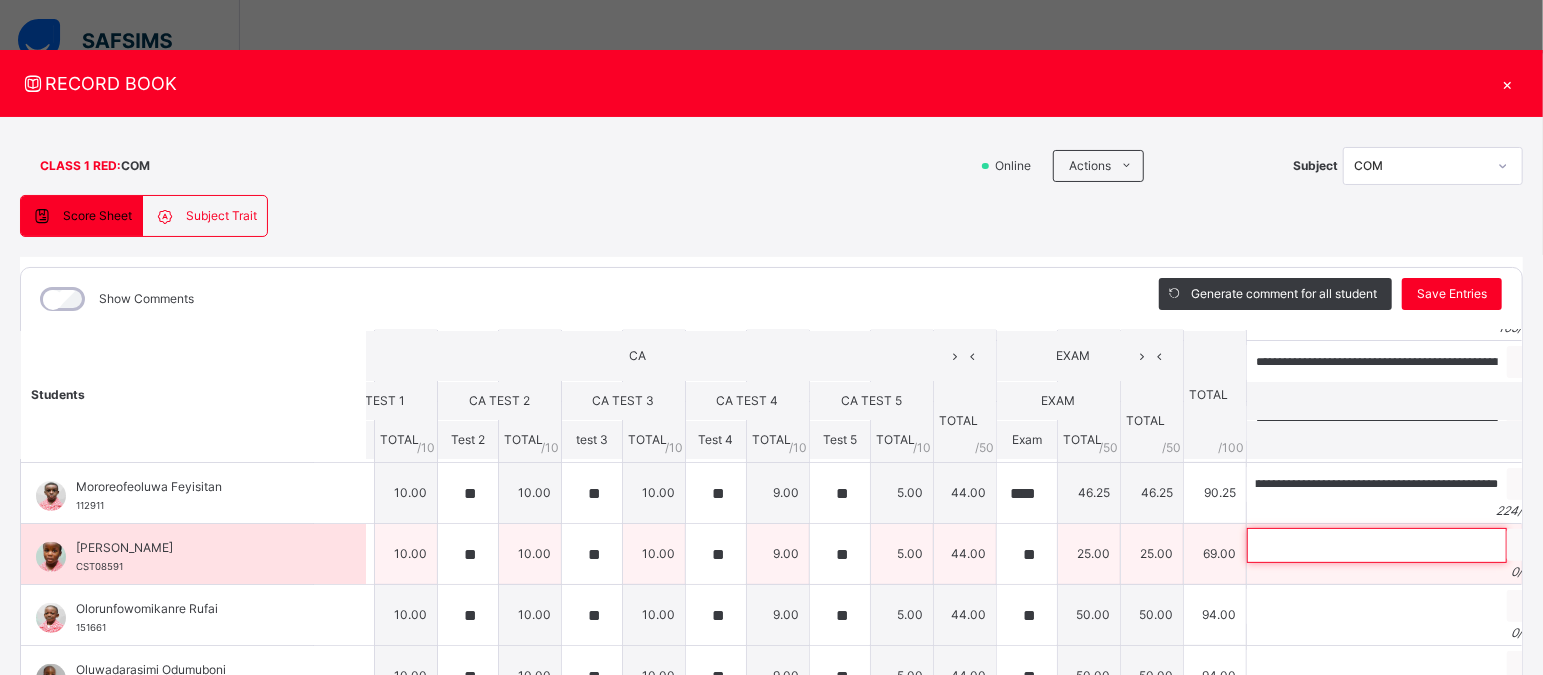 scroll, scrollTop: 0, scrollLeft: 0, axis: both 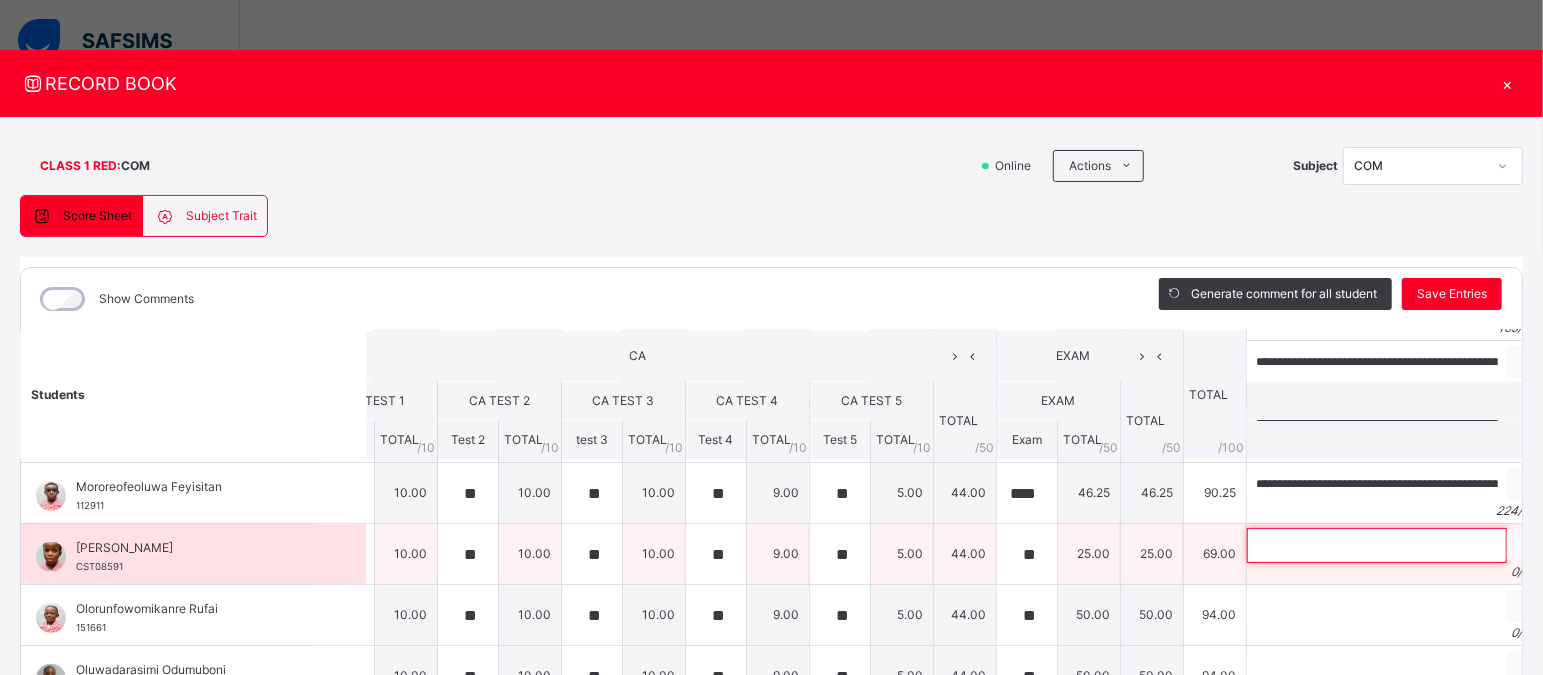 click at bounding box center [1377, 545] 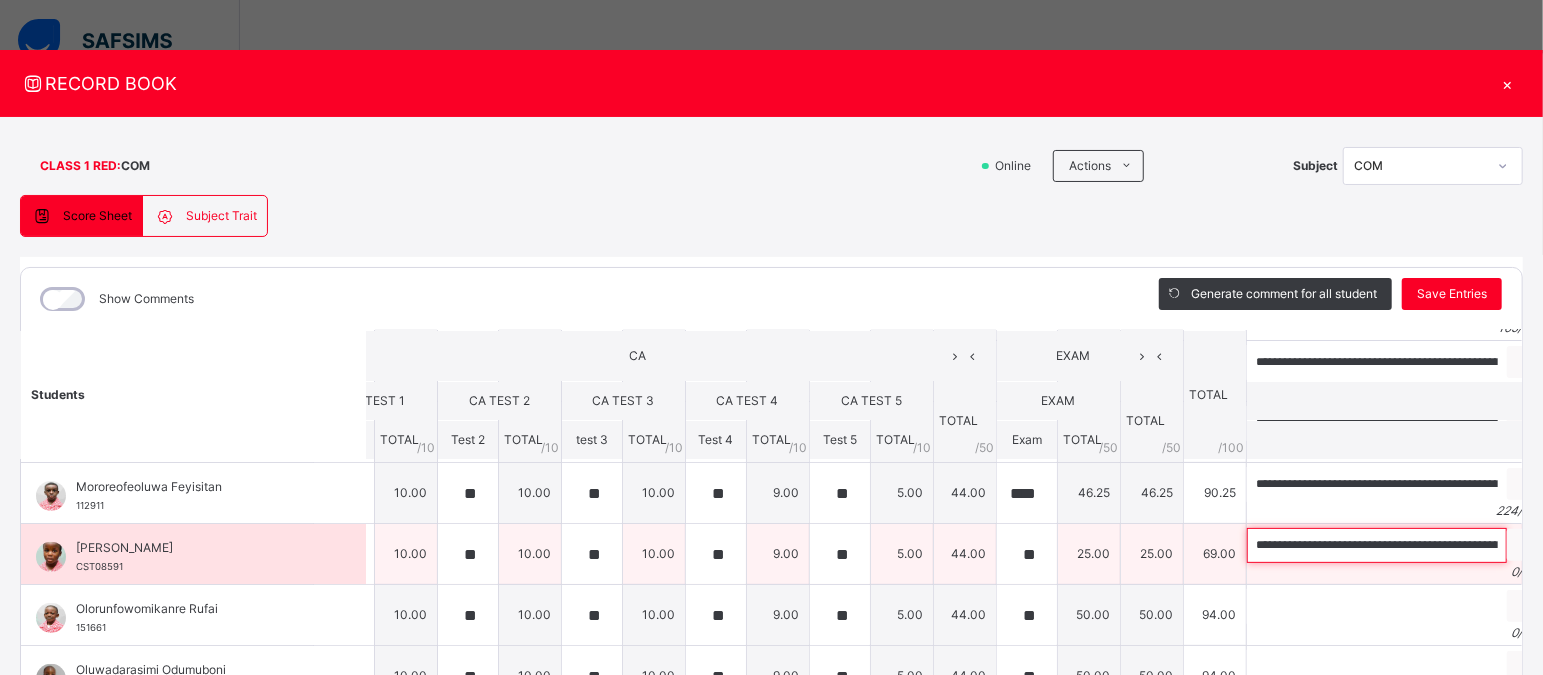 scroll, scrollTop: 0, scrollLeft: 766, axis: horizontal 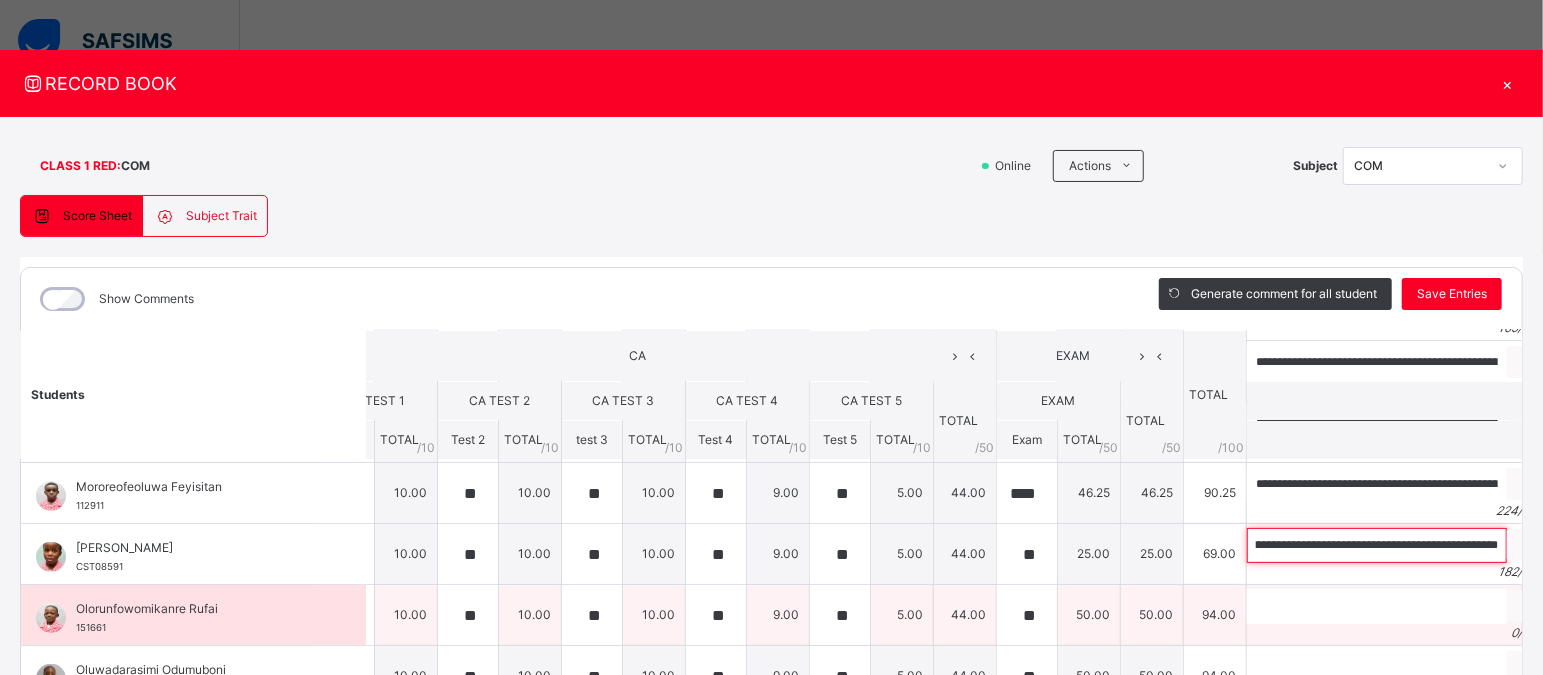 type on "**********" 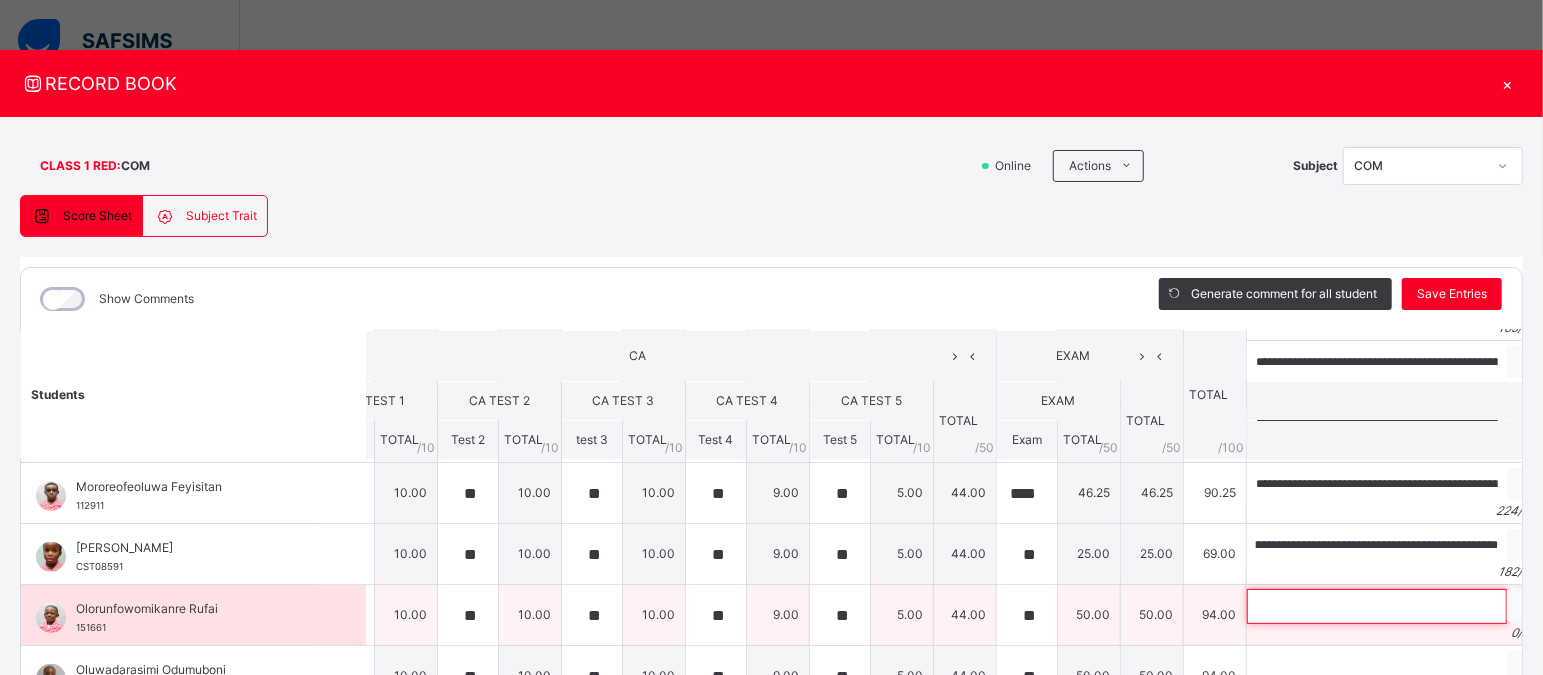 scroll, scrollTop: 0, scrollLeft: 0, axis: both 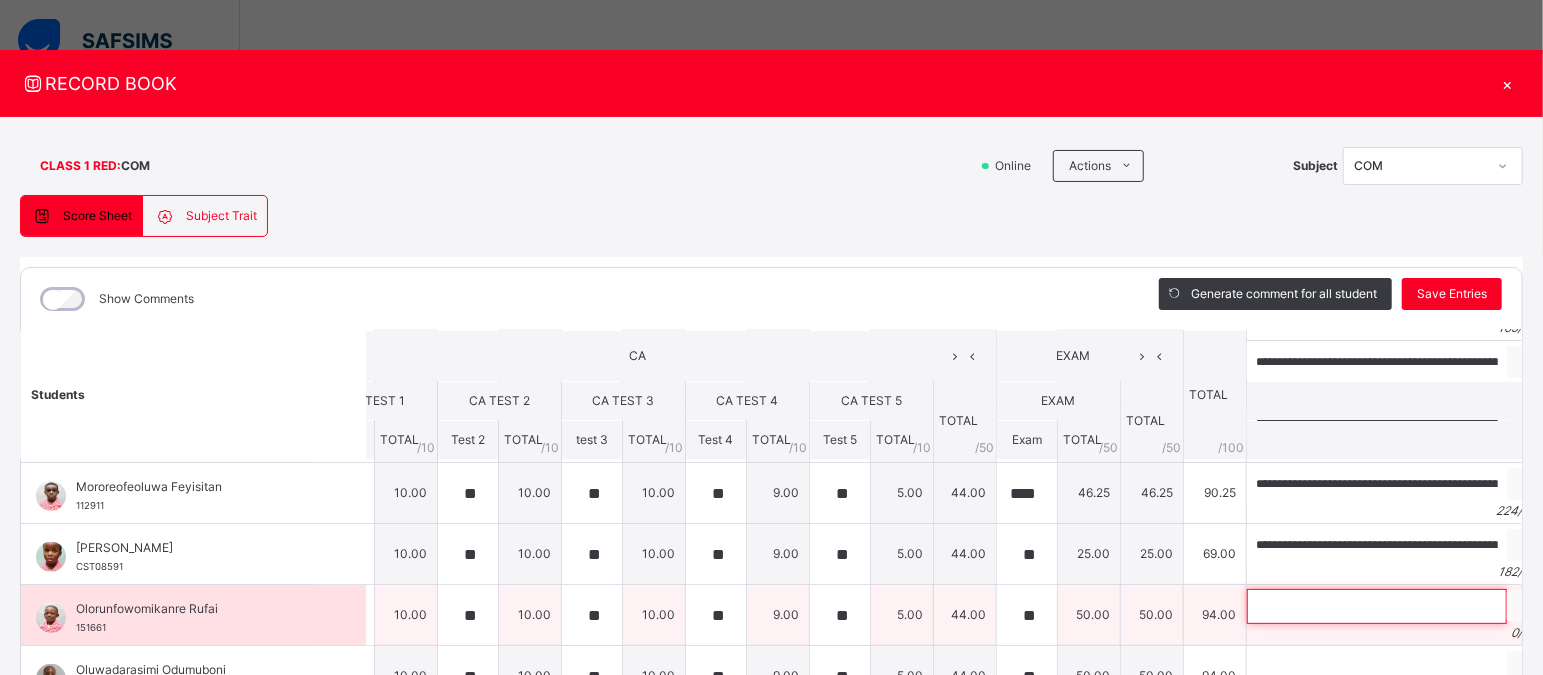 click at bounding box center (1377, 606) 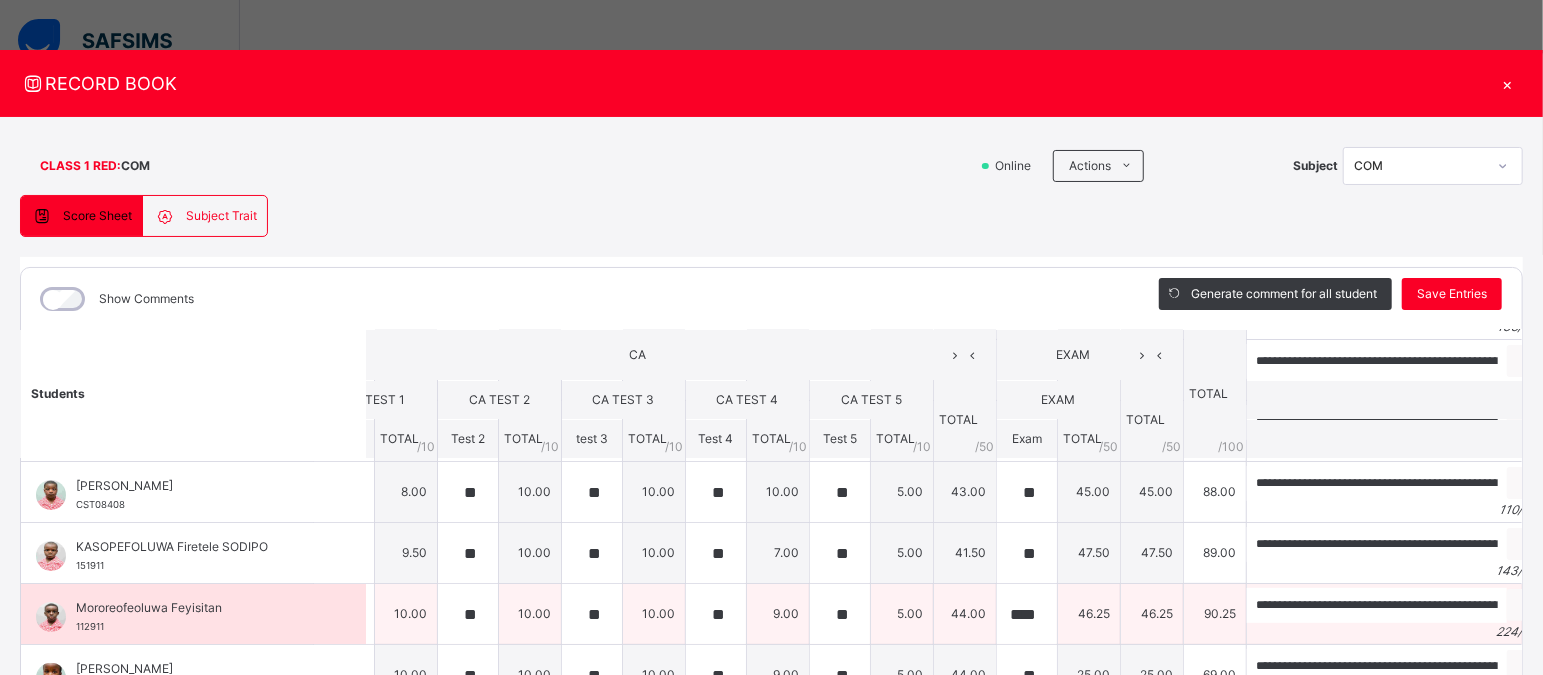 scroll, scrollTop: 301, scrollLeft: 53, axis: both 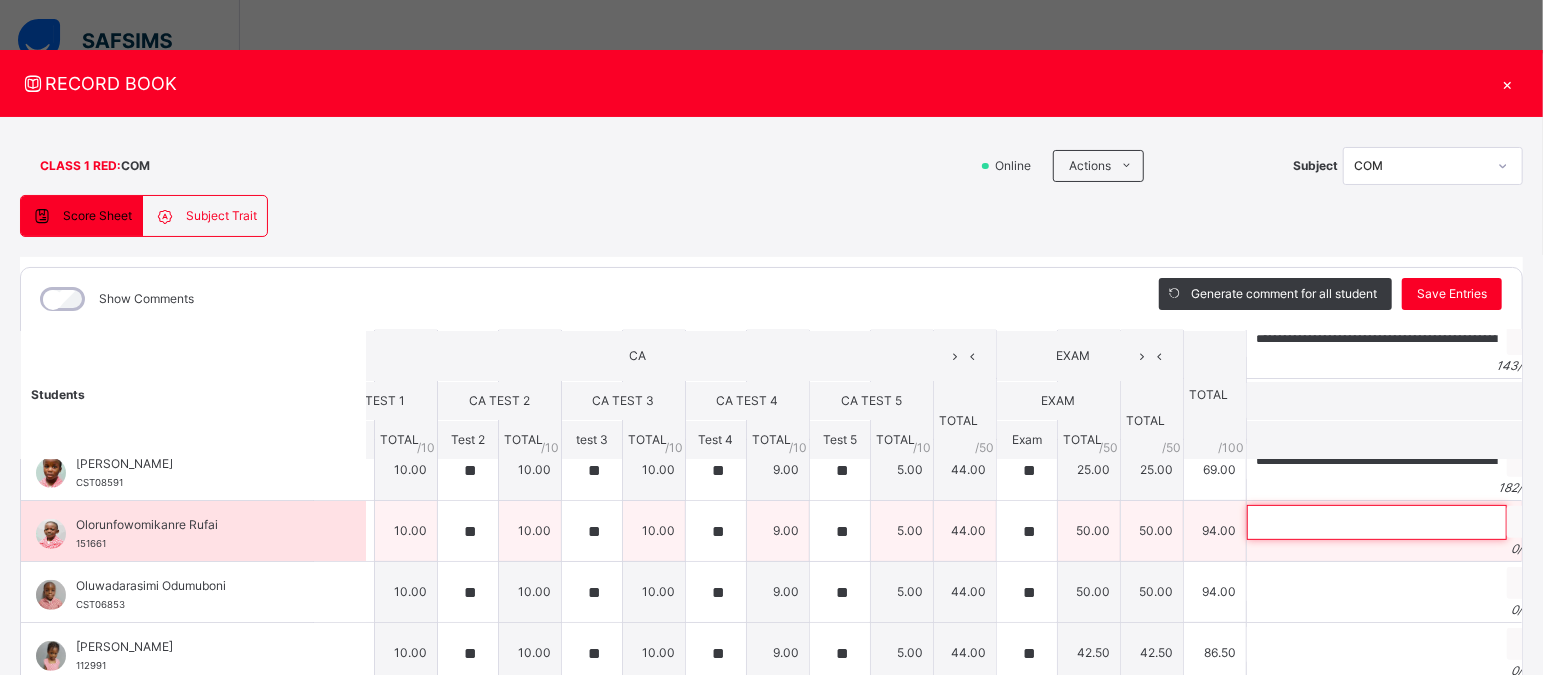 paste on "**********" 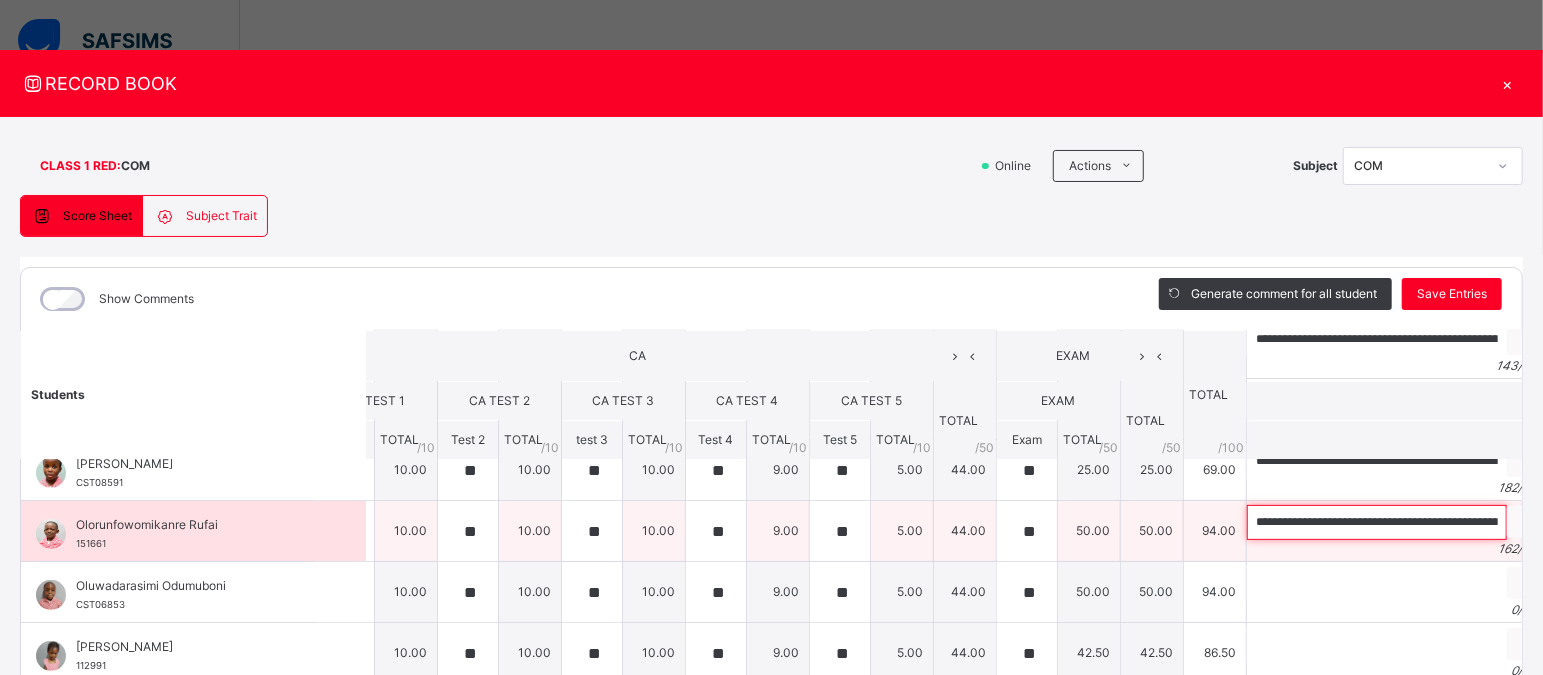 scroll, scrollTop: 0, scrollLeft: 683, axis: horizontal 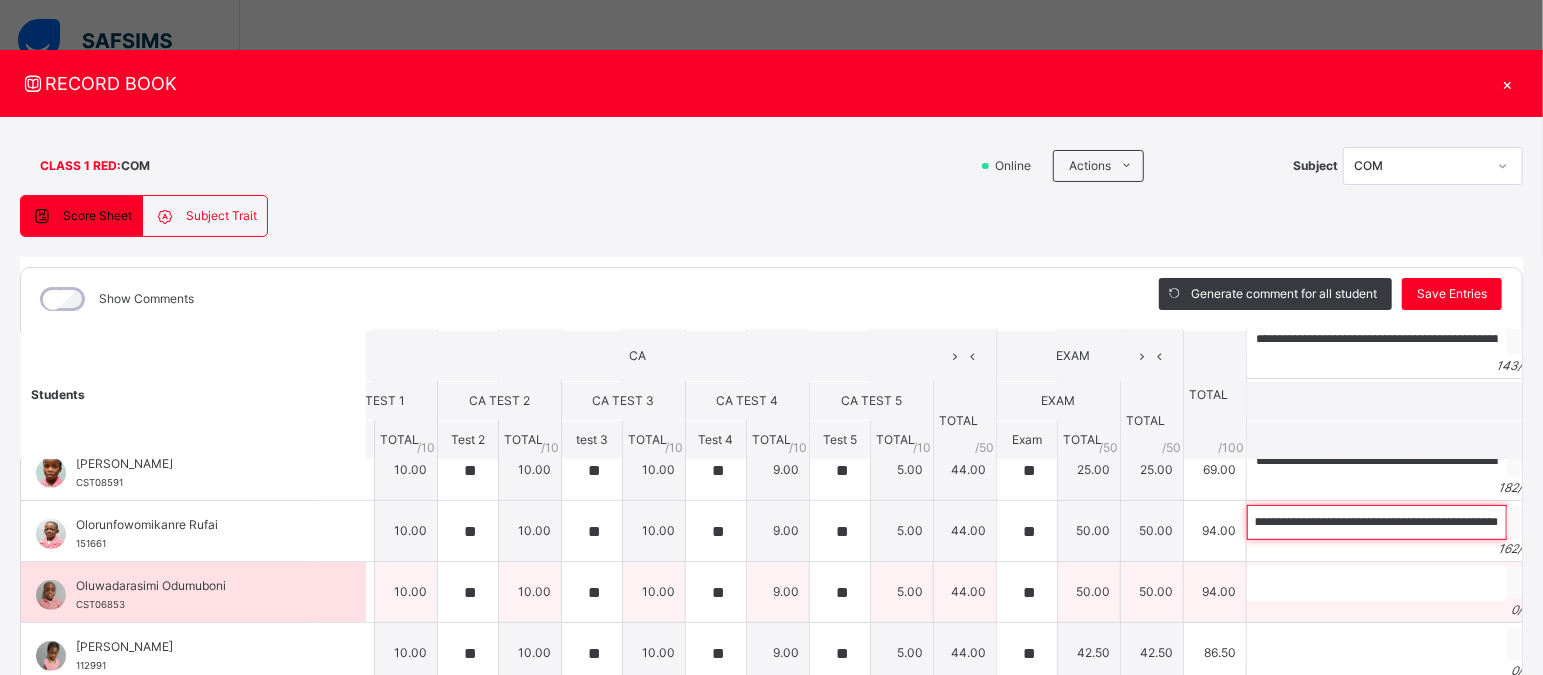 type on "**********" 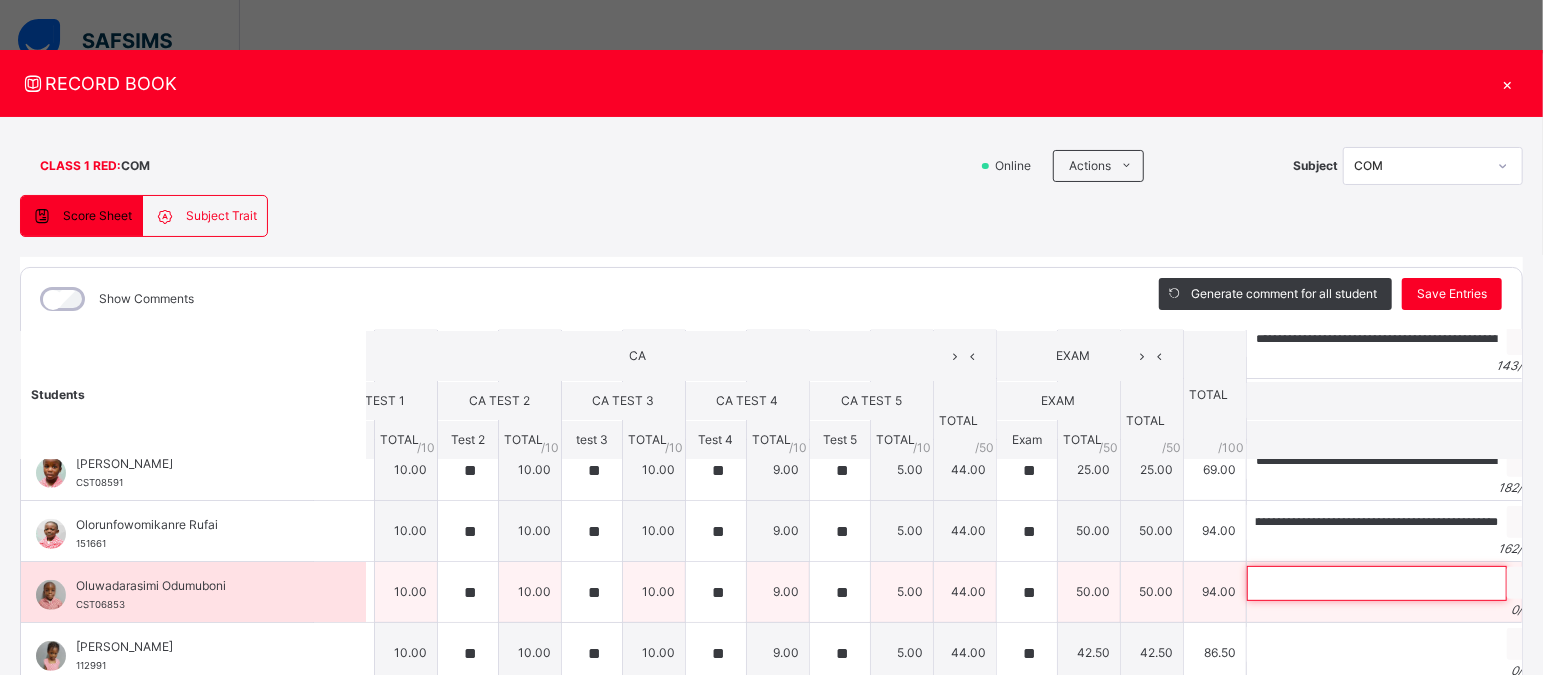 scroll, scrollTop: 0, scrollLeft: 0, axis: both 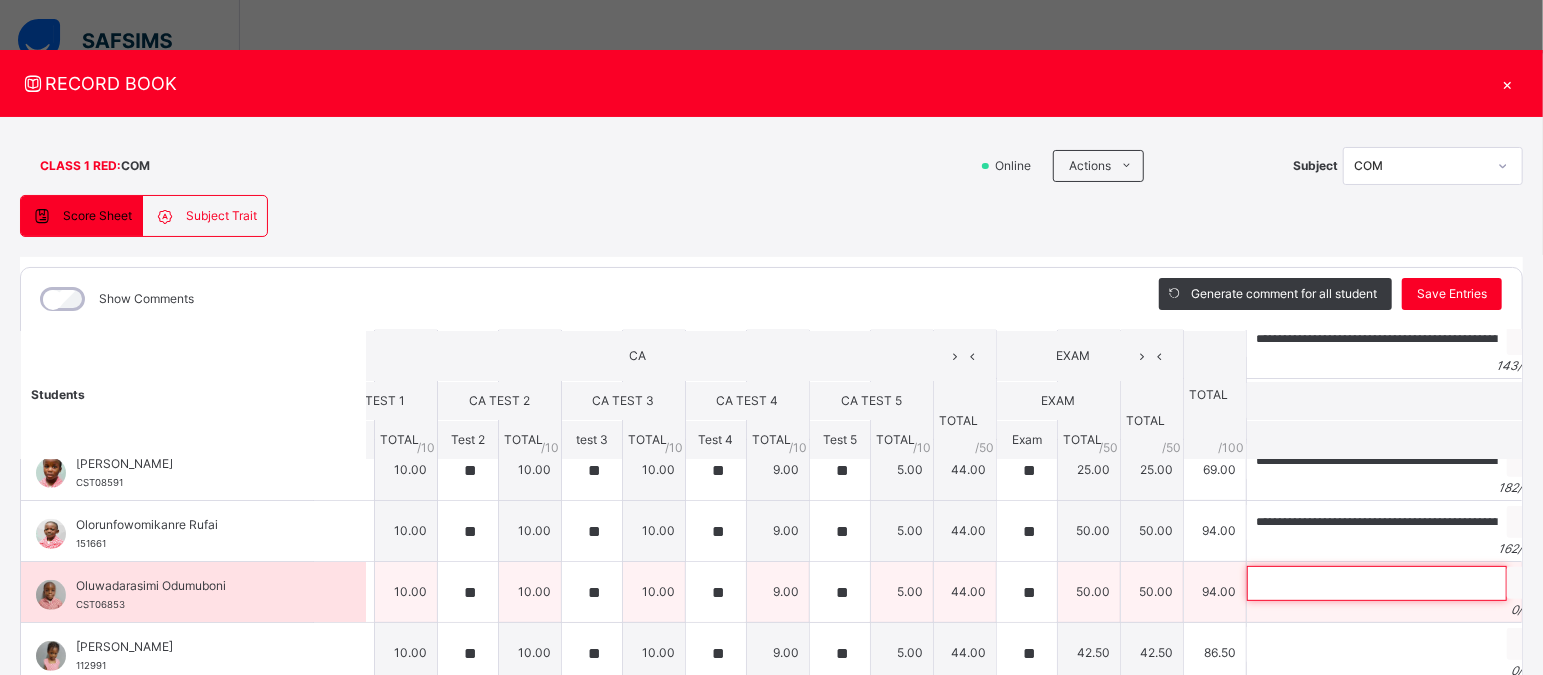 click at bounding box center (1377, 583) 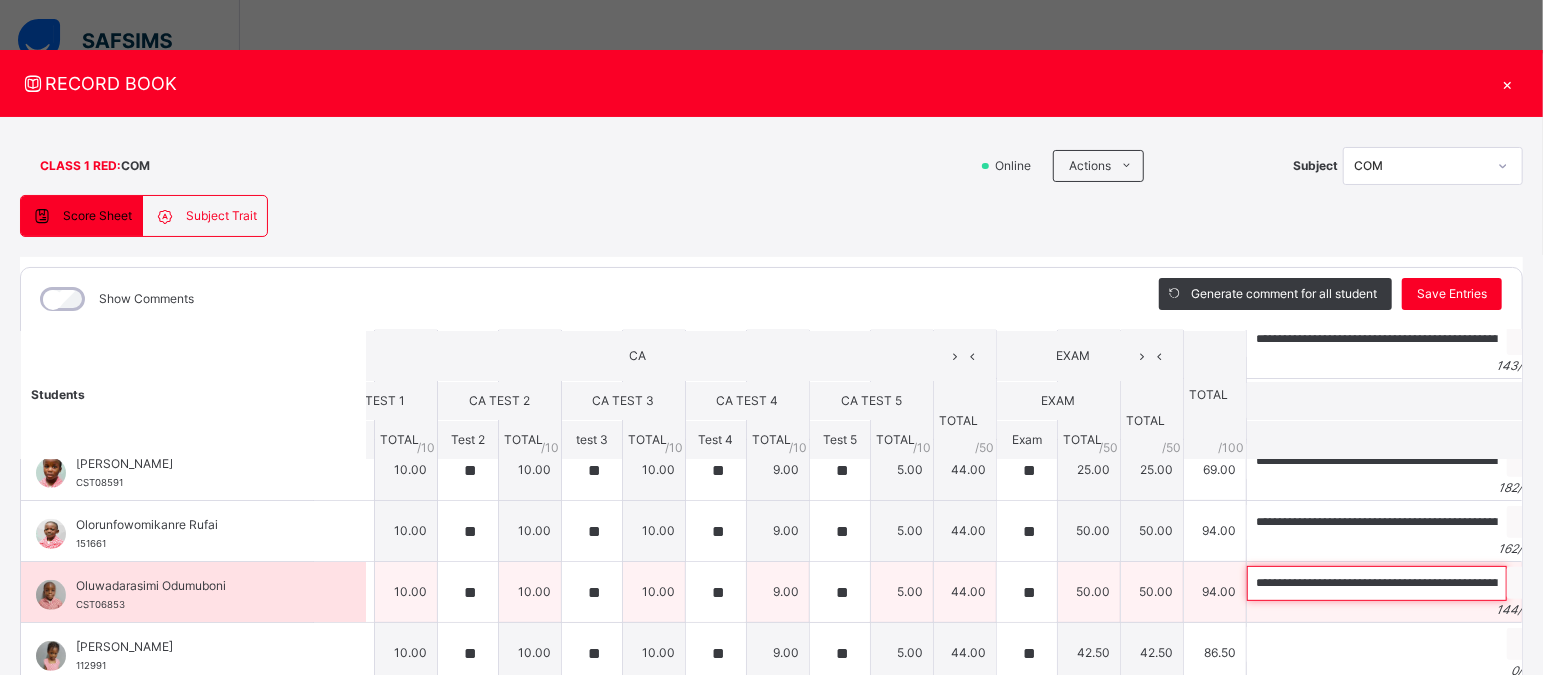 scroll, scrollTop: 0, scrollLeft: 579, axis: horizontal 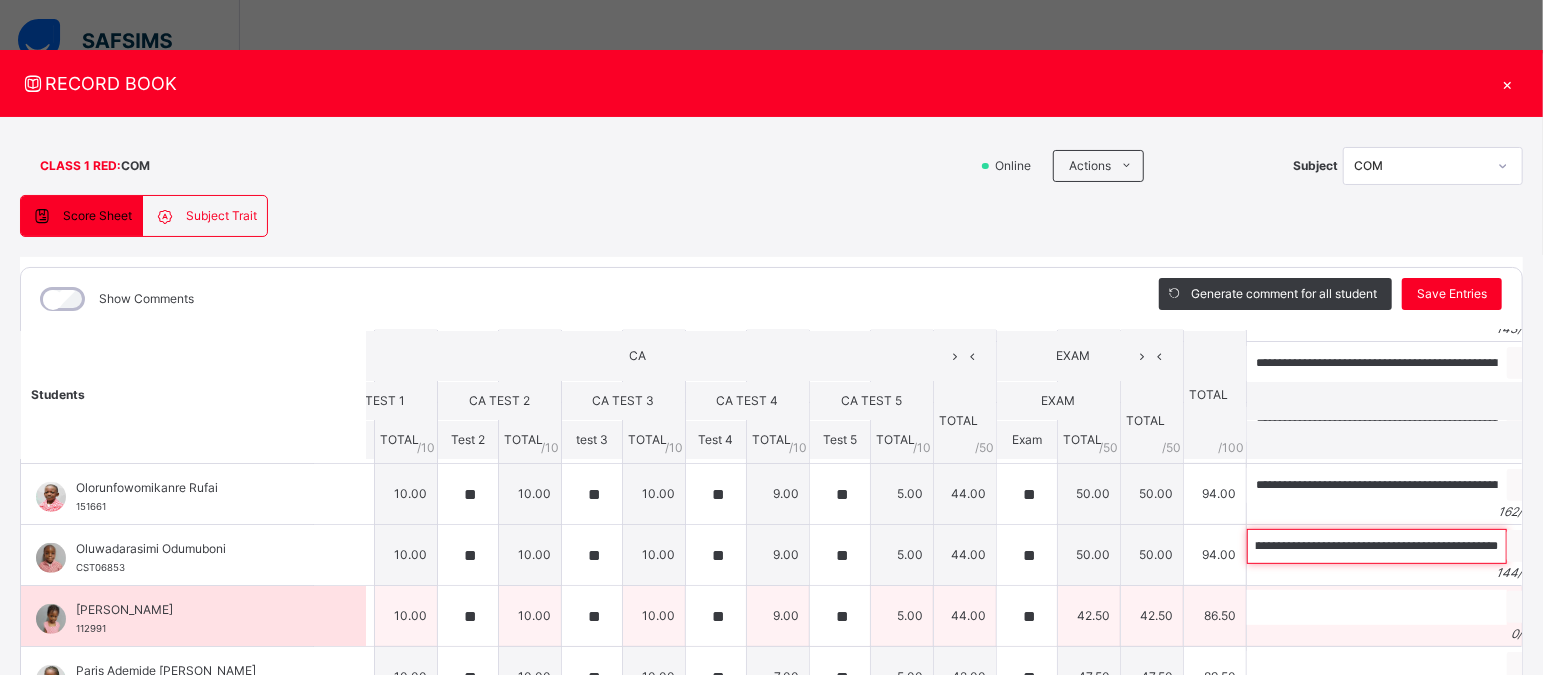 type on "**********" 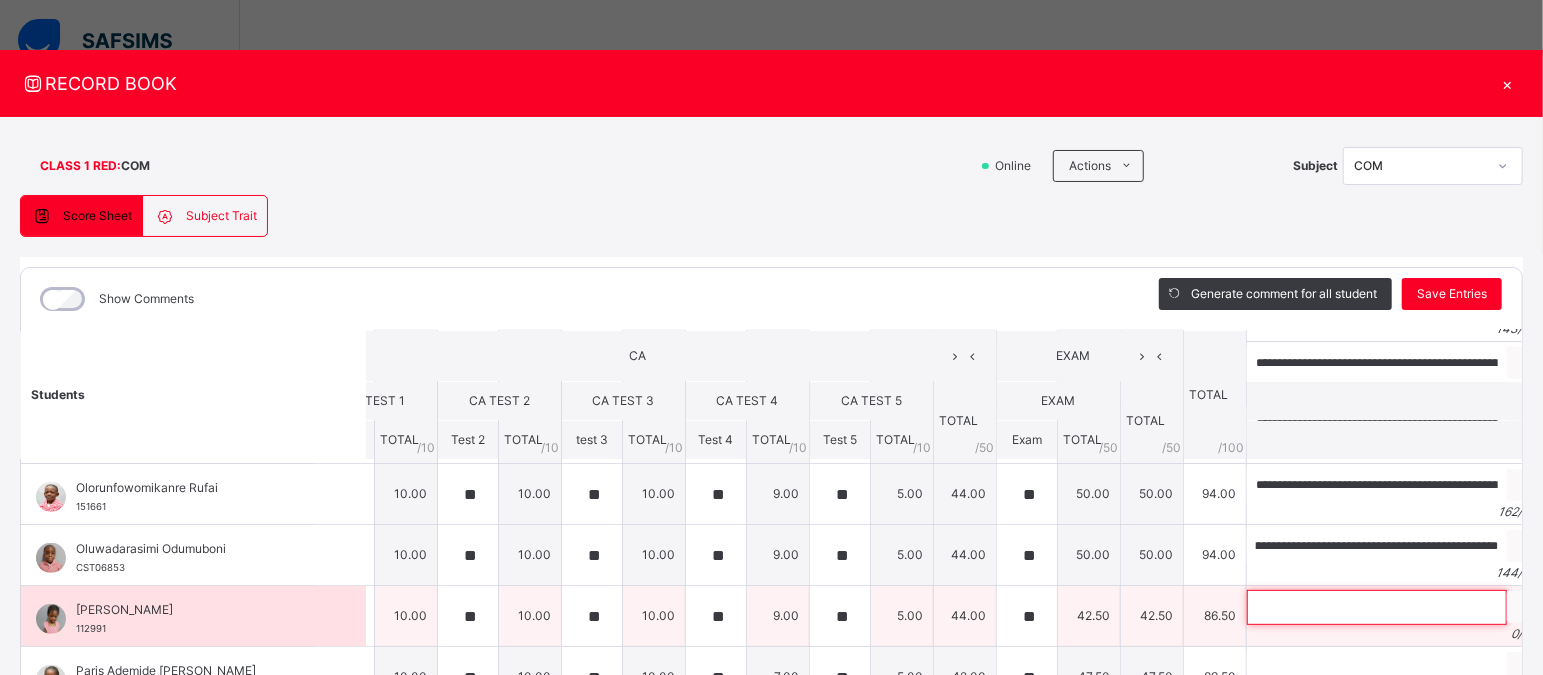 scroll, scrollTop: 0, scrollLeft: 0, axis: both 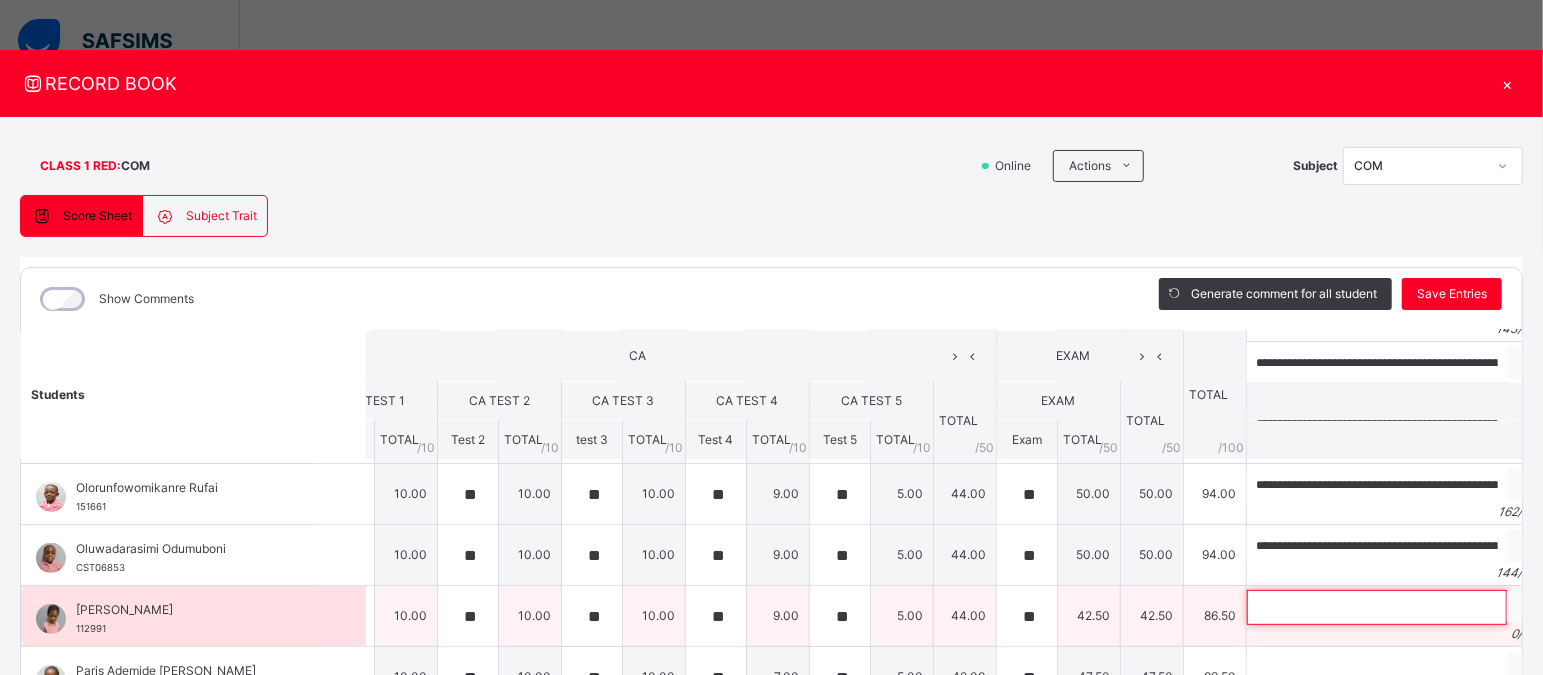click at bounding box center (1377, 607) 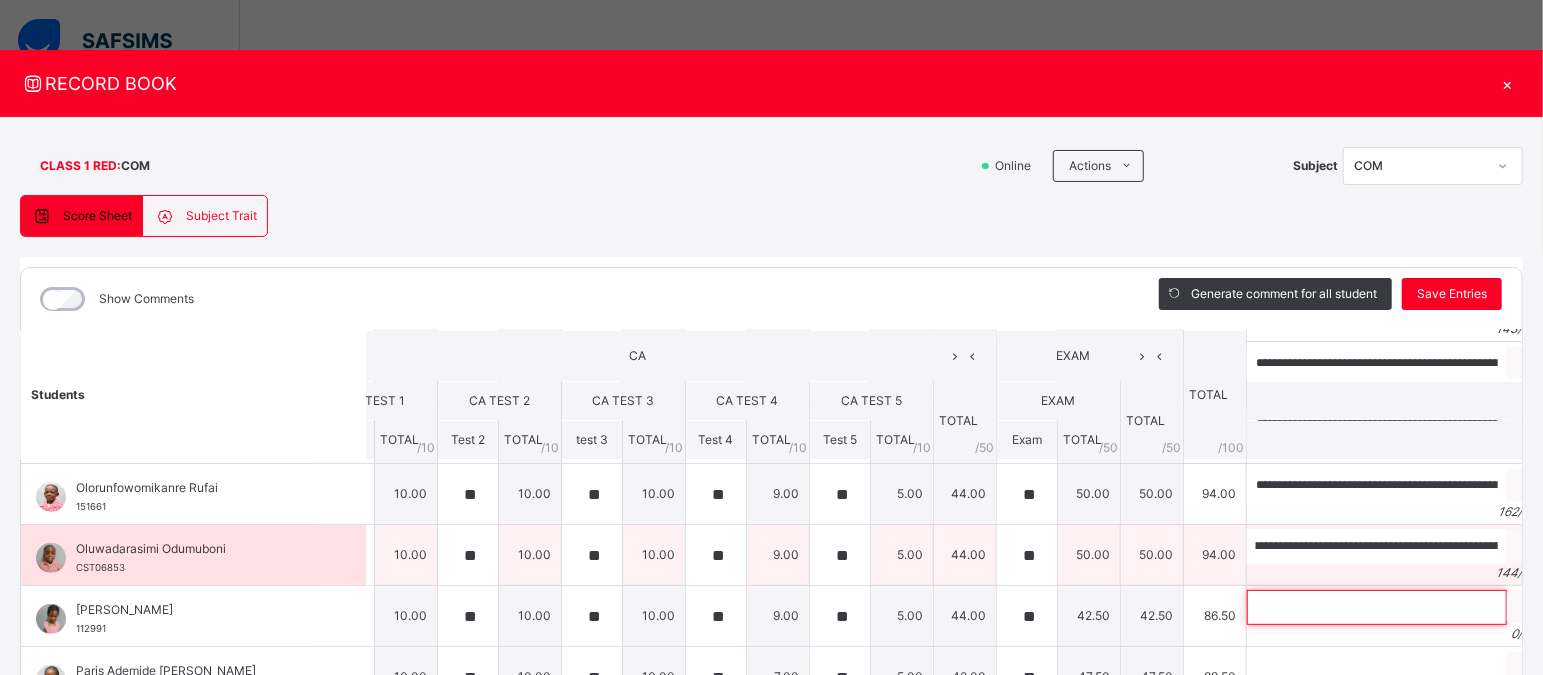 scroll, scrollTop: 0, scrollLeft: 171, axis: horizontal 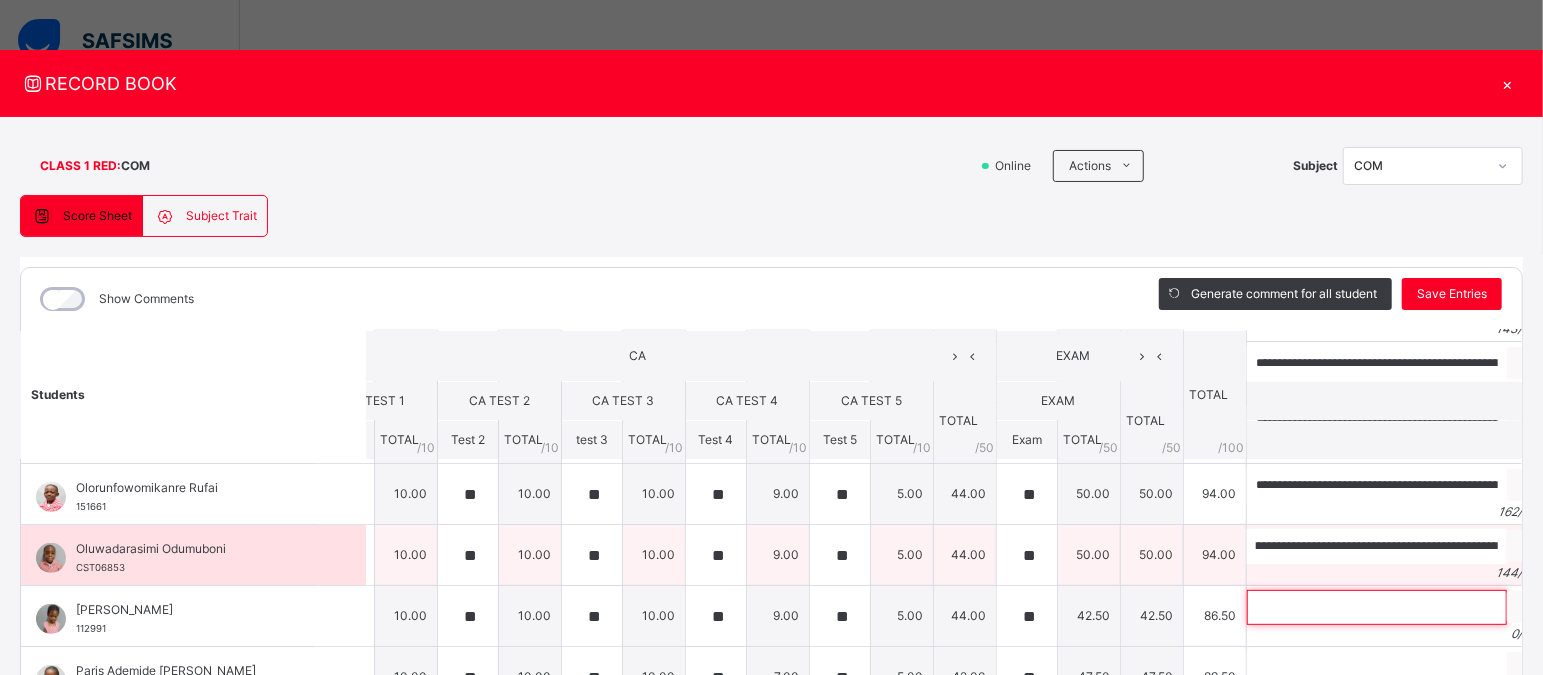 paste on "**********" 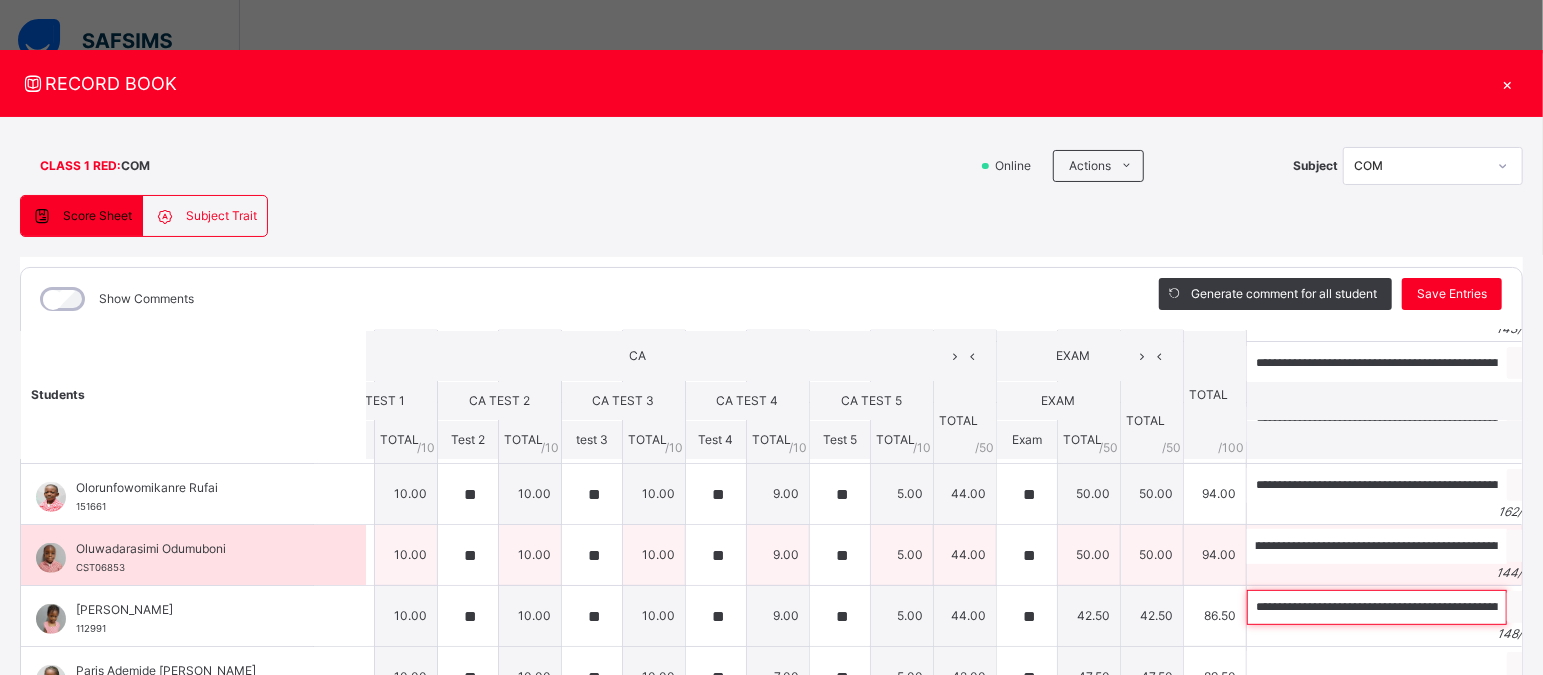scroll, scrollTop: 0, scrollLeft: 625, axis: horizontal 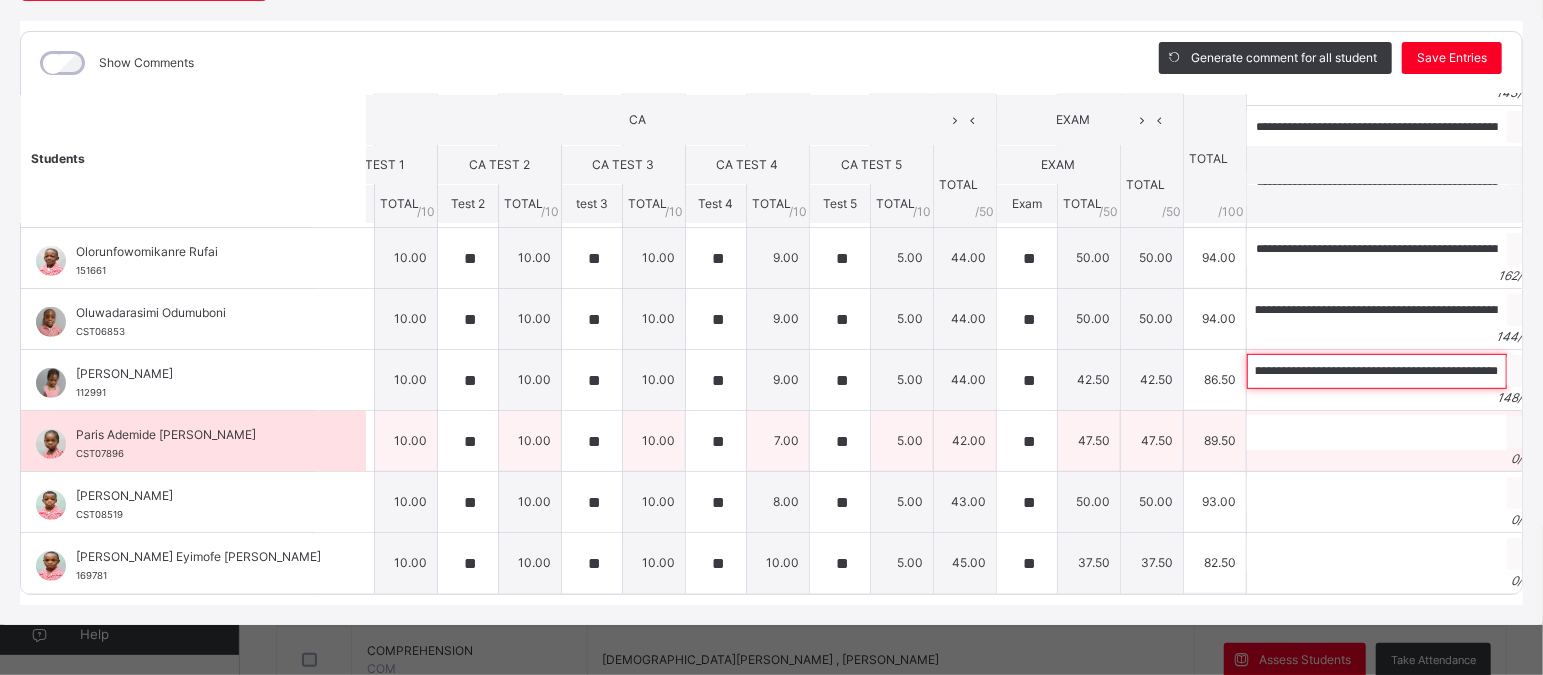 type on "**********" 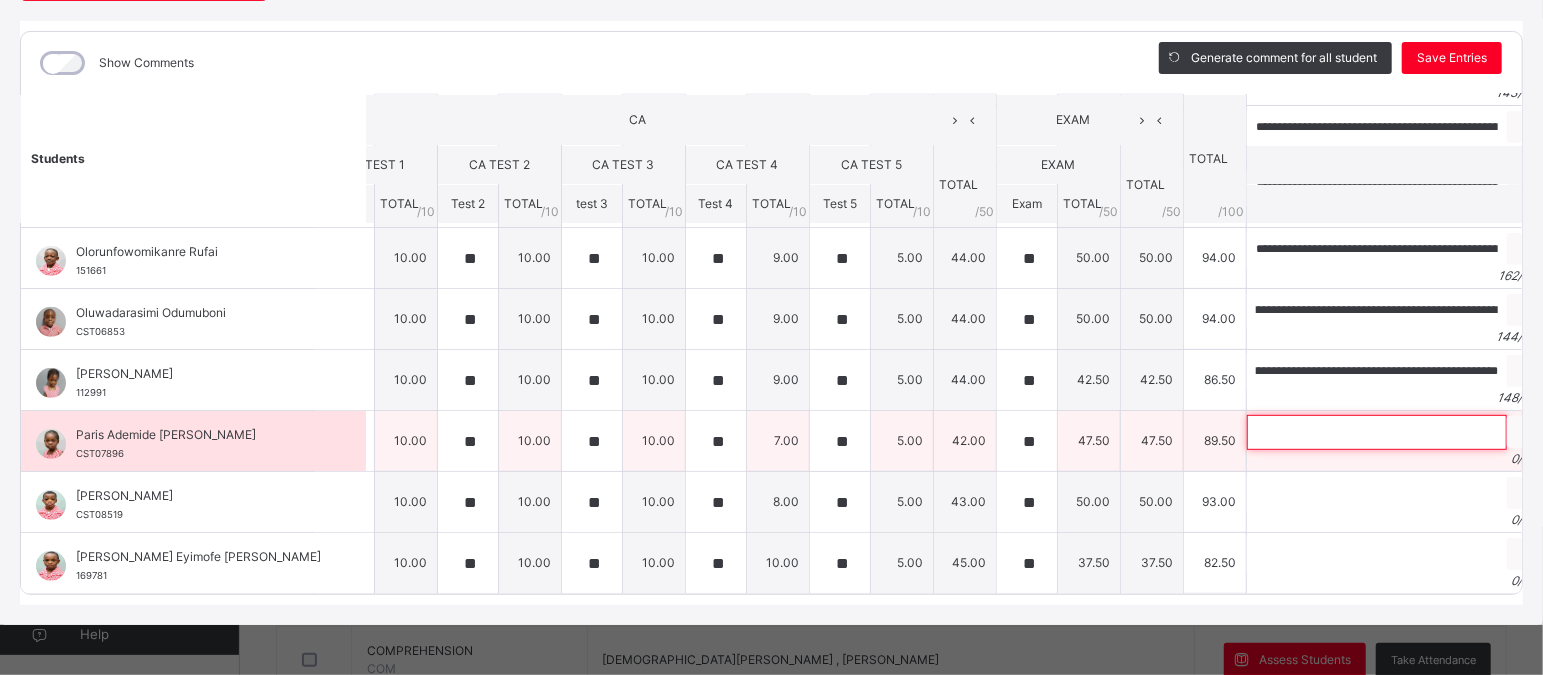 click at bounding box center [1377, 432] 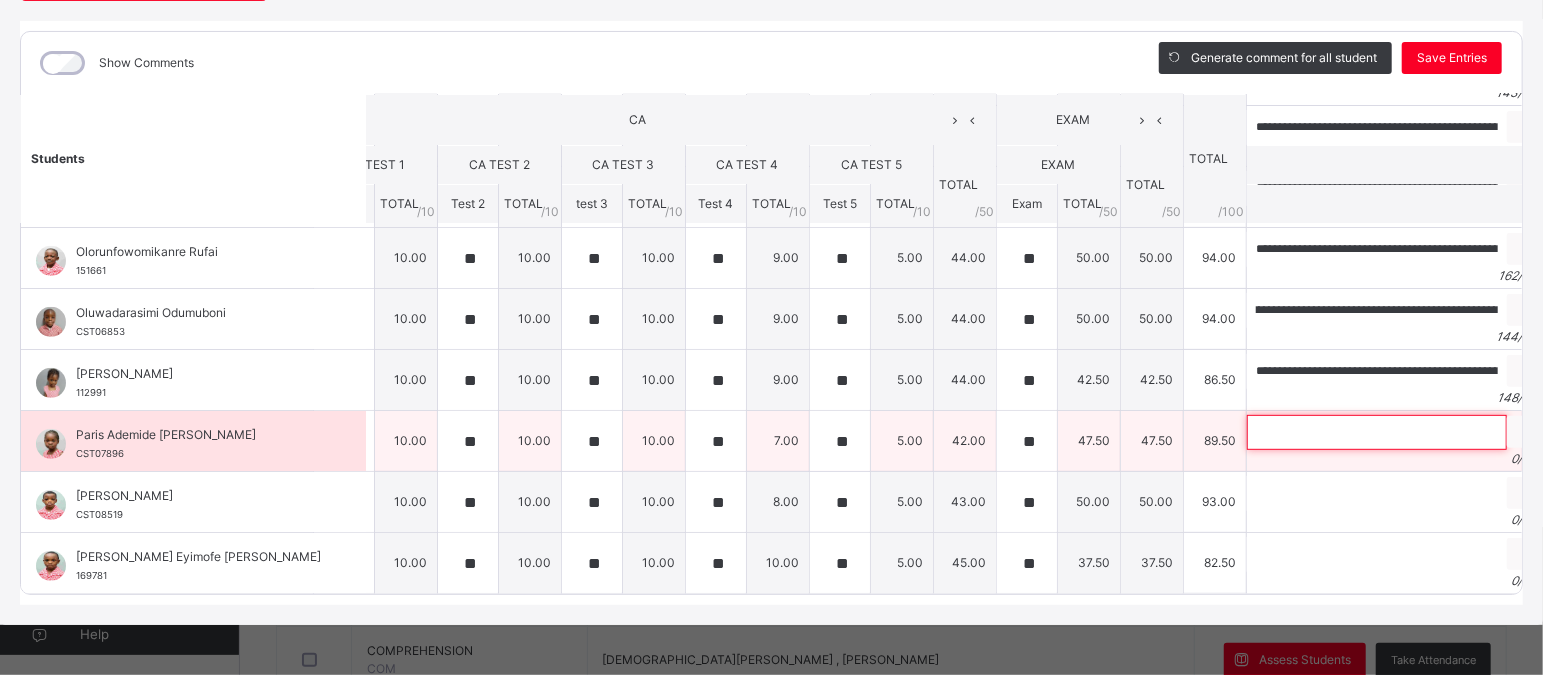 paste on "**********" 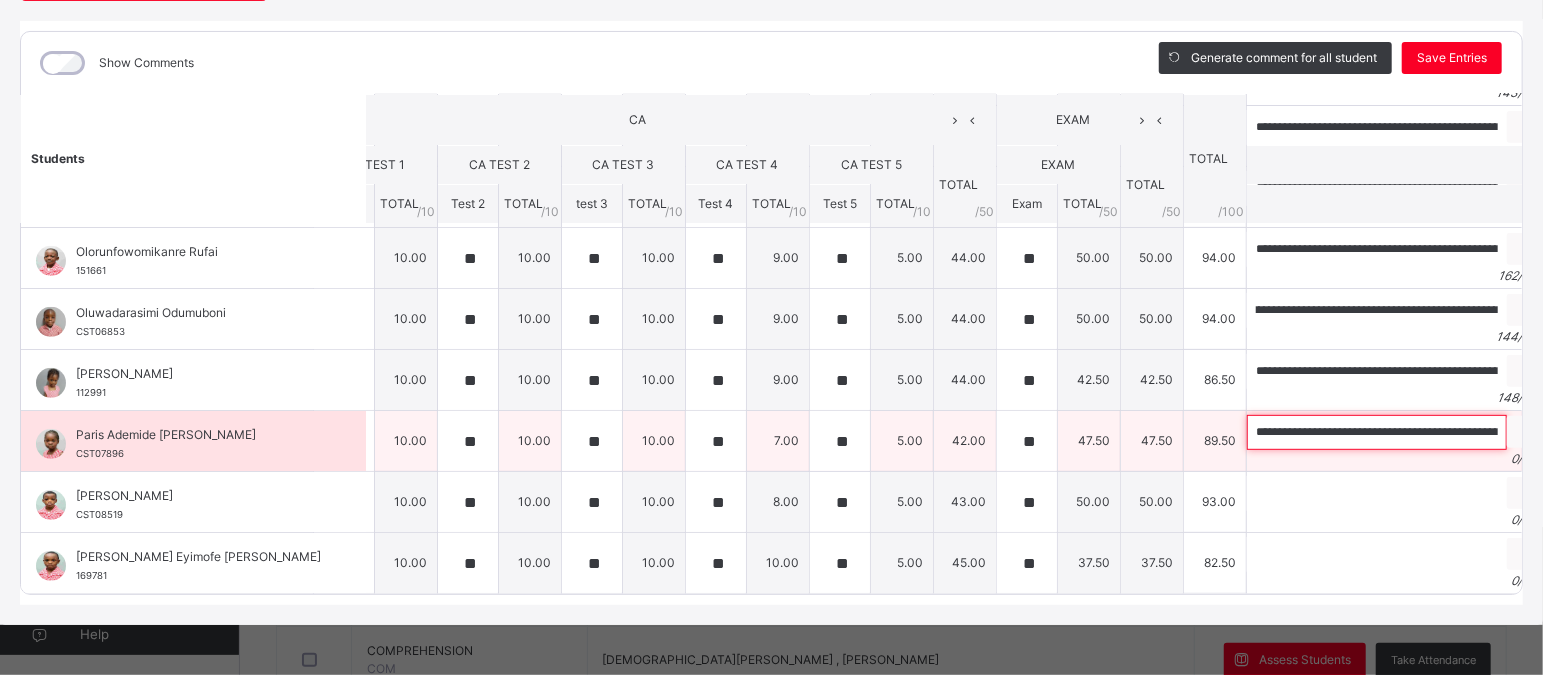 scroll, scrollTop: 0, scrollLeft: 372, axis: horizontal 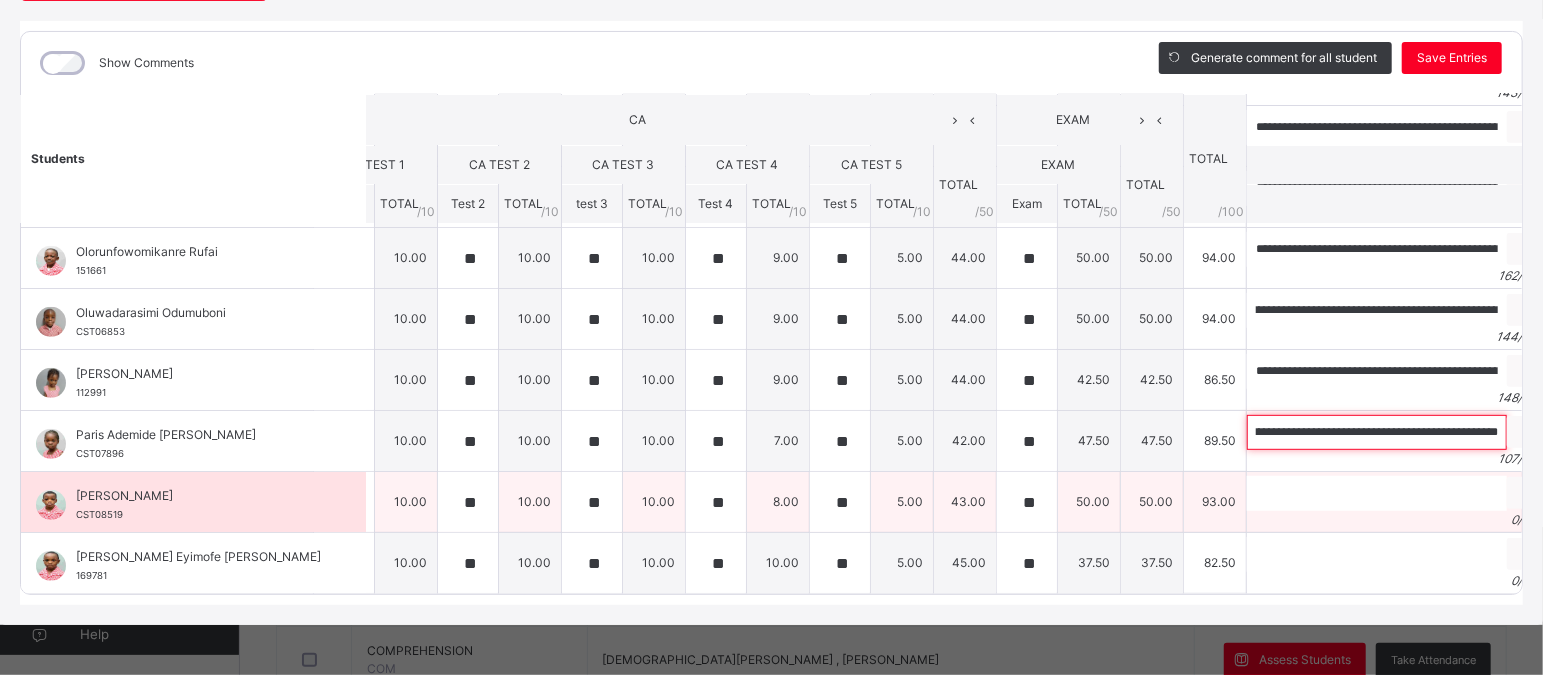 type on "**********" 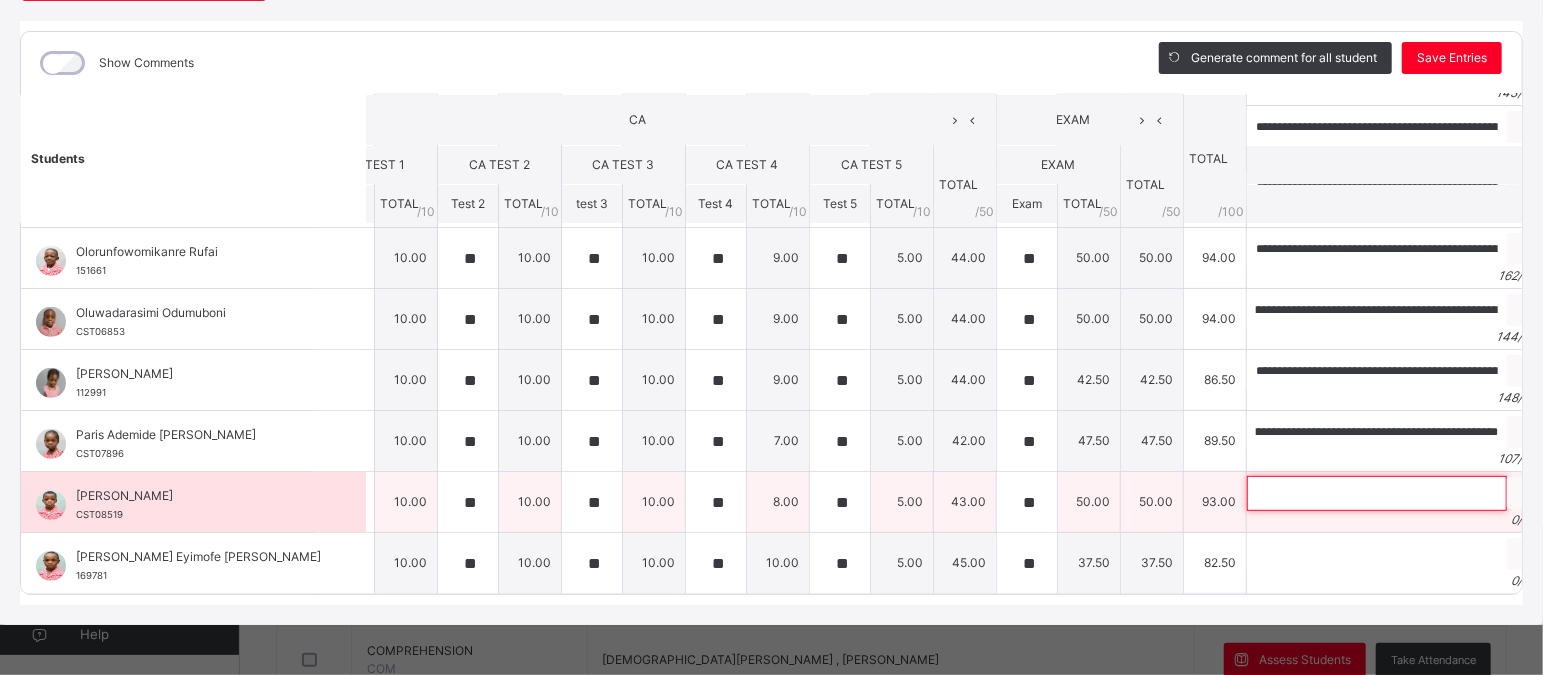 scroll, scrollTop: 0, scrollLeft: 0, axis: both 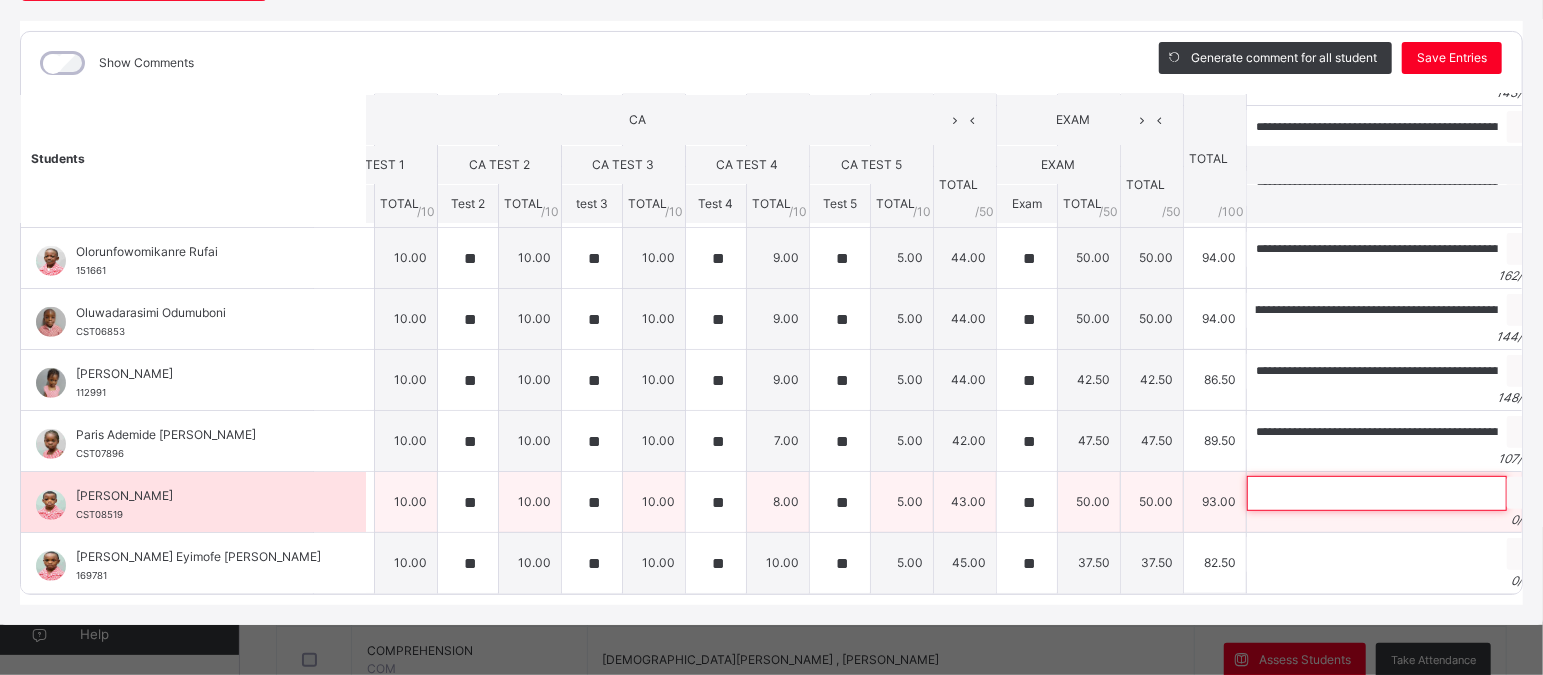 click at bounding box center [1377, 493] 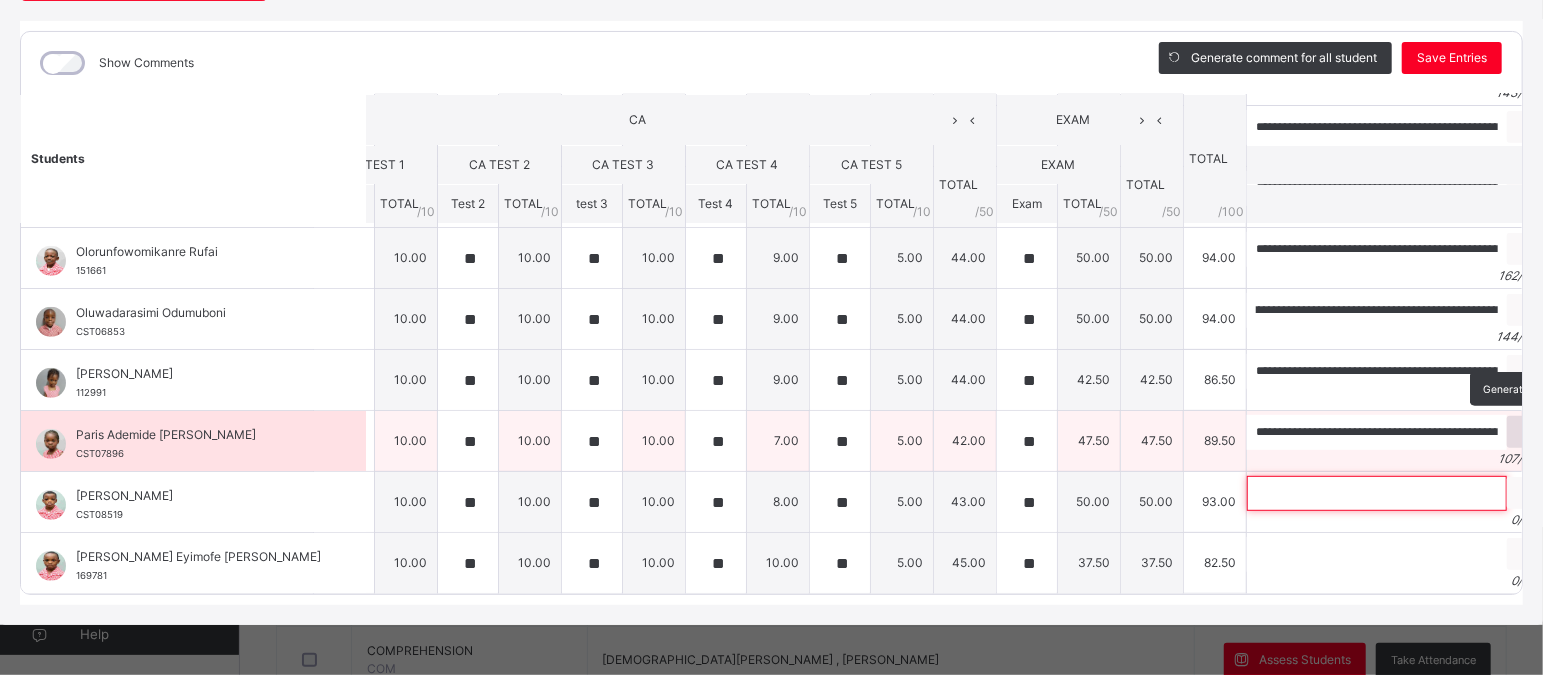 paste on "**********" 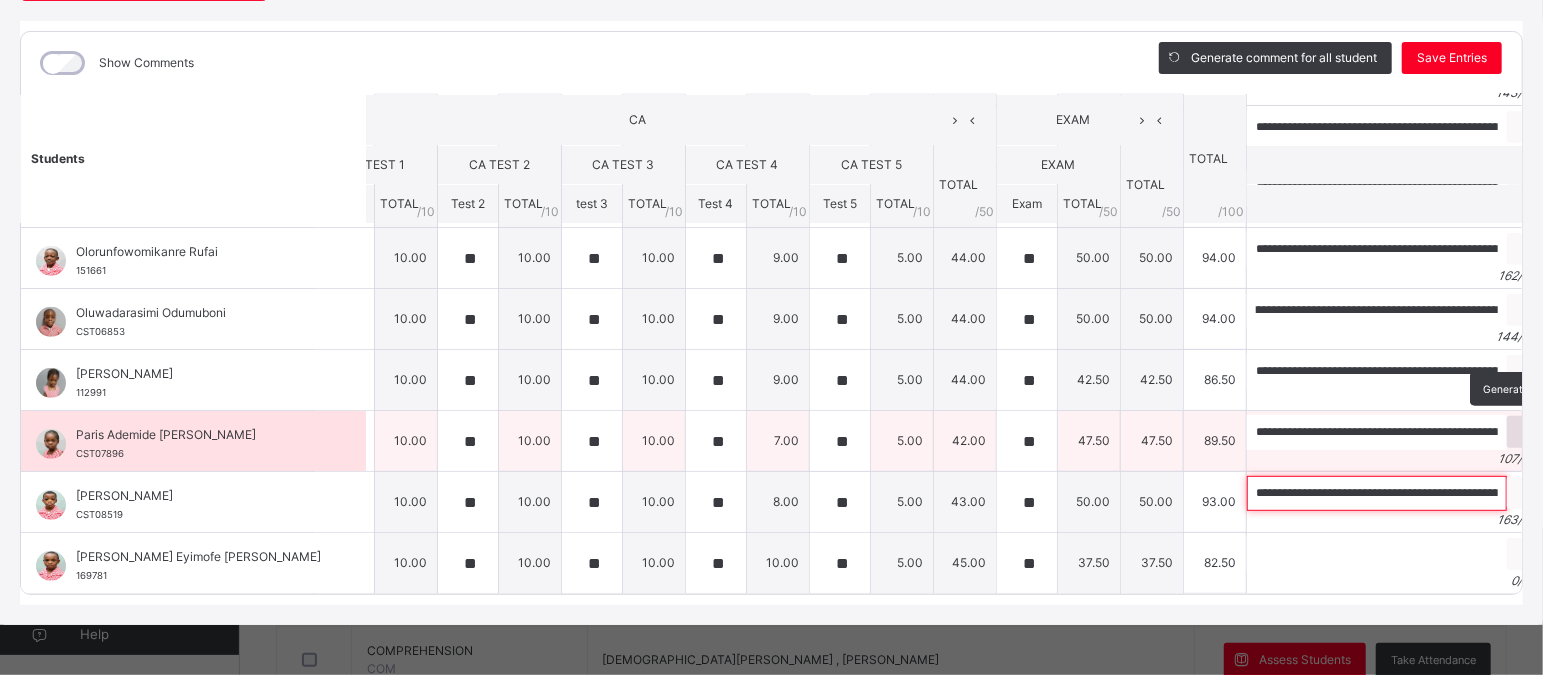 scroll, scrollTop: 0, scrollLeft: 680, axis: horizontal 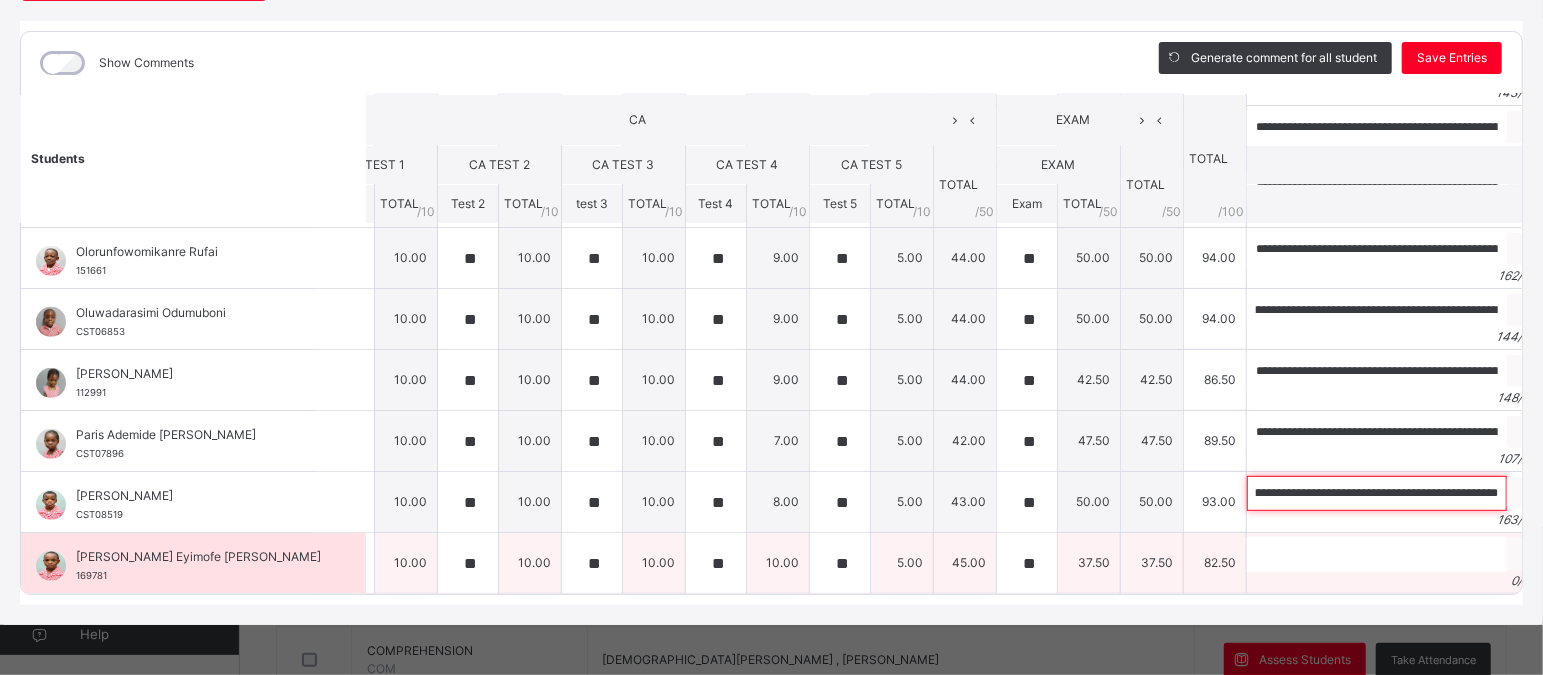 type on "**********" 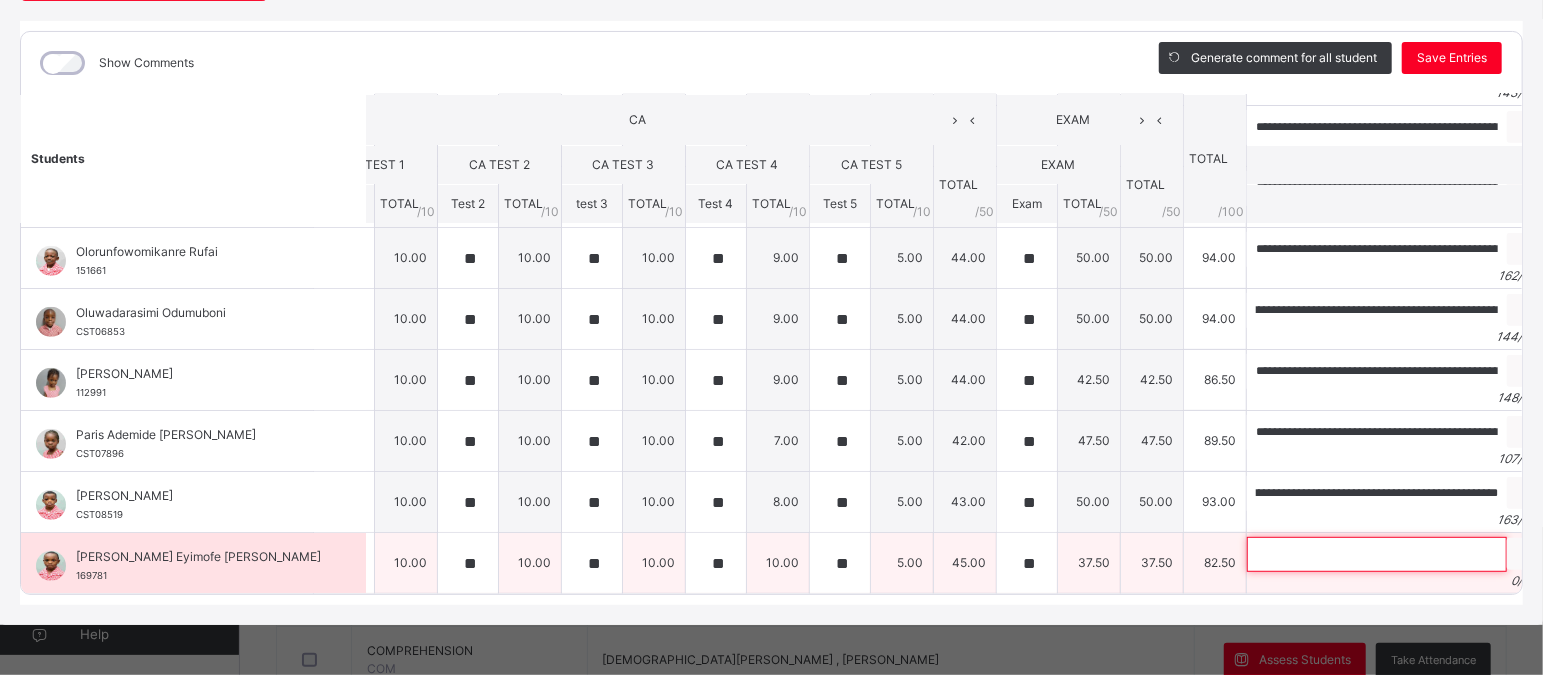 click at bounding box center (1377, 554) 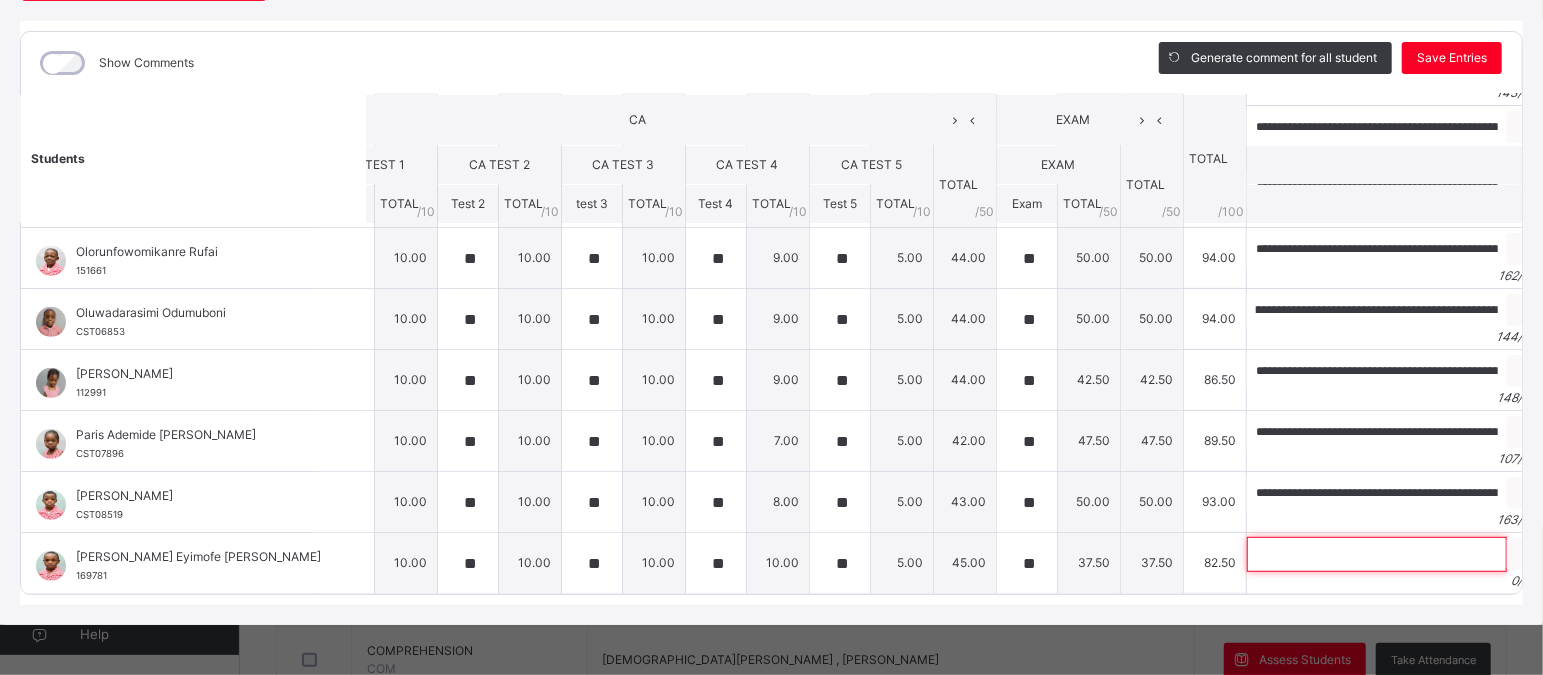 paste on "**********" 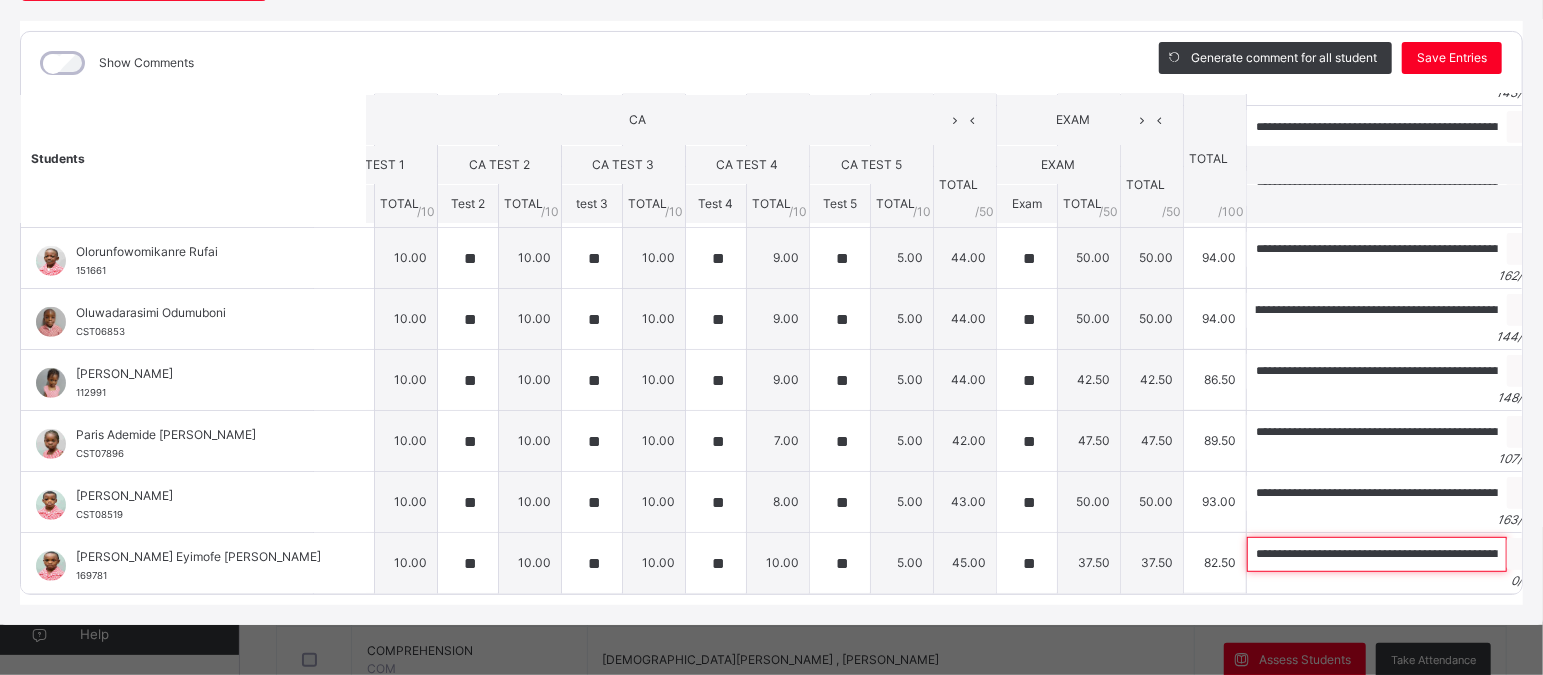 scroll, scrollTop: 0, scrollLeft: 616, axis: horizontal 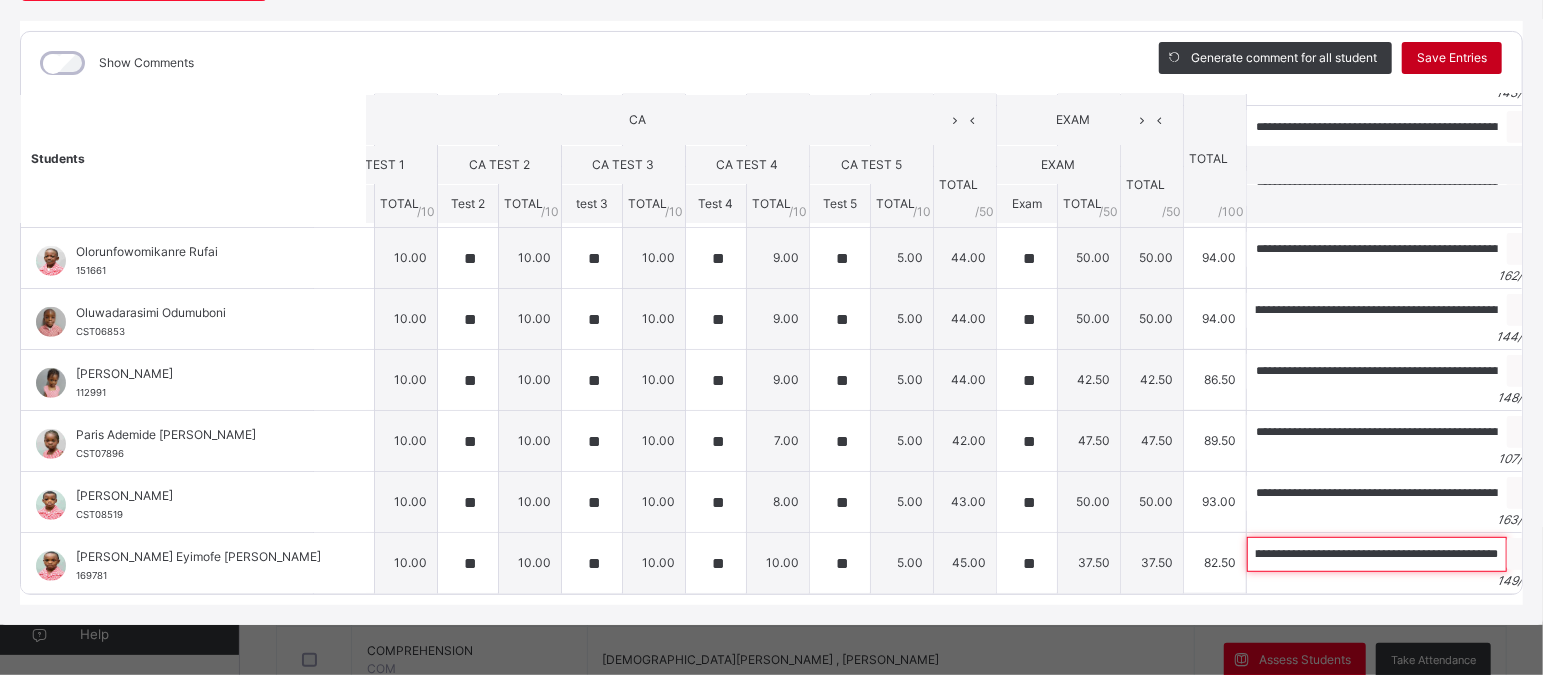 type on "**********" 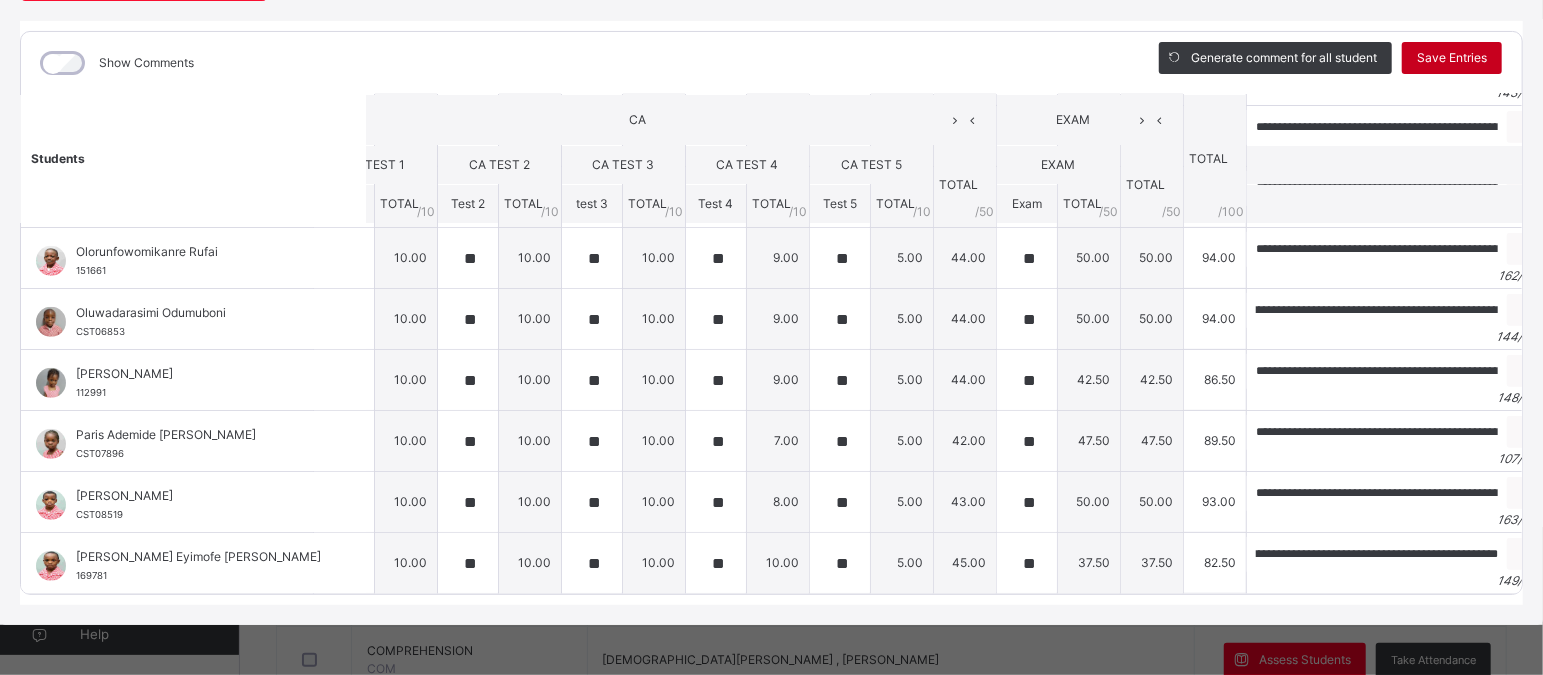click on "Save Entries" at bounding box center (1452, 58) 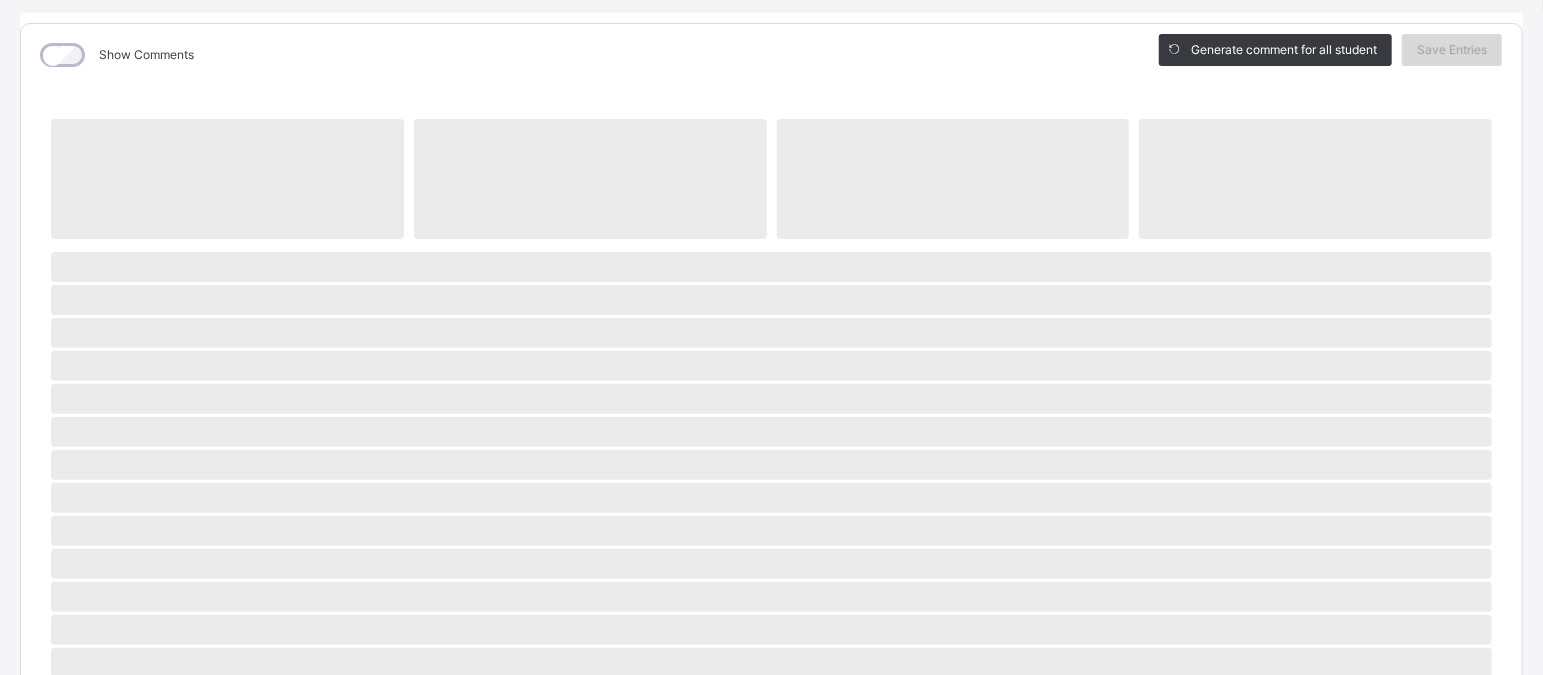 scroll, scrollTop: 244, scrollLeft: 0, axis: vertical 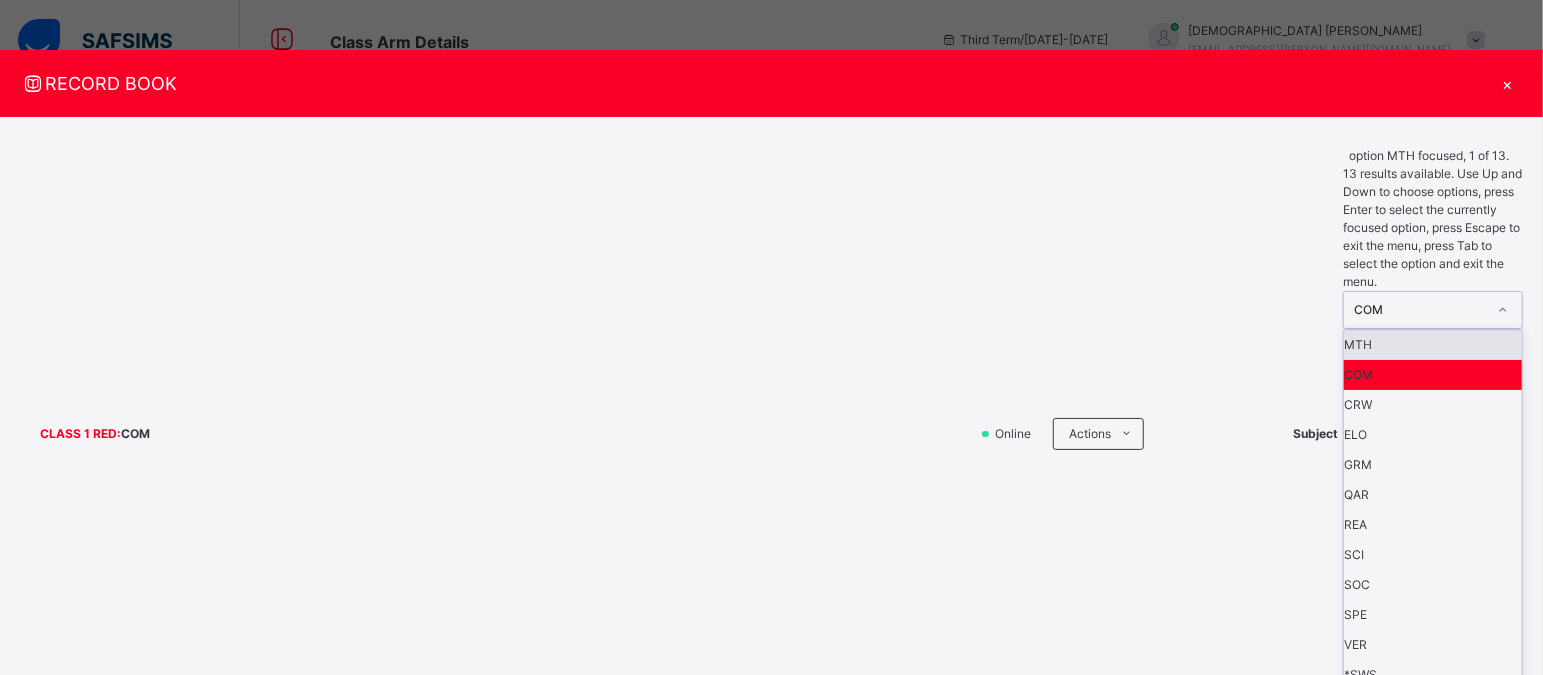 click on "COM" at bounding box center (1420, 310) 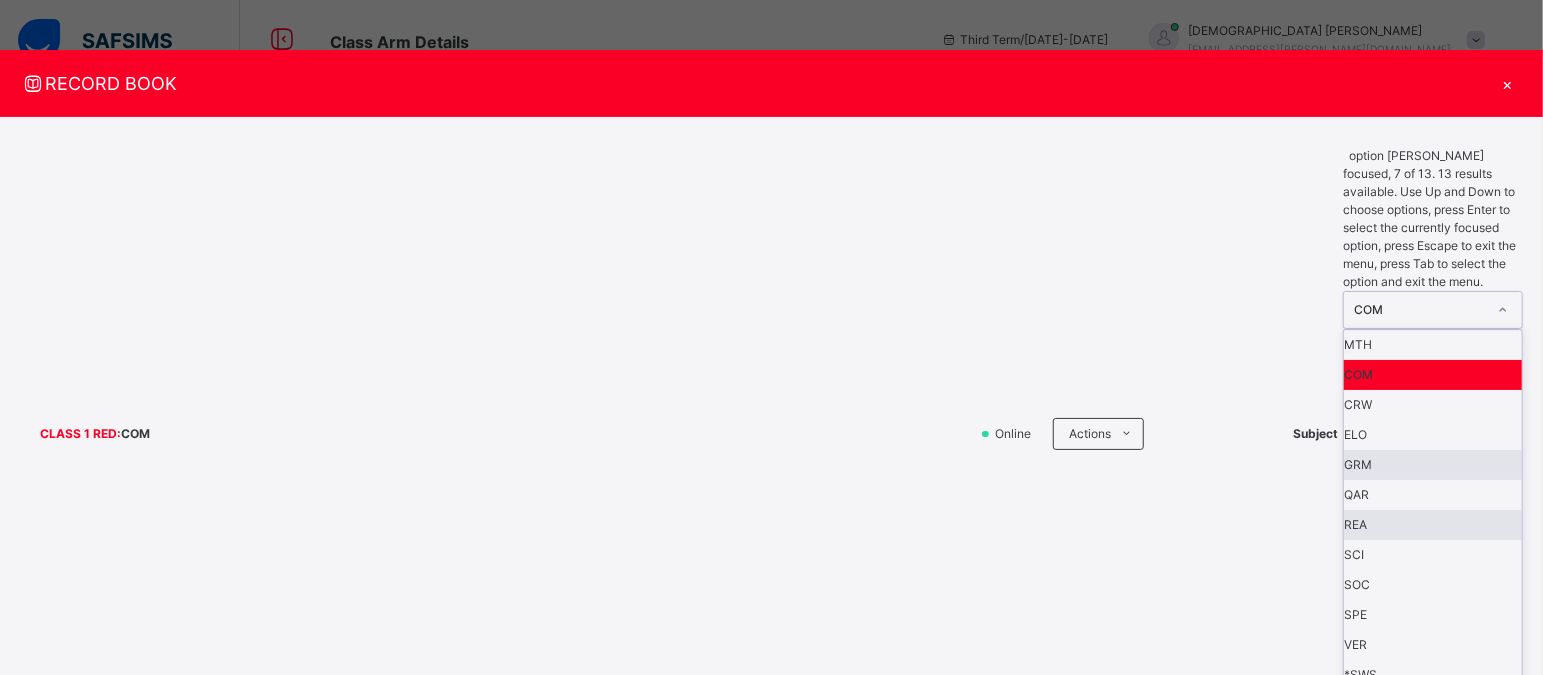 scroll, scrollTop: 0, scrollLeft: 0, axis: both 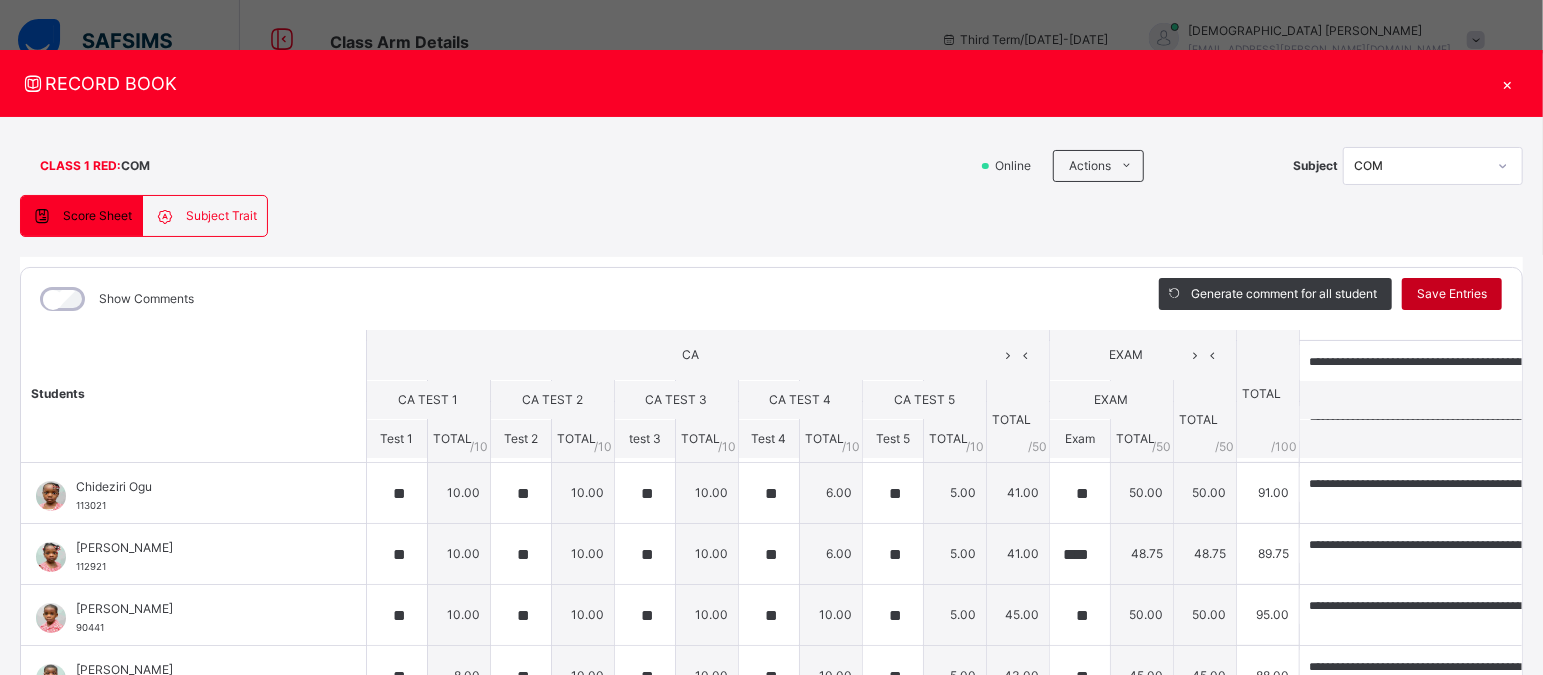 click on "Save Entries" at bounding box center (1452, 294) 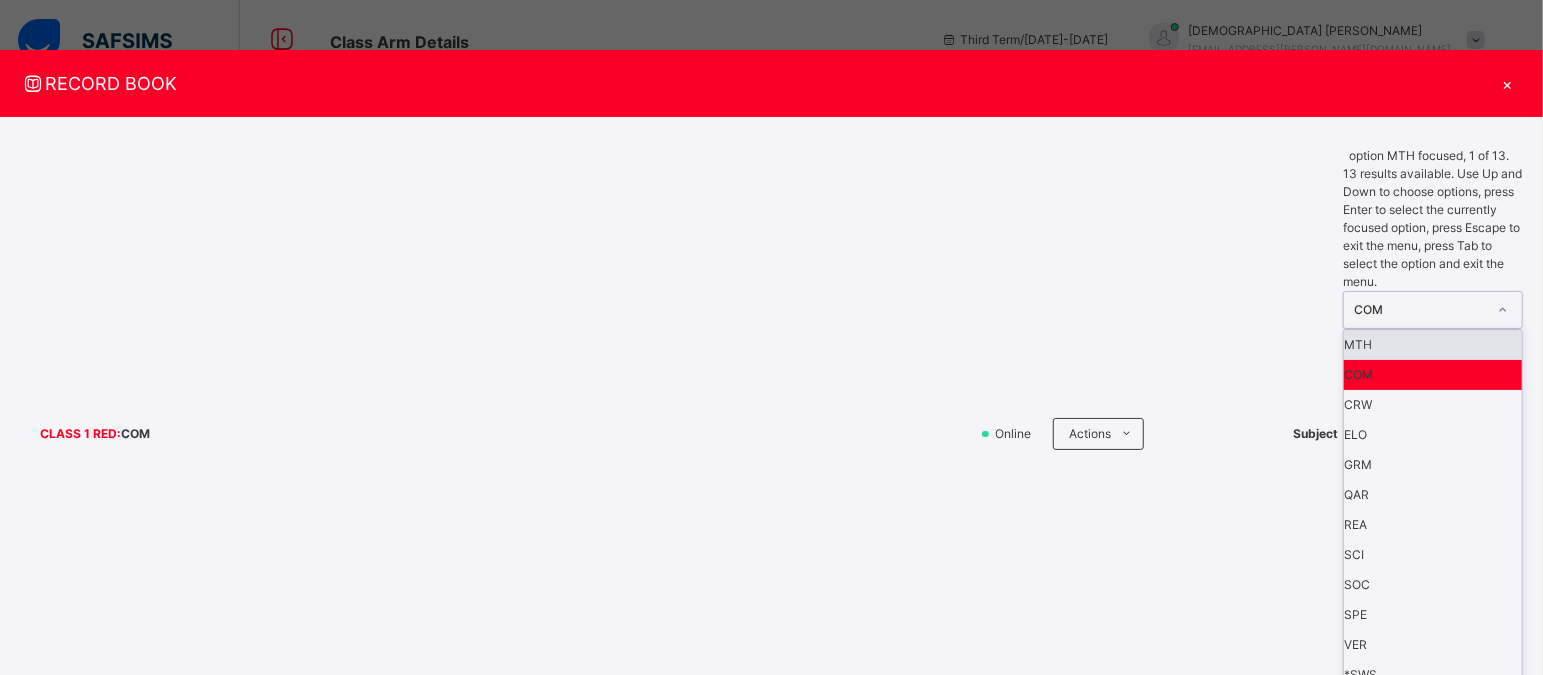click 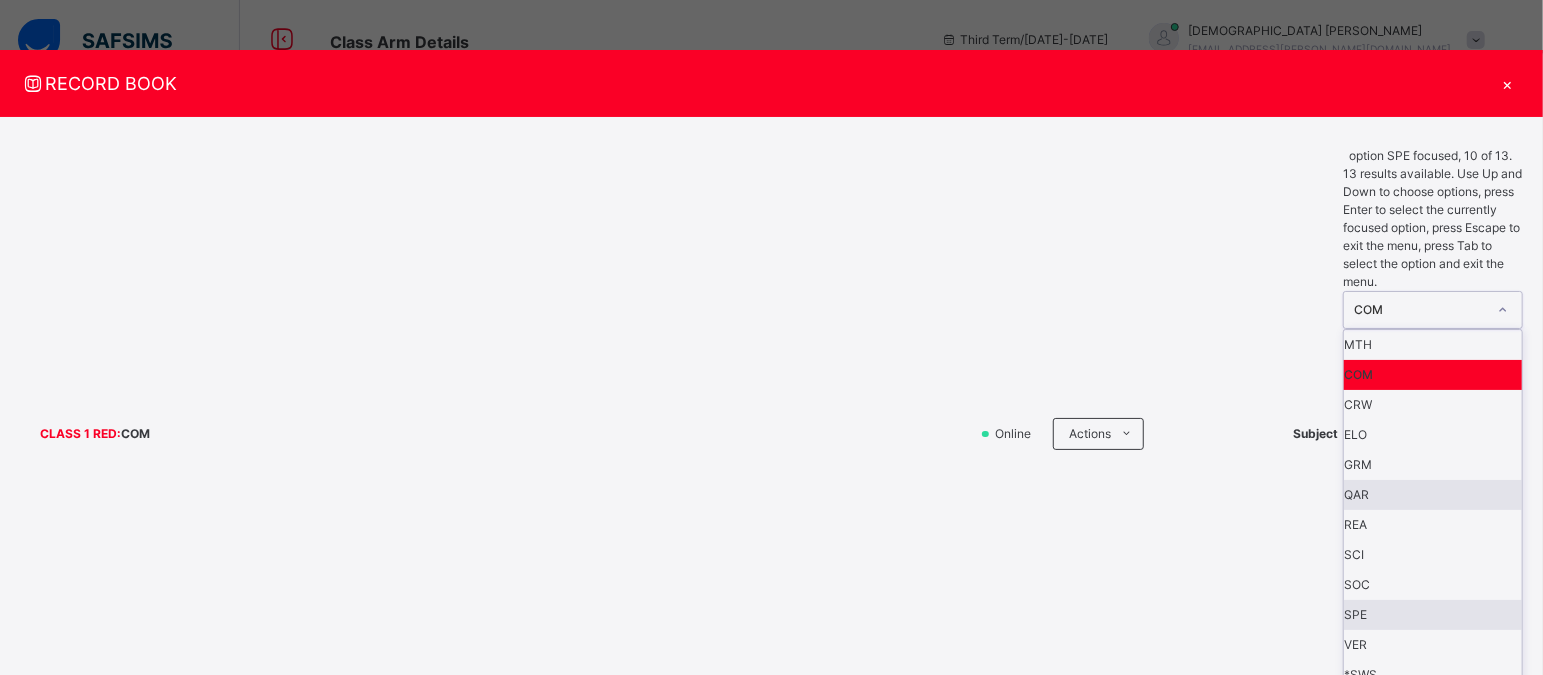 scroll, scrollTop: 141, scrollLeft: 0, axis: vertical 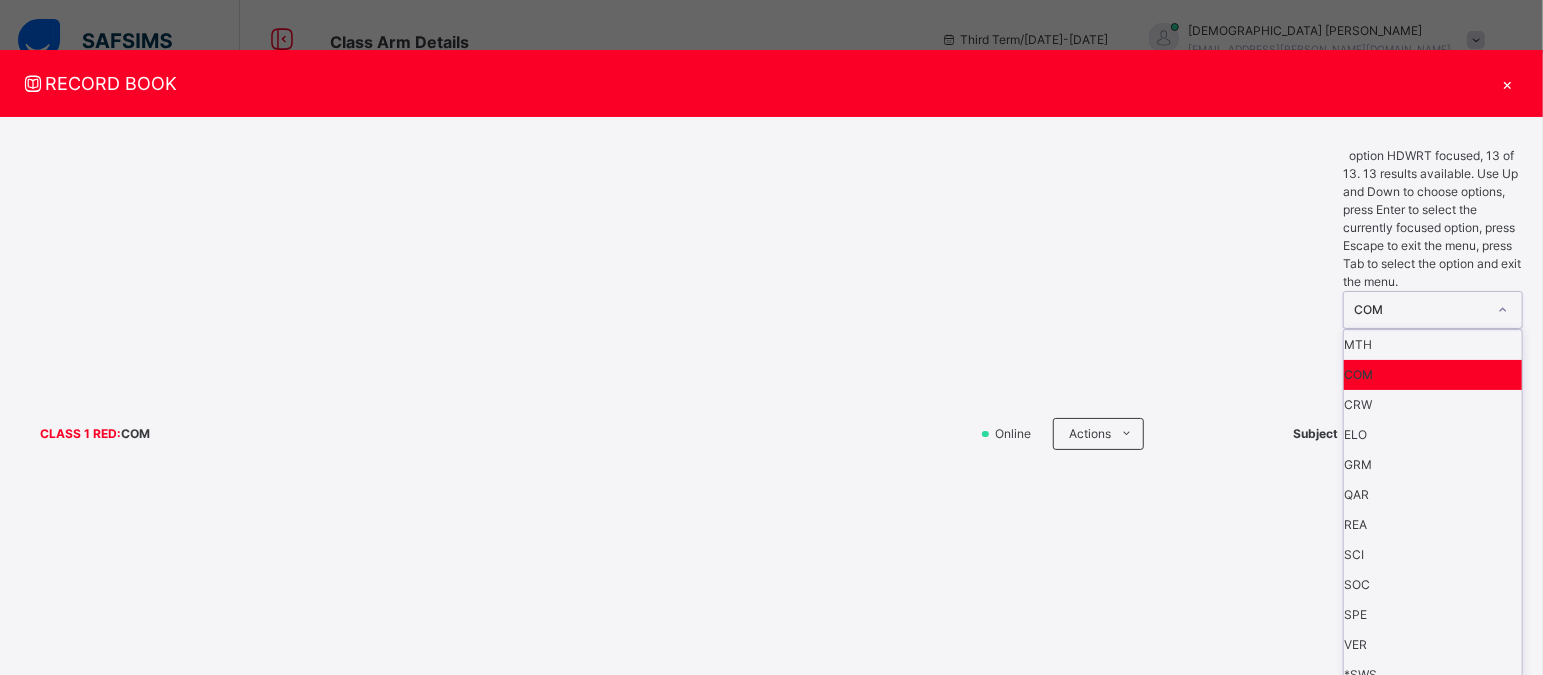 click on "HDWRT" at bounding box center (1433, 705) 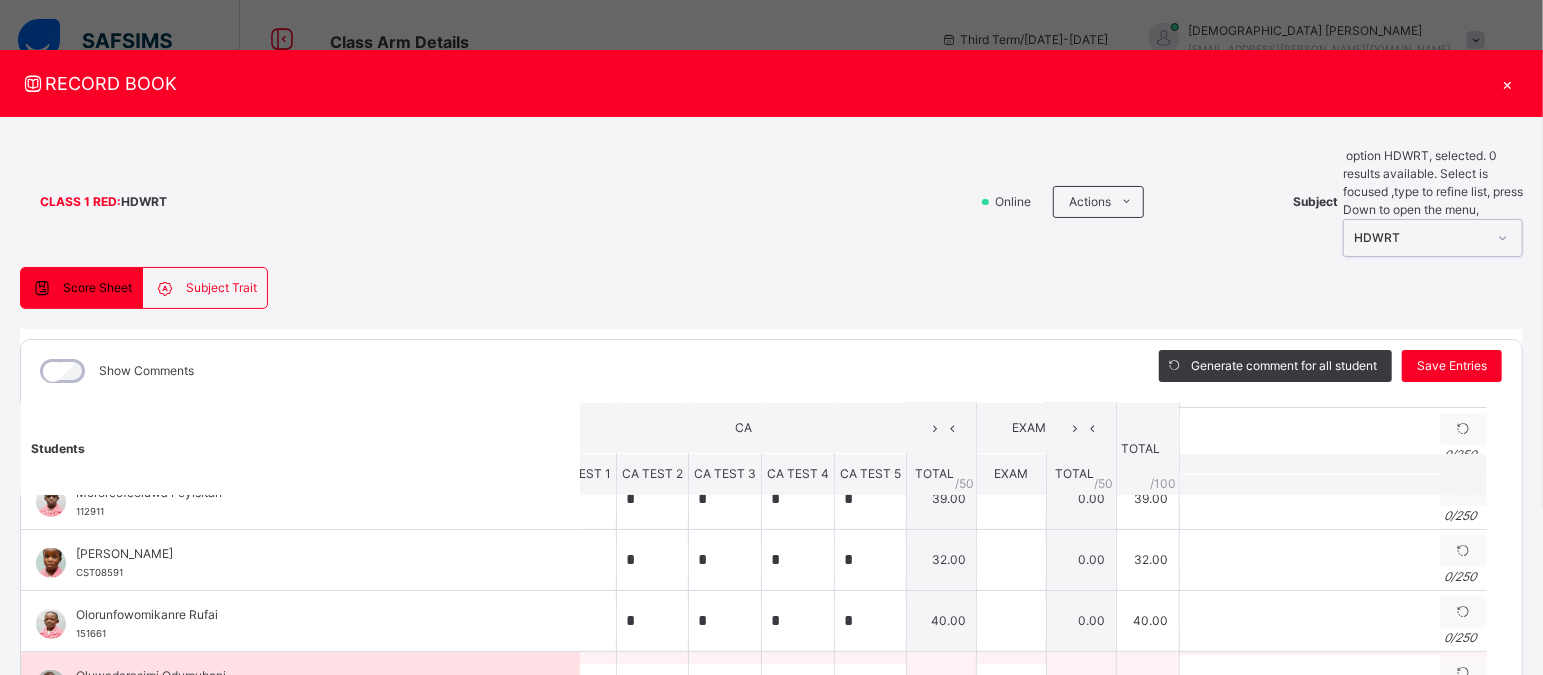scroll, scrollTop: 525, scrollLeft: 35, axis: both 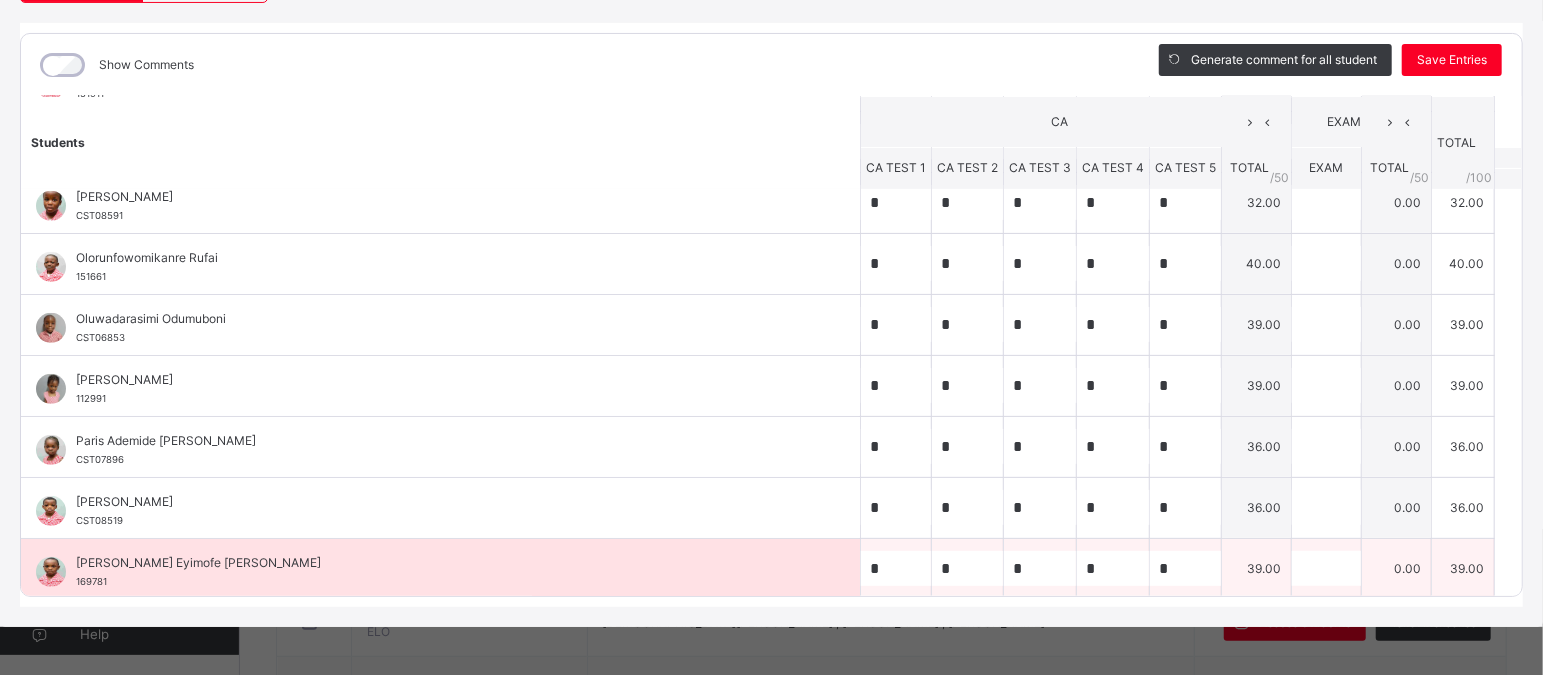 click on "Ronald Eyimofe Ajanaku 169781" at bounding box center [445, 572] 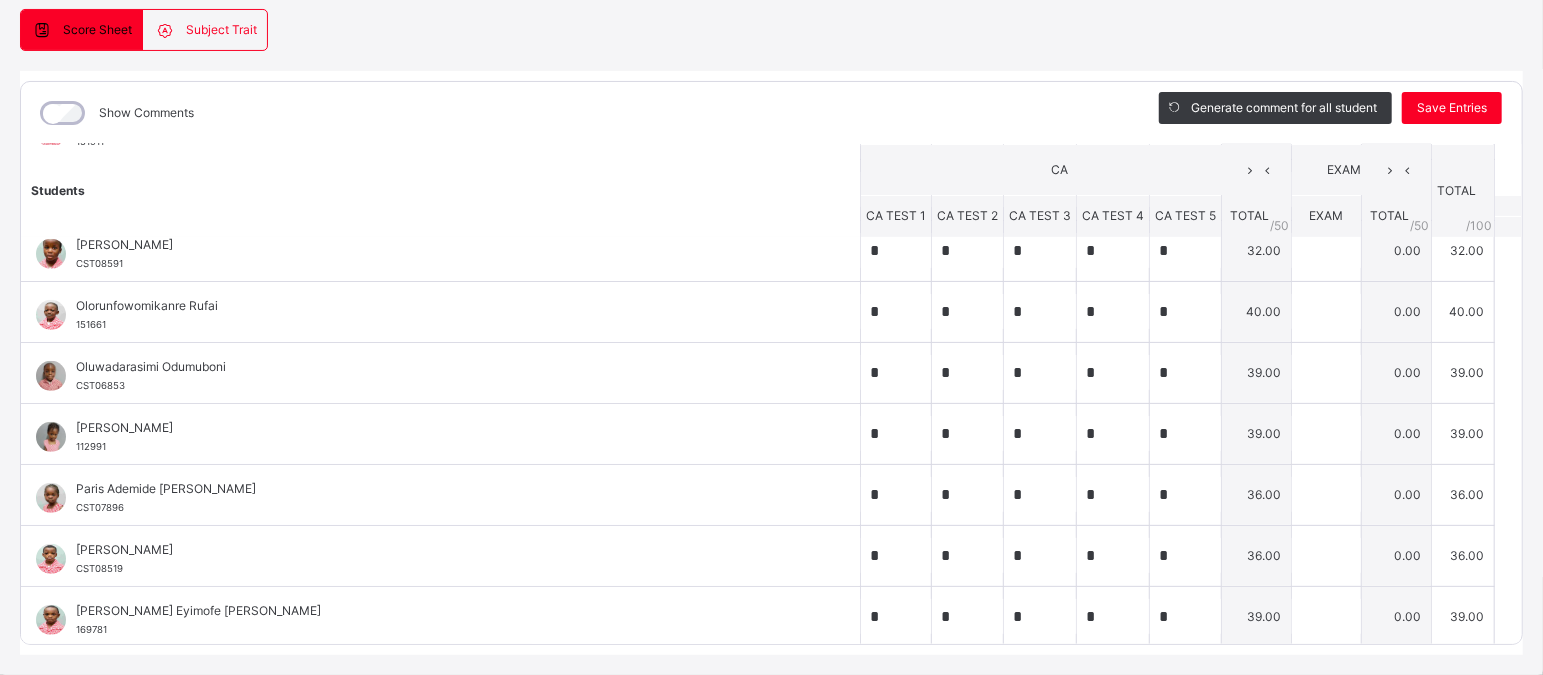 scroll, scrollTop: 234, scrollLeft: 0, axis: vertical 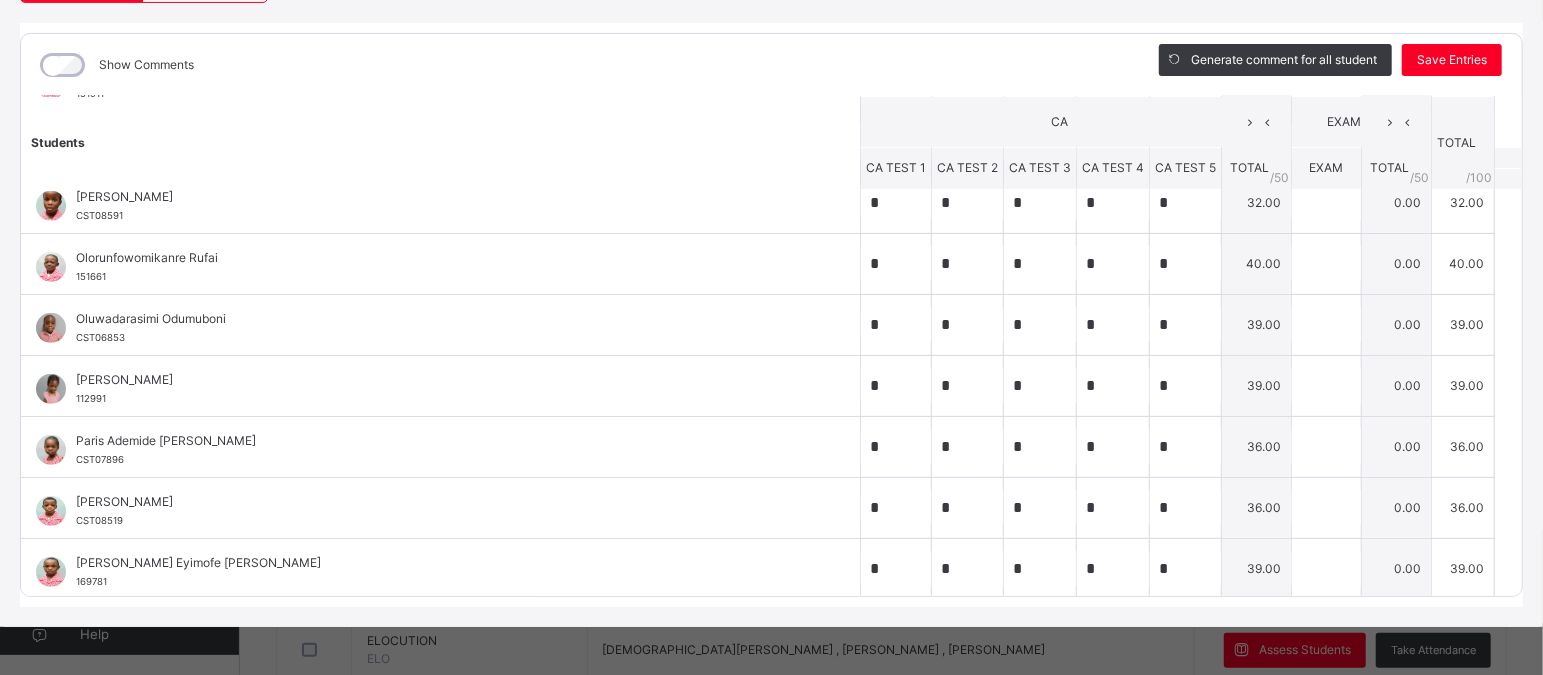 drag, startPoint x: 835, startPoint y: 111, endPoint x: 710, endPoint y: 124, distance: 125.67418 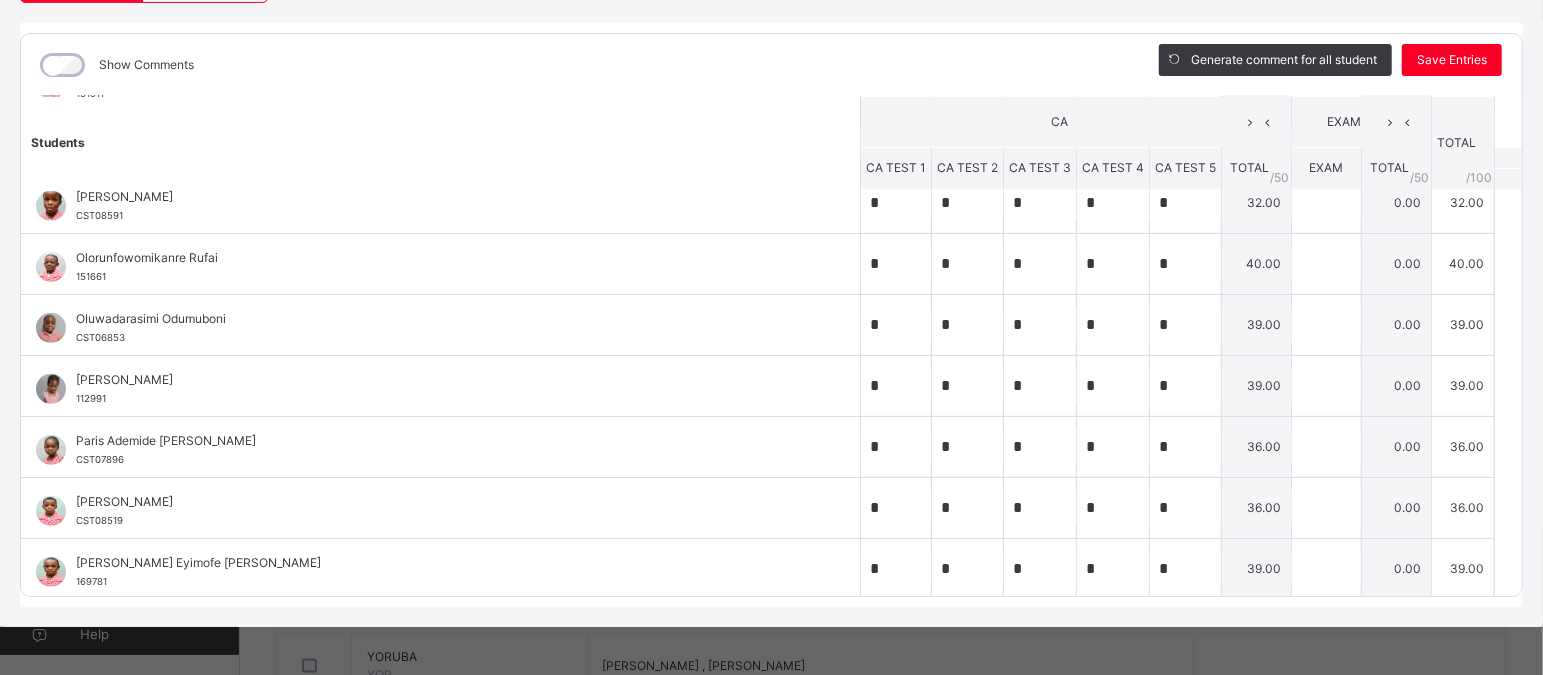 scroll, scrollTop: 1283, scrollLeft: 0, axis: vertical 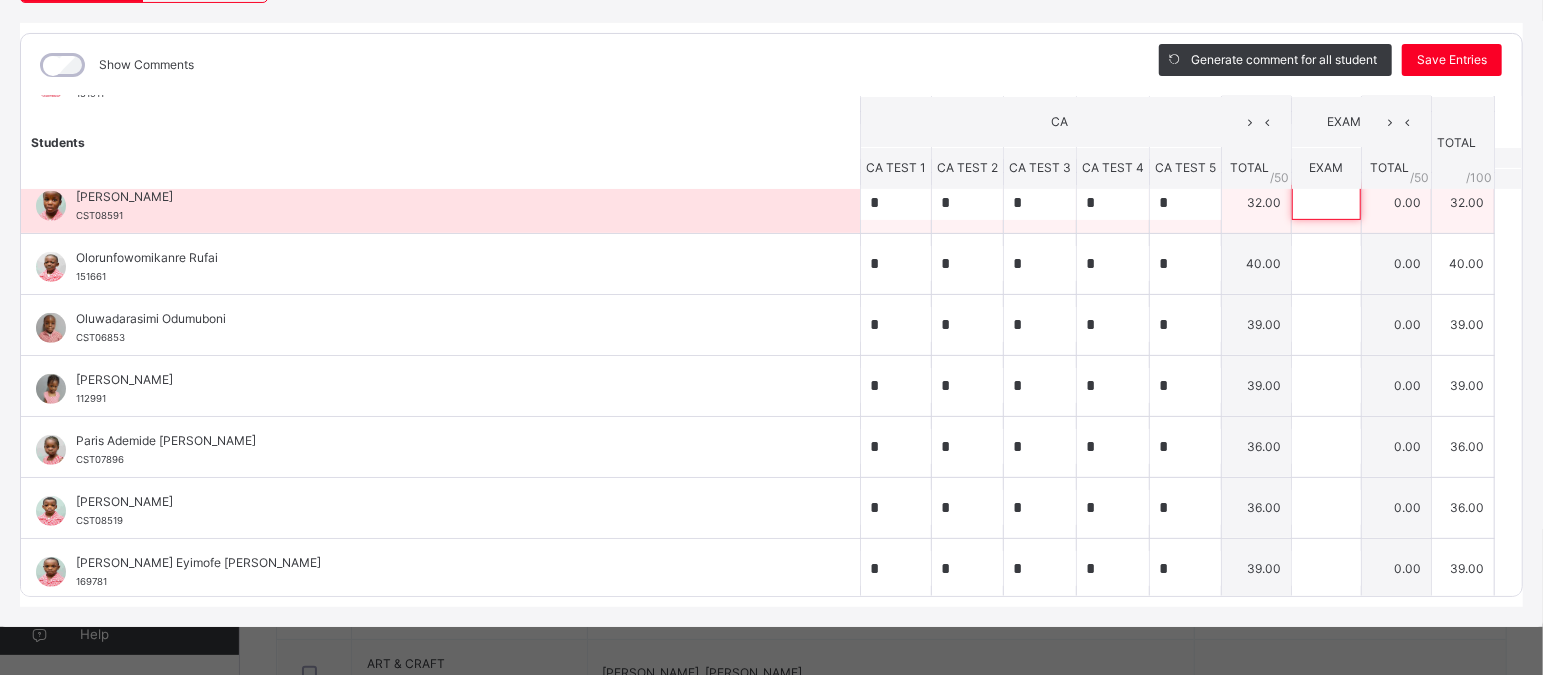 click at bounding box center (1326, 202) 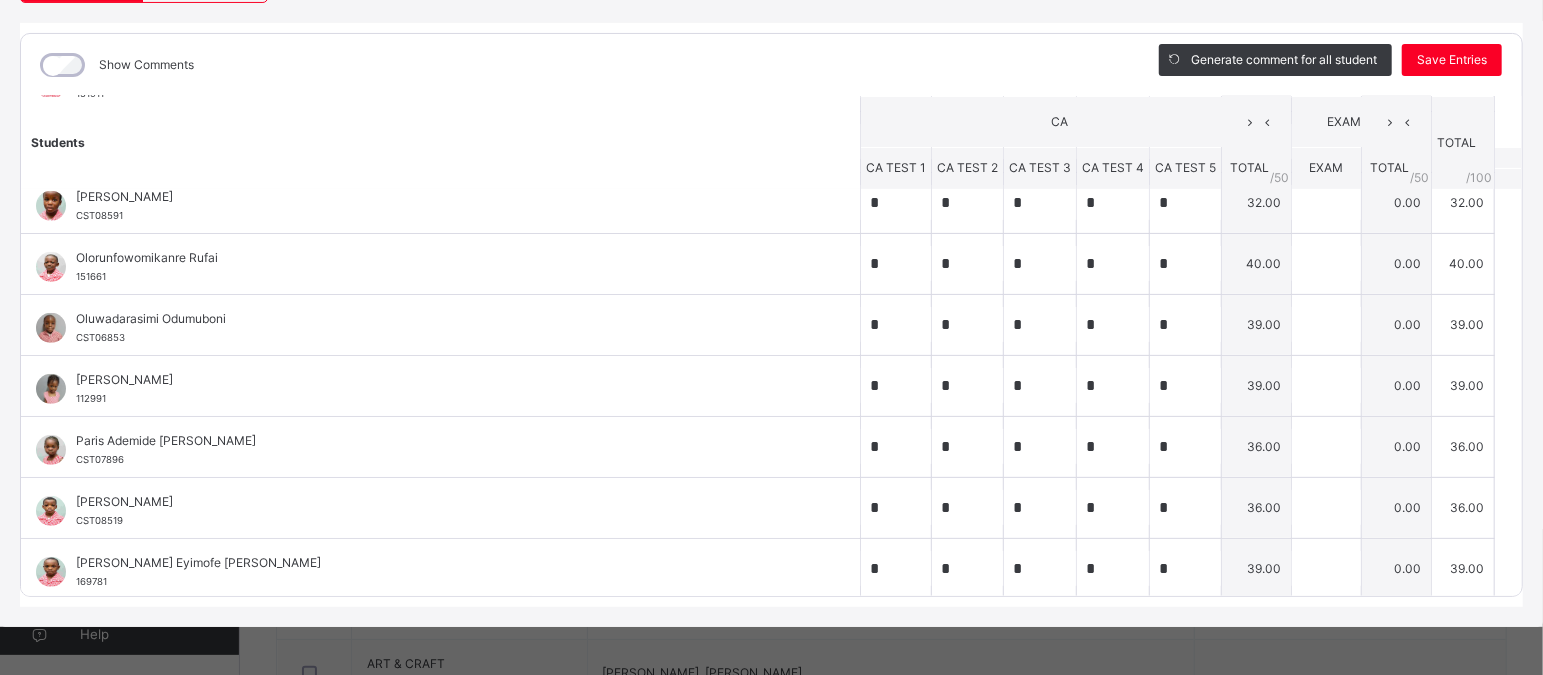 click on "Students CA  EXAM TOTAL /100 Comment CA TEST 1 CA TEST 2 CA TEST 3 CA TEST 4 CA TEST 5 TOTAL / 50 EXAM TOTAL / 50 Amal  Bashir Mohammed 83341 Amal  Bashir Mohammed 83341 * * * * * 39.00 0.00 39.00 Generate comment 0 / 250   ×   Subject Teacher’s Comment Generate and see in full the comment developed by the AI with an option to regenerate the comment JS Amal  Bashir Mohammed   83341   Total 39.00  / 100.00 Sims Bot   Regenerate     Use this comment   Aniefiok  Uwah 175351 Aniefiok  Uwah 175351 * * * * * 39.00 0.00 39.00 Generate comment 0 / 250   ×   Subject Teacher’s Comment Generate and see in full the comment developed by the AI with an option to regenerate the comment JS Aniefiok  Uwah   175351   Total 39.00  / 100.00 Sims Bot   Regenerate     Use this comment   Chideziri  Ogu 113021 Chideziri  Ogu 113021 * * * * * 37.00 0.00 37.00 Generate comment 0 / 250   ×   Subject Teacher’s Comment Generate and see in full the comment developed by the AI with an option to regenerate the comment JS   113021" at bounding box center [771, 95] 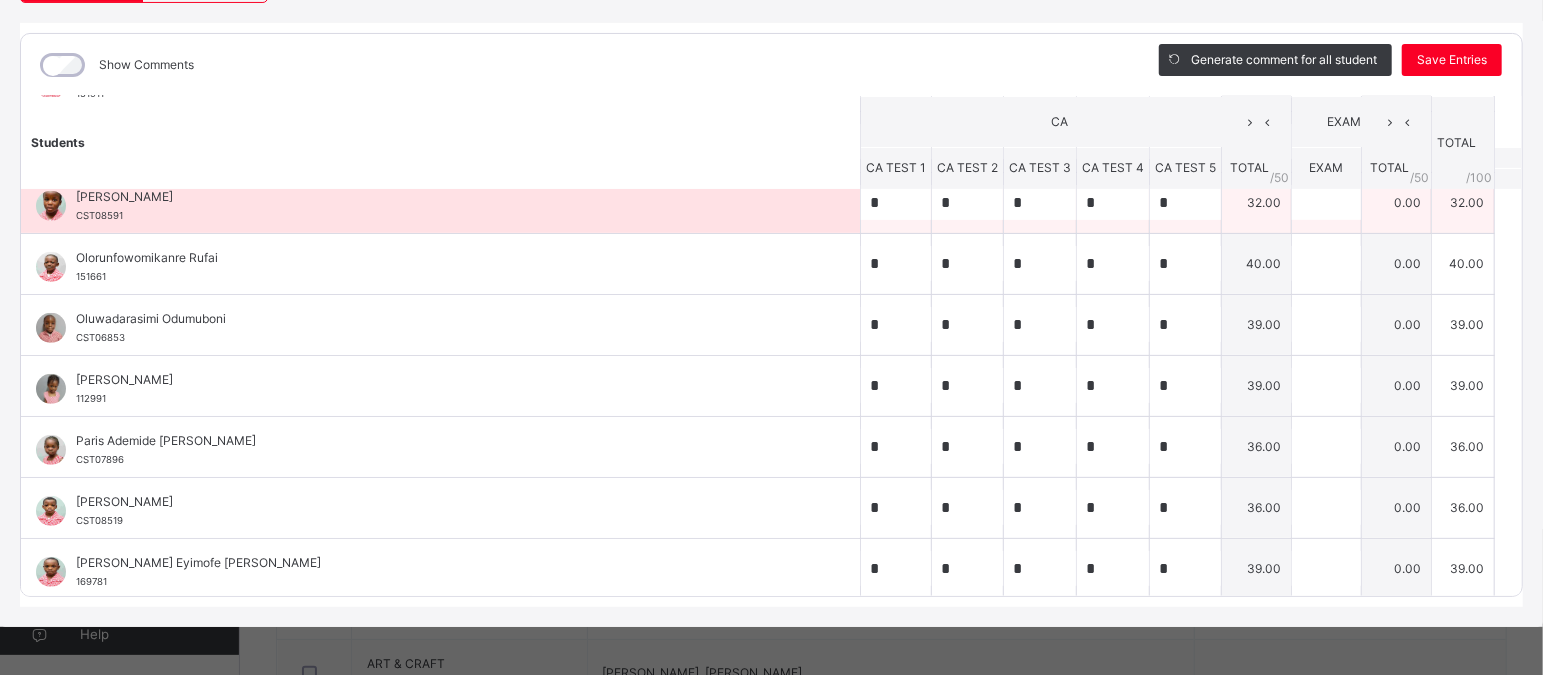 click on "32.00" at bounding box center [1463, 202] 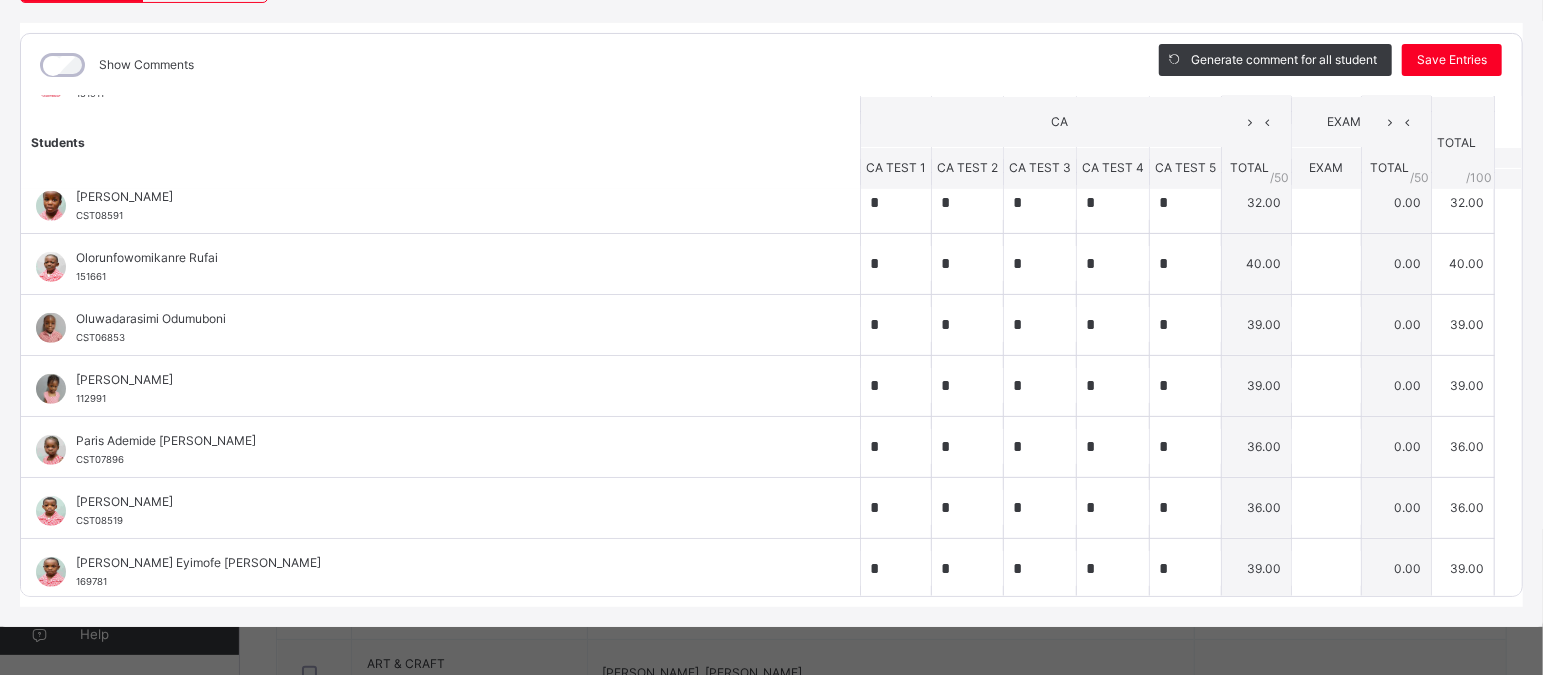 drag, startPoint x: 665, startPoint y: 107, endPoint x: 341, endPoint y: 110, distance: 324.0139 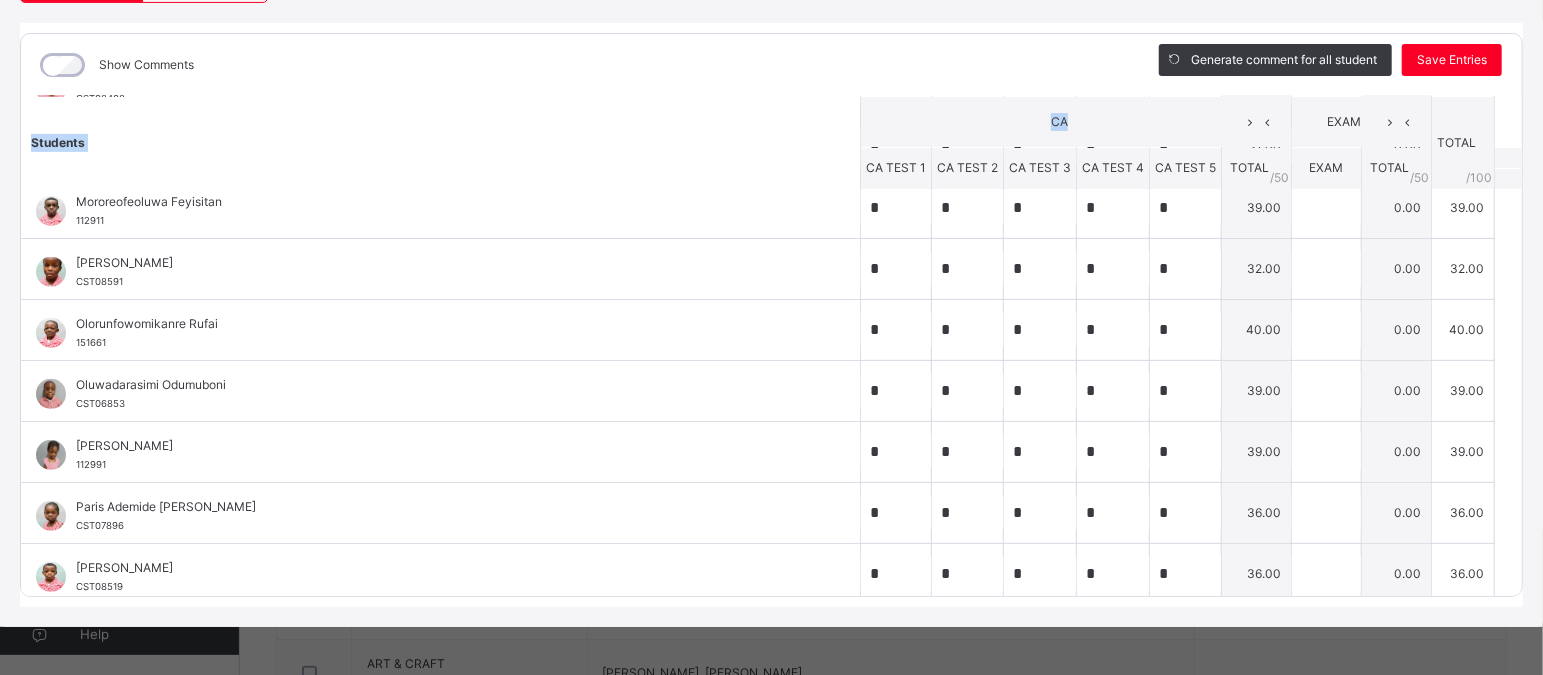 scroll, scrollTop: 437, scrollLeft: 0, axis: vertical 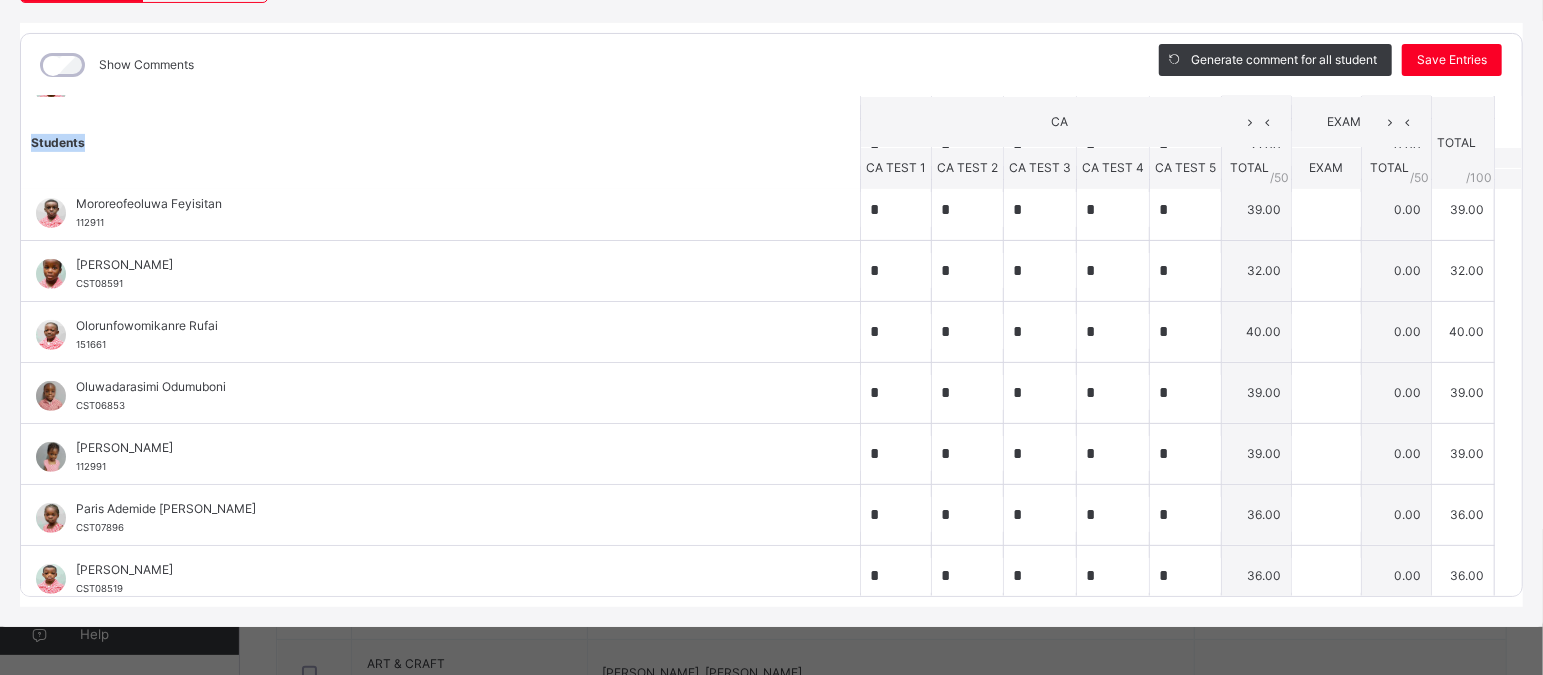 drag, startPoint x: 1490, startPoint y: 81, endPoint x: 770, endPoint y: 129, distance: 721.5982 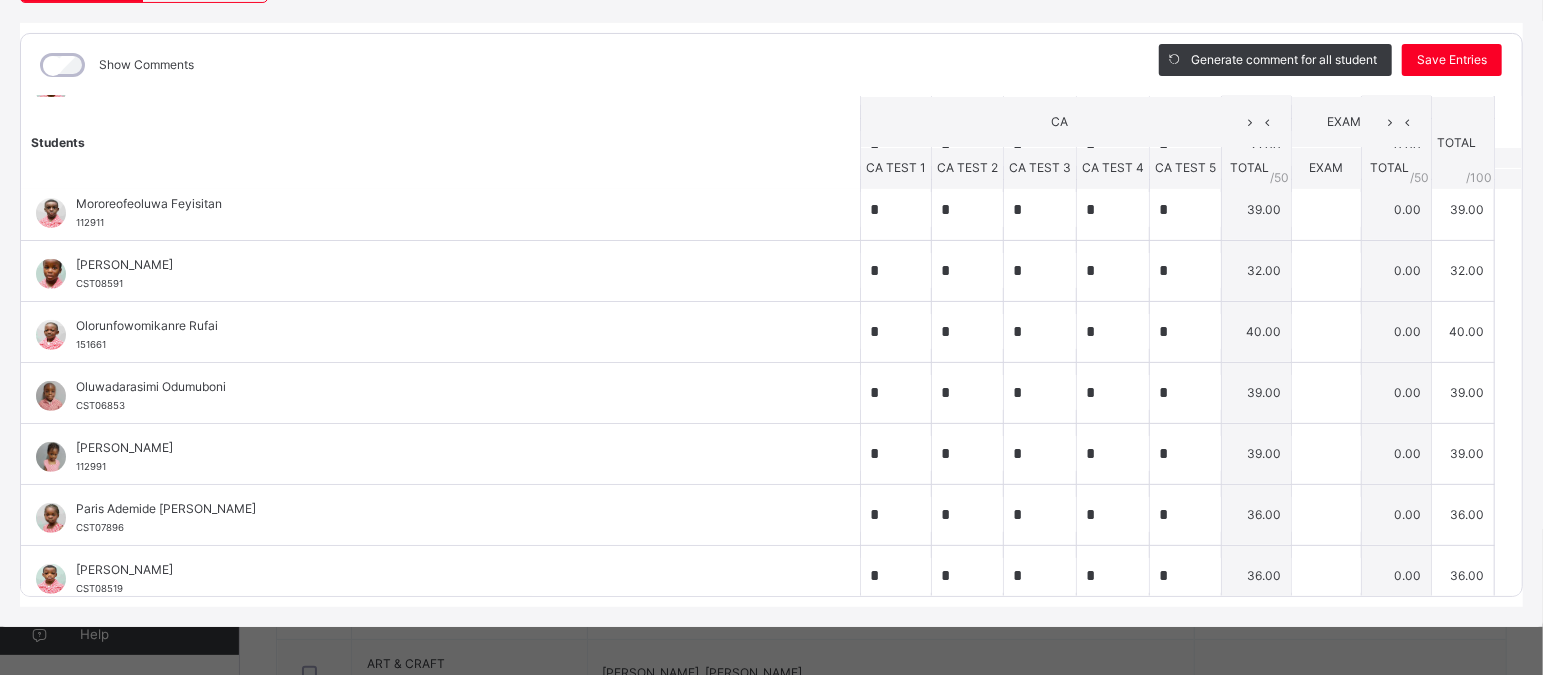 click on "Show Comments" at bounding box center (575, 65) 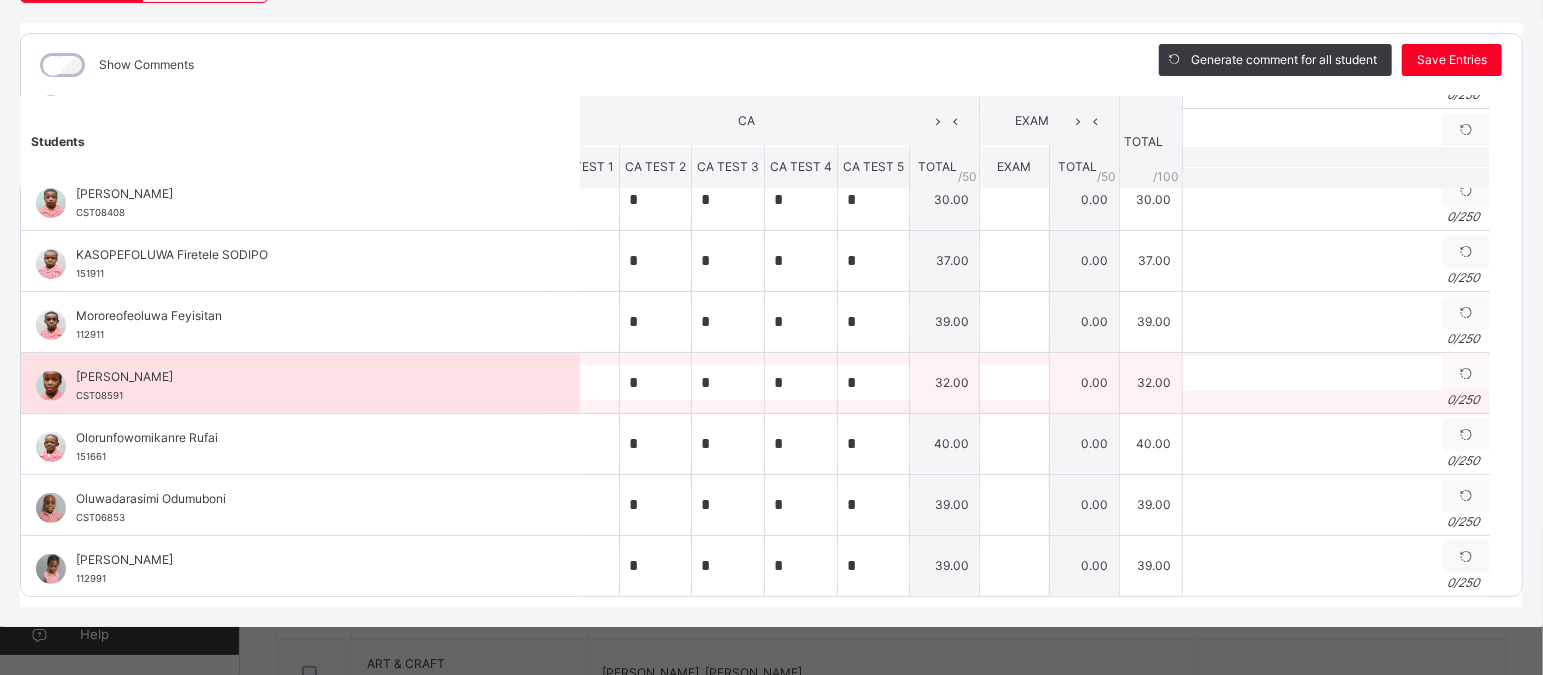scroll, scrollTop: 525, scrollLeft: 22, axis: both 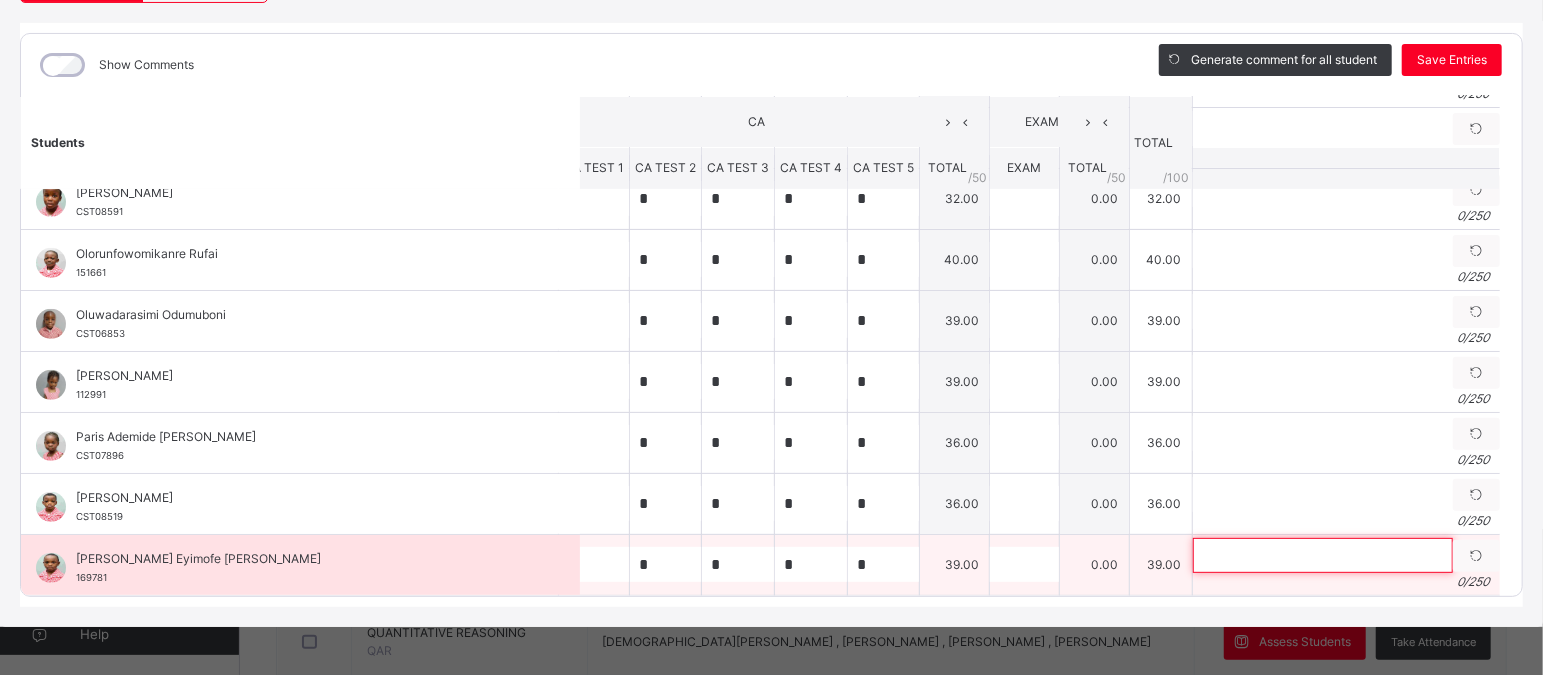 click at bounding box center (1323, 555) 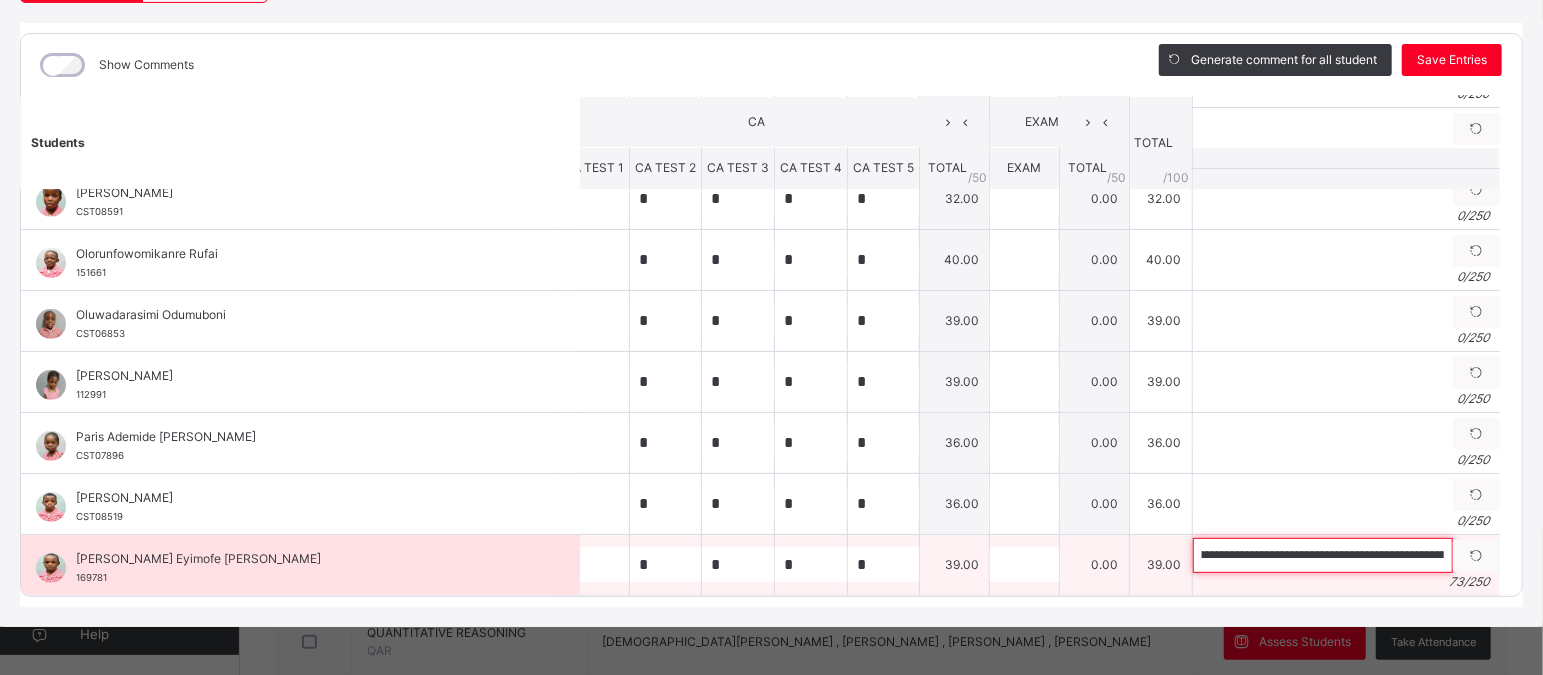 scroll, scrollTop: 0, scrollLeft: 0, axis: both 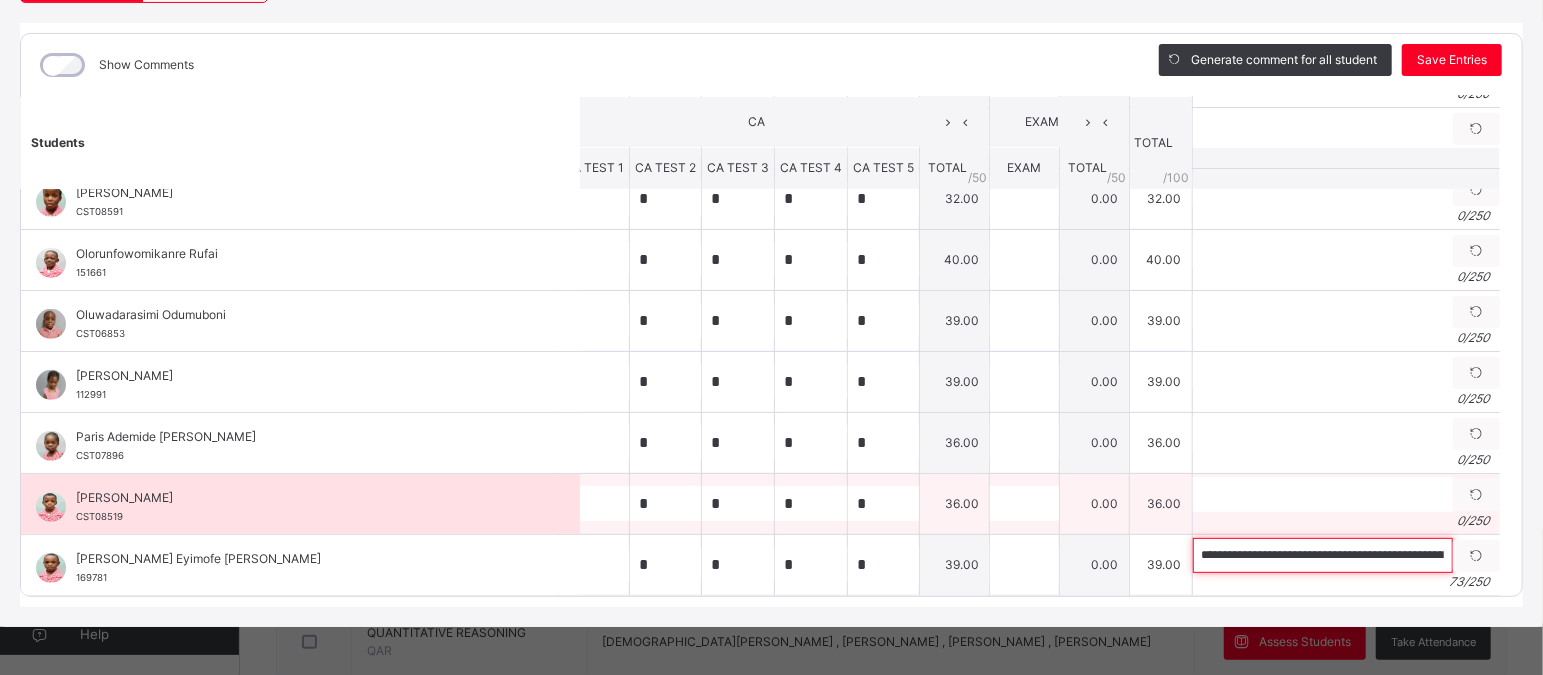 type on "**********" 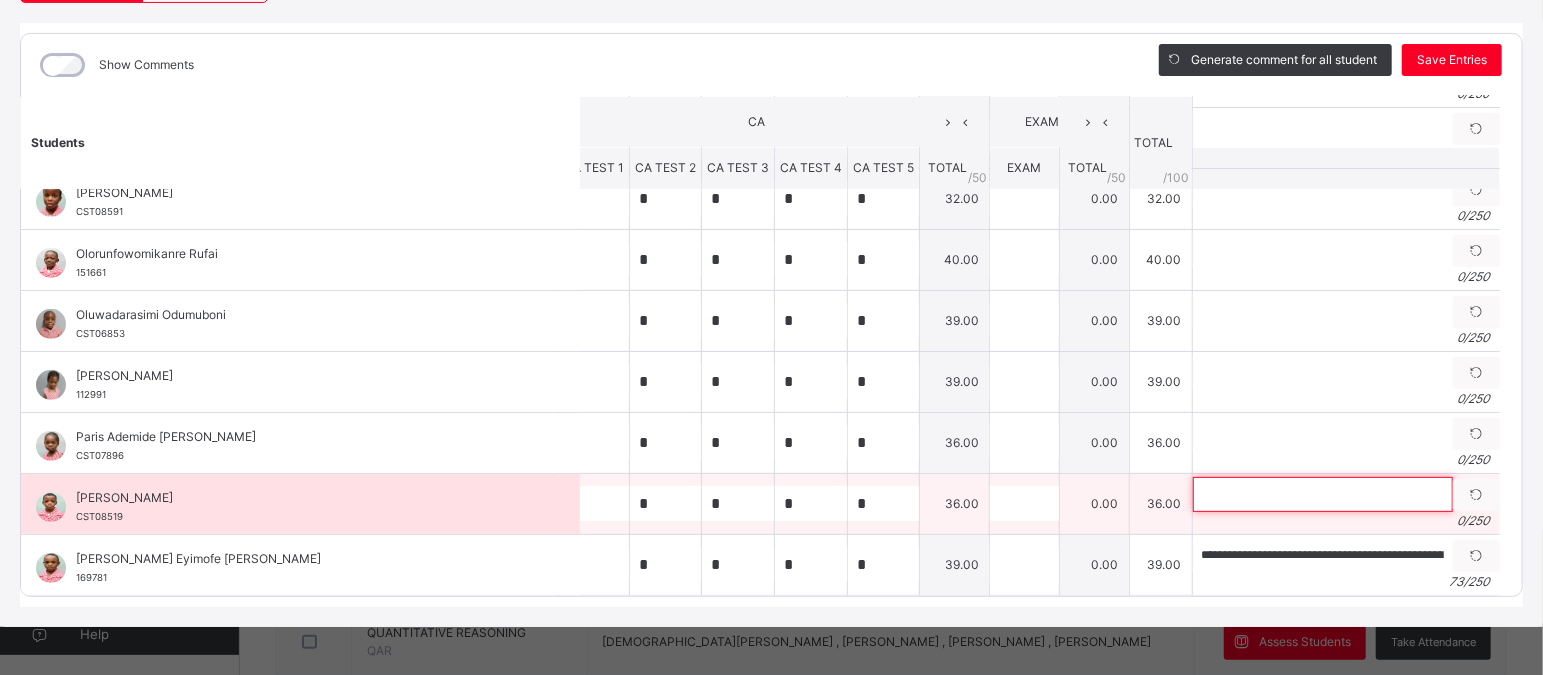 click at bounding box center [1323, 494] 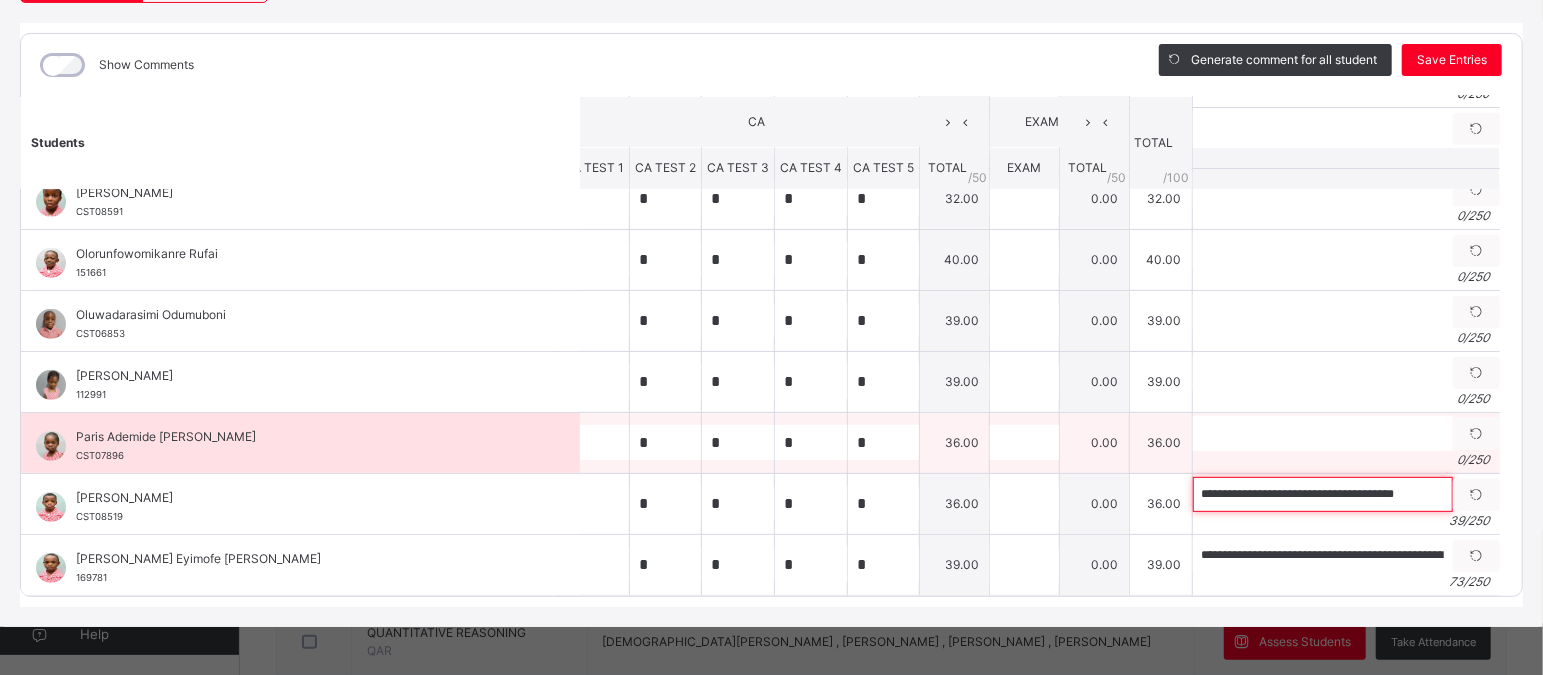 type on "**********" 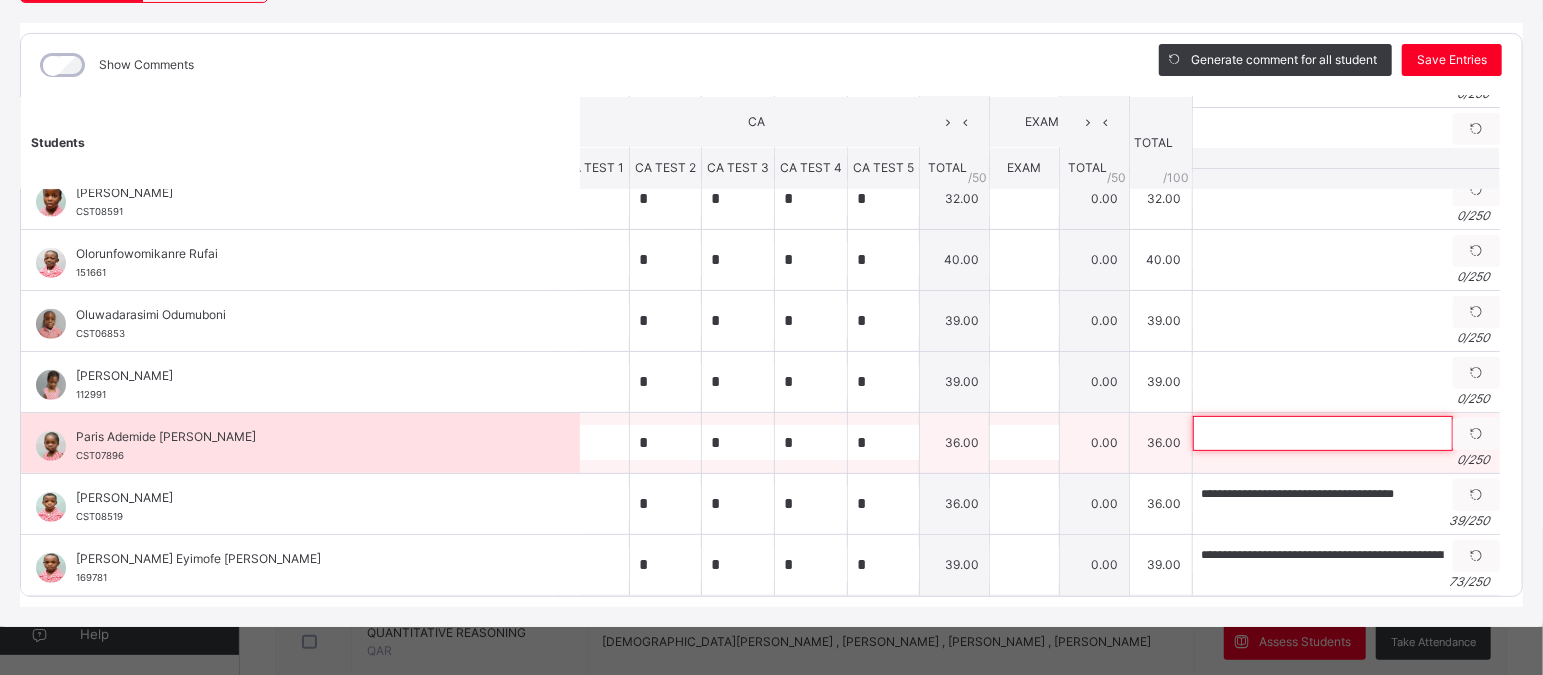 click at bounding box center [1323, 433] 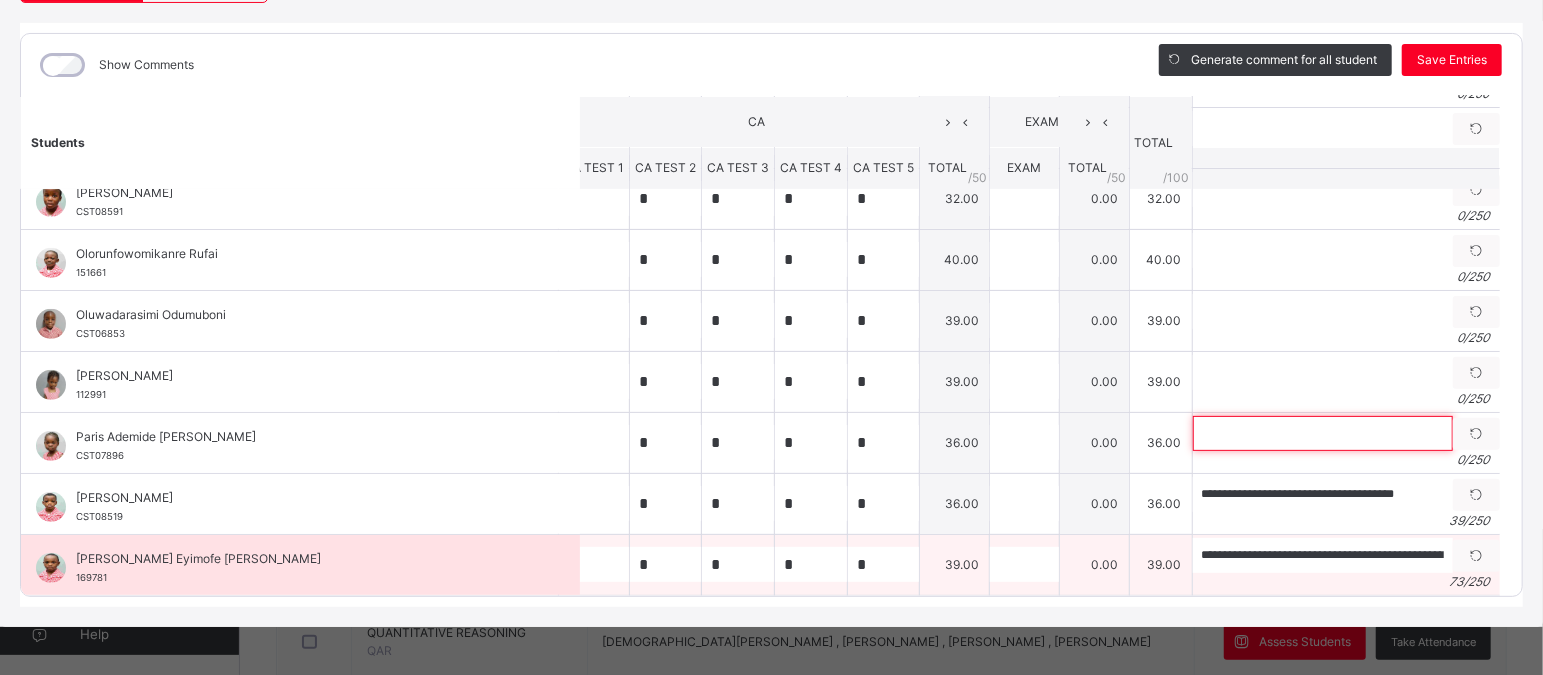 paste on "**********" 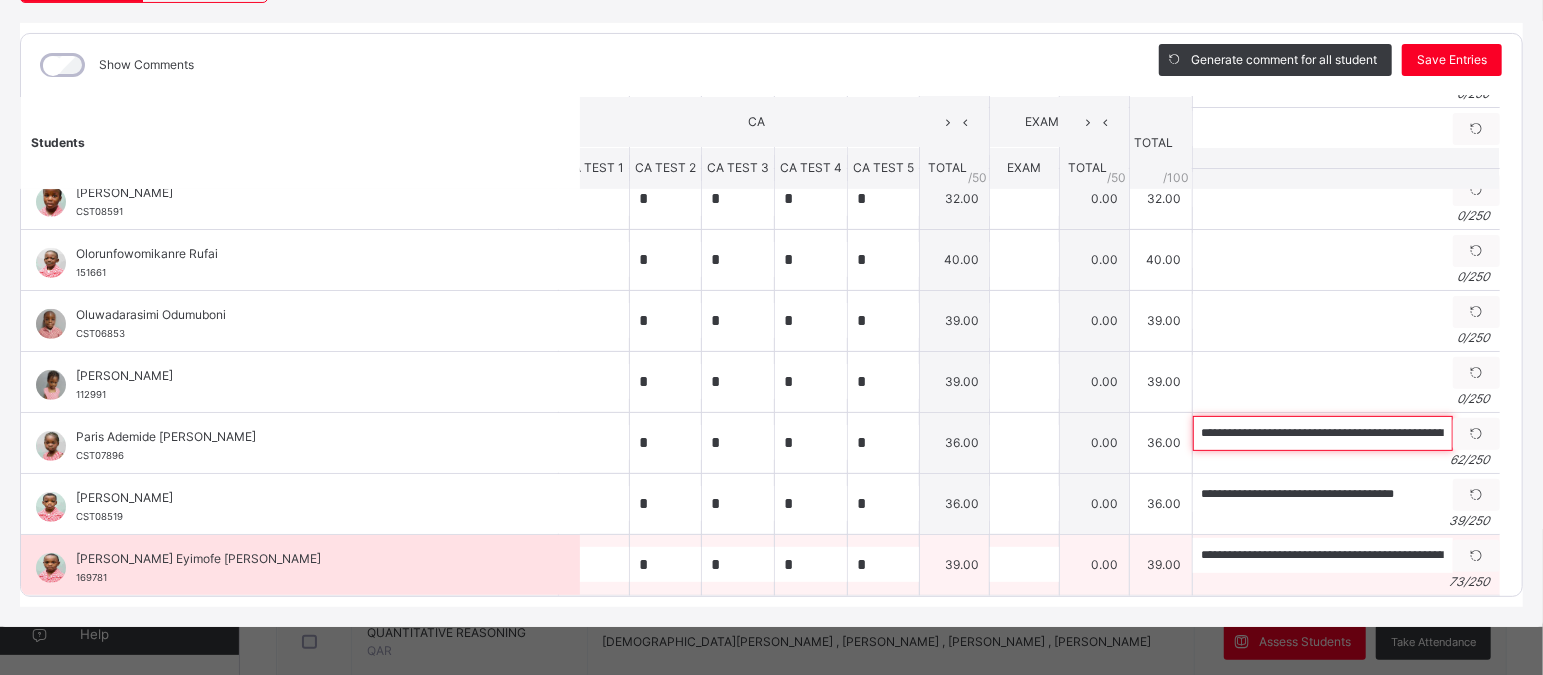 scroll, scrollTop: 0, scrollLeft: 99, axis: horizontal 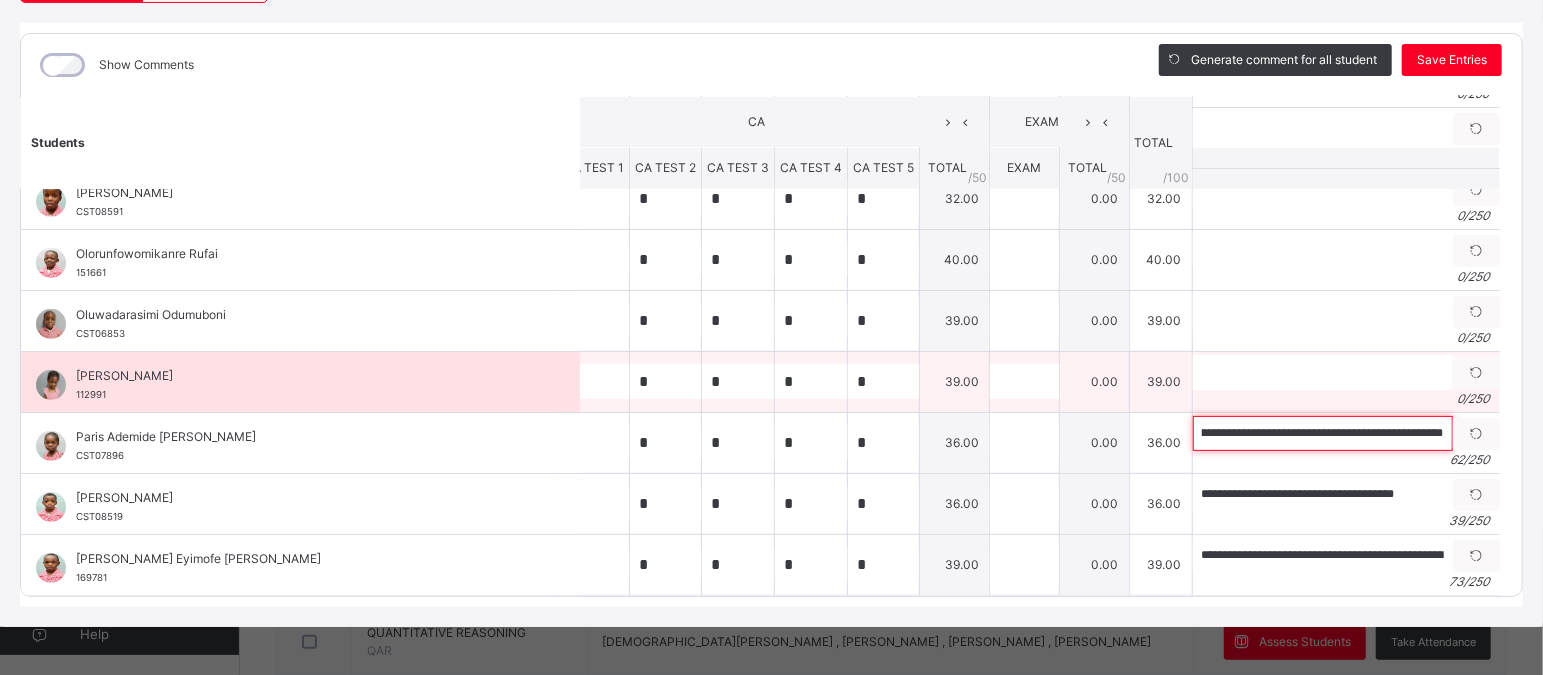 type on "**********" 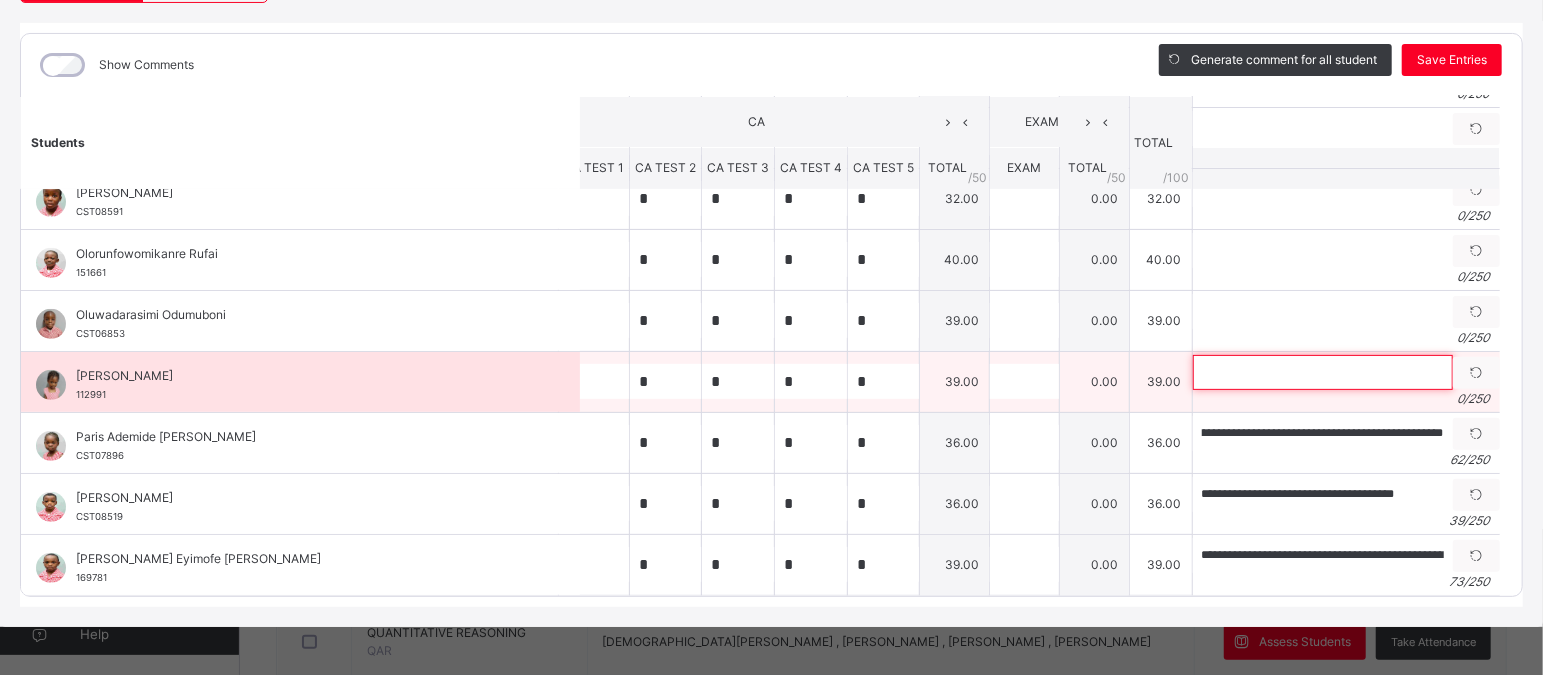 click at bounding box center [1323, 372] 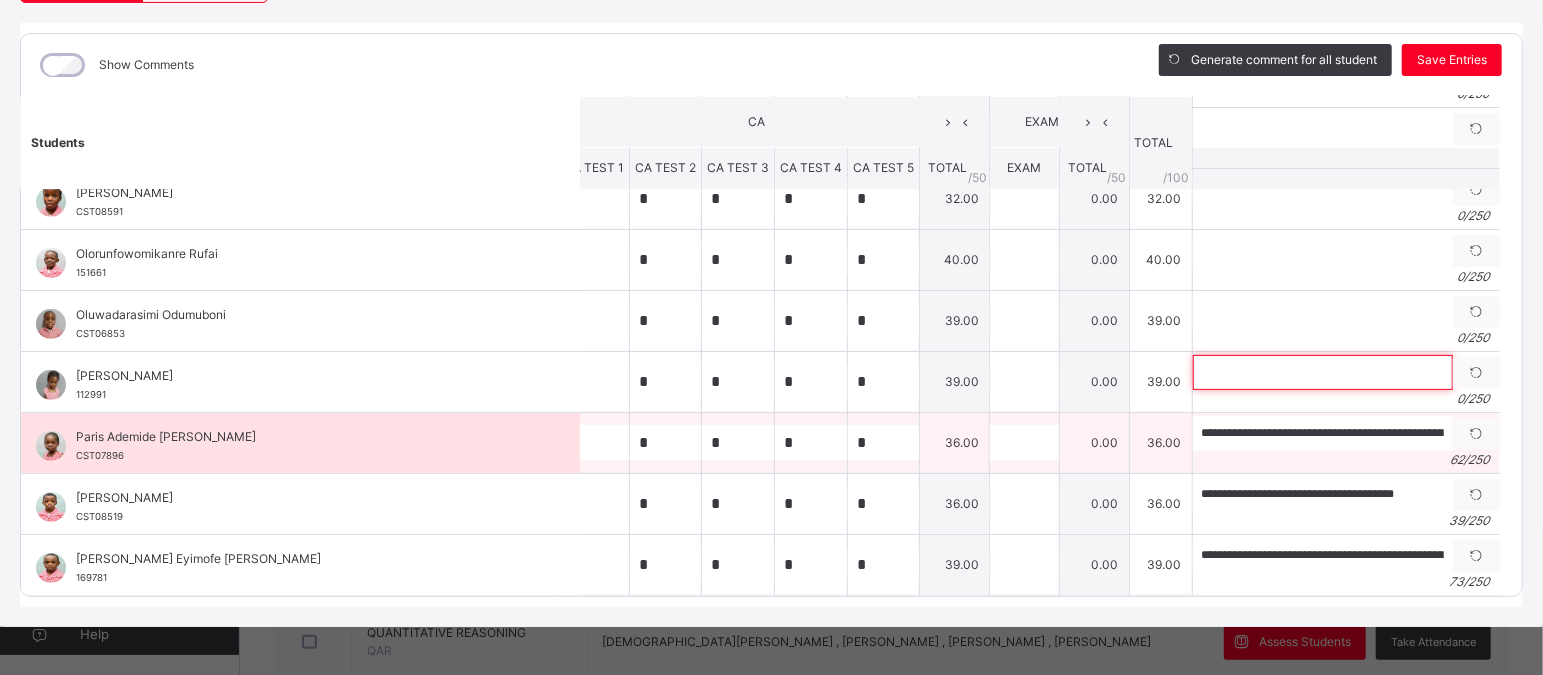 paste on "**********" 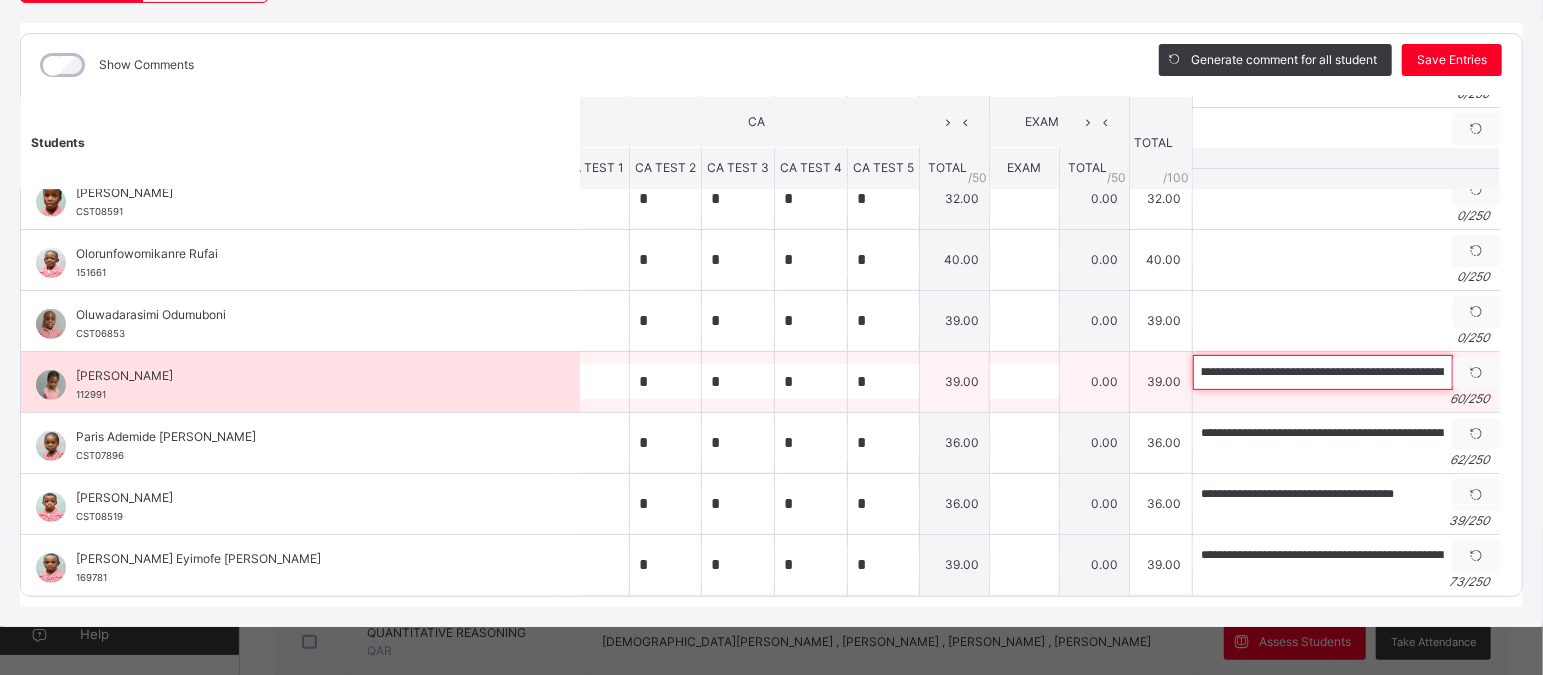 scroll, scrollTop: 0, scrollLeft: 0, axis: both 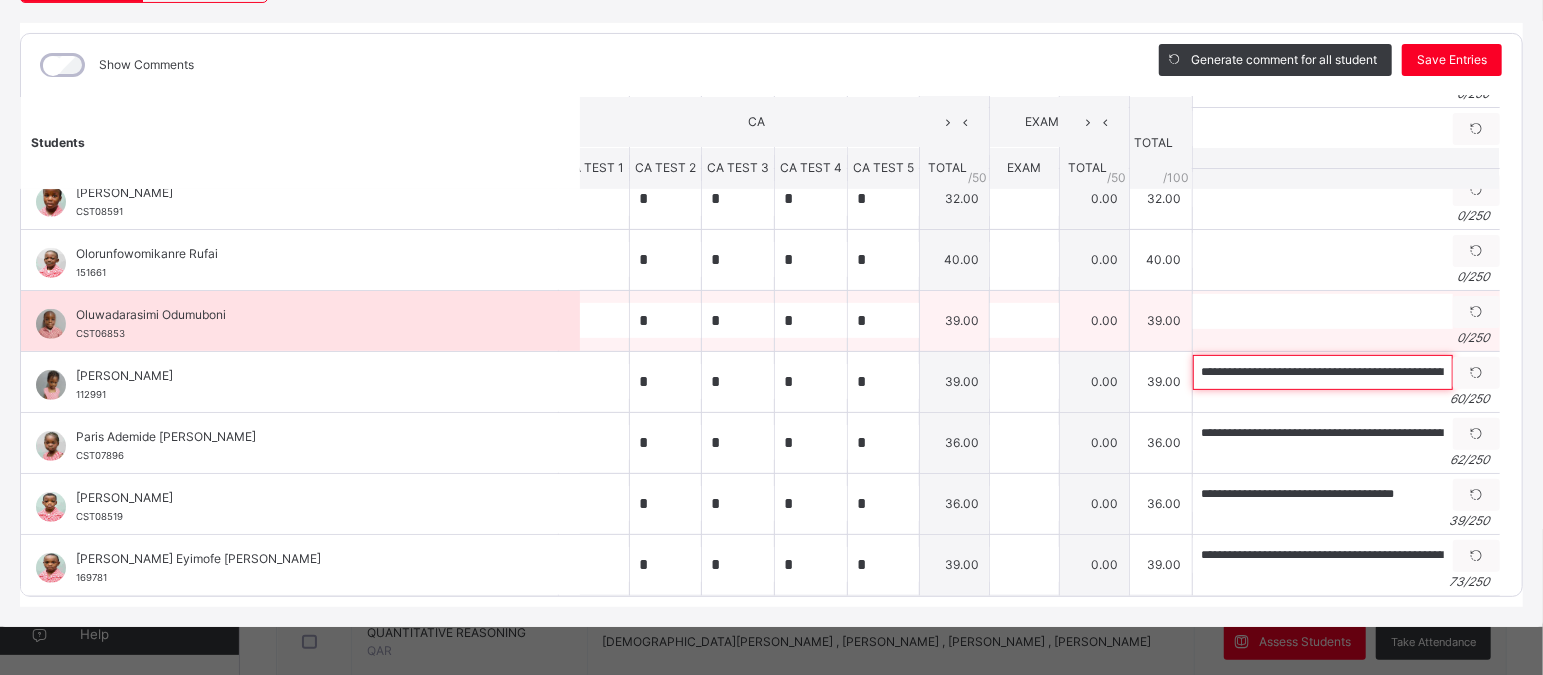 type on "**********" 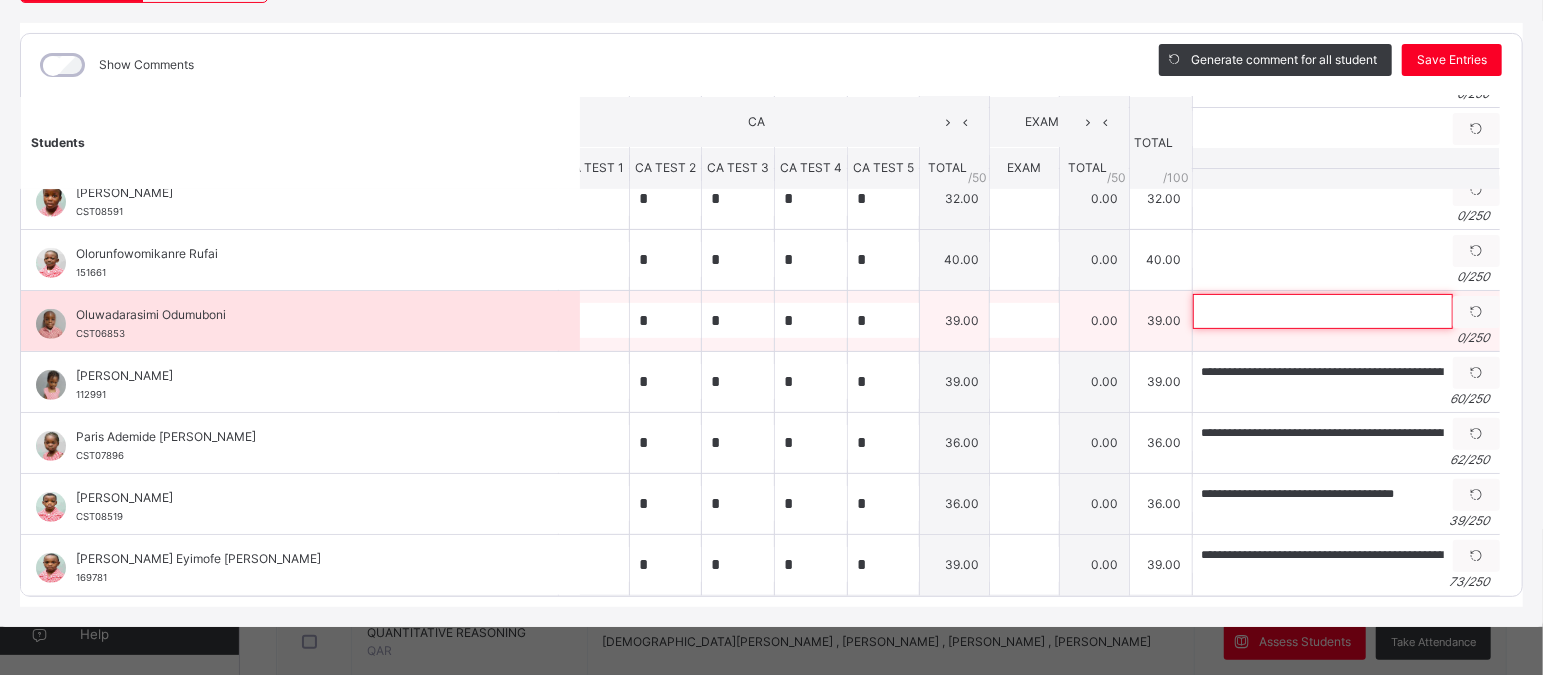click at bounding box center [1323, 311] 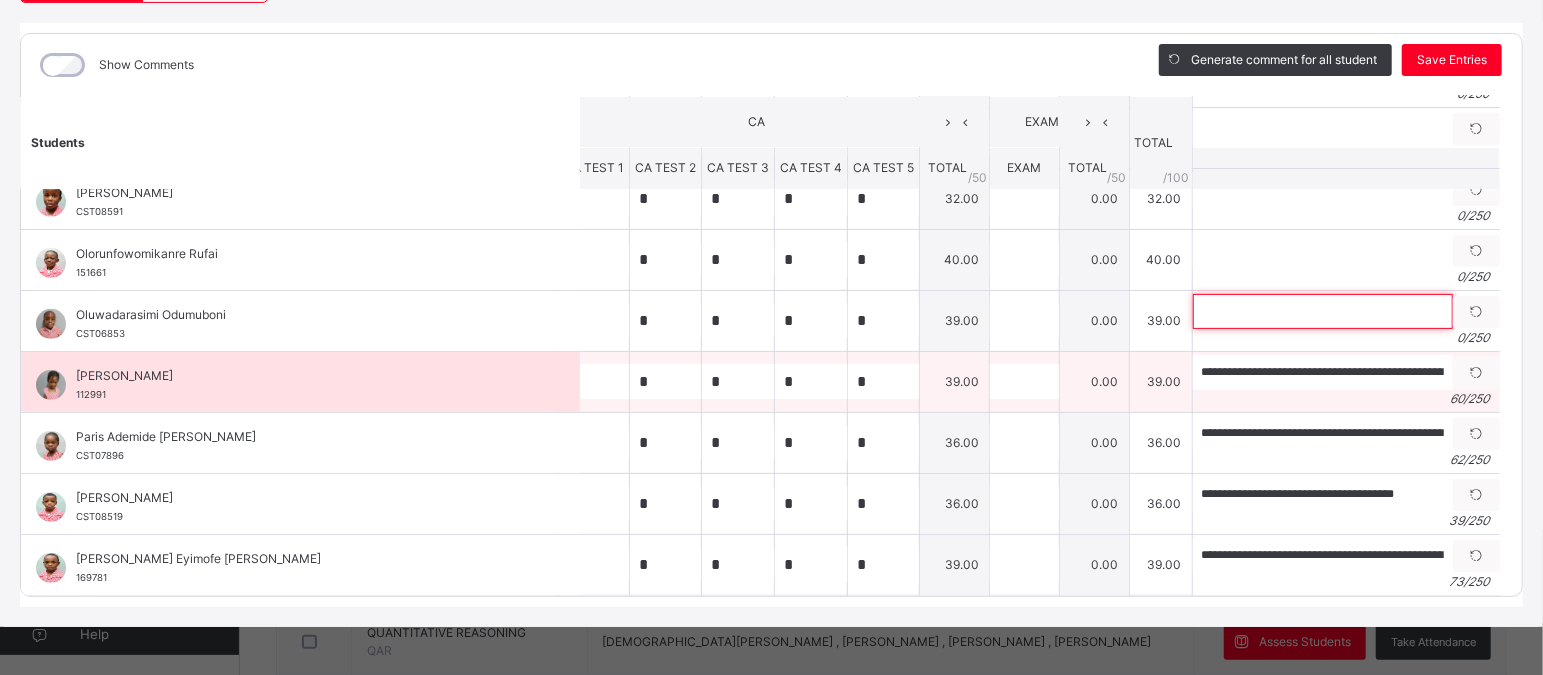 paste on "**********" 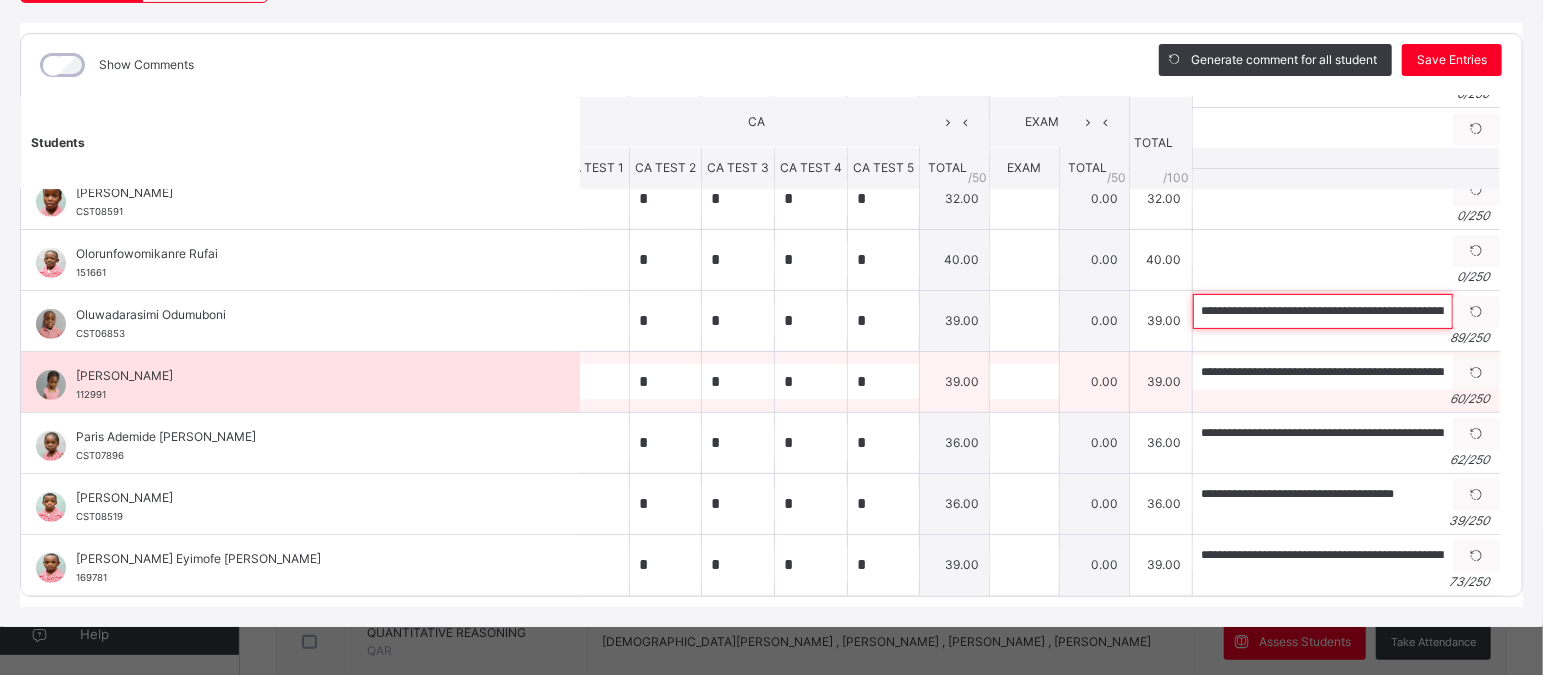 scroll, scrollTop: 0, scrollLeft: 251, axis: horizontal 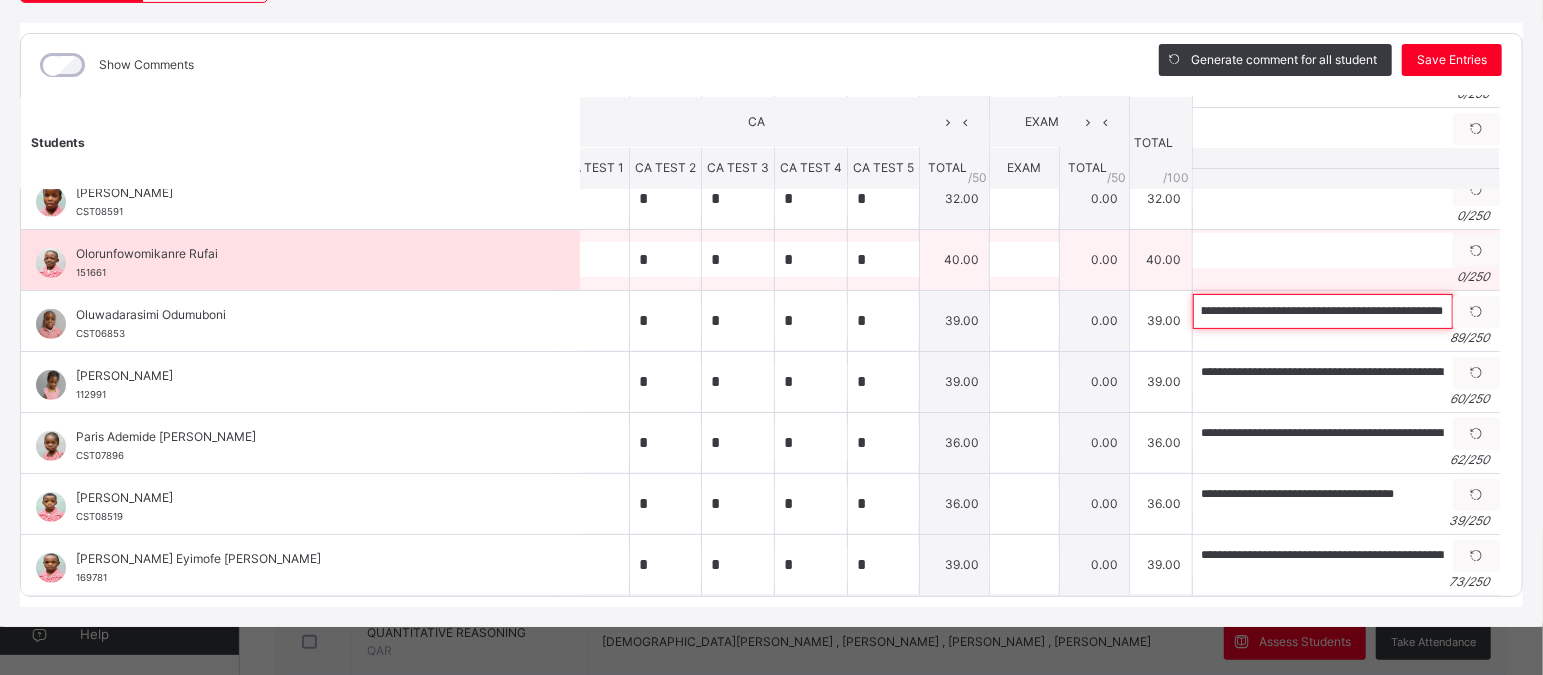 type on "**********" 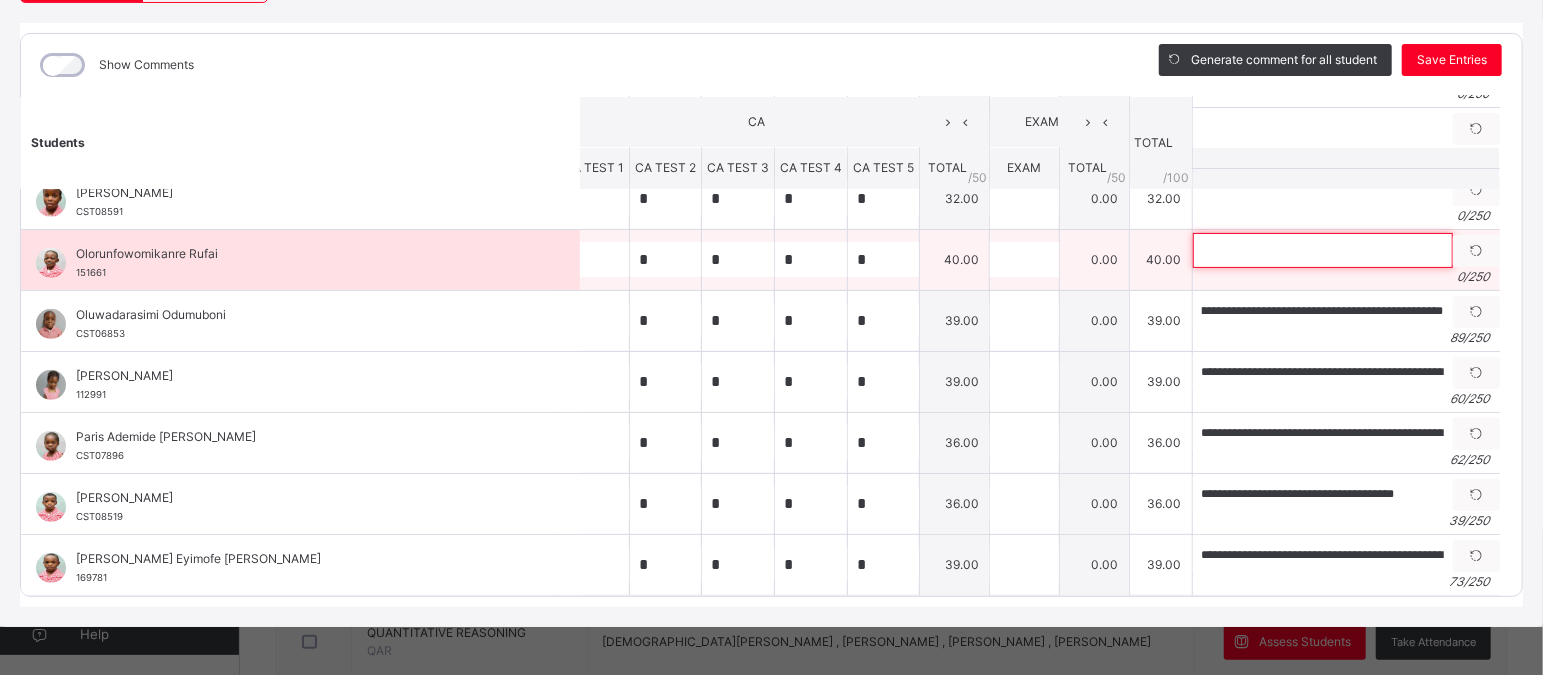 click at bounding box center (1323, 250) 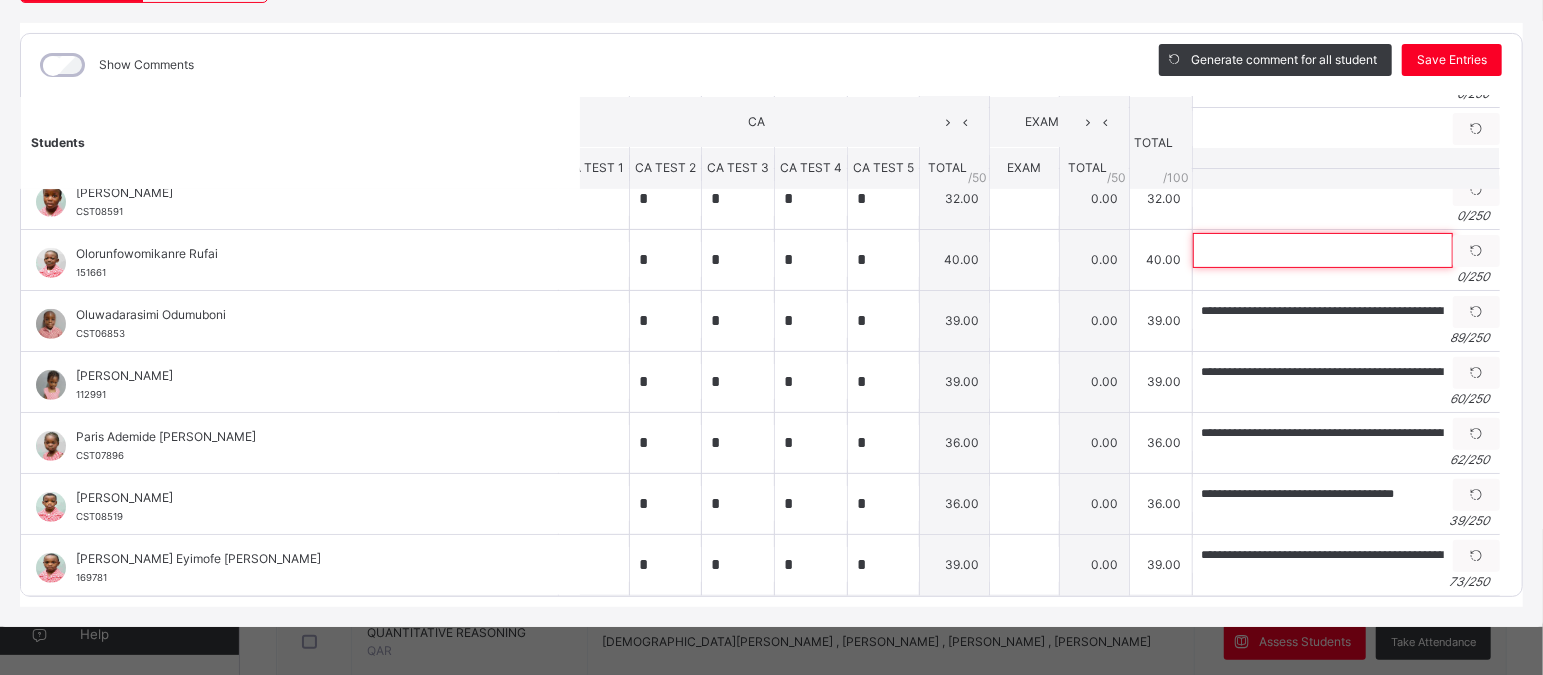 paste on "**********" 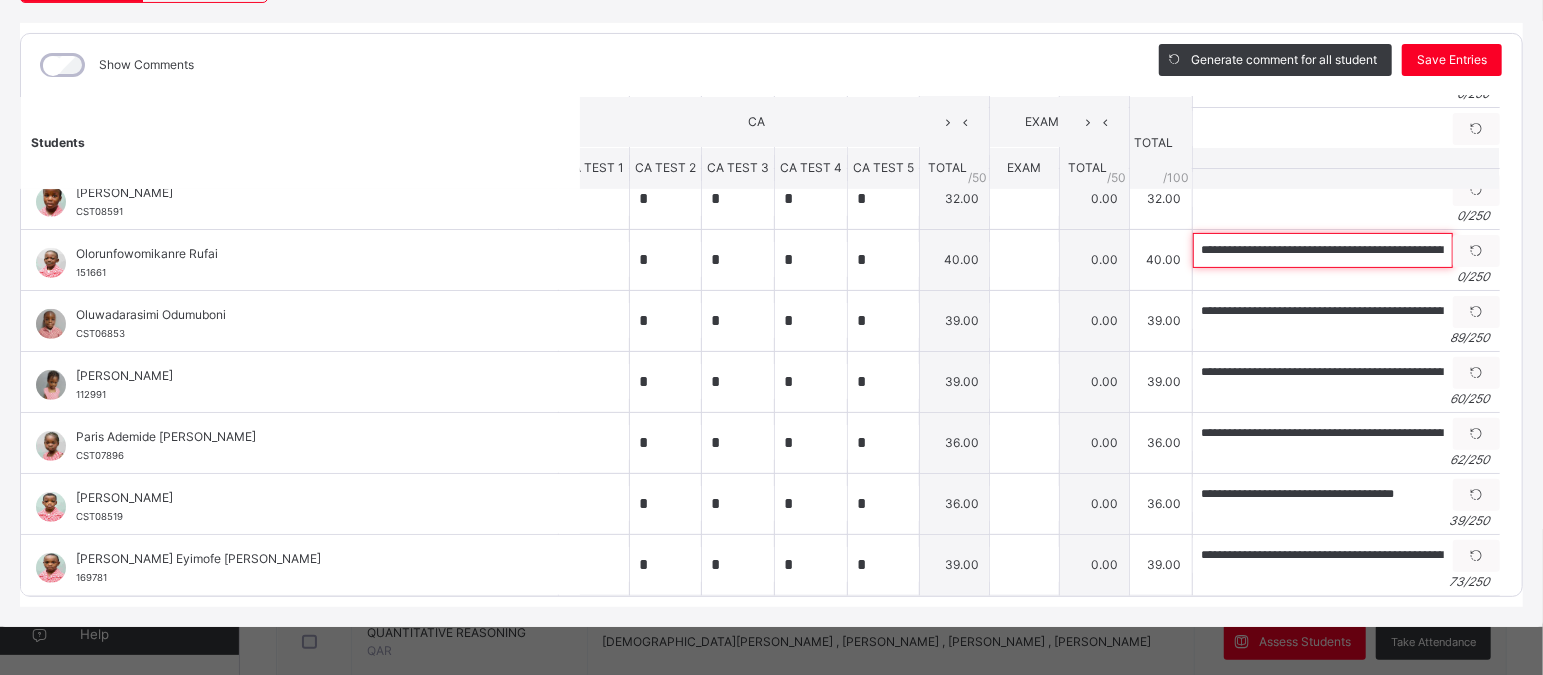 scroll, scrollTop: 0, scrollLeft: 214, axis: horizontal 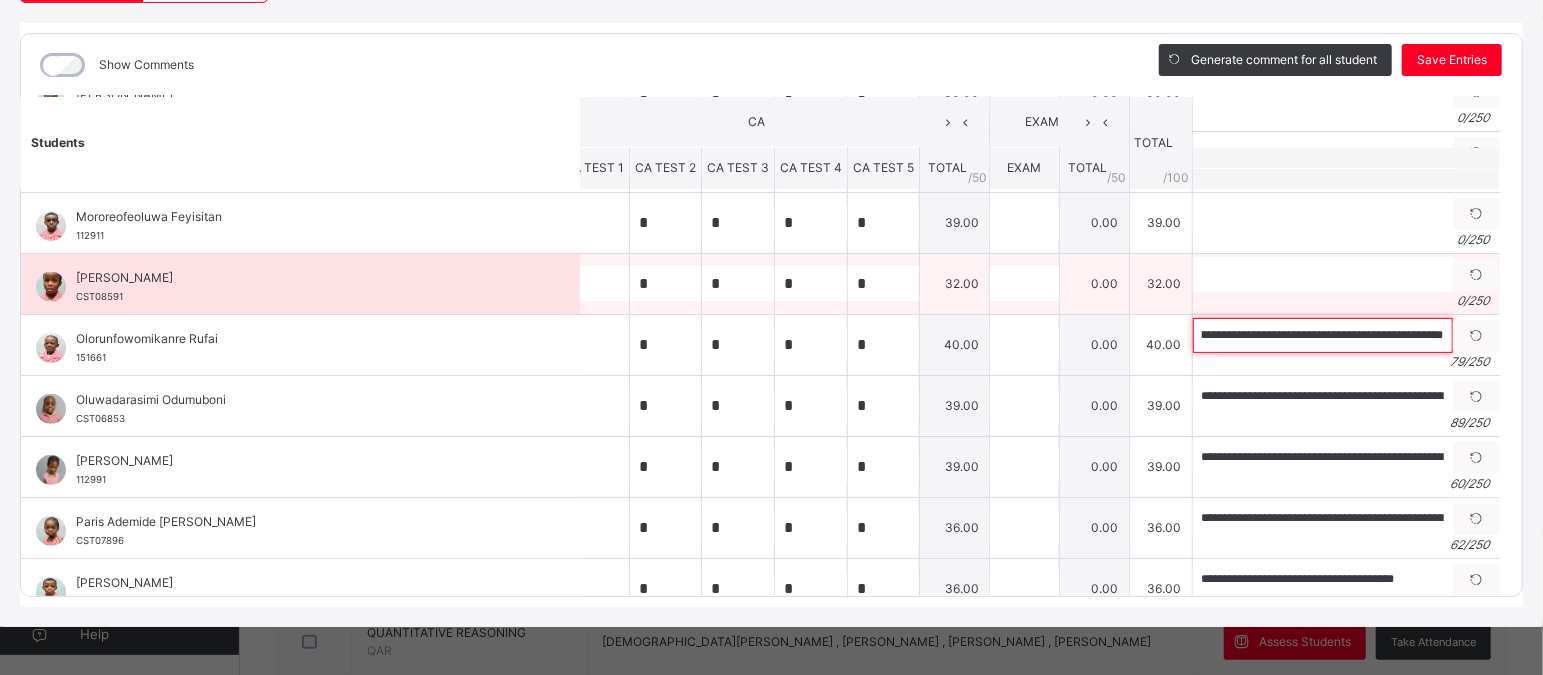 type on "**********" 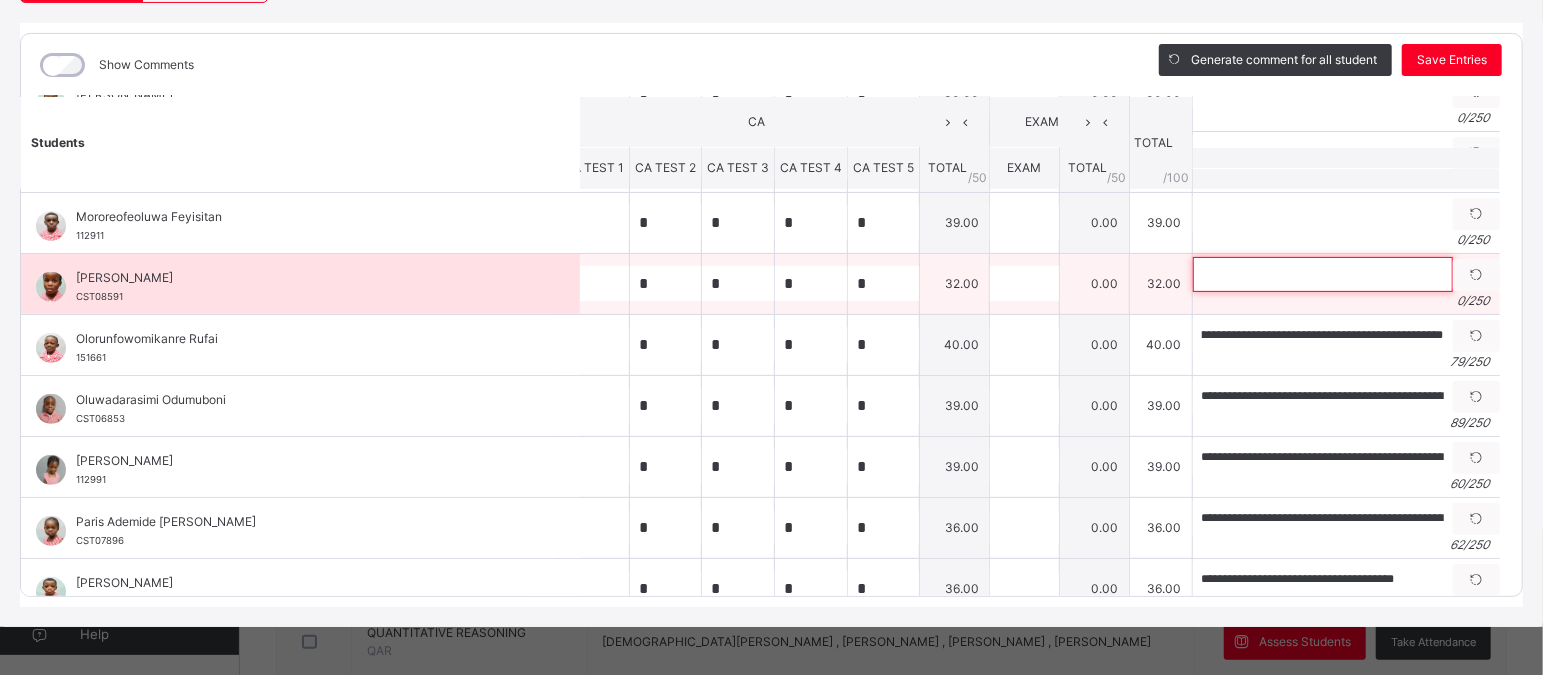 scroll, scrollTop: 0, scrollLeft: 0, axis: both 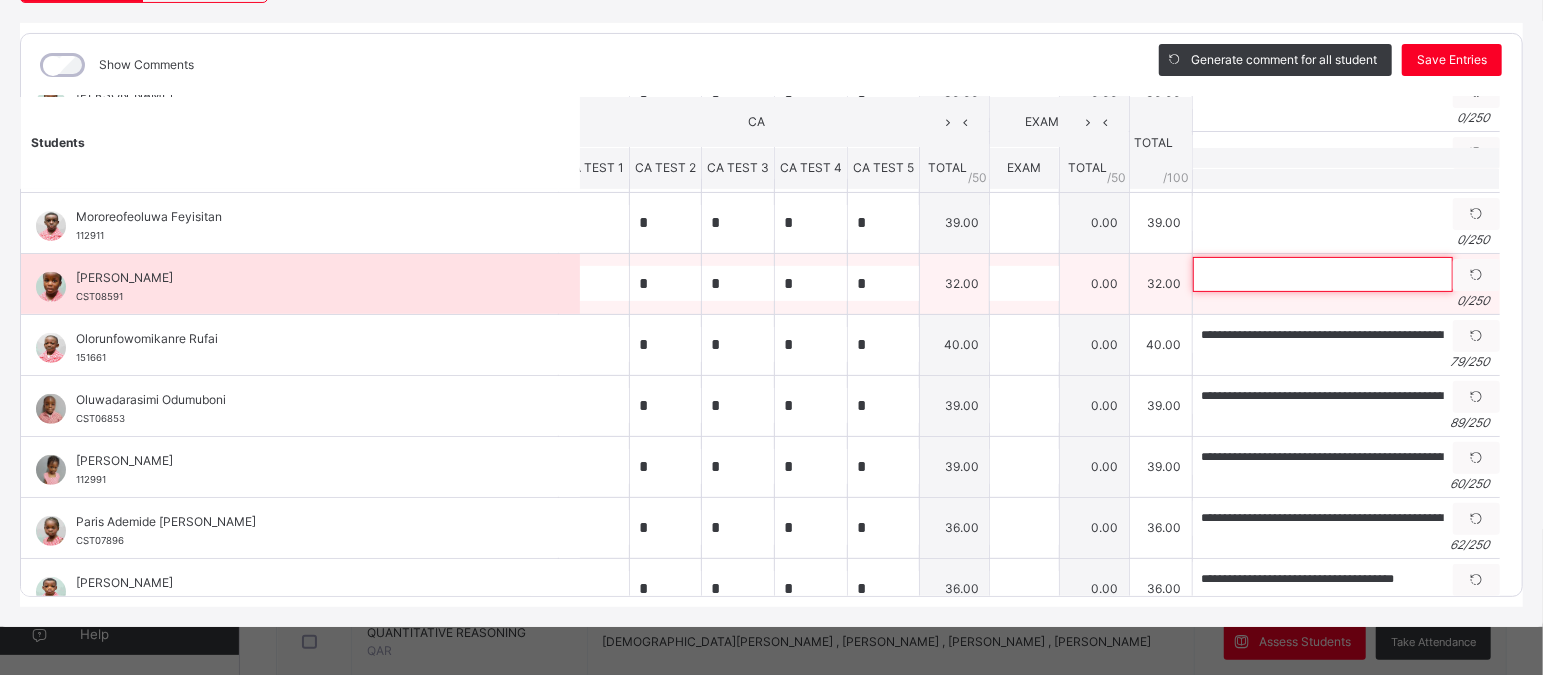 click at bounding box center (1323, 274) 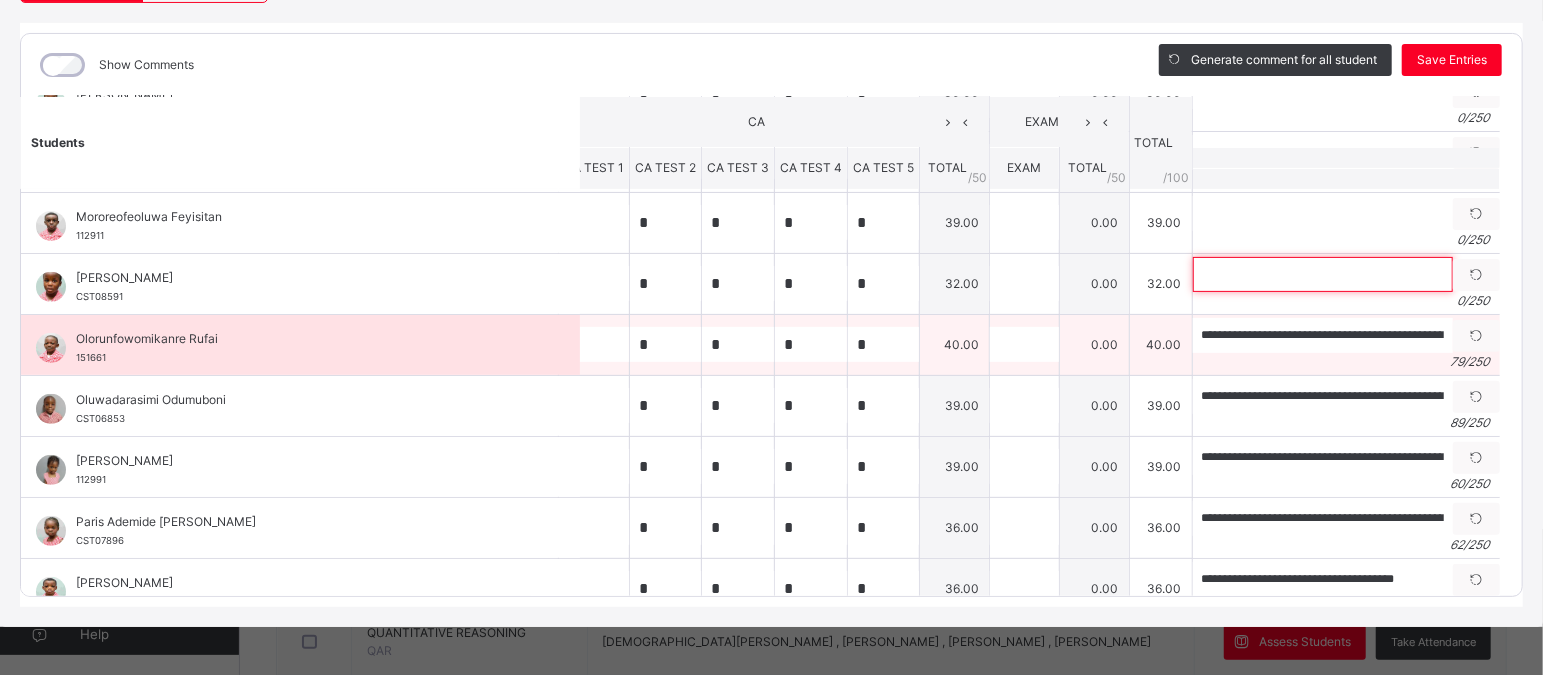 paste on "**********" 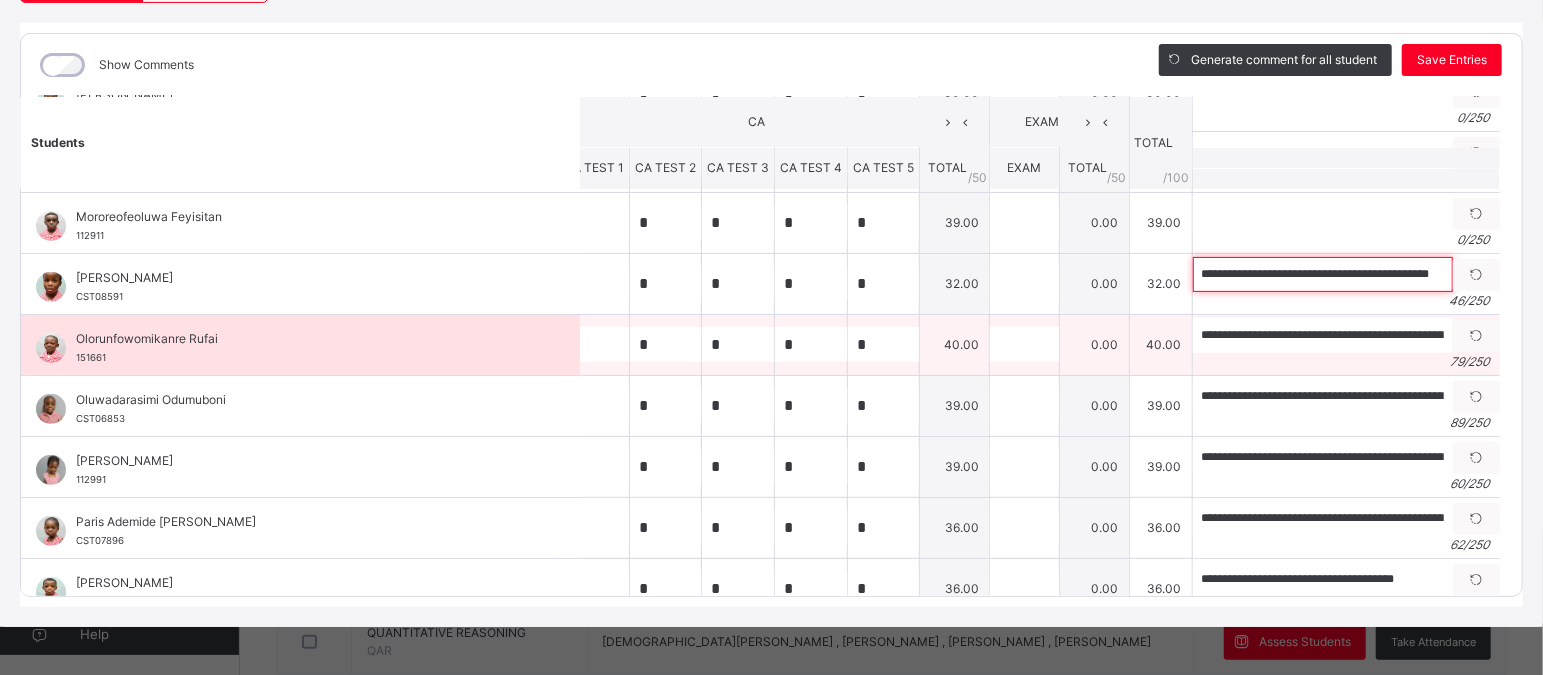 scroll, scrollTop: 0, scrollLeft: 15, axis: horizontal 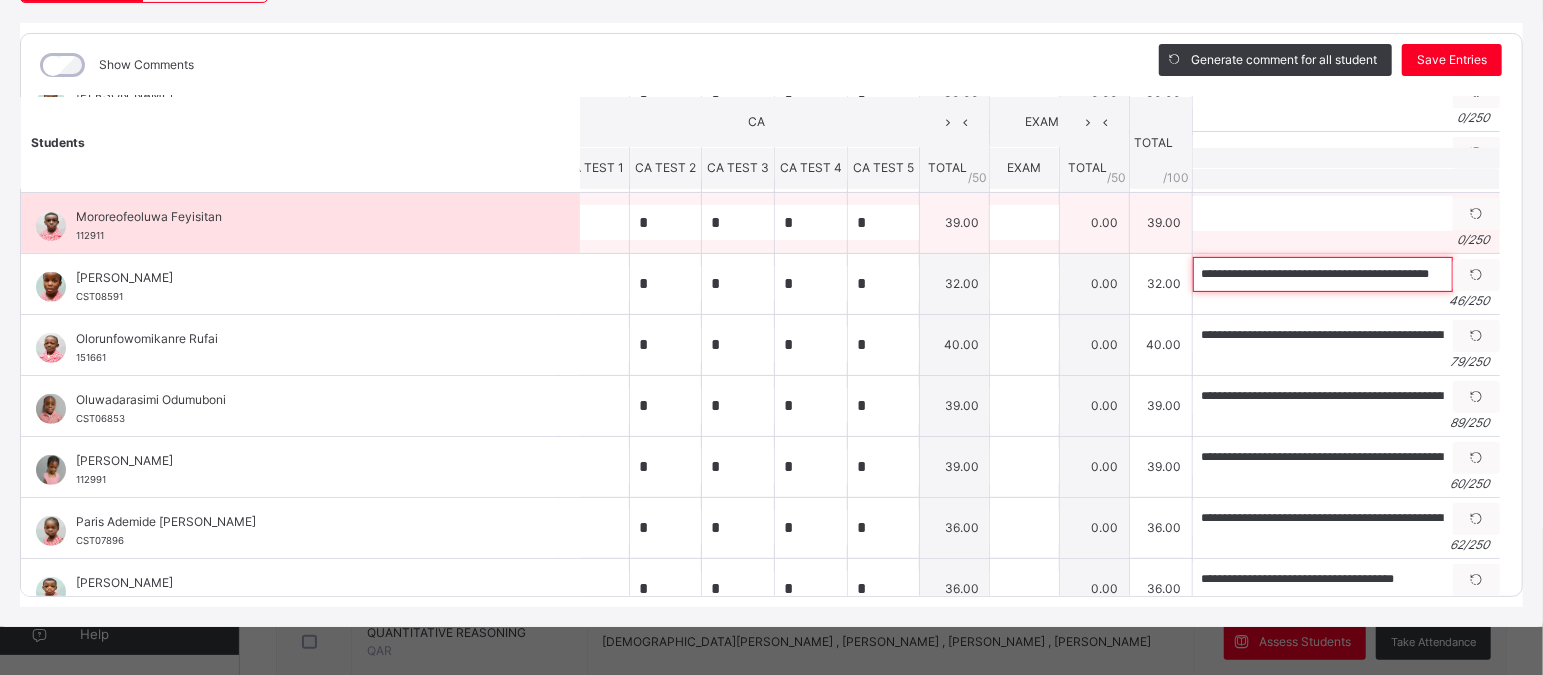 type on "**********" 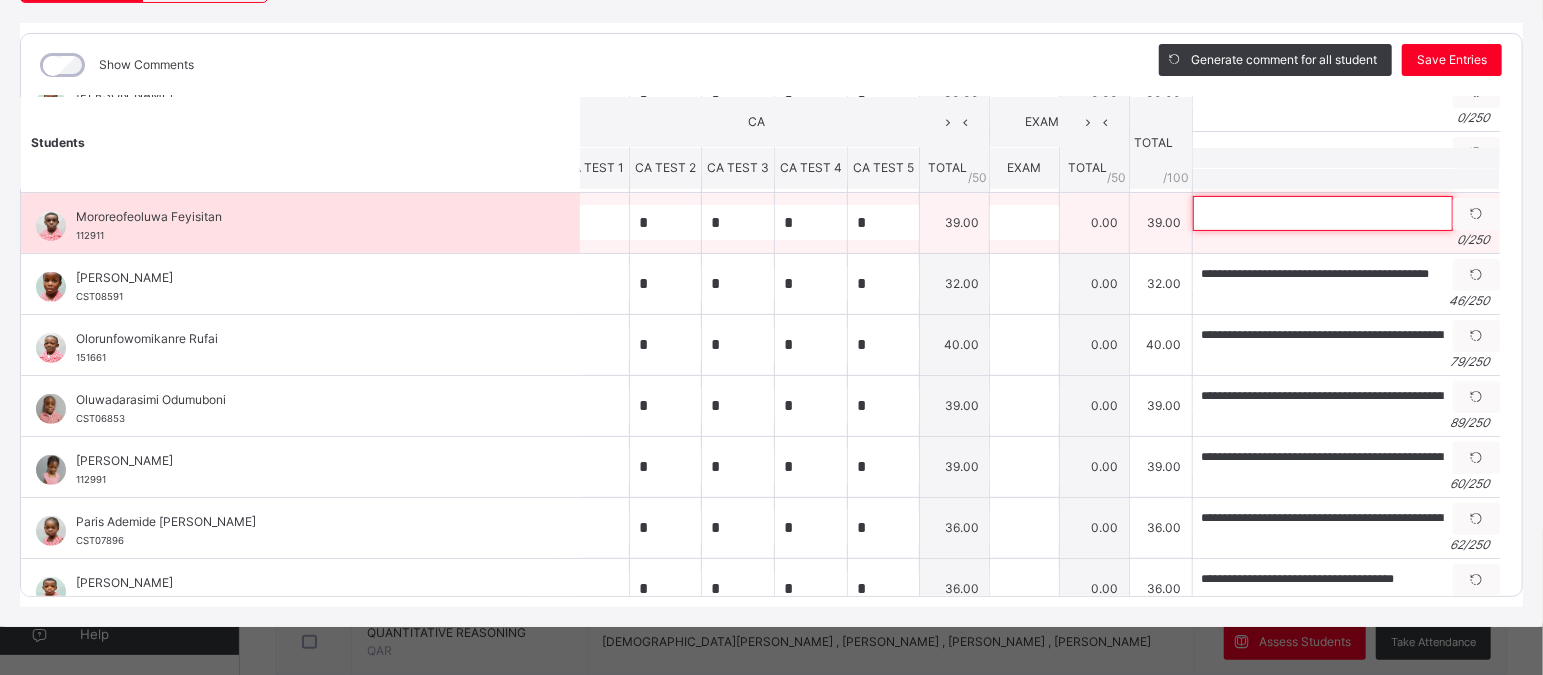 scroll, scrollTop: 0, scrollLeft: 0, axis: both 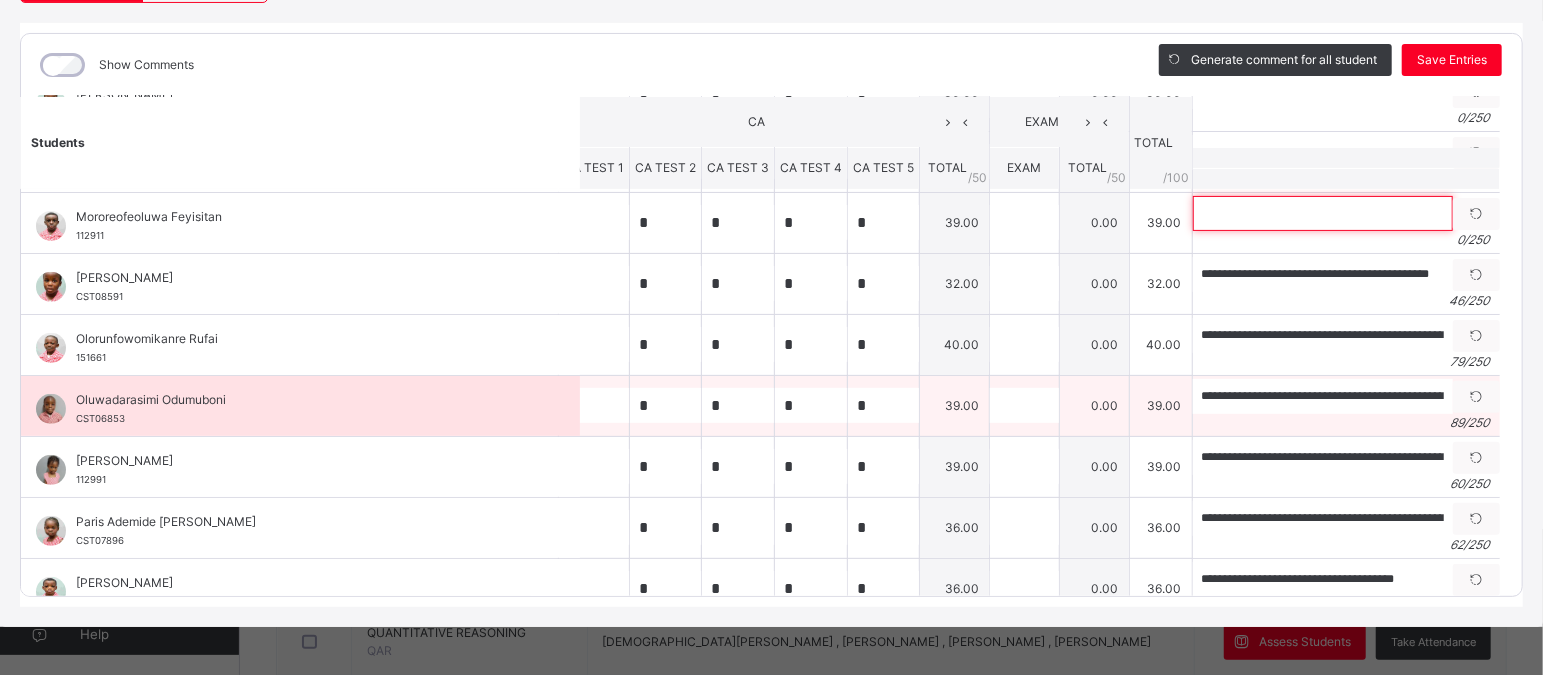 paste on "**********" 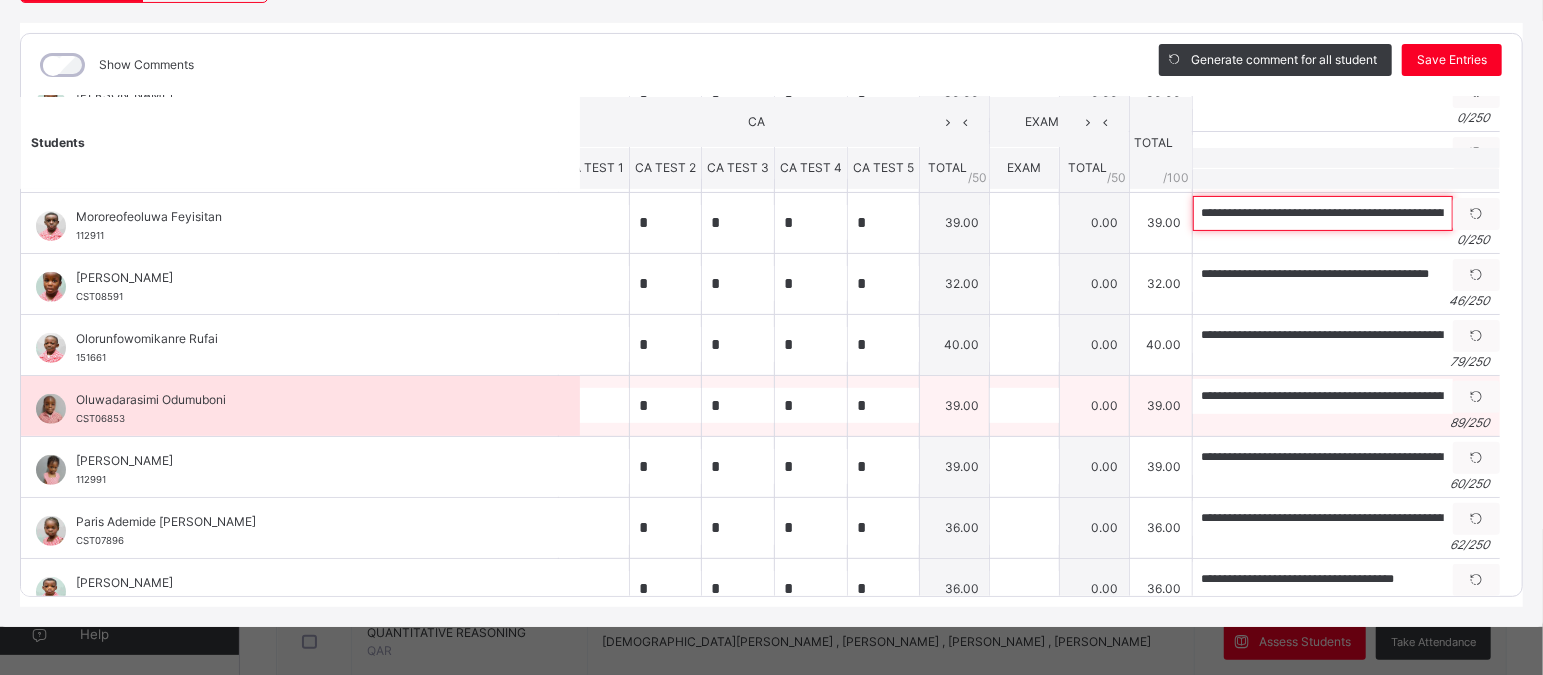 scroll, scrollTop: 0, scrollLeft: 190, axis: horizontal 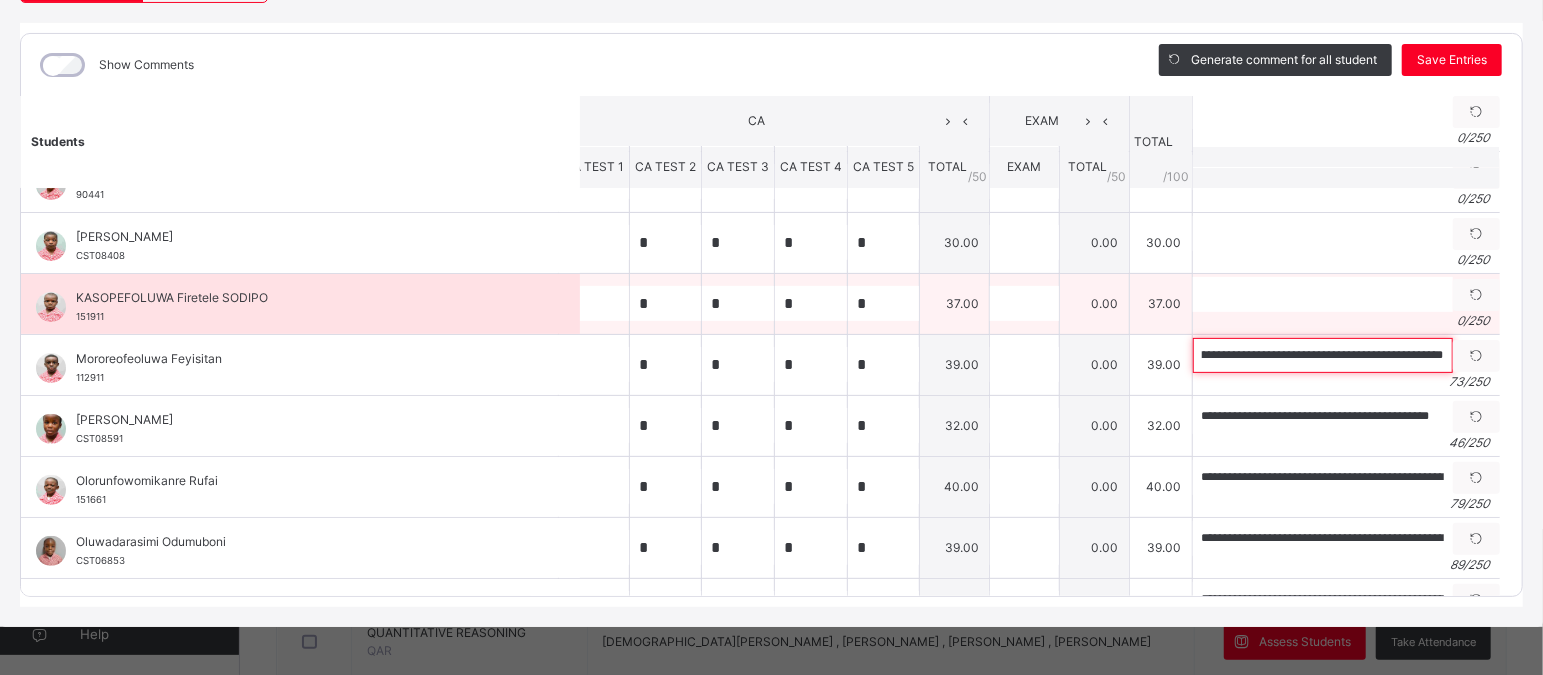 type on "**********" 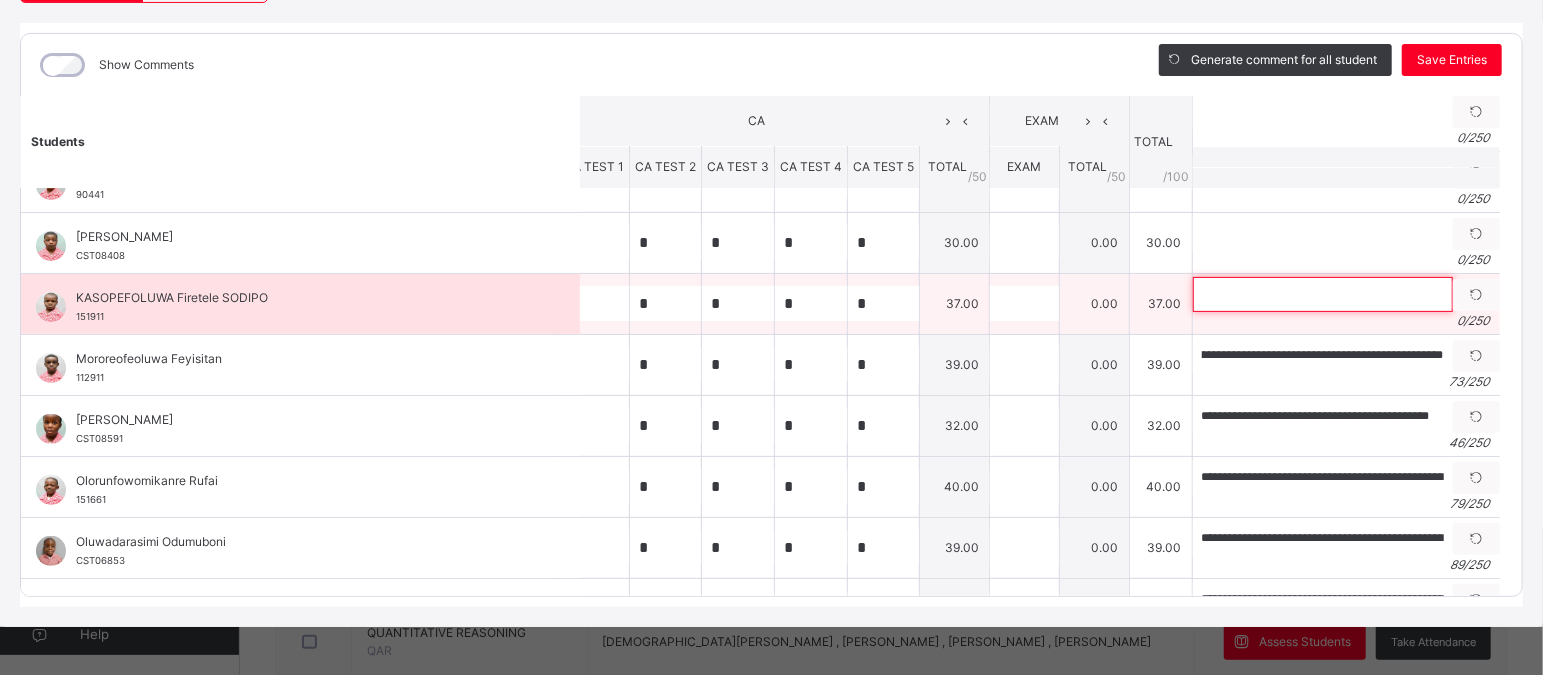 click at bounding box center (1323, 294) 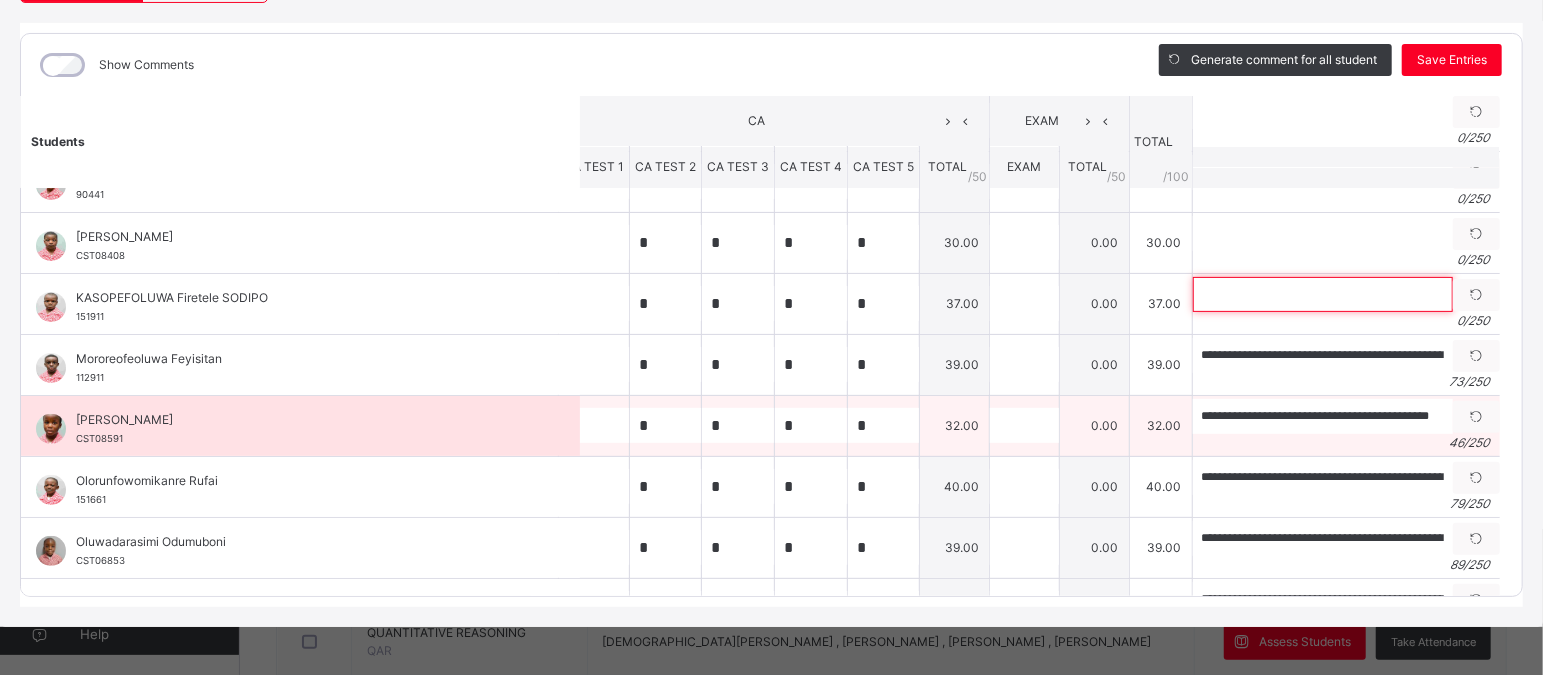 paste on "**********" 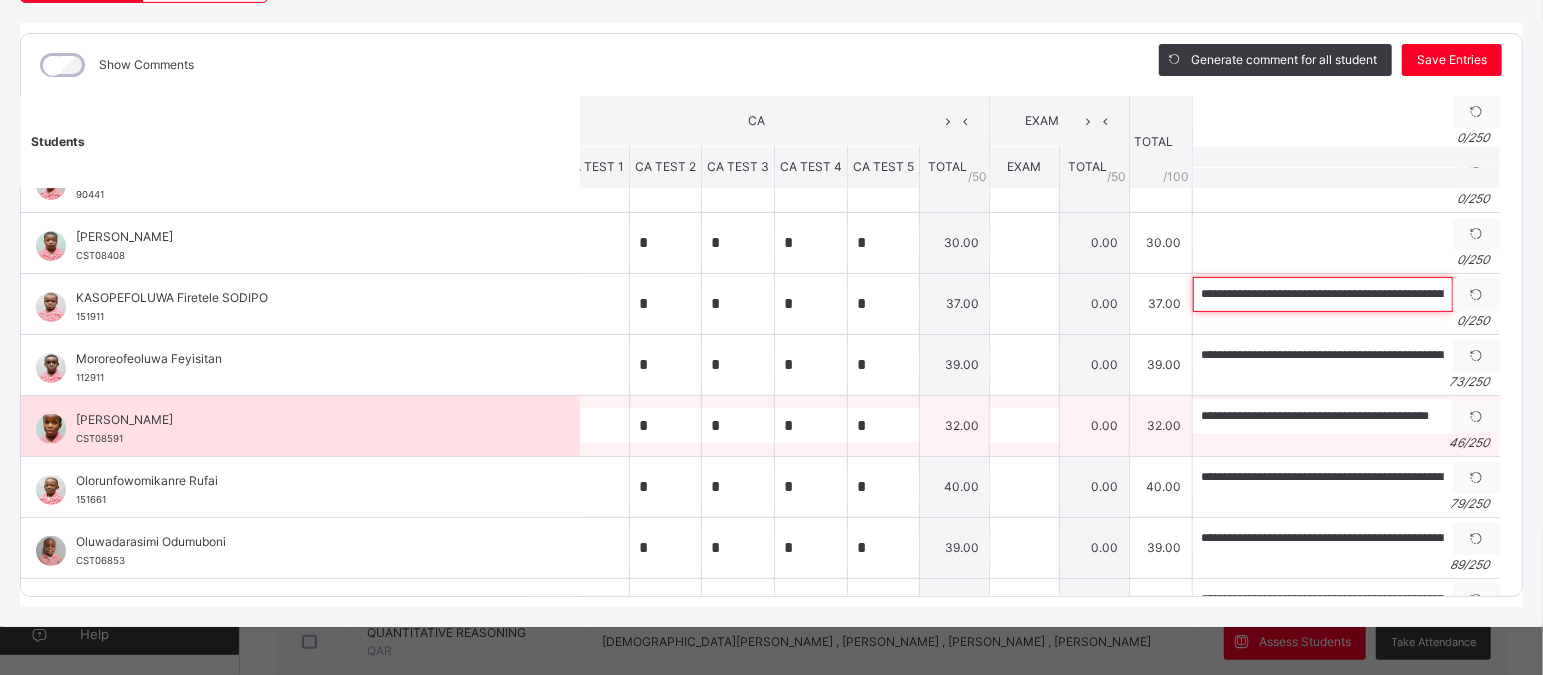 scroll, scrollTop: 0, scrollLeft: 315, axis: horizontal 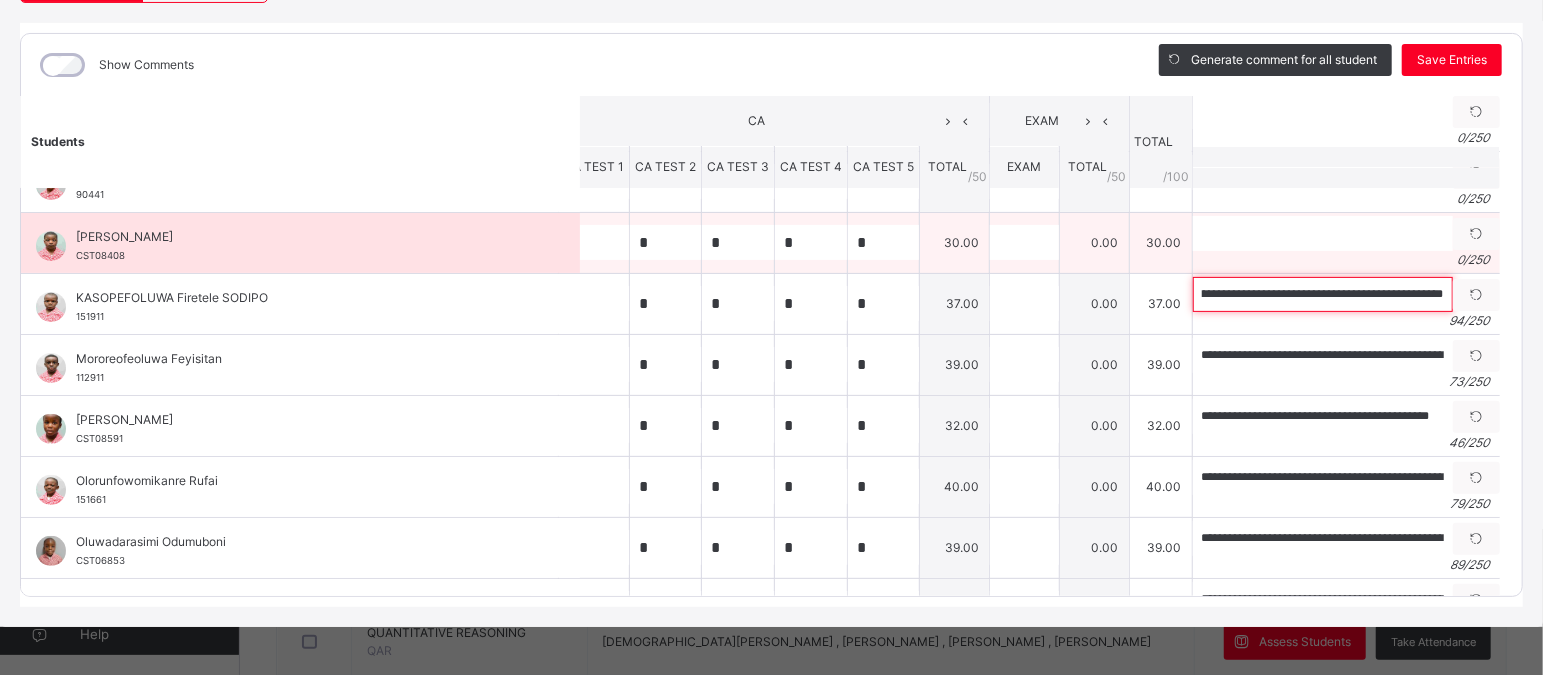 type on "**********" 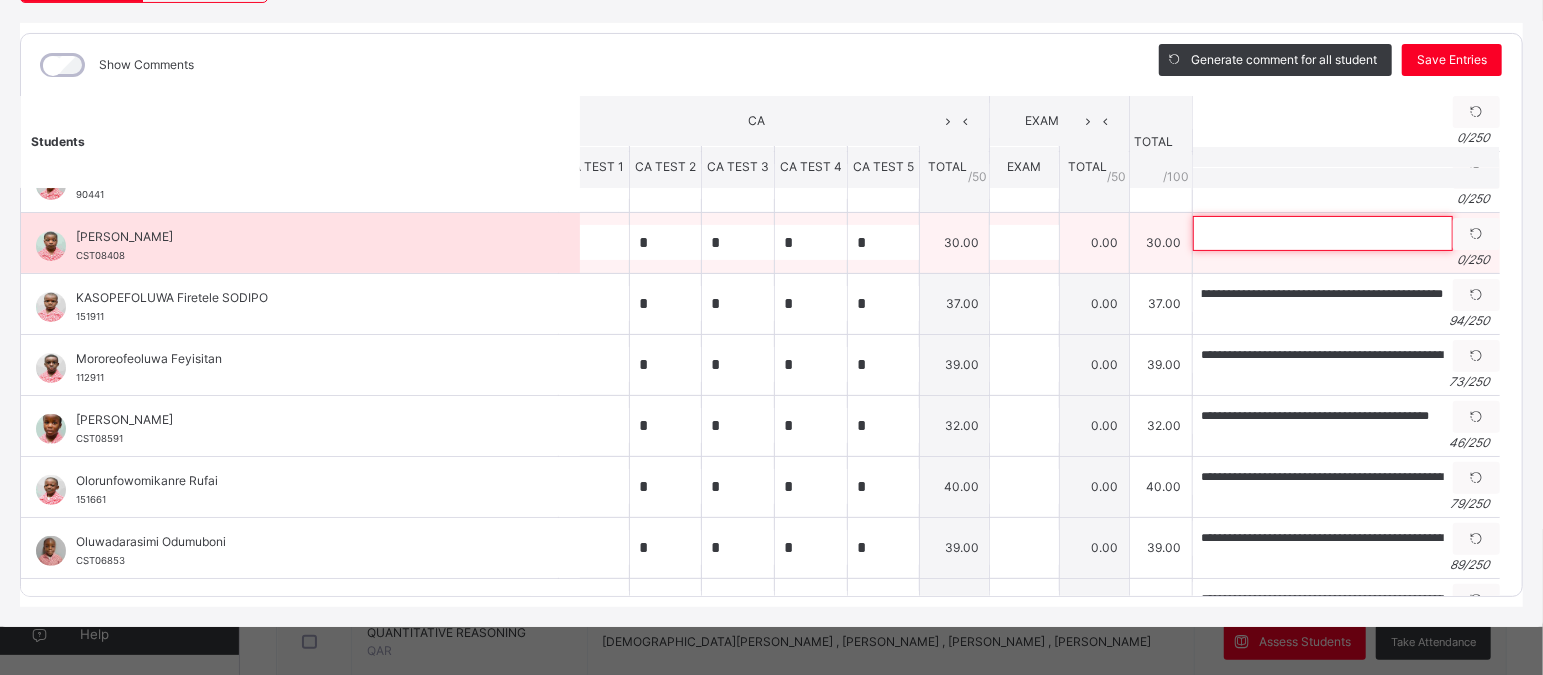 scroll, scrollTop: 0, scrollLeft: 0, axis: both 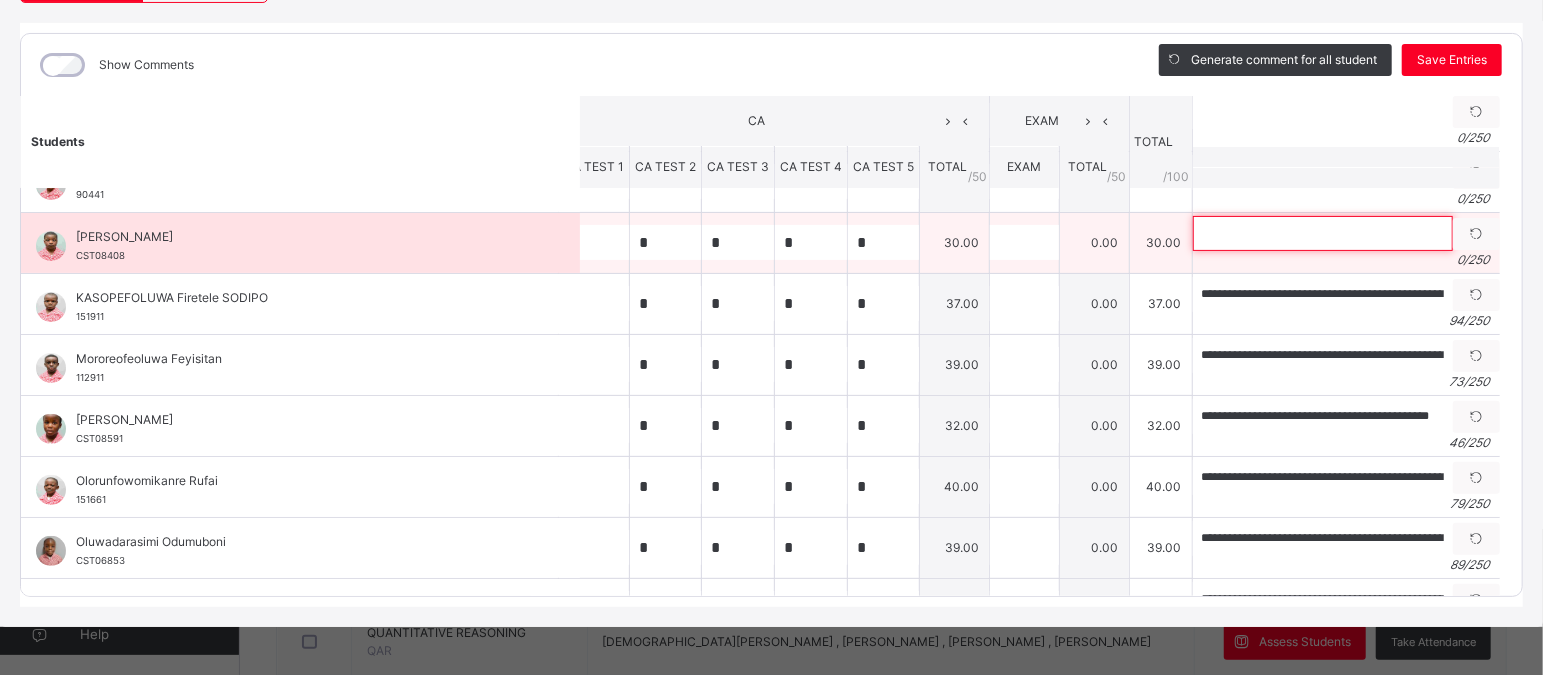 click at bounding box center (1323, 233) 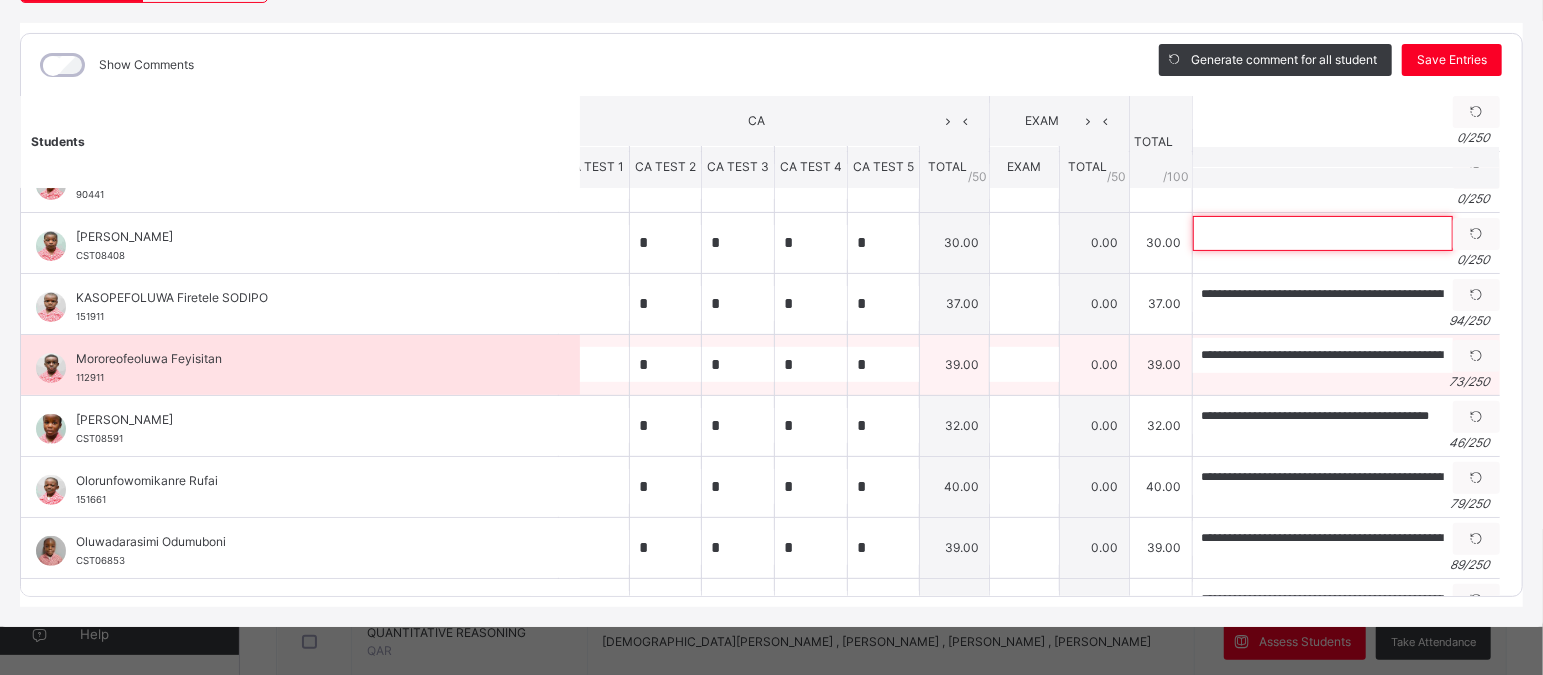 paste on "**********" 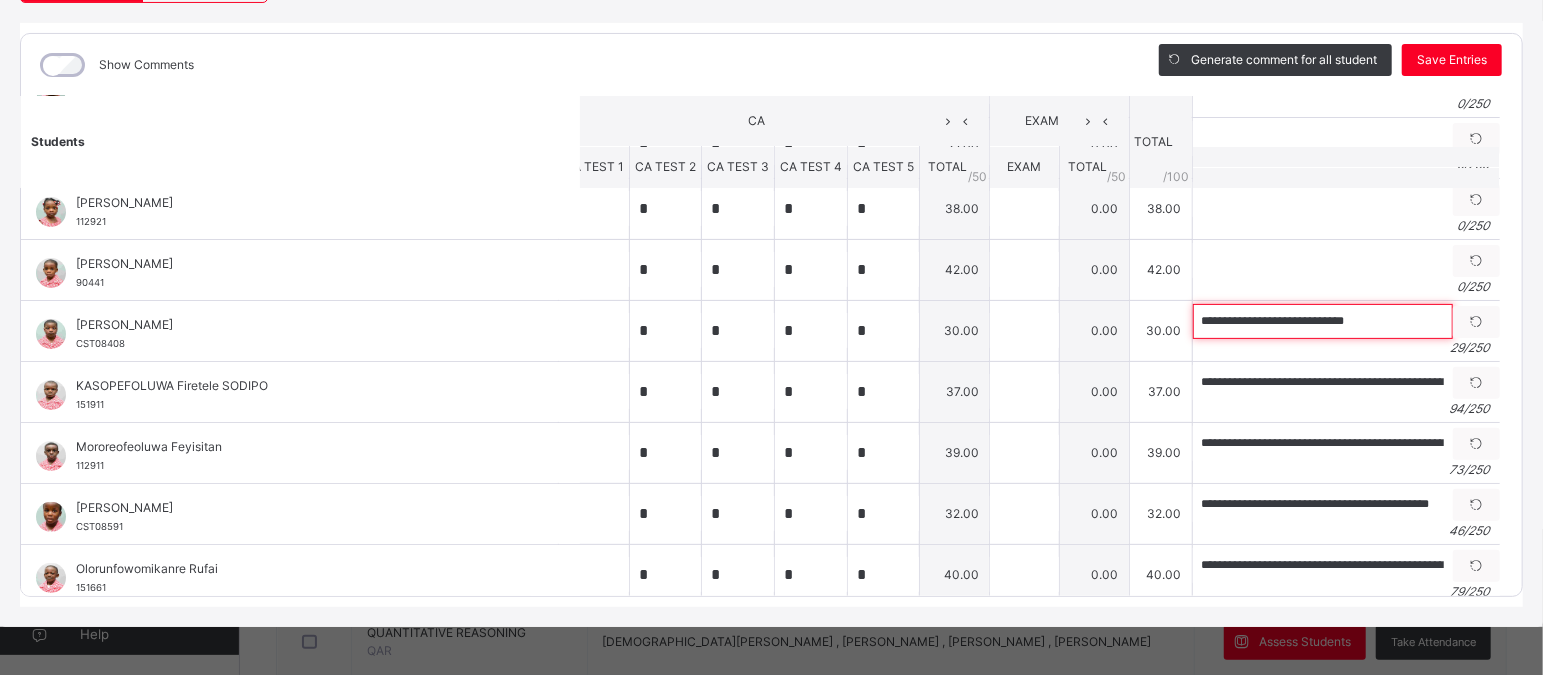 scroll, scrollTop: 170, scrollLeft: 22, axis: both 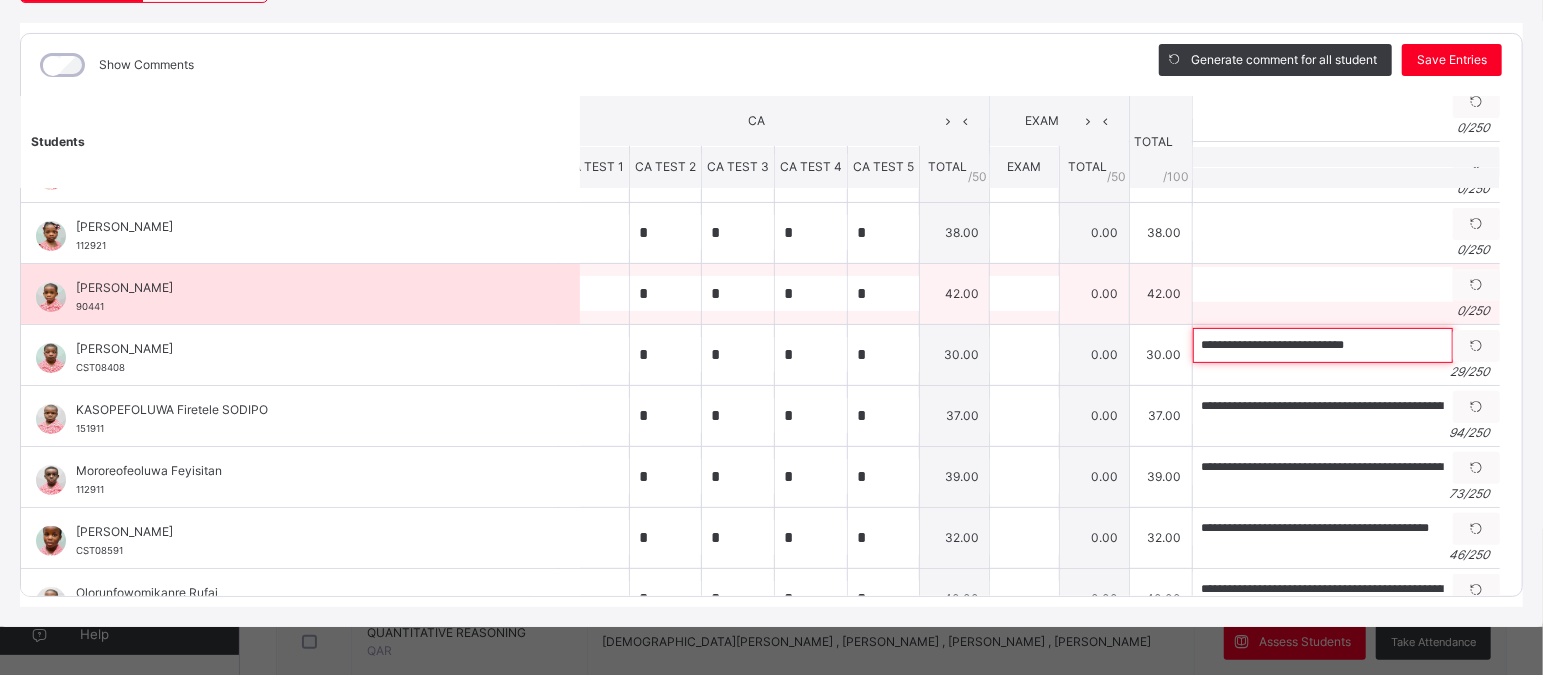 type on "**********" 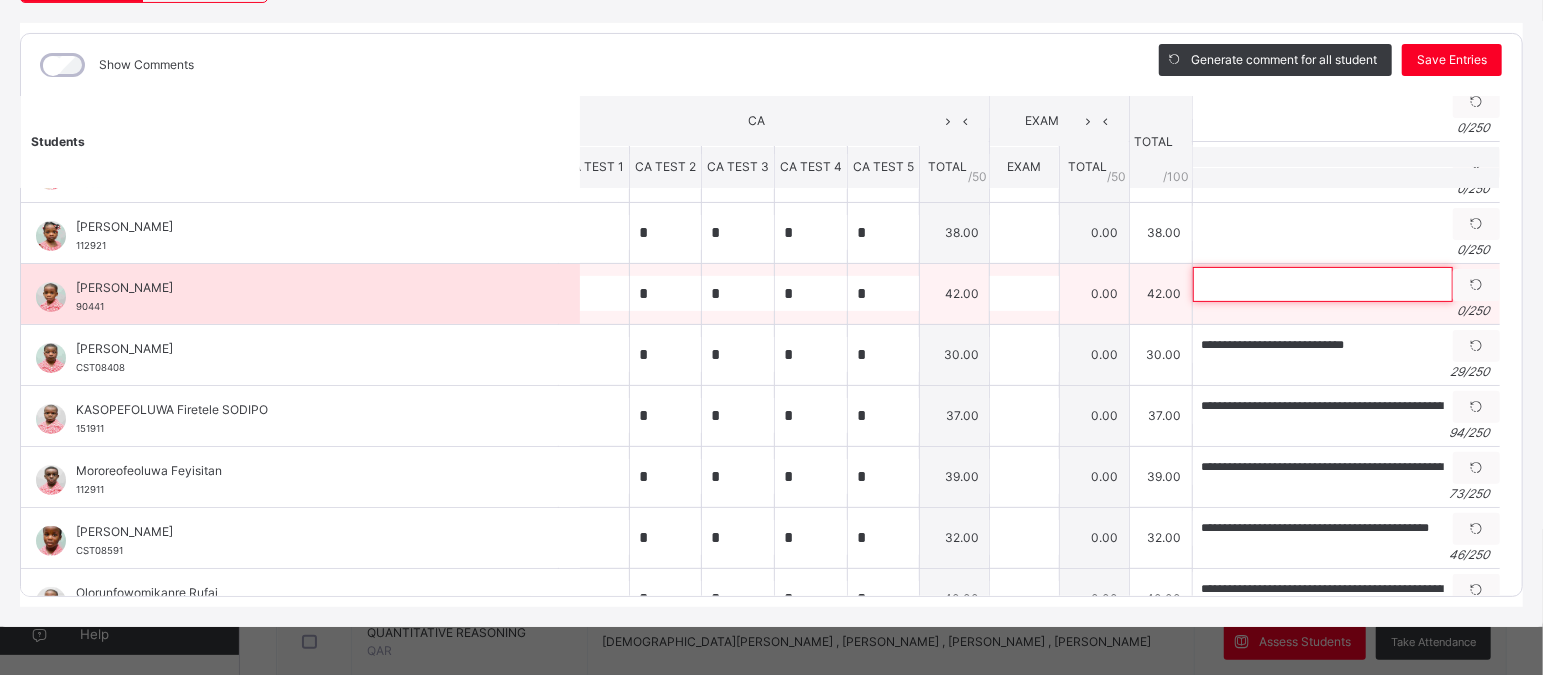 click at bounding box center [1323, 284] 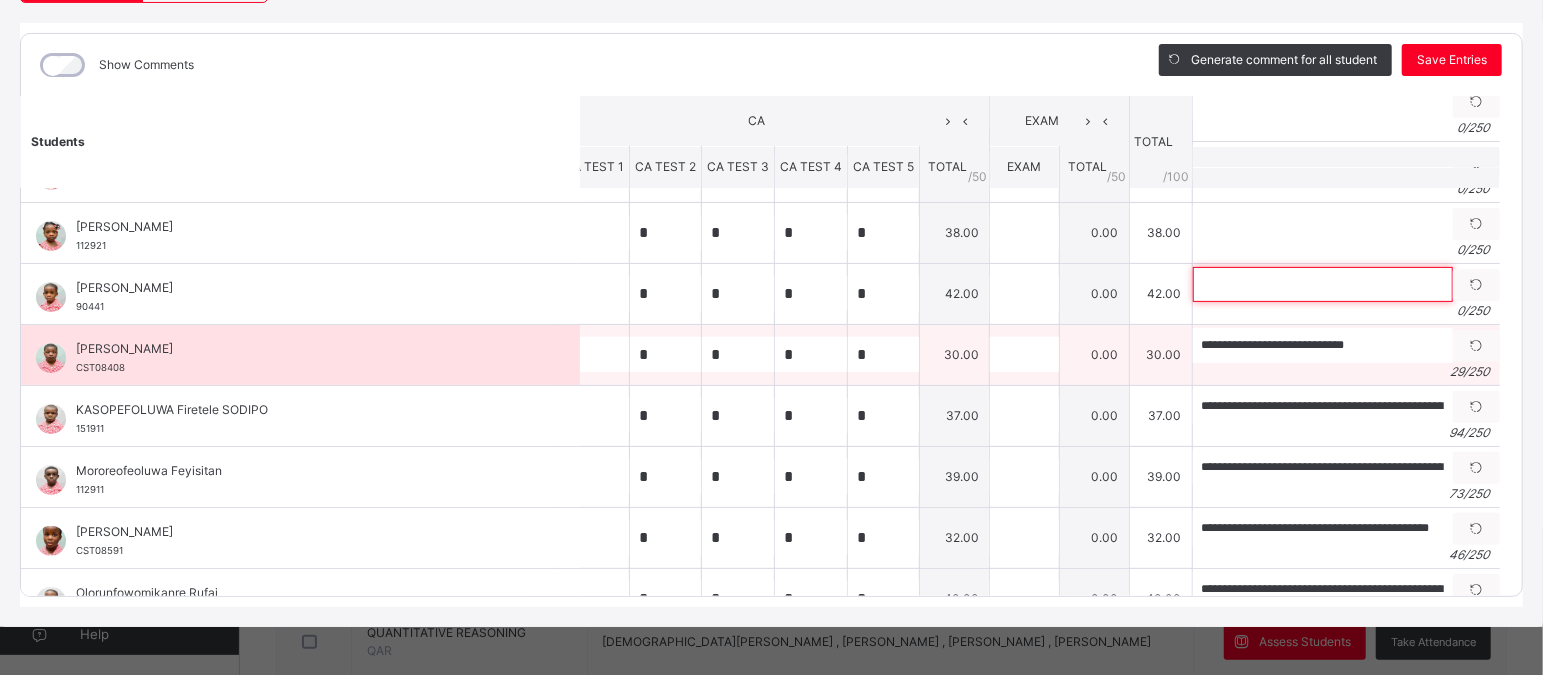 paste on "**********" 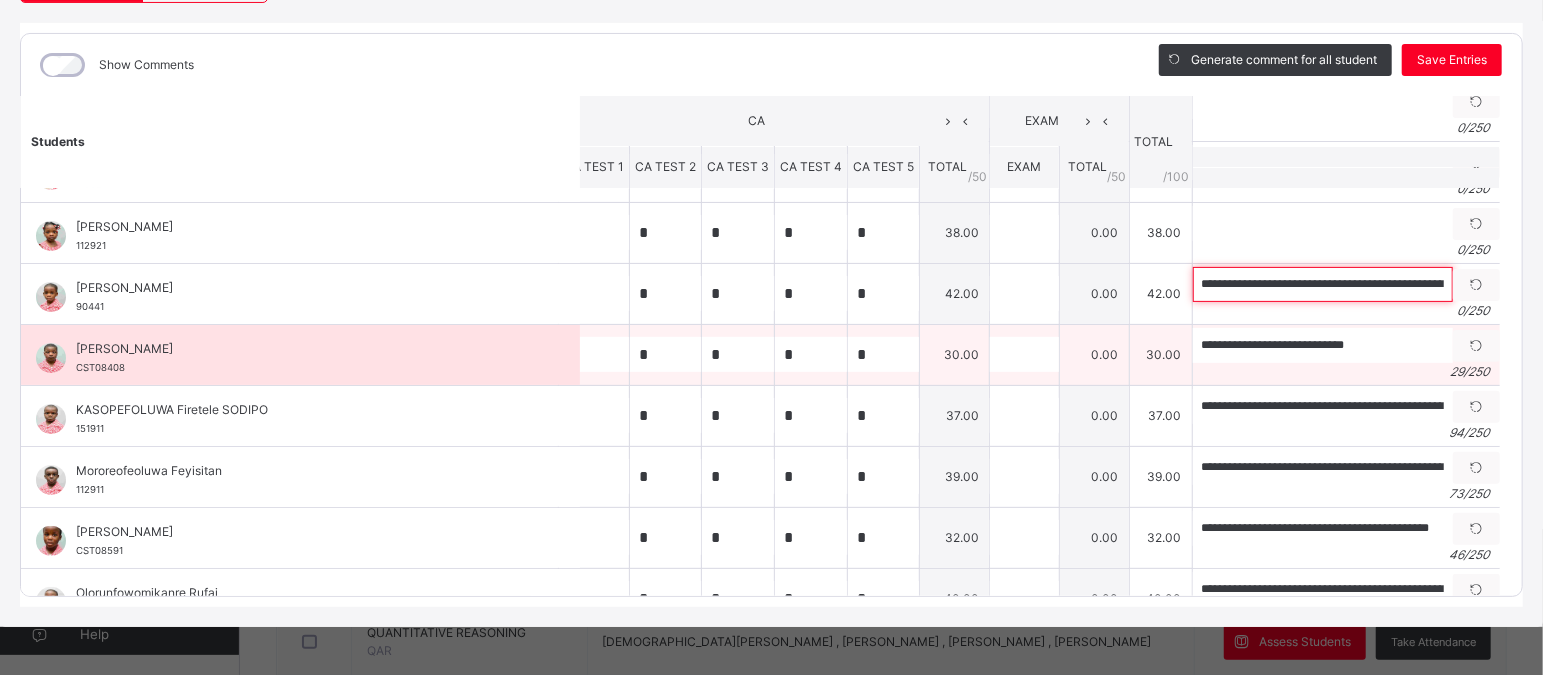 scroll, scrollTop: 0, scrollLeft: 305, axis: horizontal 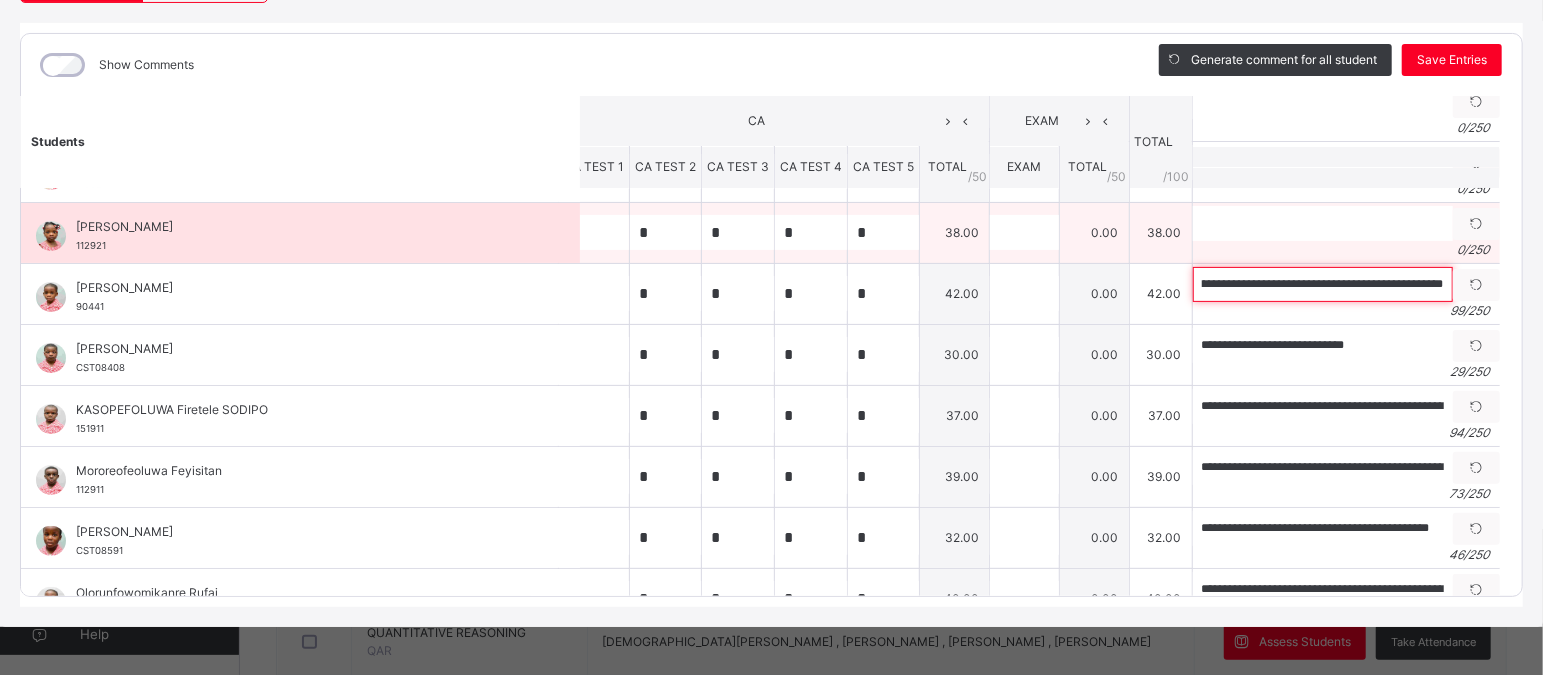 type on "**********" 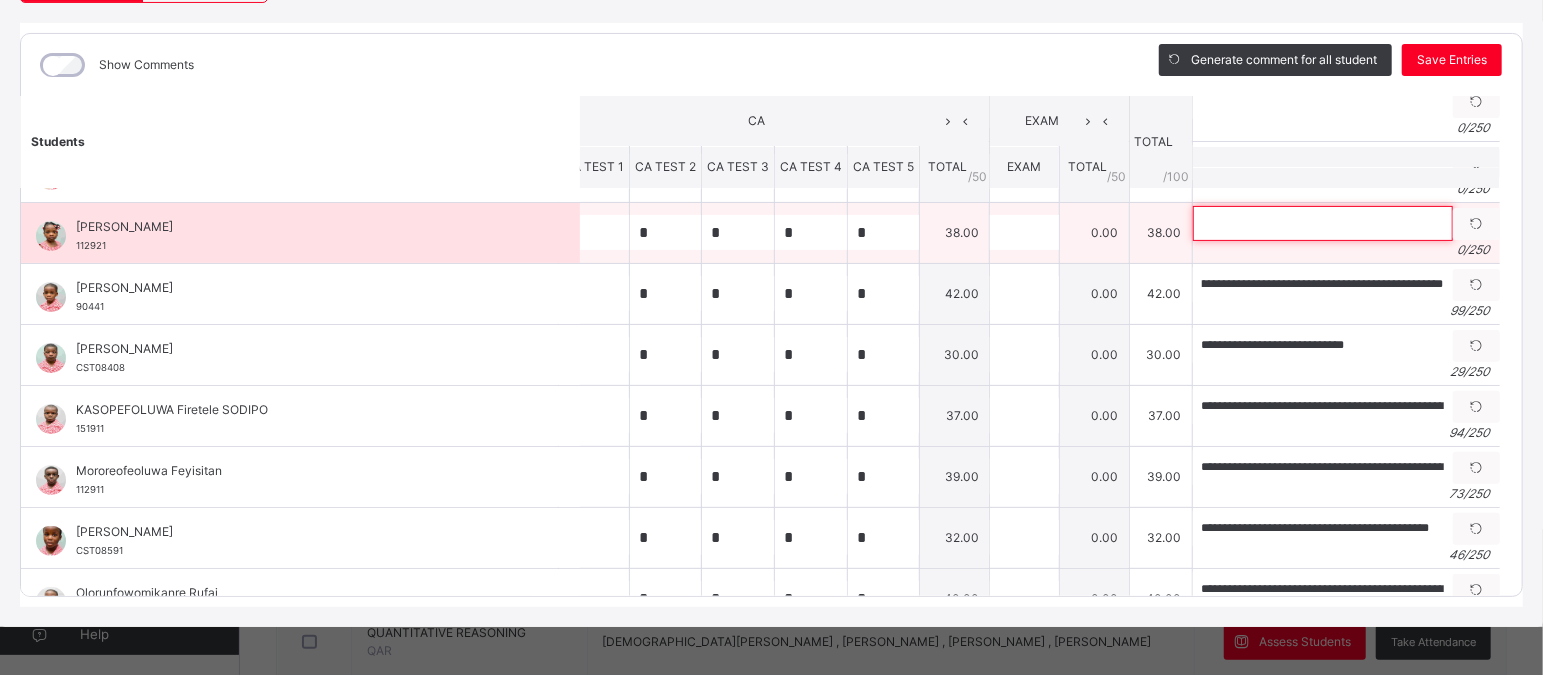 click at bounding box center [1323, 223] 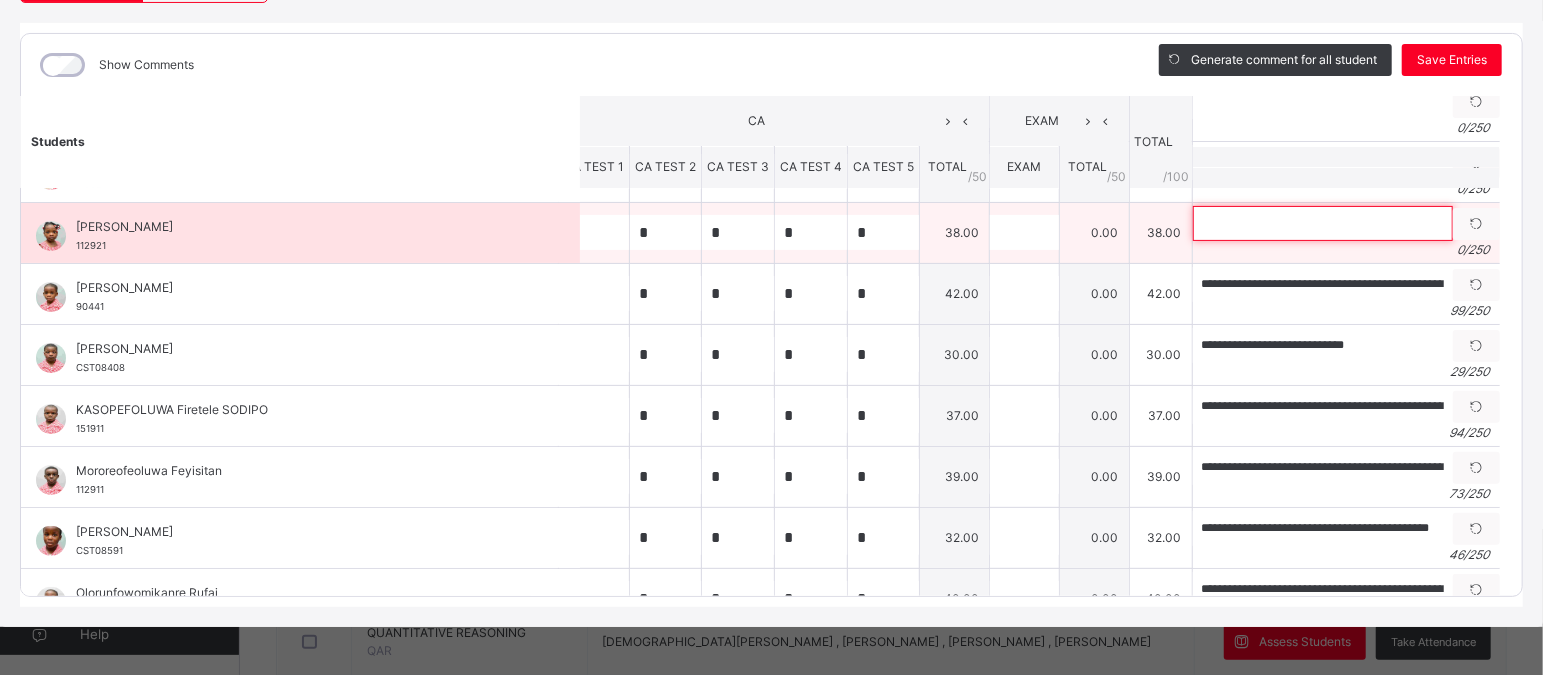 paste on "**********" 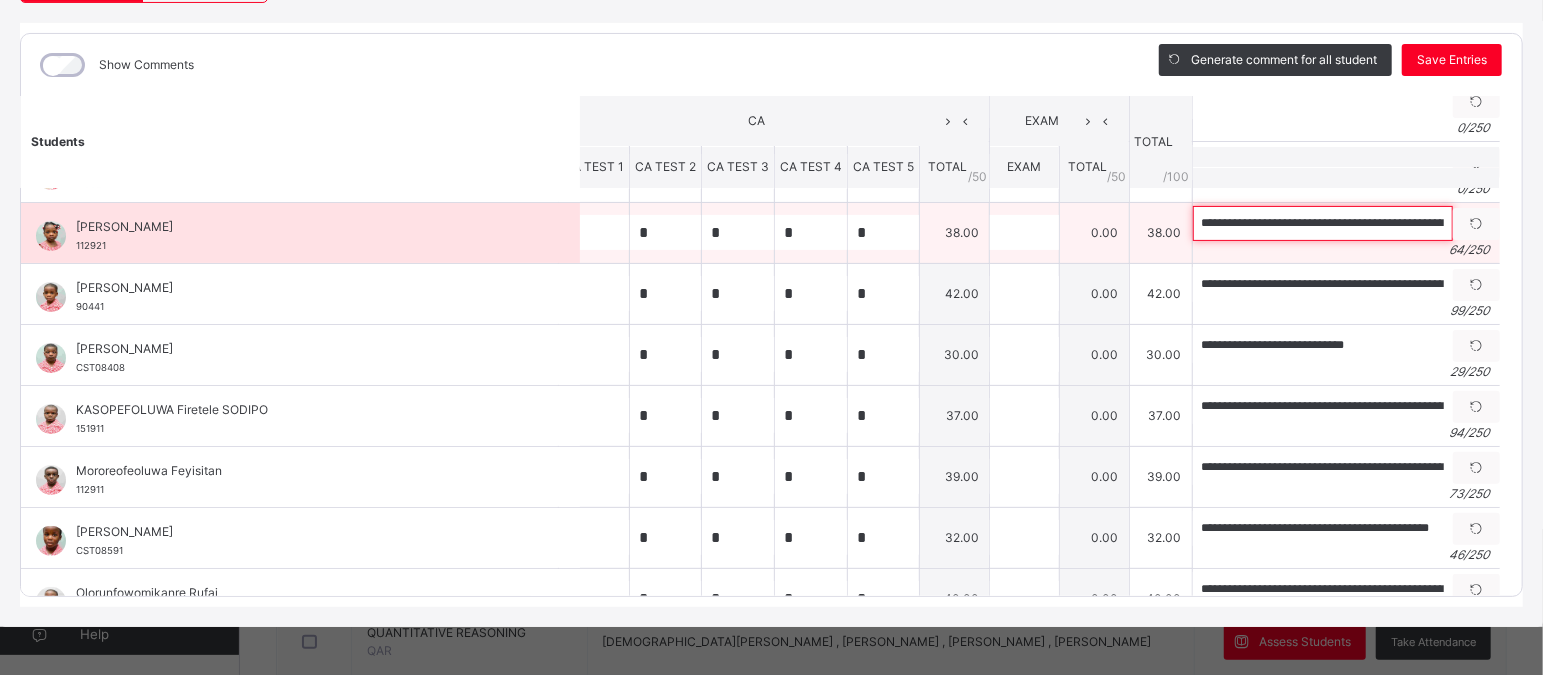 scroll, scrollTop: 0, scrollLeft: 121, axis: horizontal 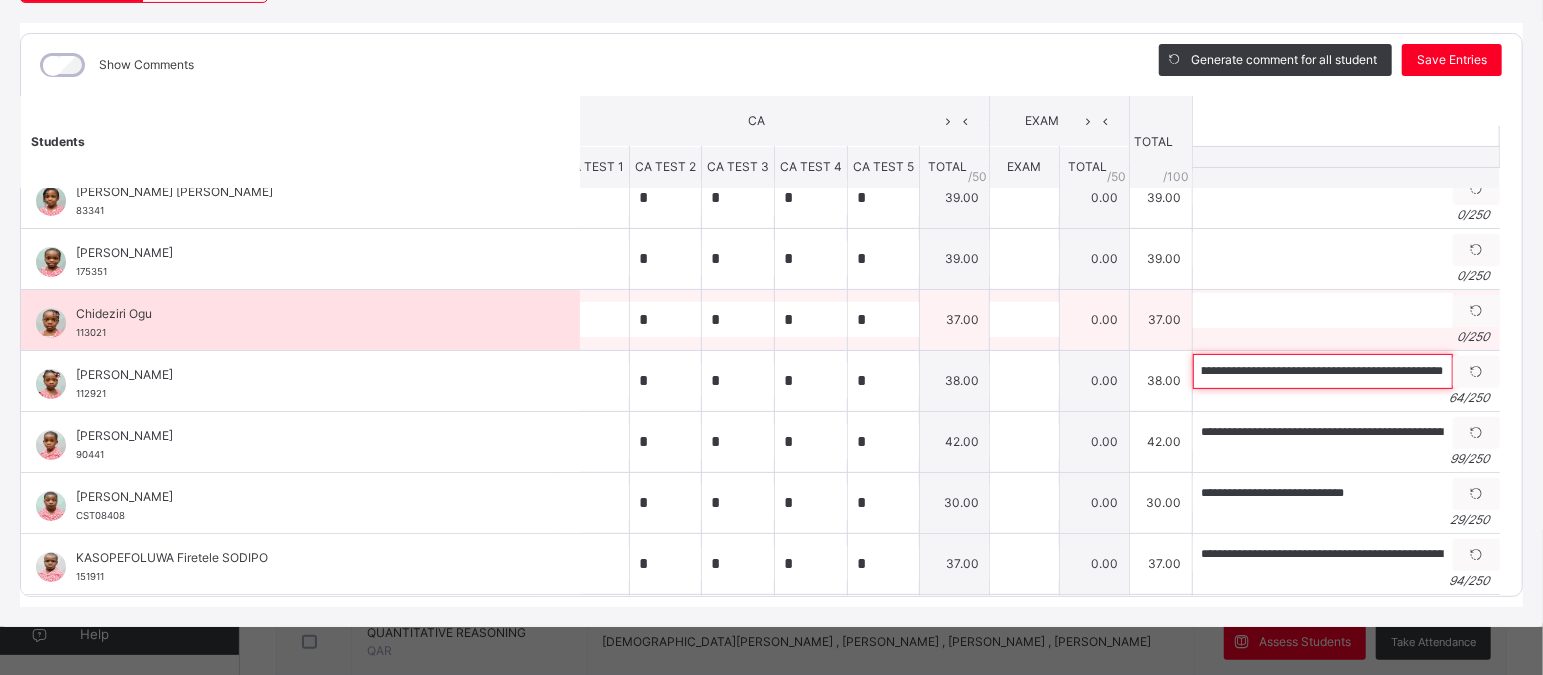 type on "**********" 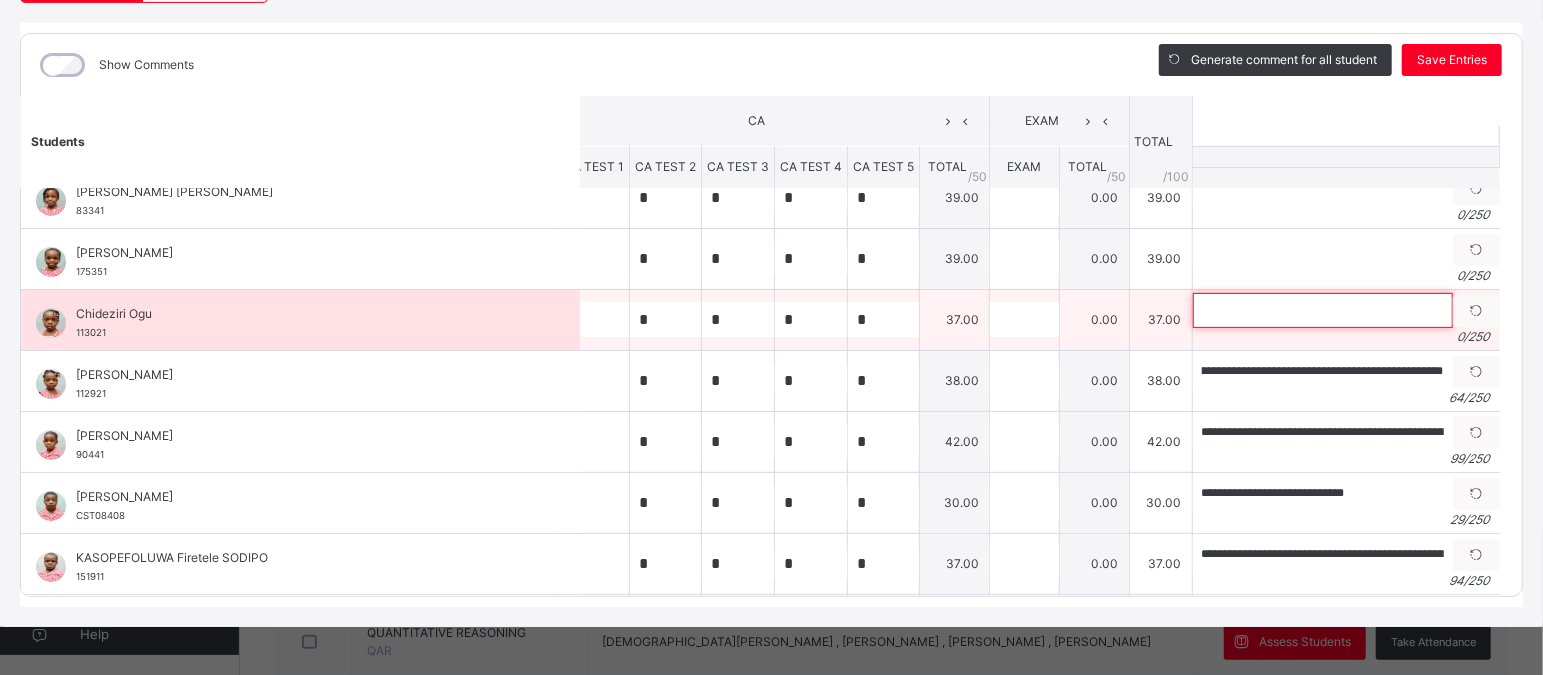 click at bounding box center [1323, 310] 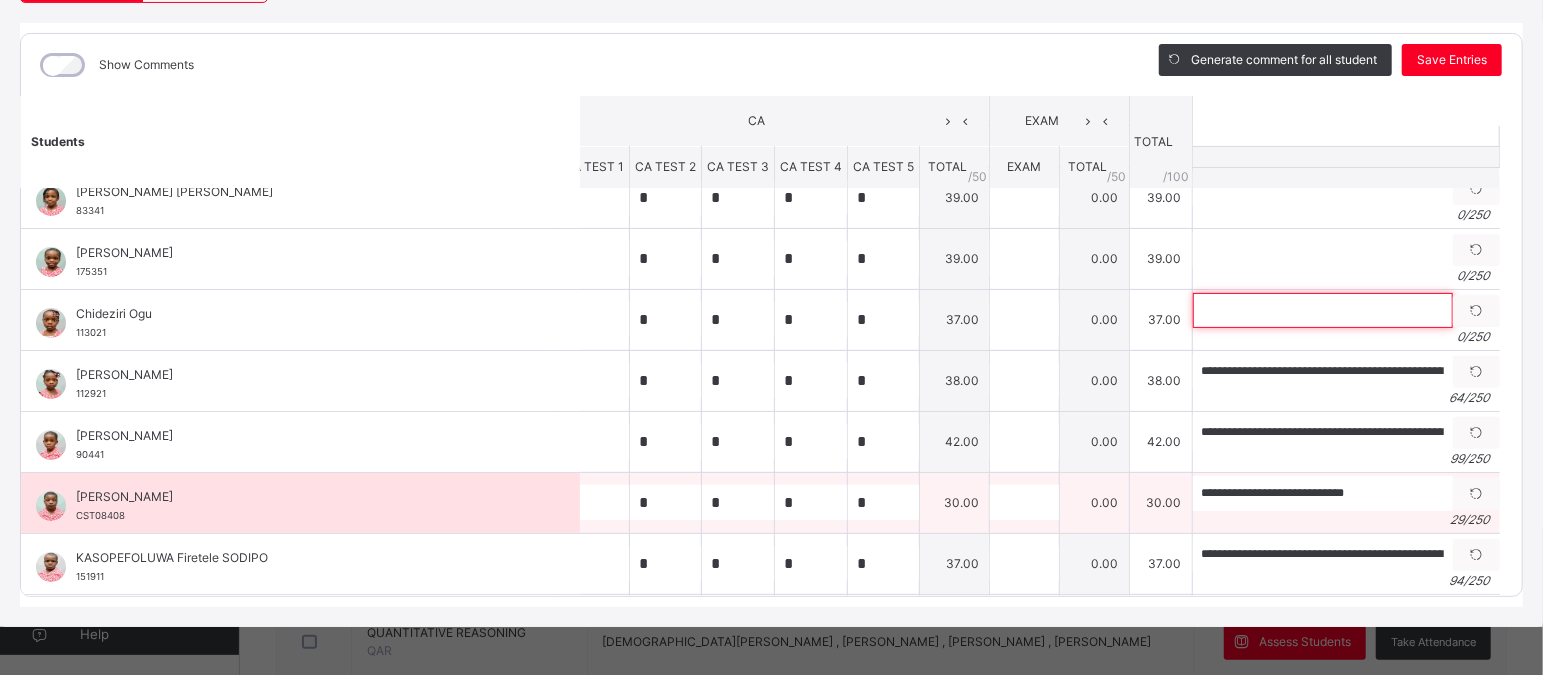 paste on "**********" 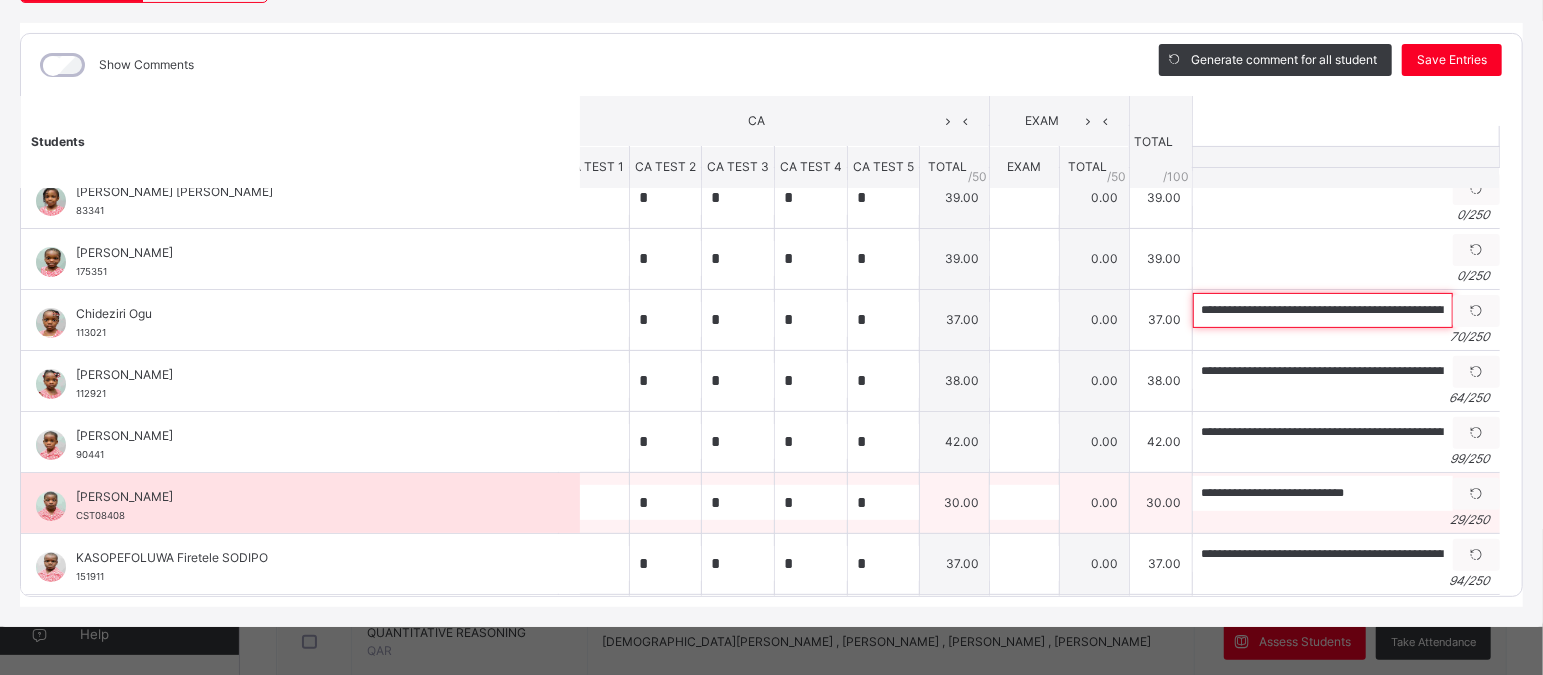 scroll, scrollTop: 0, scrollLeft: 165, axis: horizontal 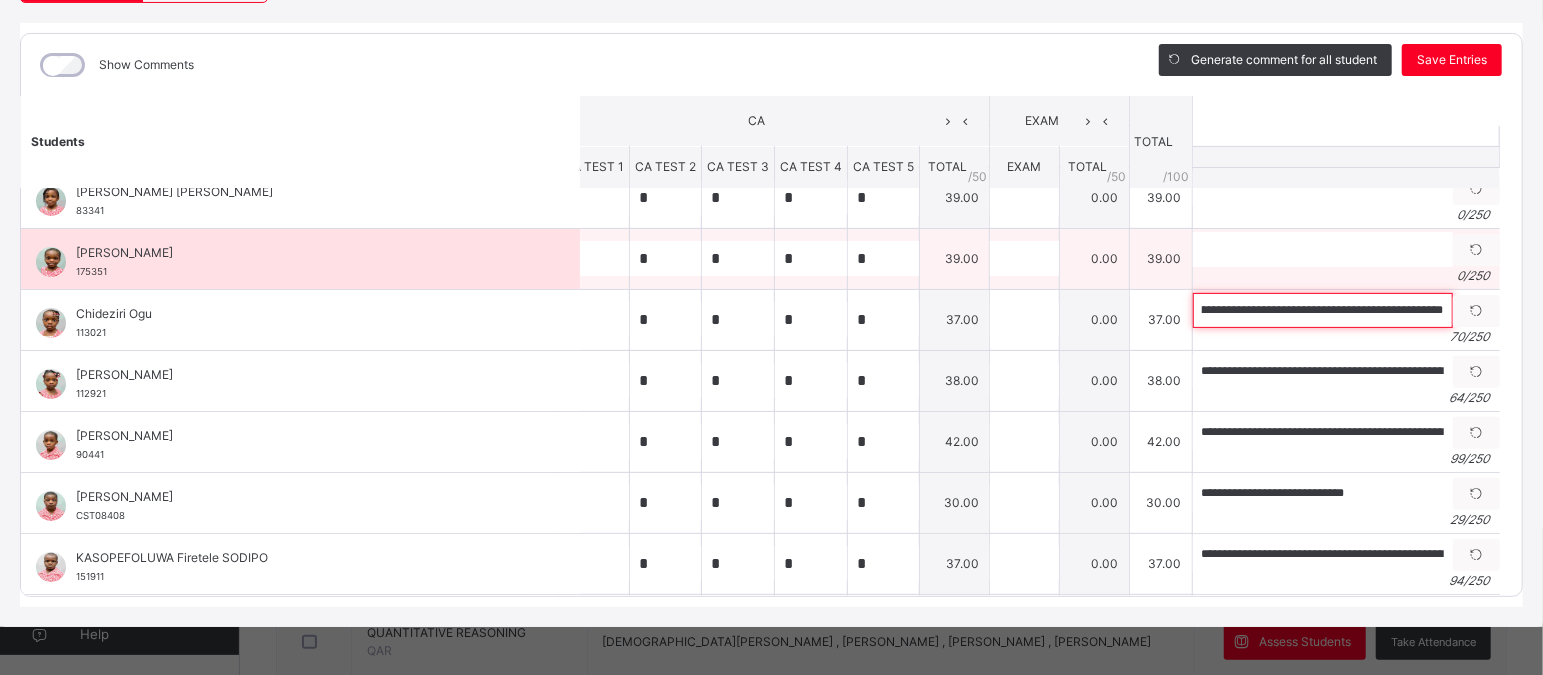 type on "**********" 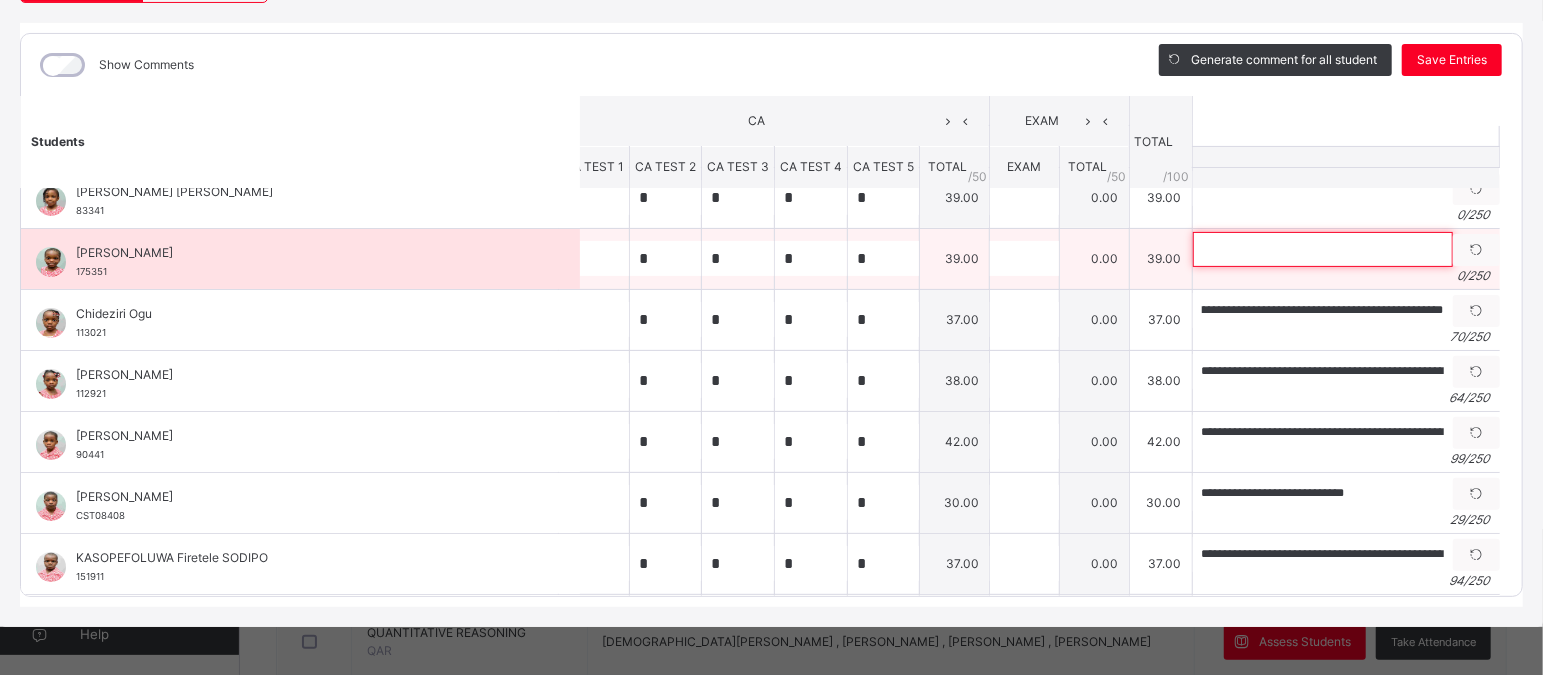 click at bounding box center (1323, 249) 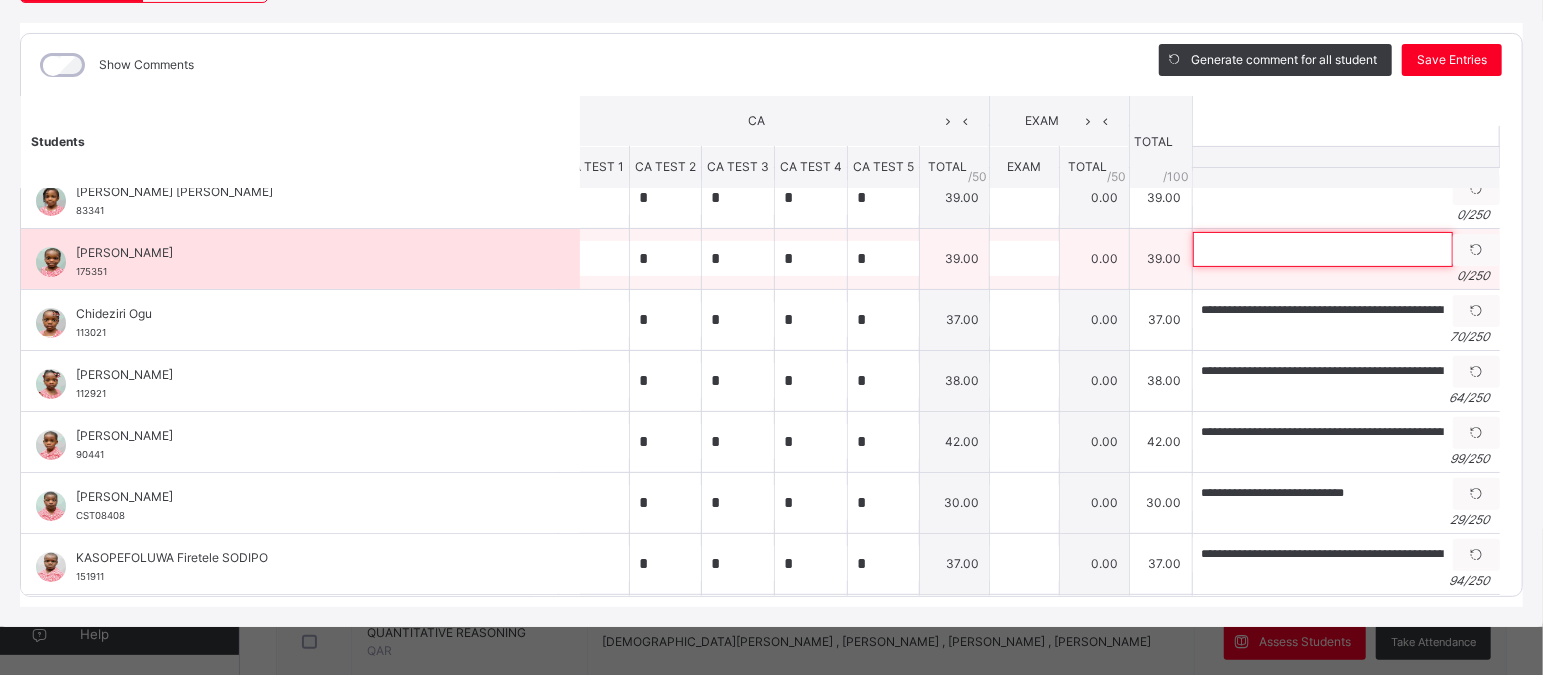 paste on "**********" 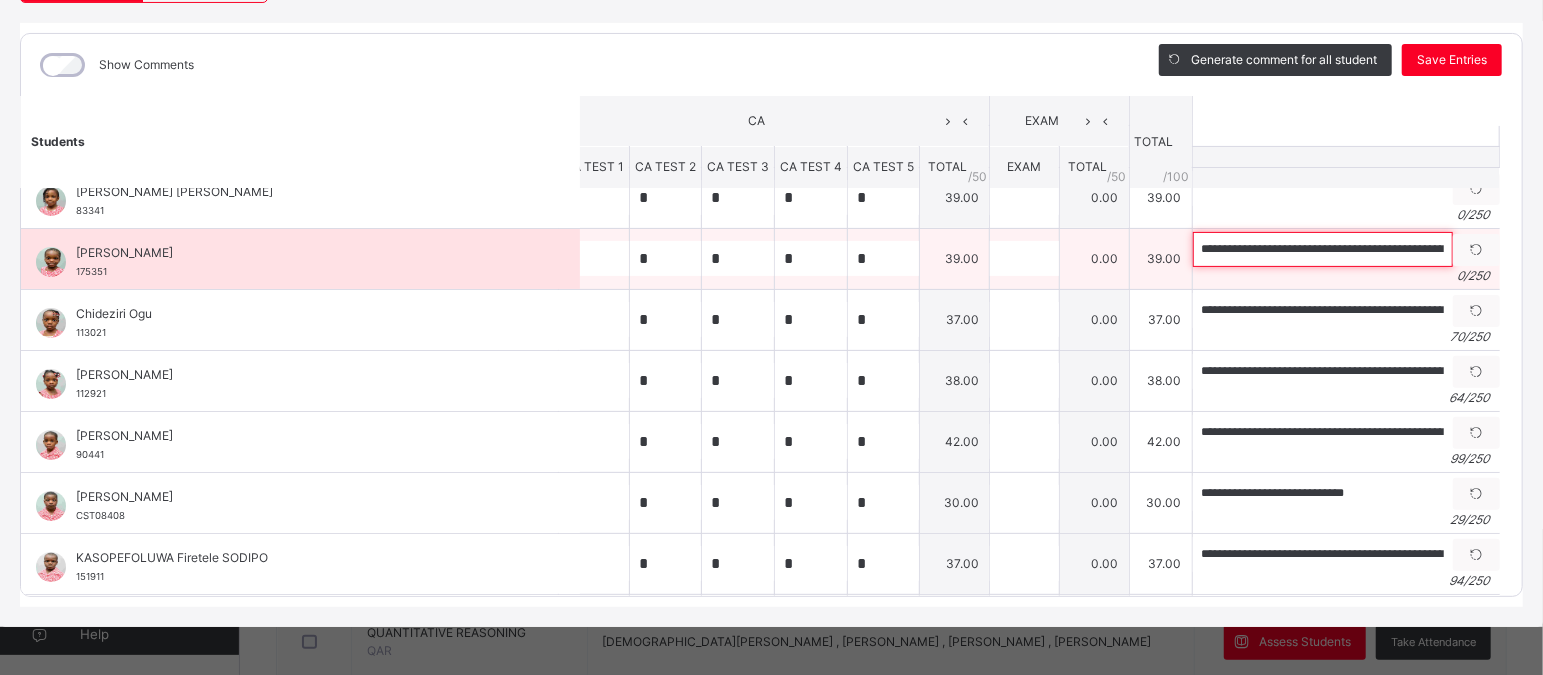 scroll, scrollTop: 0, scrollLeft: 71, axis: horizontal 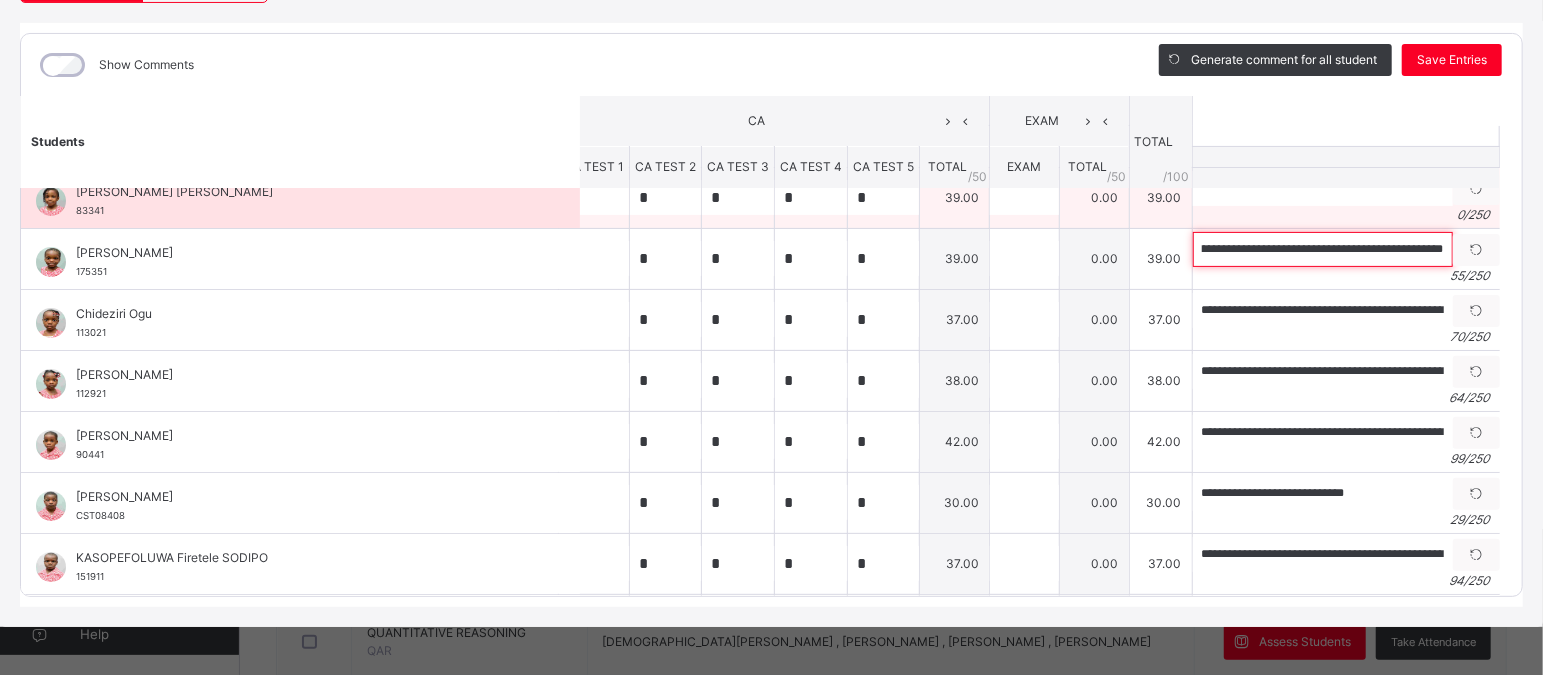 type on "**********" 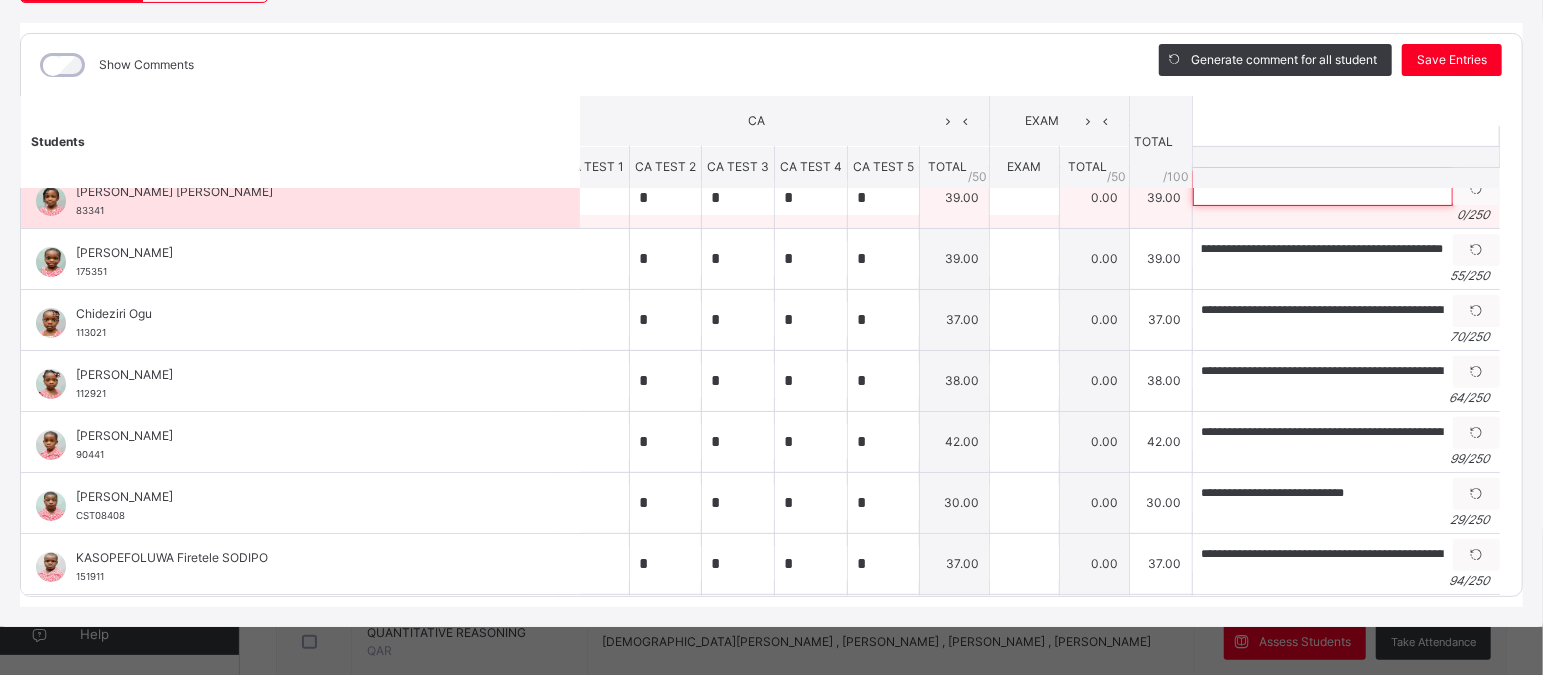 click at bounding box center (1323, 188) 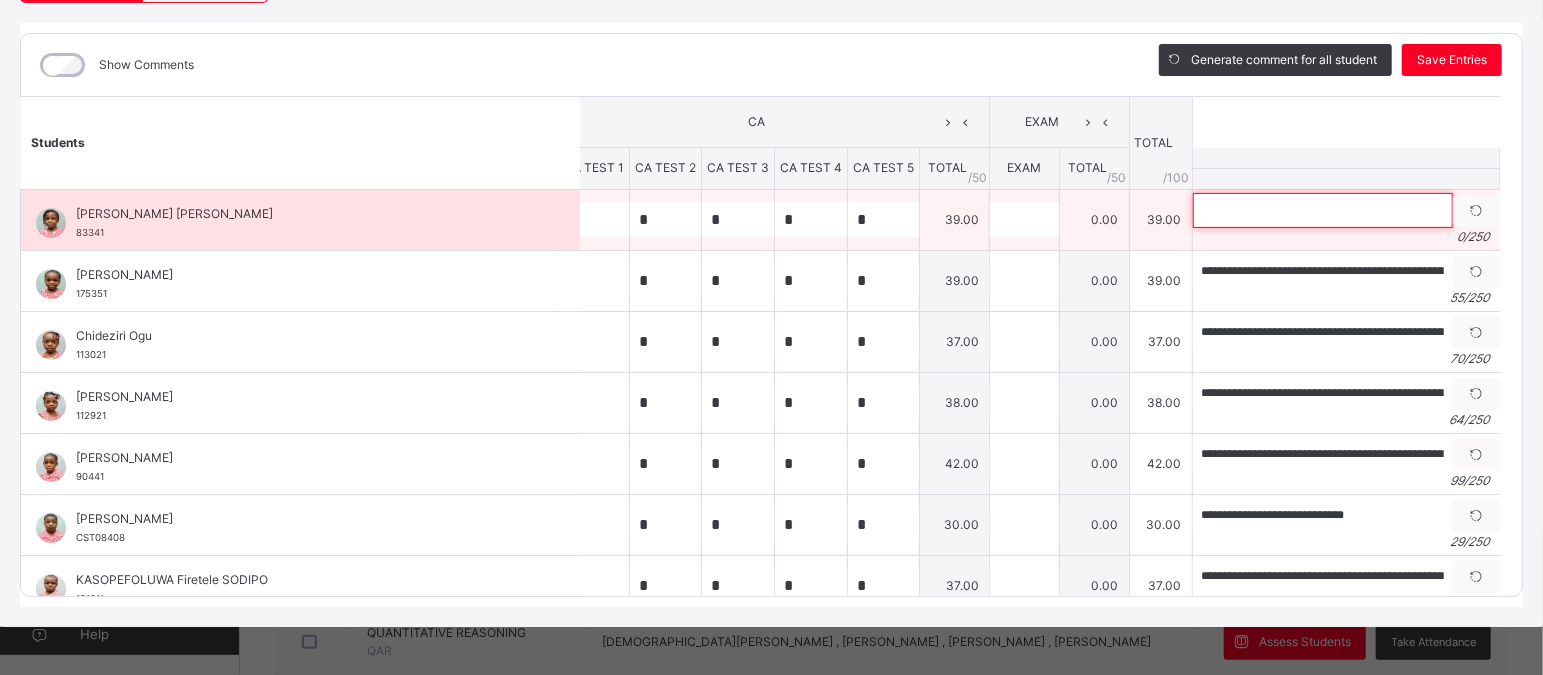 scroll, scrollTop: 0, scrollLeft: 22, axis: horizontal 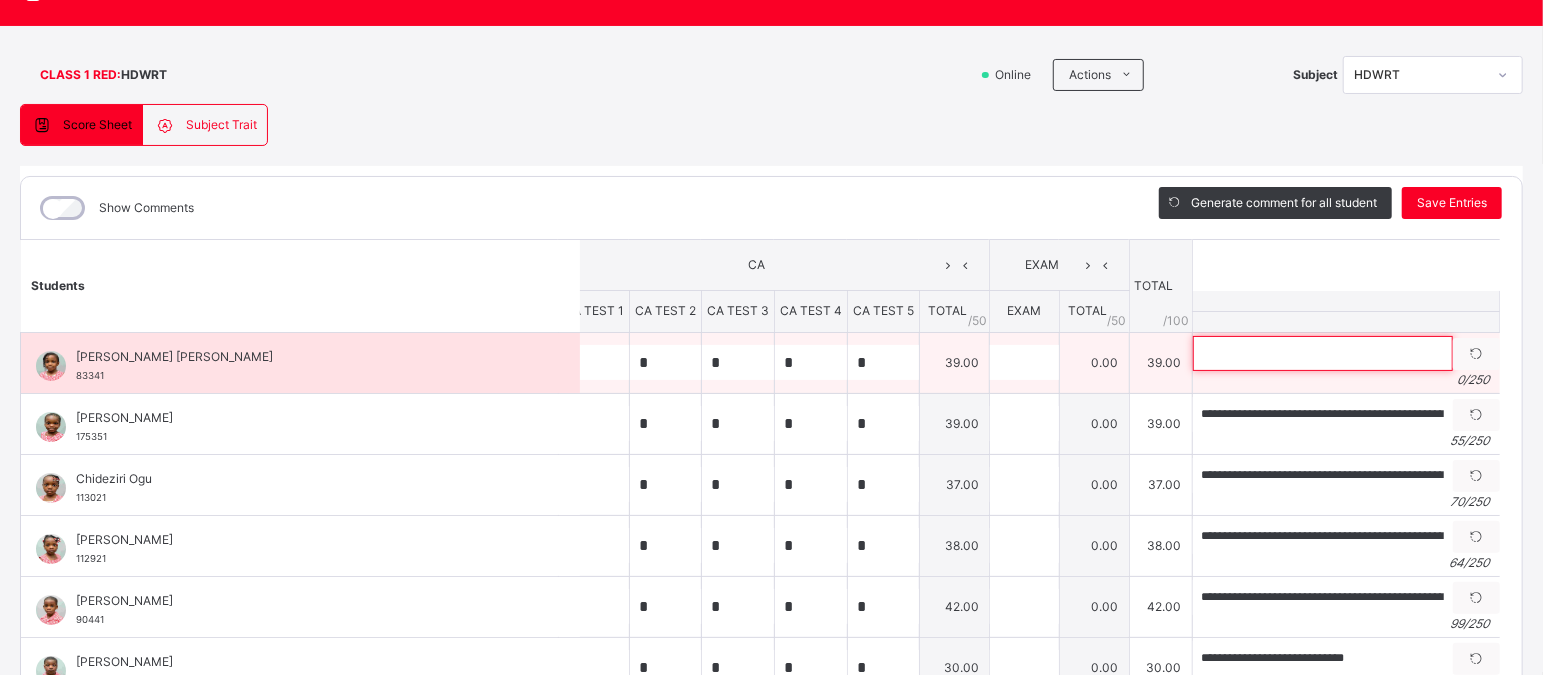 paste on "**********" 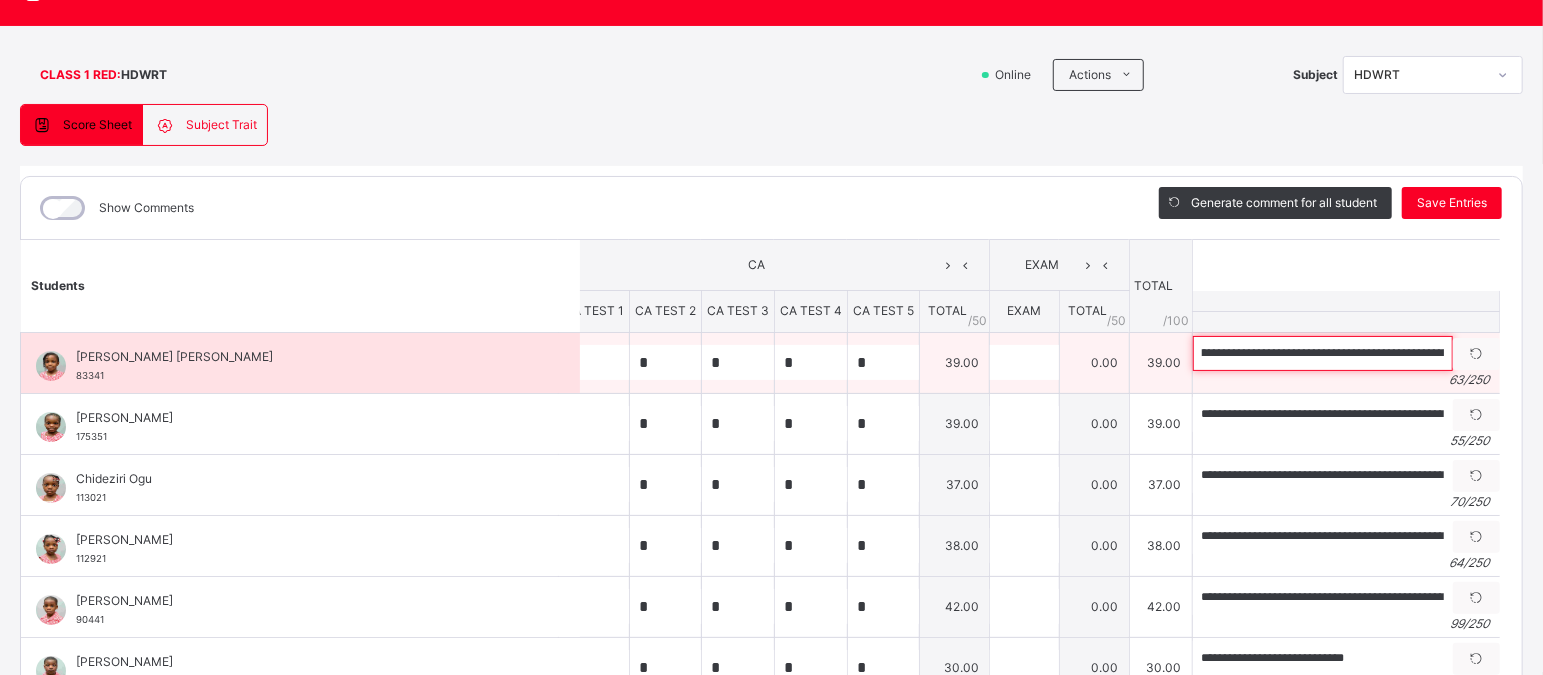 scroll, scrollTop: 0, scrollLeft: 0, axis: both 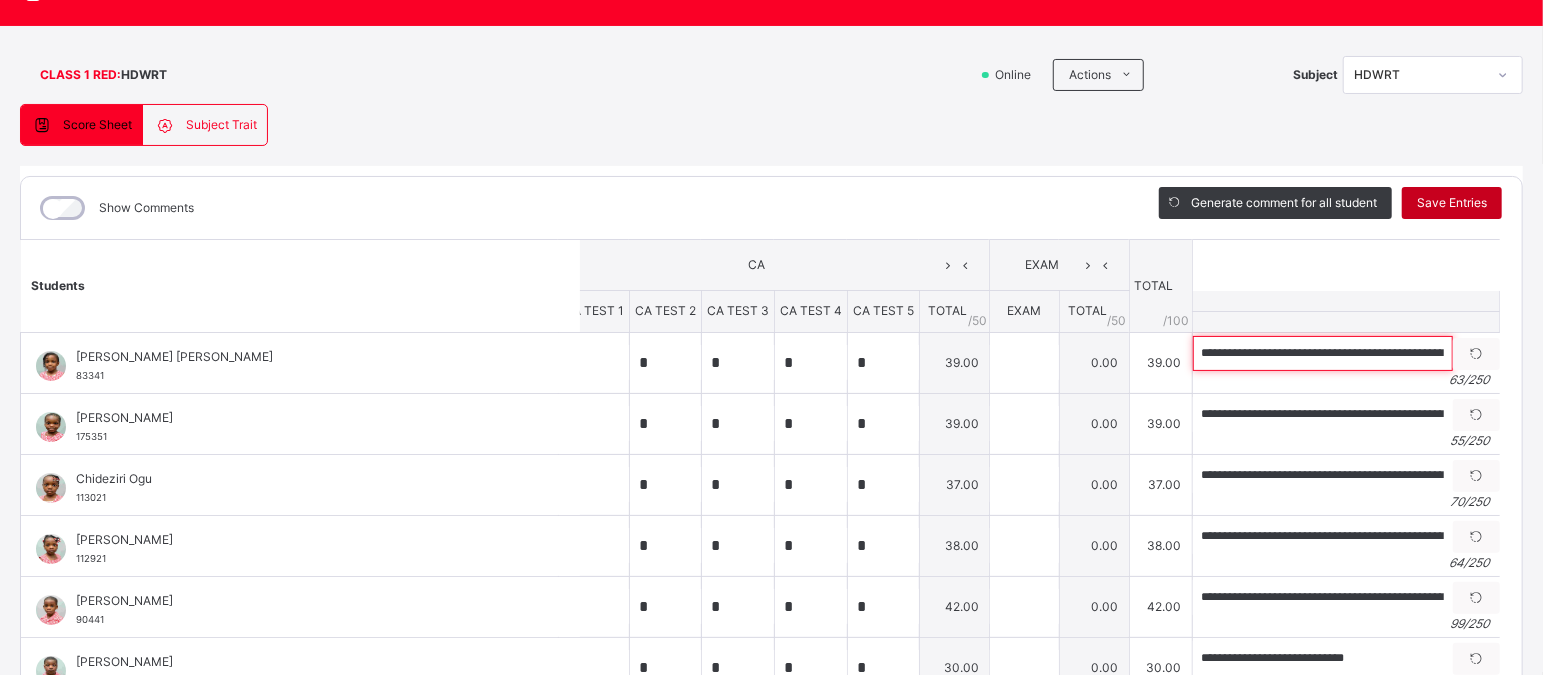 type on "**********" 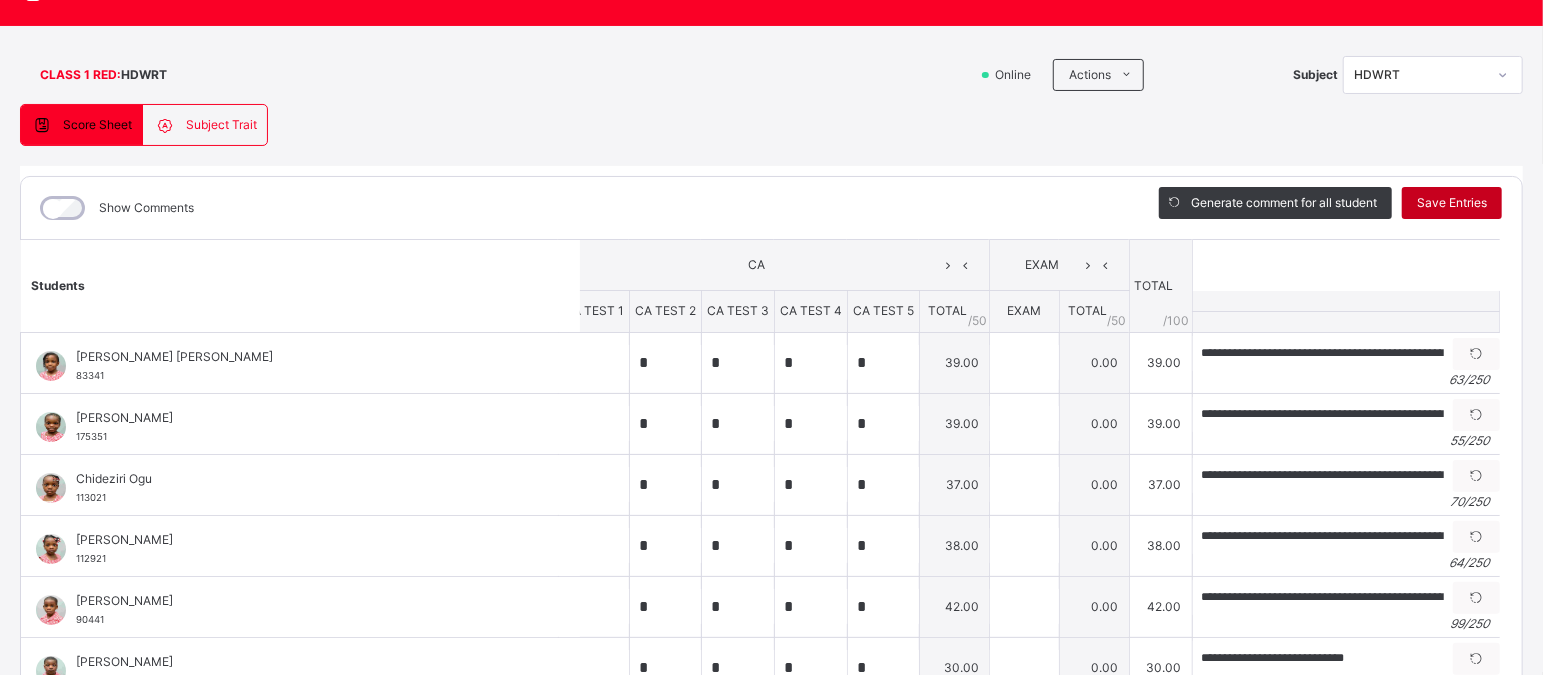 click on "Save Entries" at bounding box center [1452, 203] 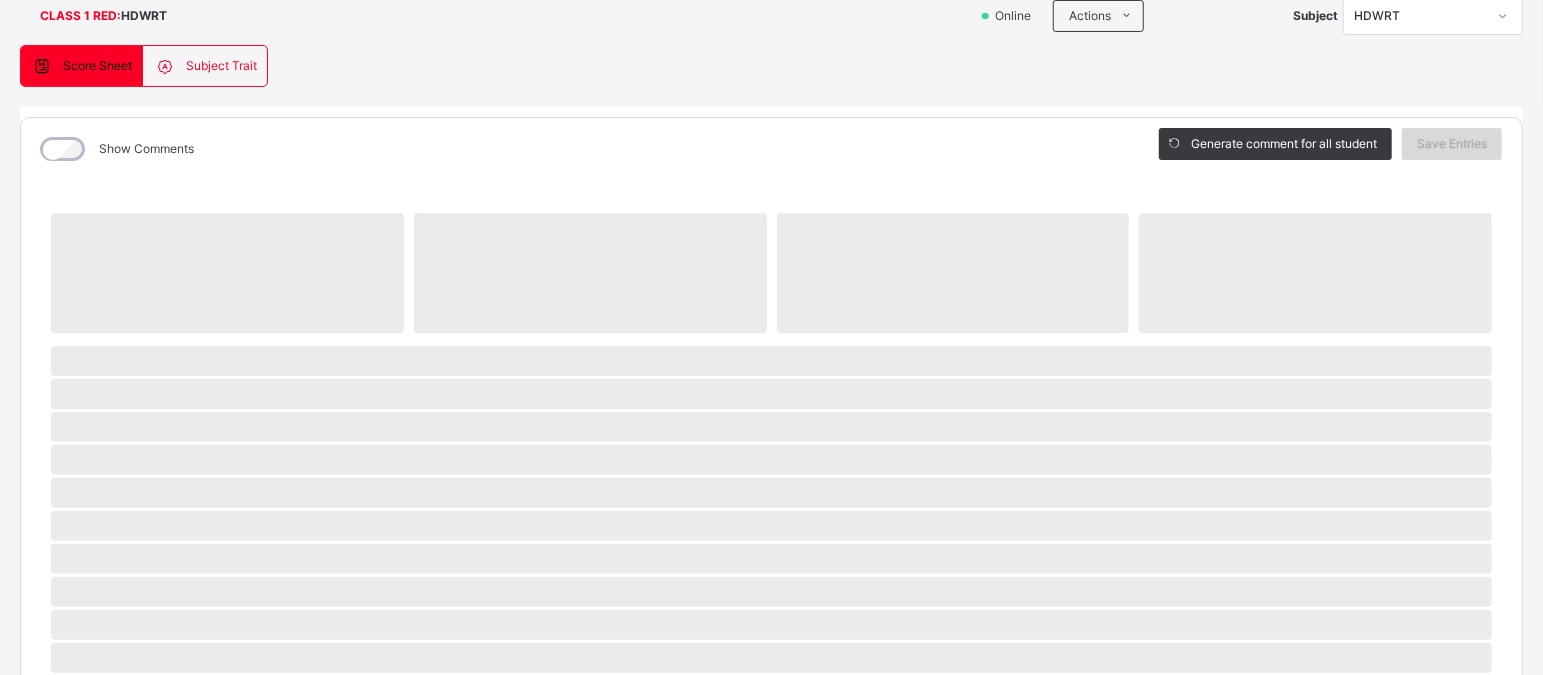 scroll, scrollTop: 0, scrollLeft: 0, axis: both 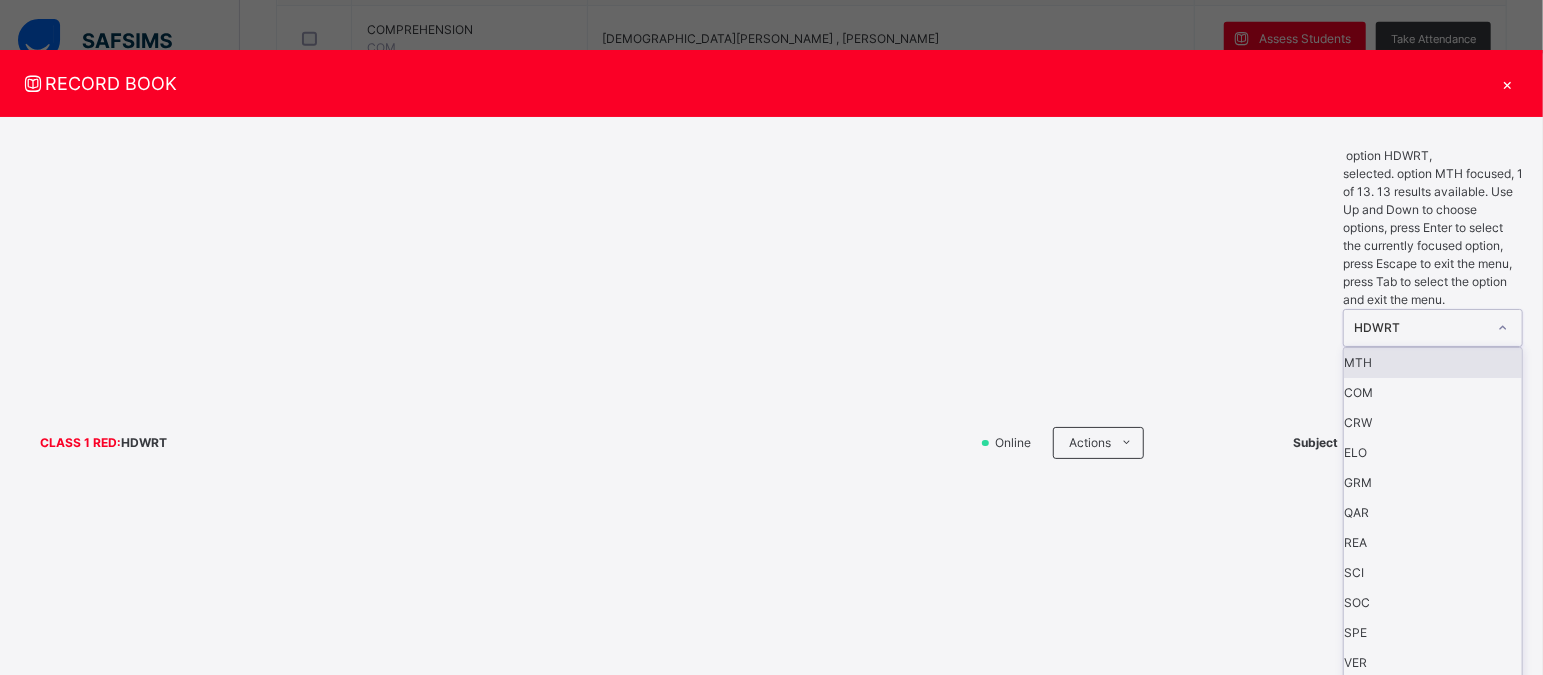 click 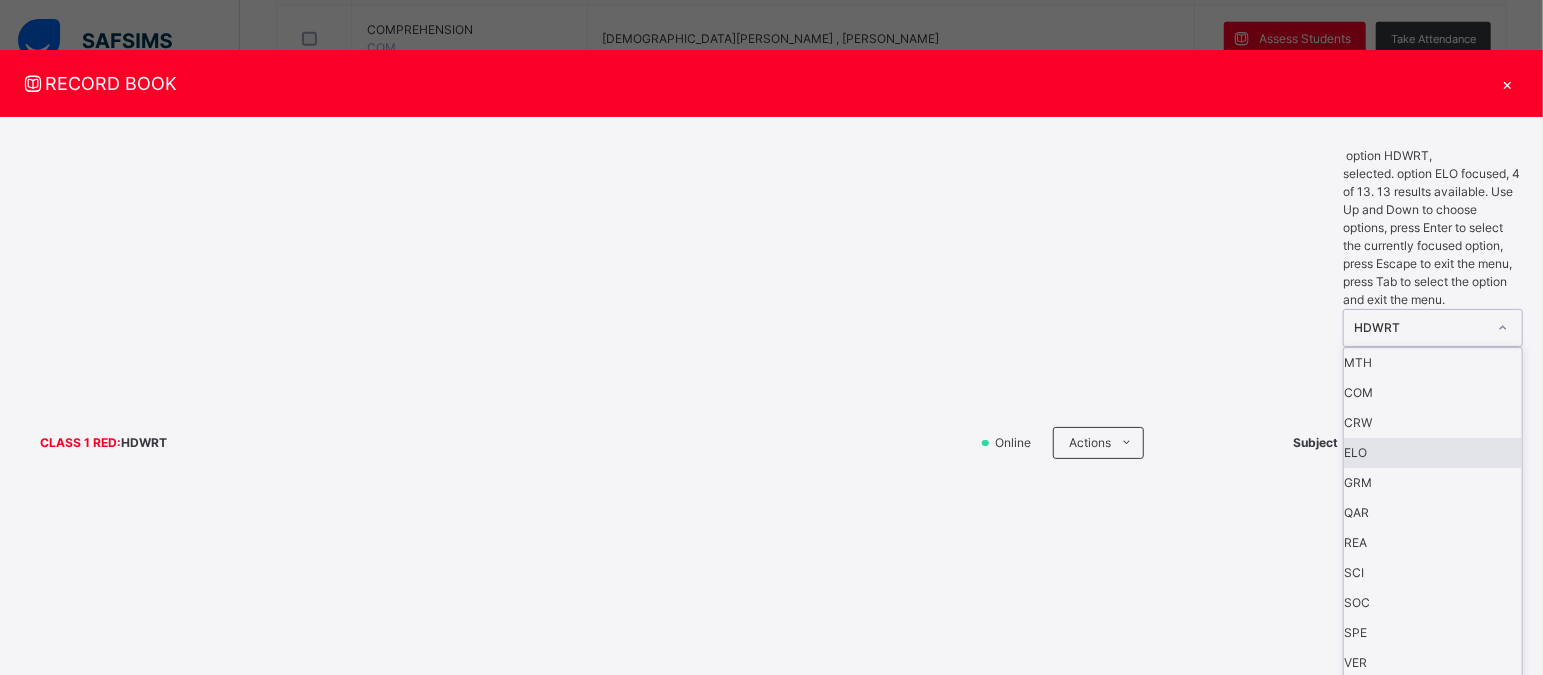 click on "ELO" at bounding box center (1433, 453) 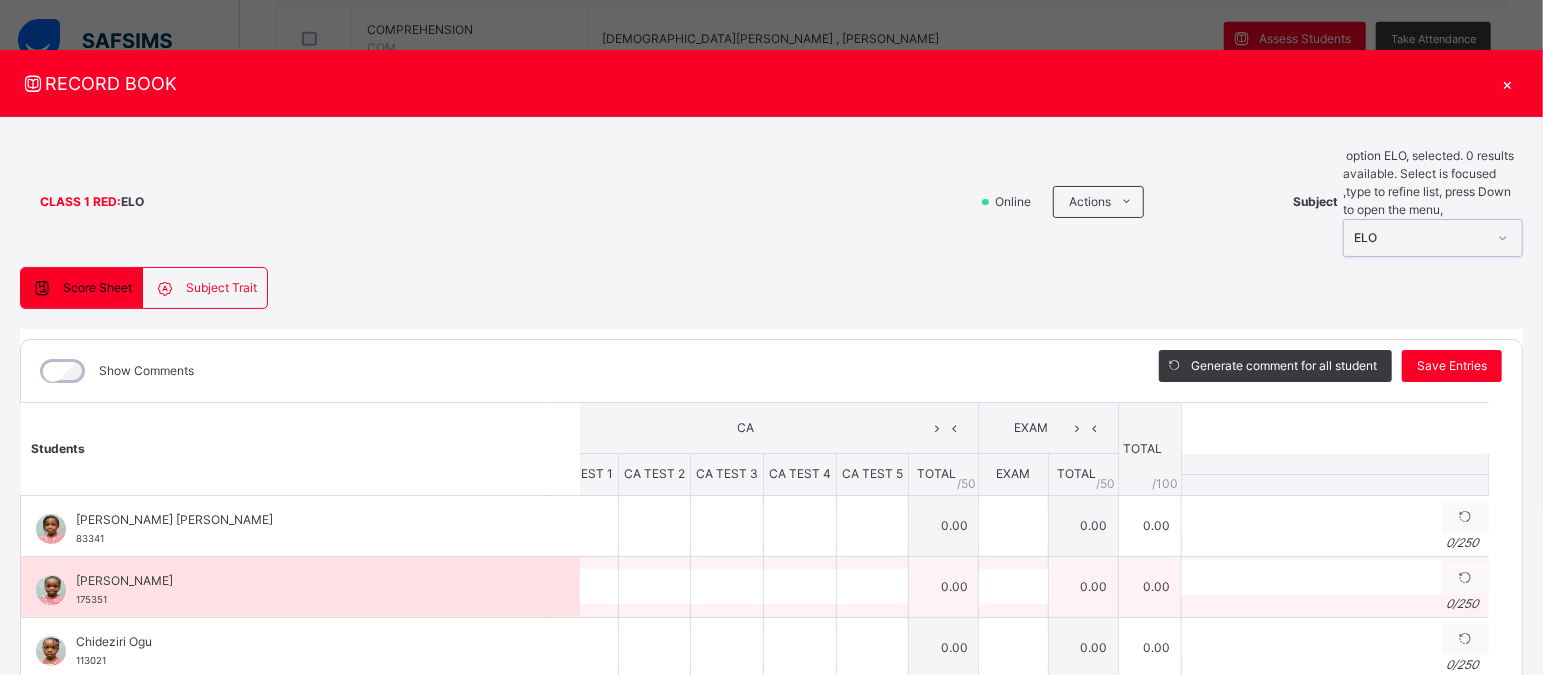 scroll, scrollTop: 0, scrollLeft: 35, axis: horizontal 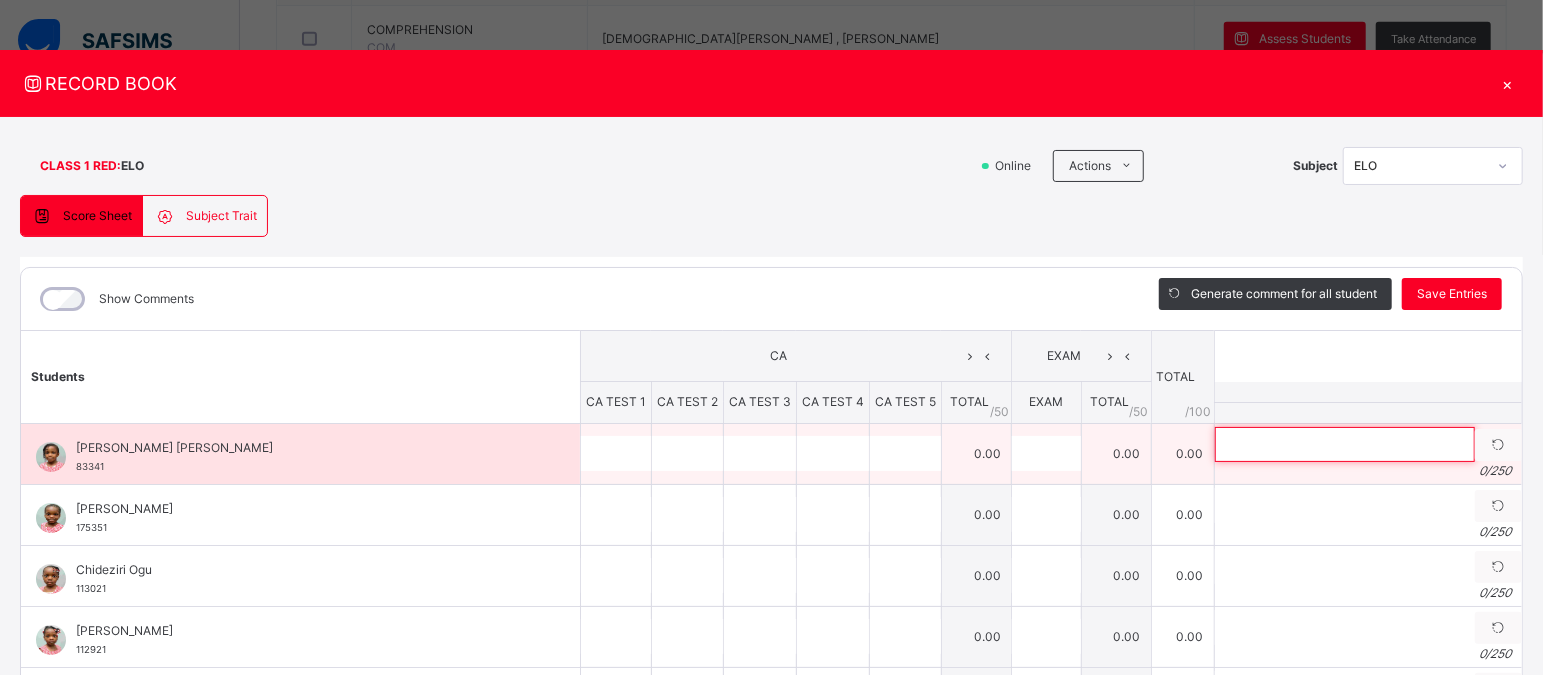 click at bounding box center (1345, 444) 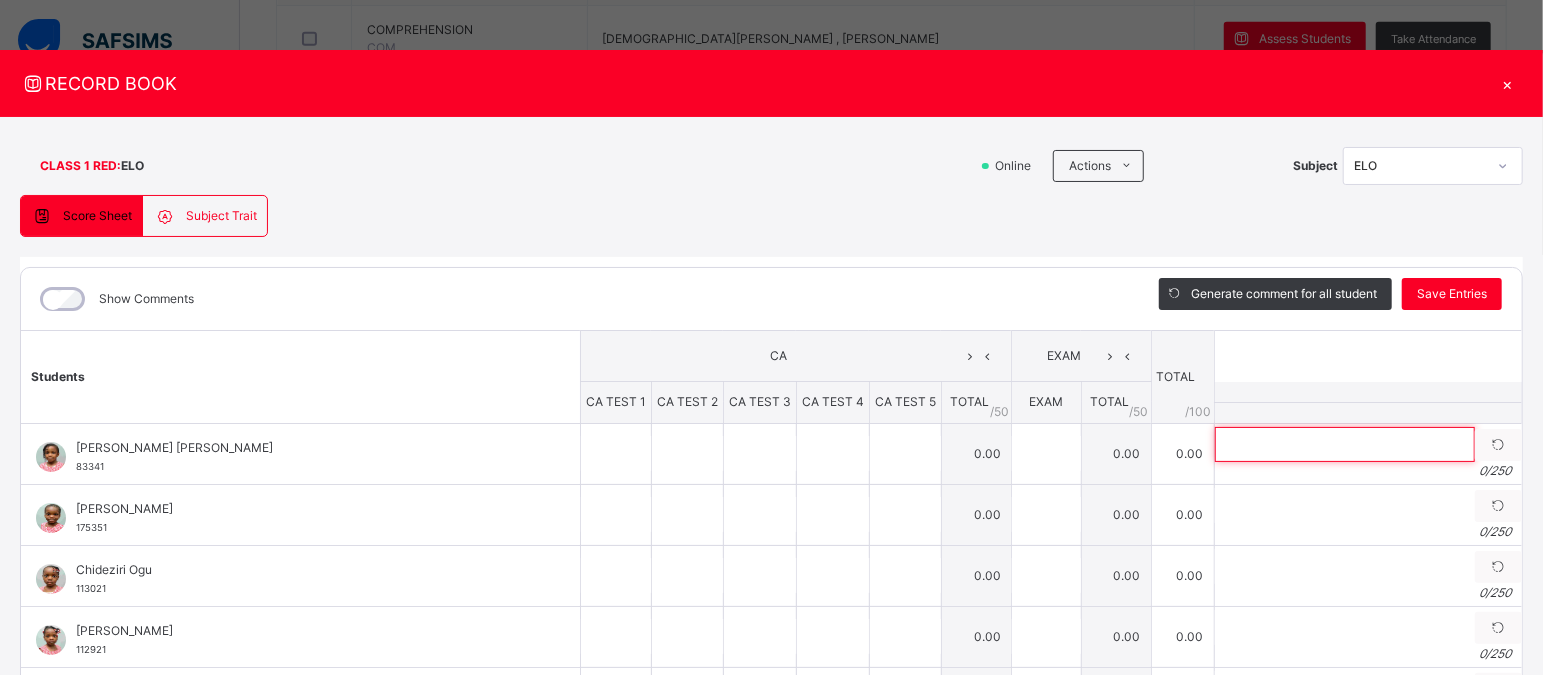 paste on "**********" 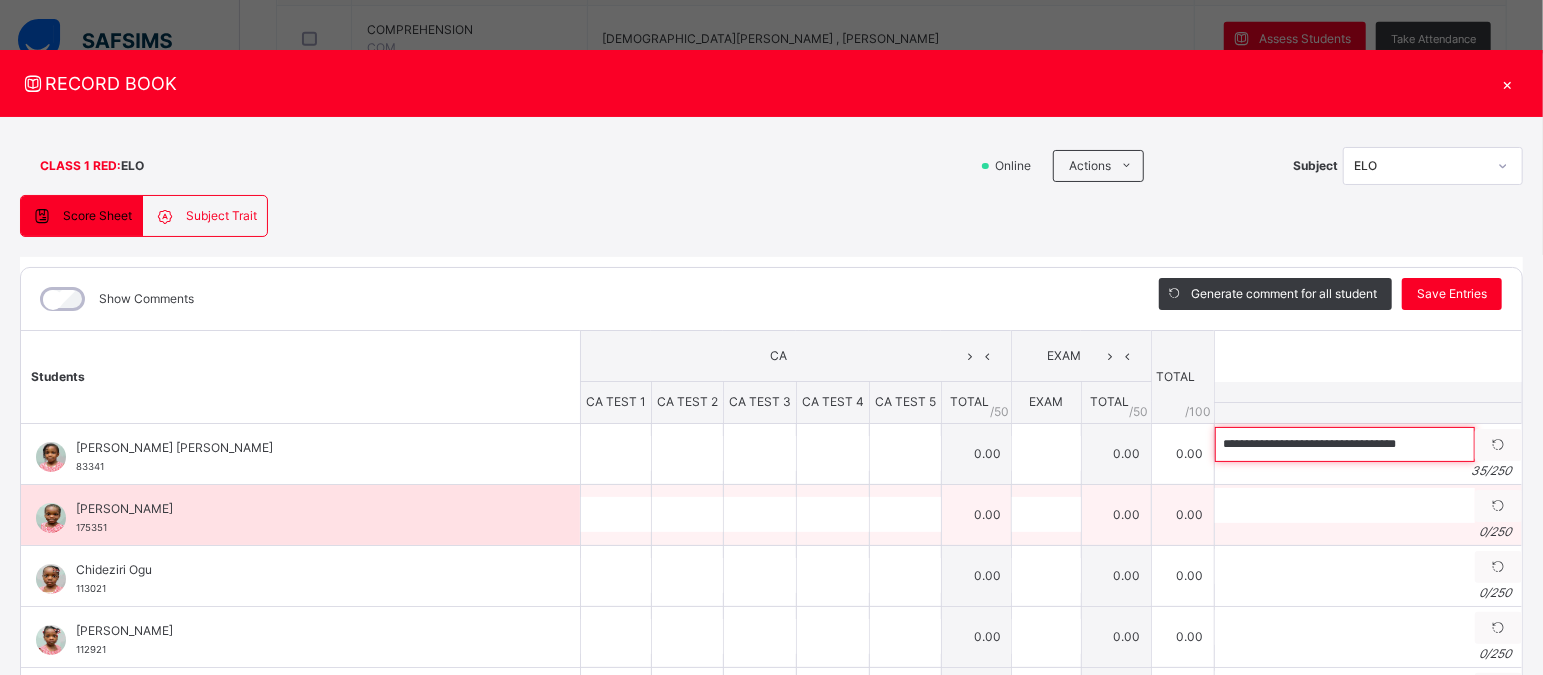type on "**********" 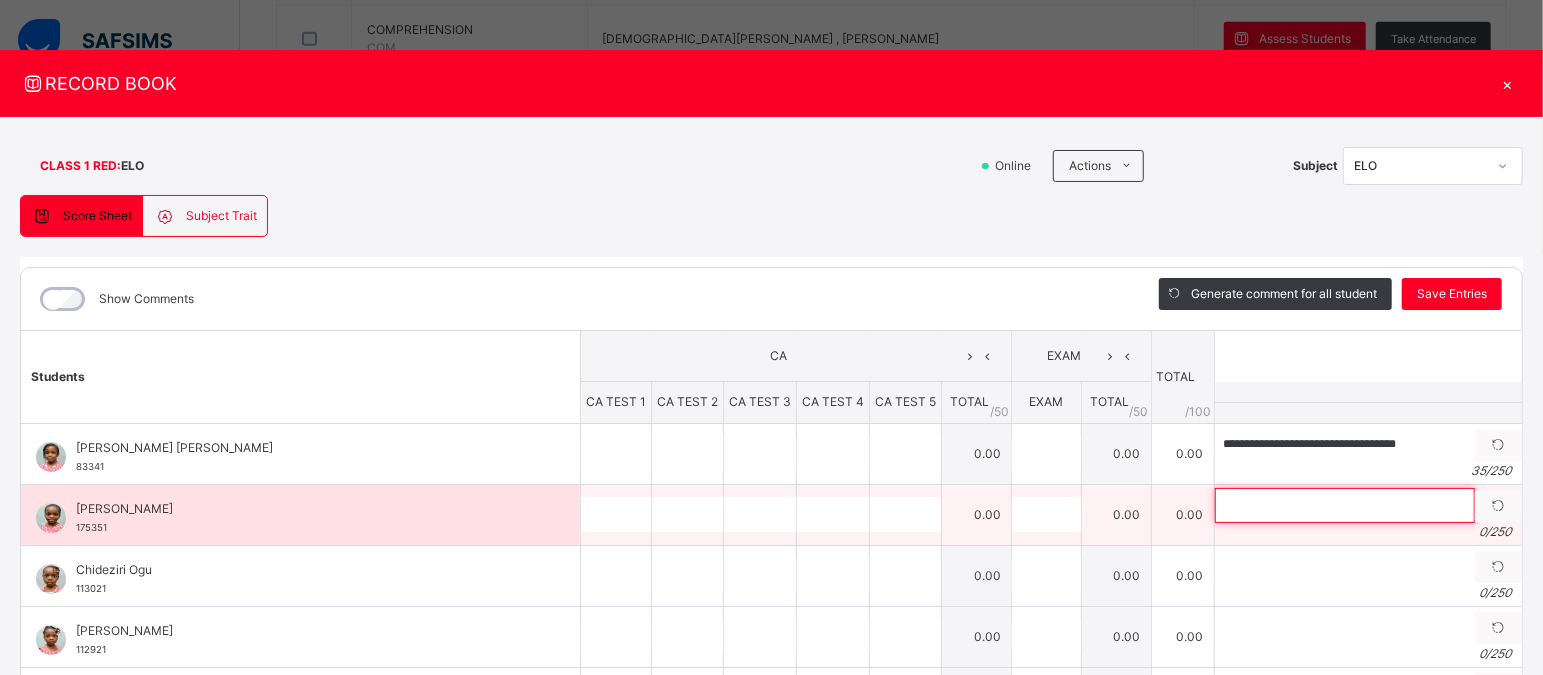 click at bounding box center (1345, 505) 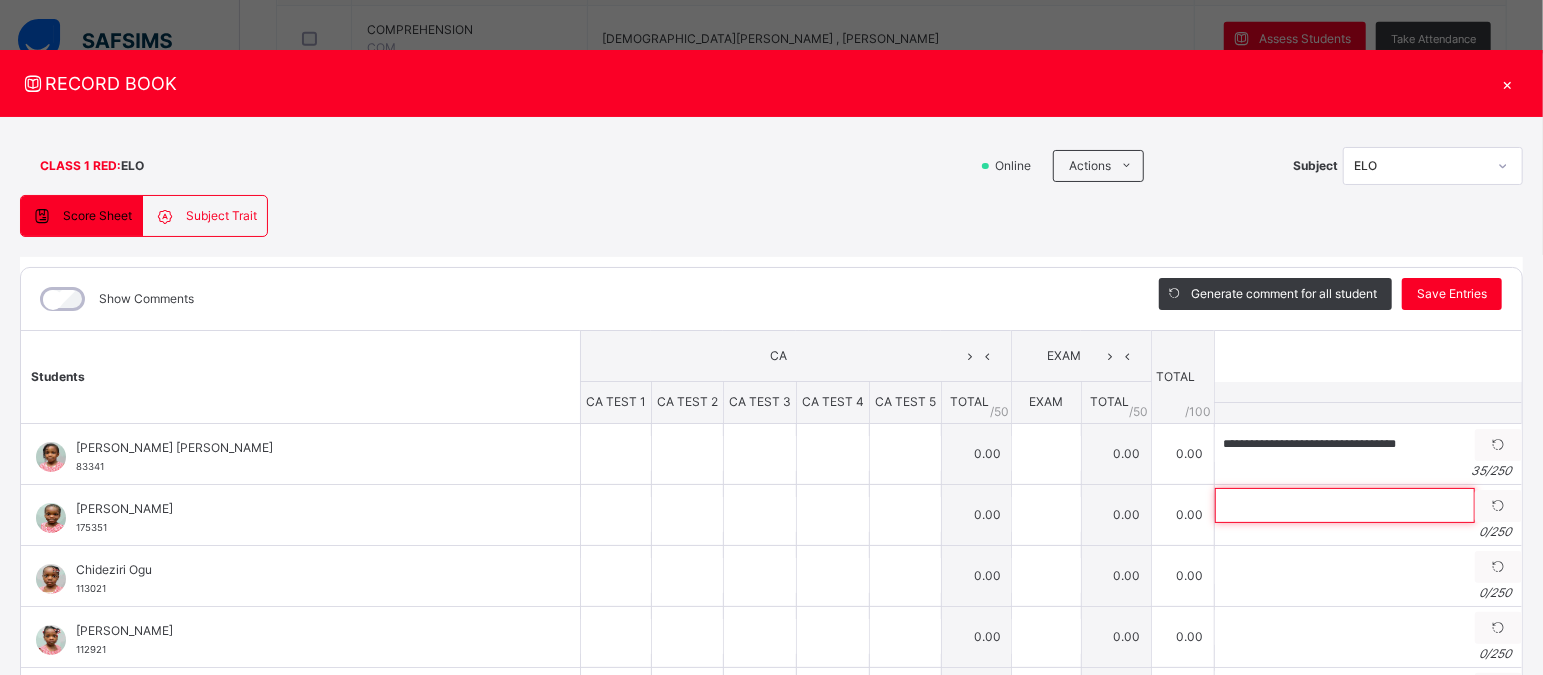 paste on "**********" 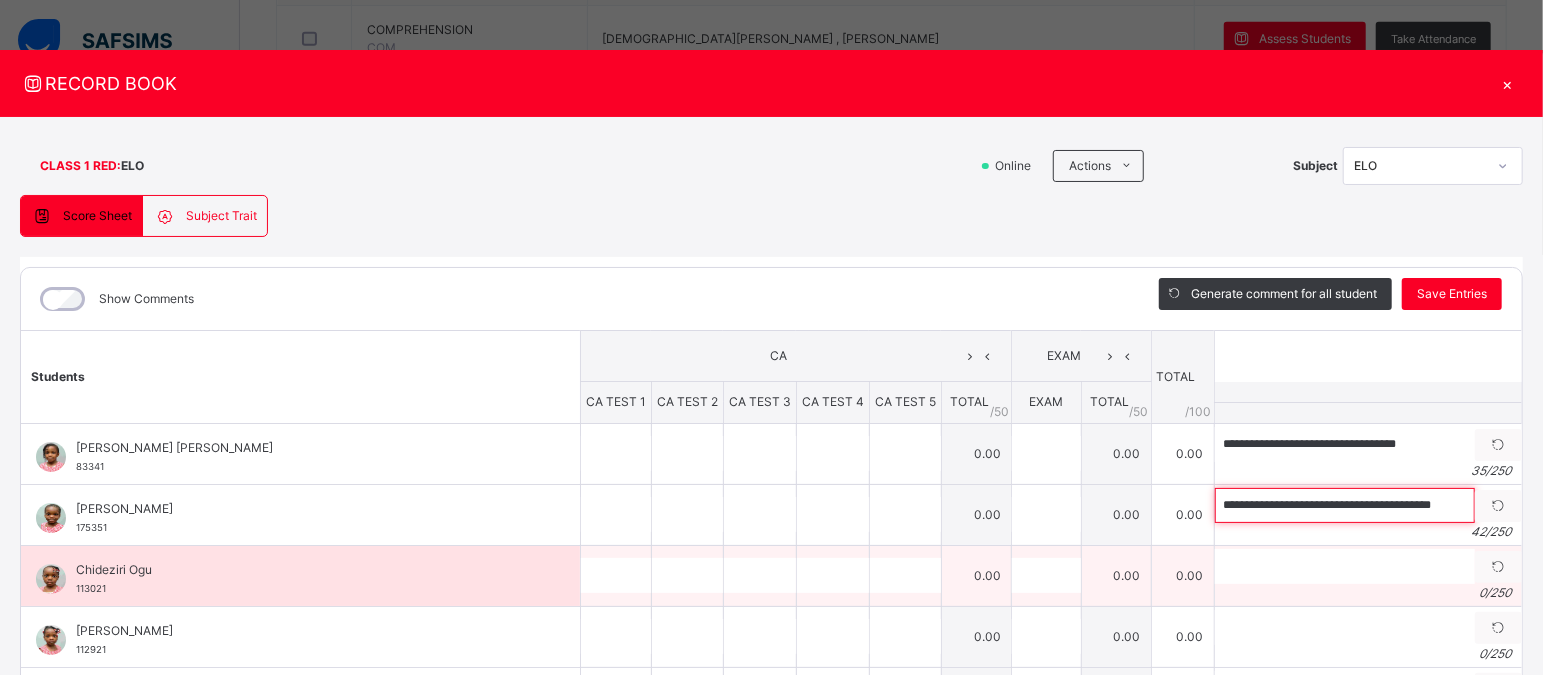 type on "**********" 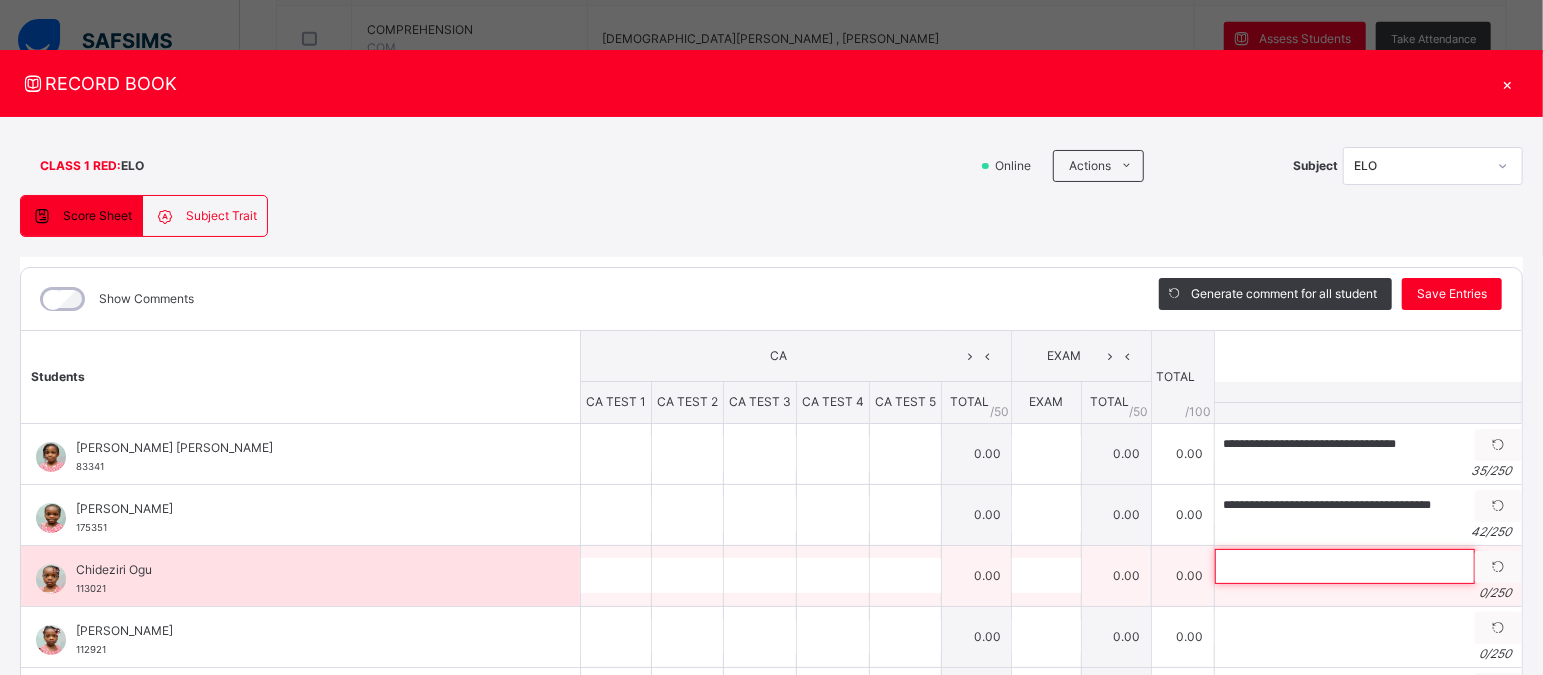 click at bounding box center (1345, 566) 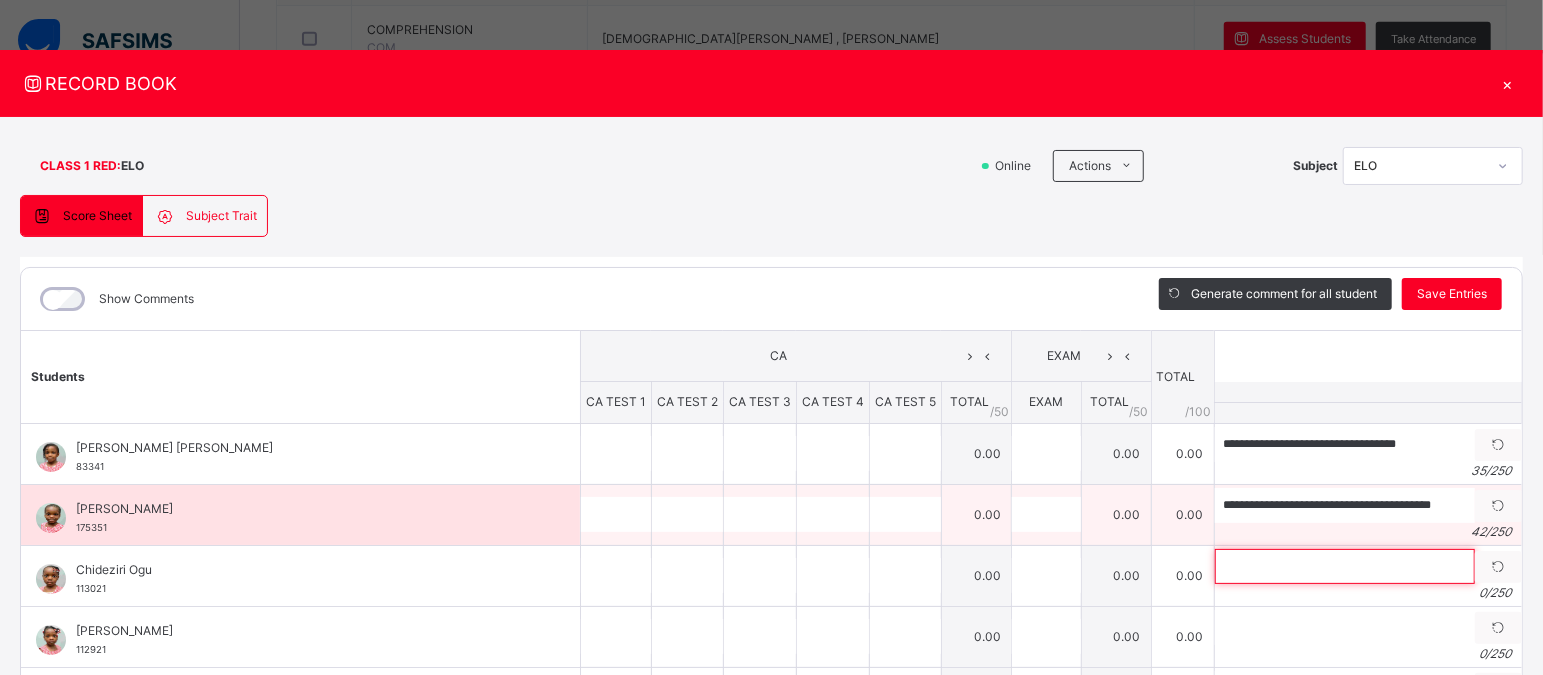 paste on "**********" 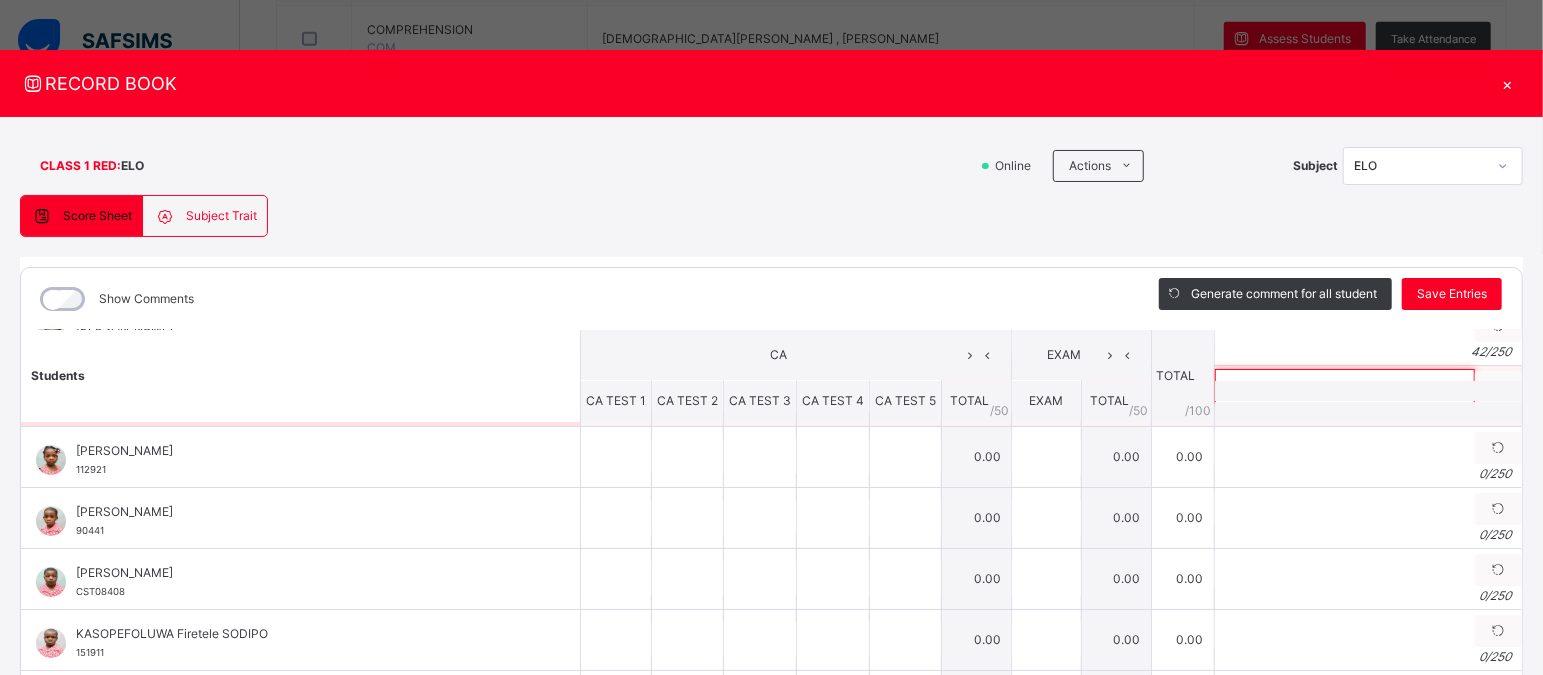 scroll, scrollTop: 199, scrollLeft: 0, axis: vertical 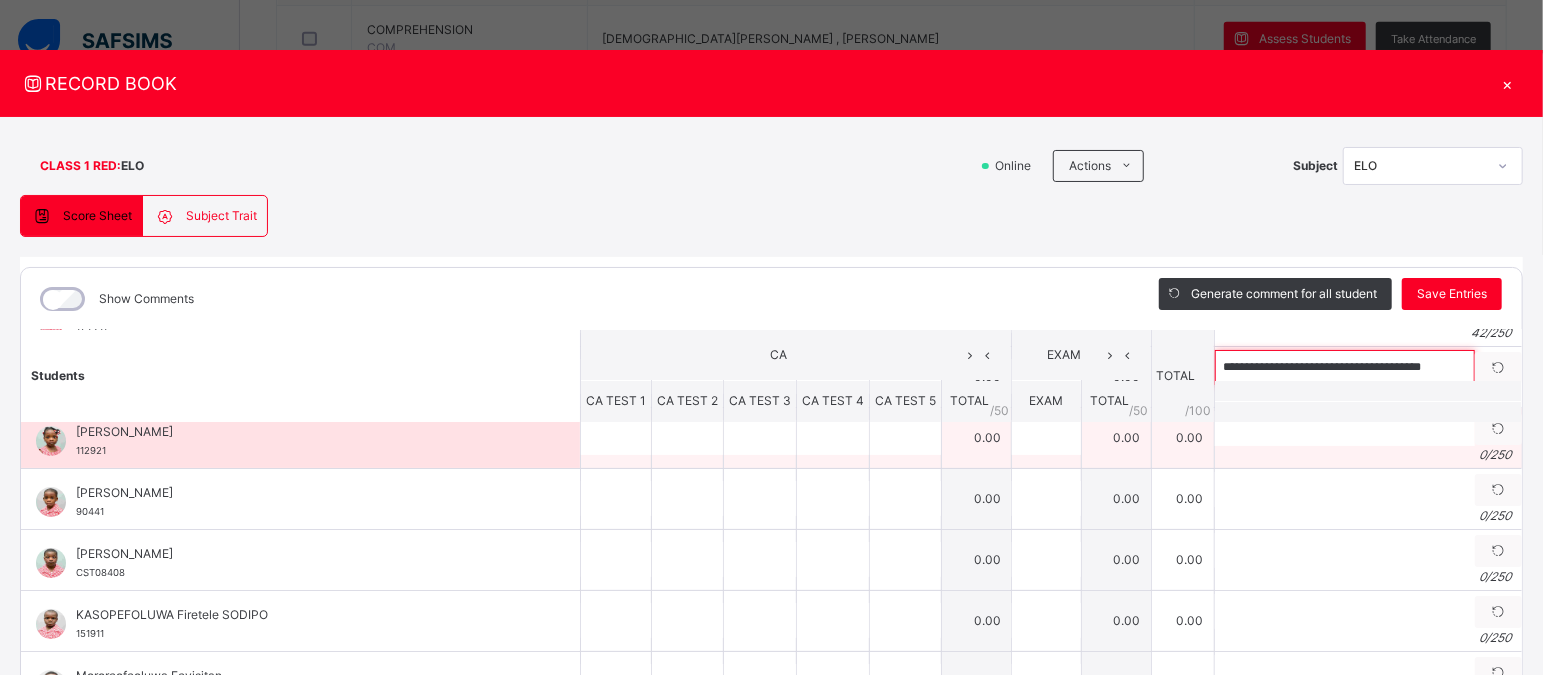type on "**********" 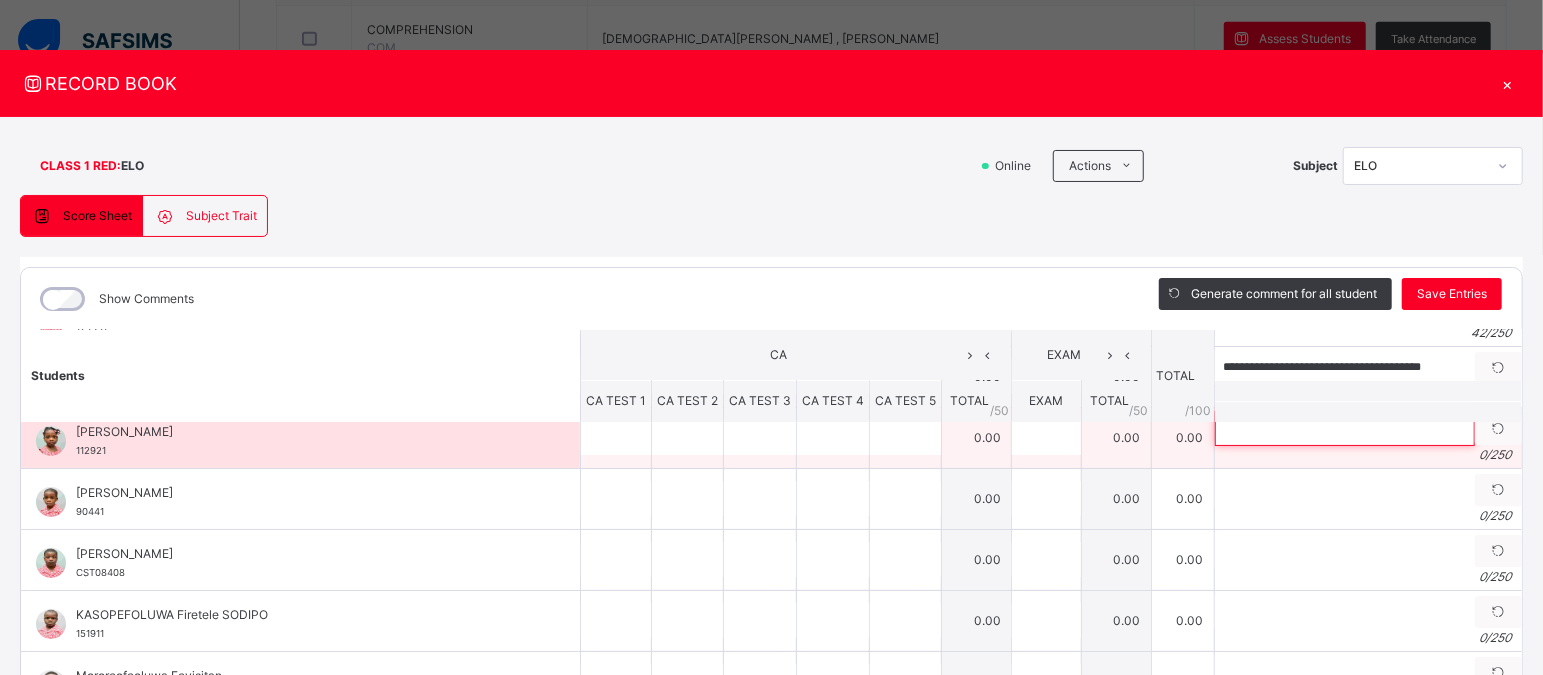 click at bounding box center [1345, 428] 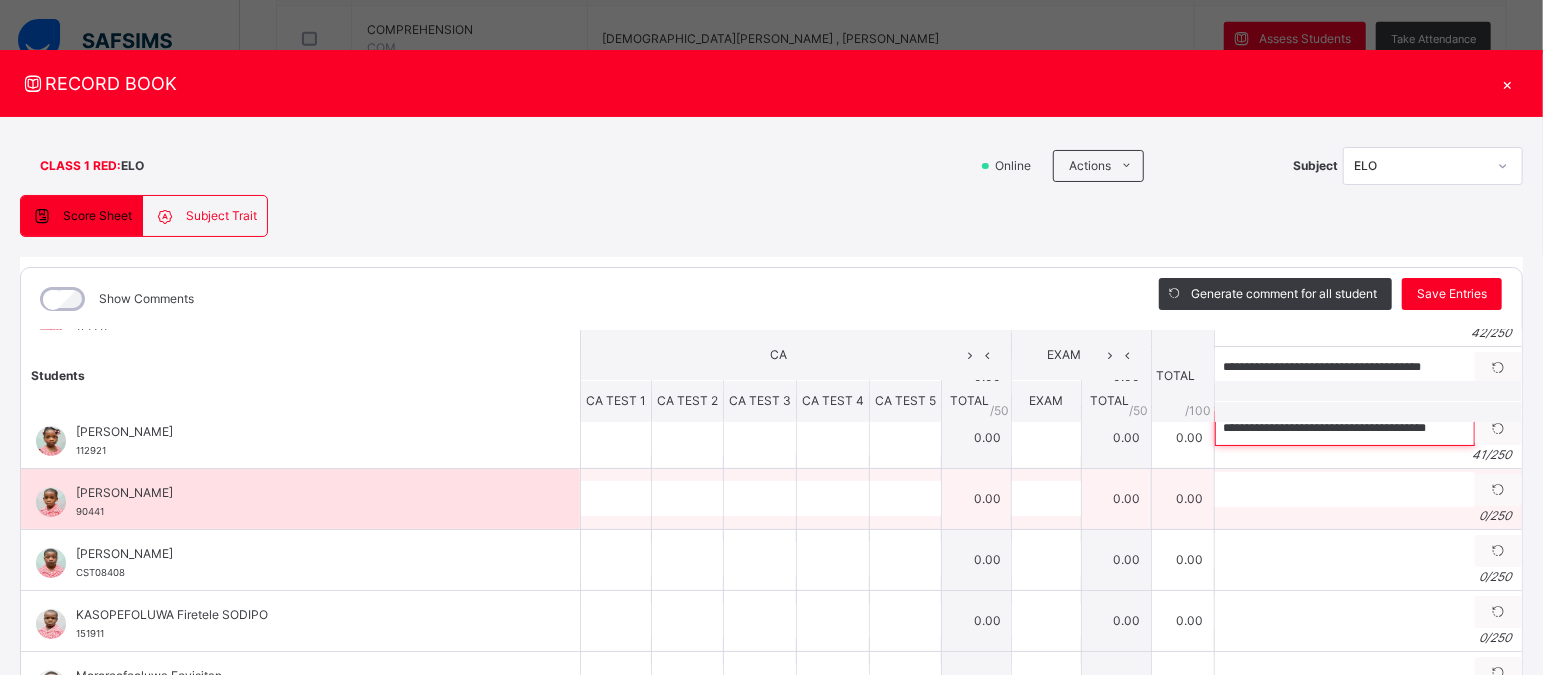 type on "**********" 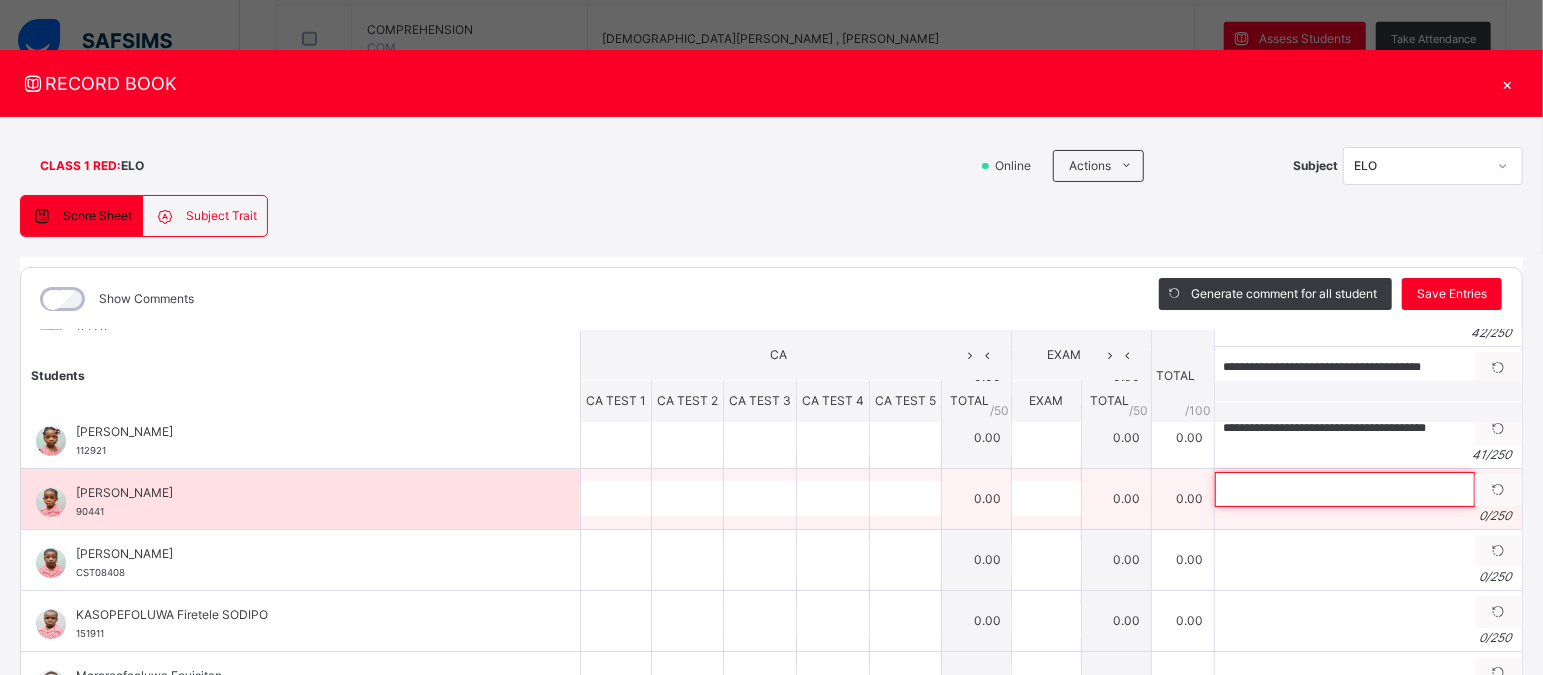 click at bounding box center [1345, 489] 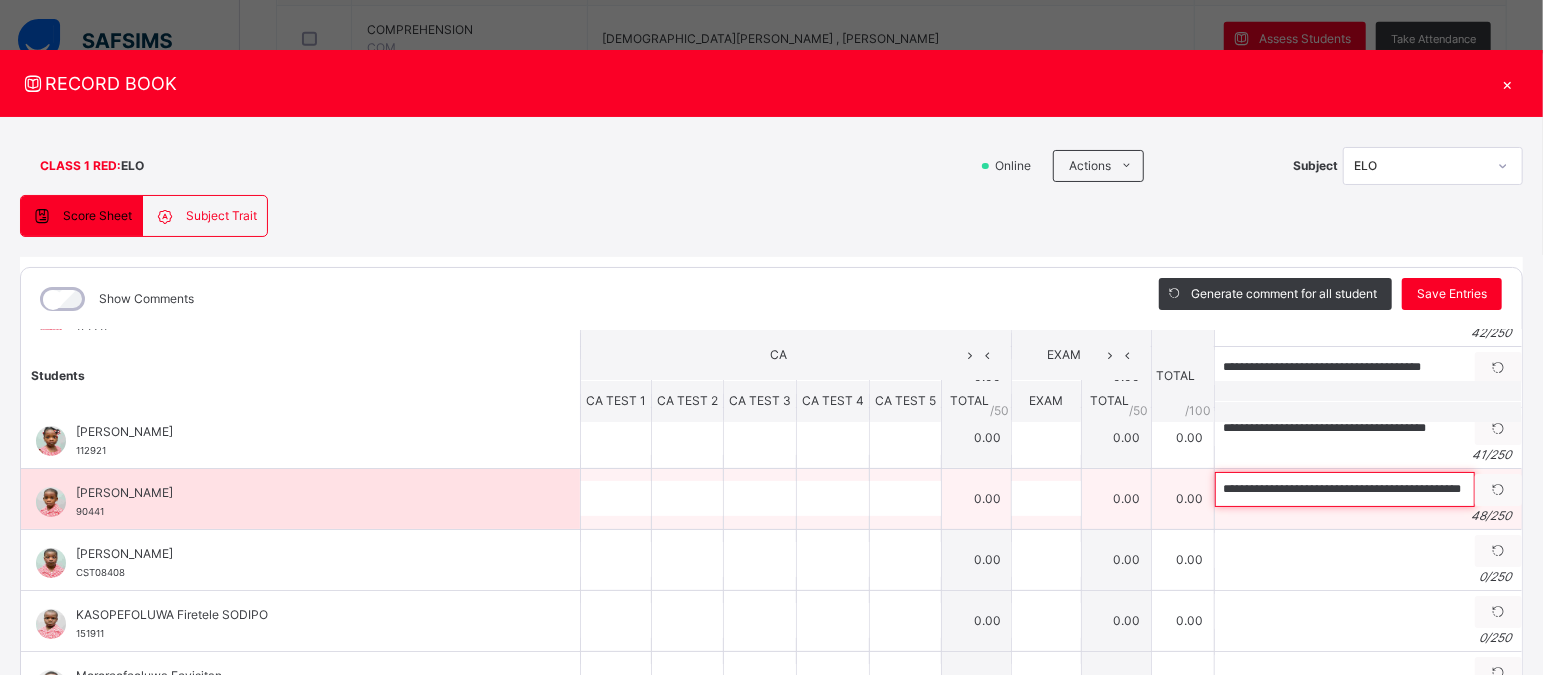 scroll, scrollTop: 0, scrollLeft: 0, axis: both 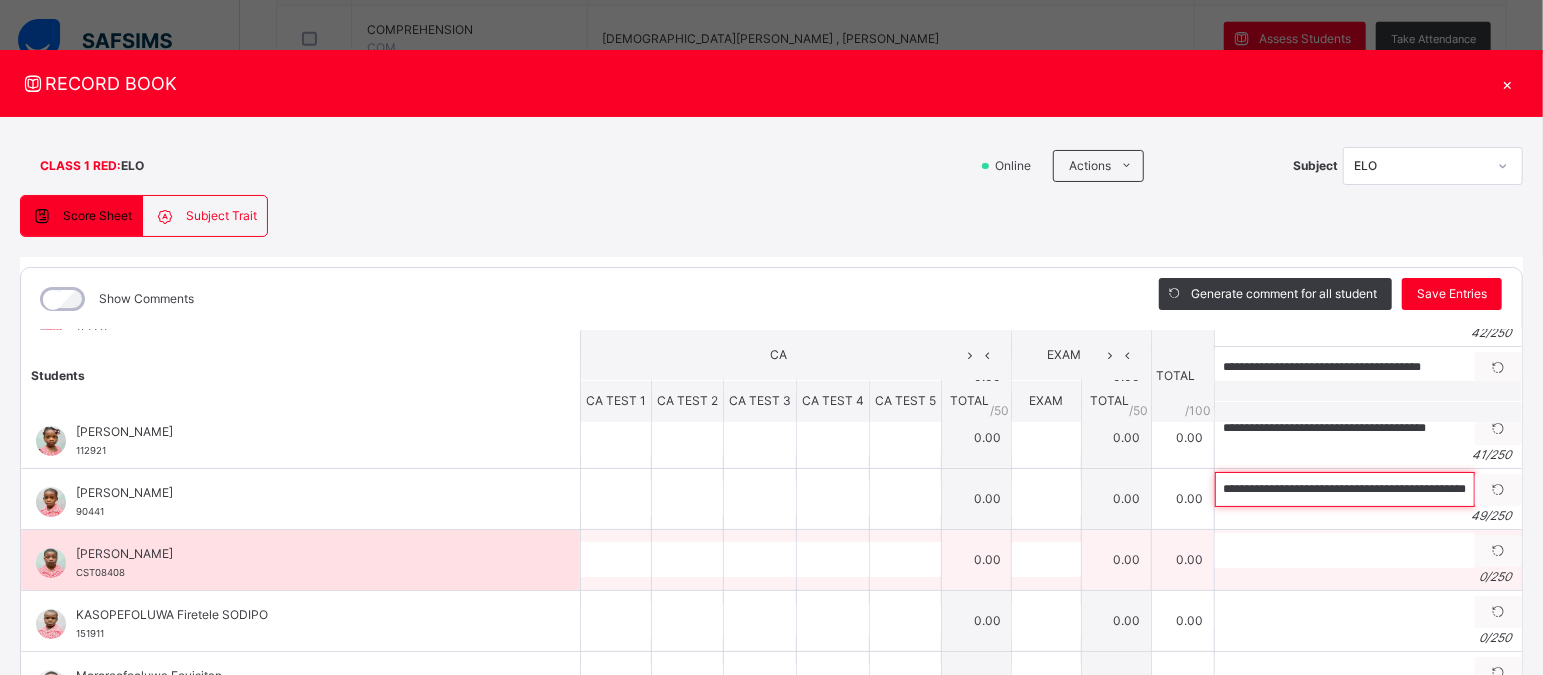 type on "**********" 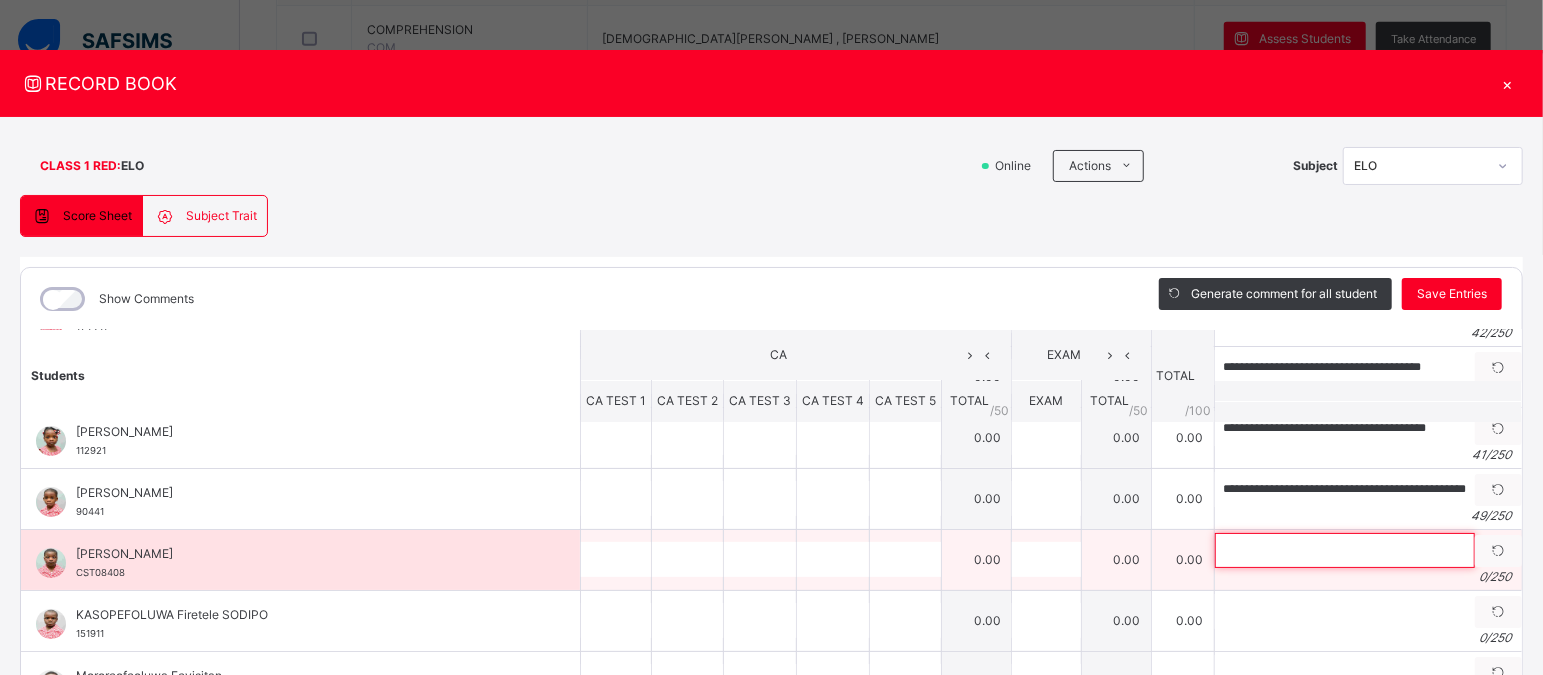 click at bounding box center [1345, 550] 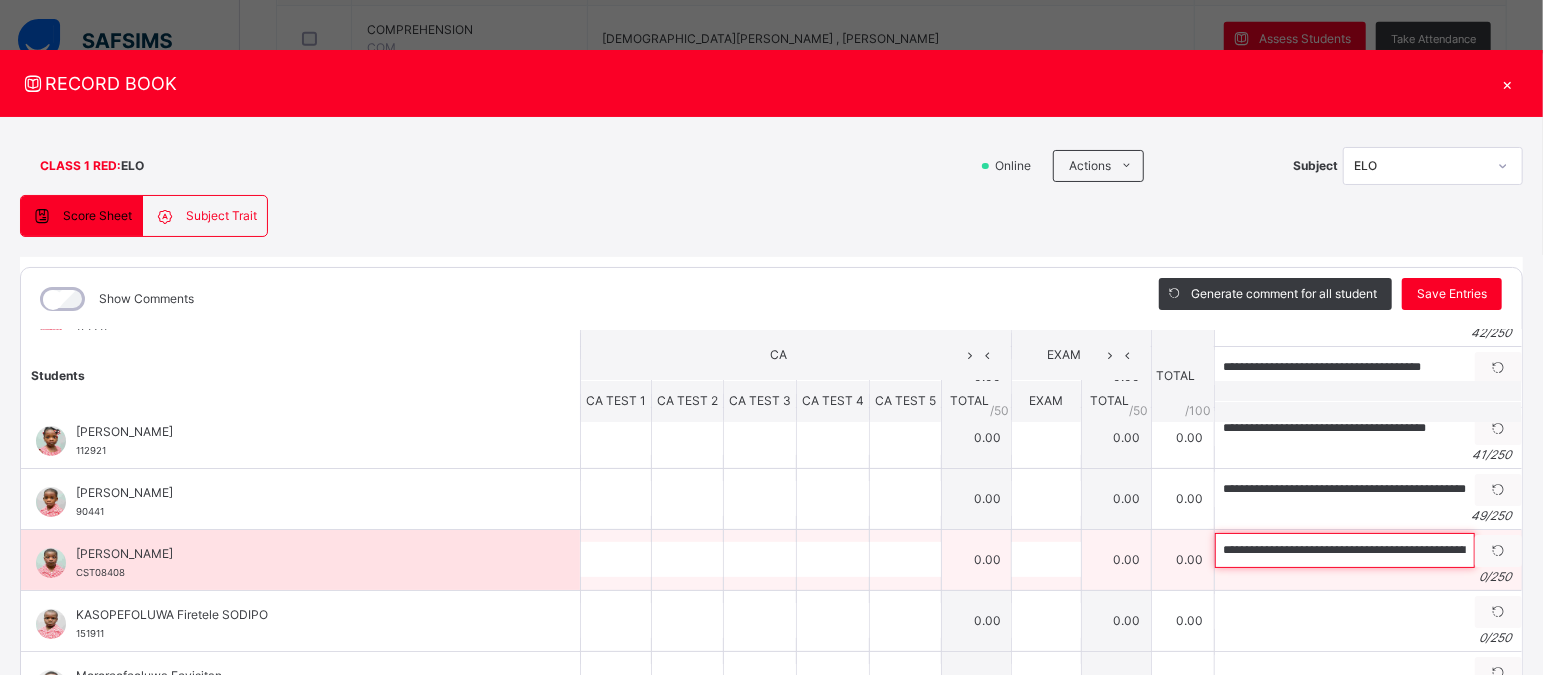 scroll, scrollTop: 0, scrollLeft: 191, axis: horizontal 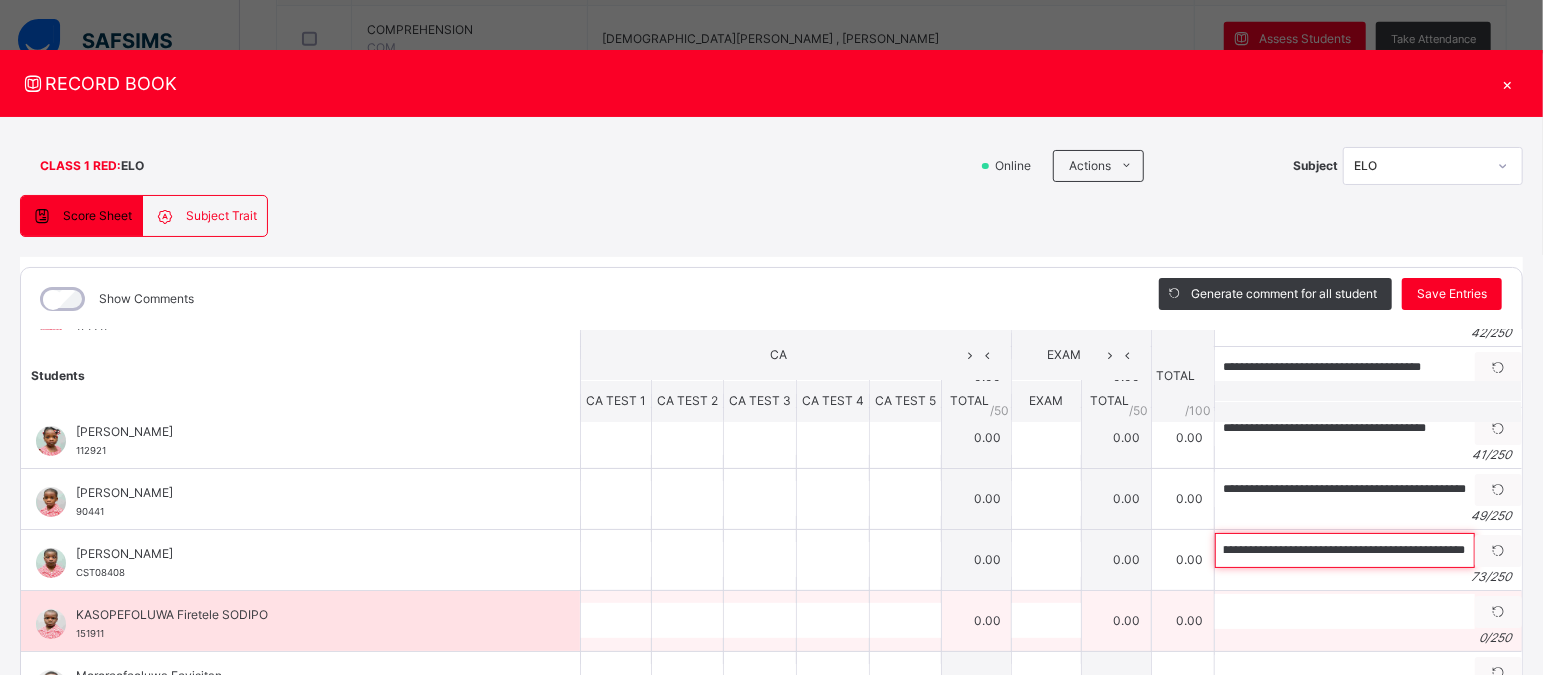 type on "**********" 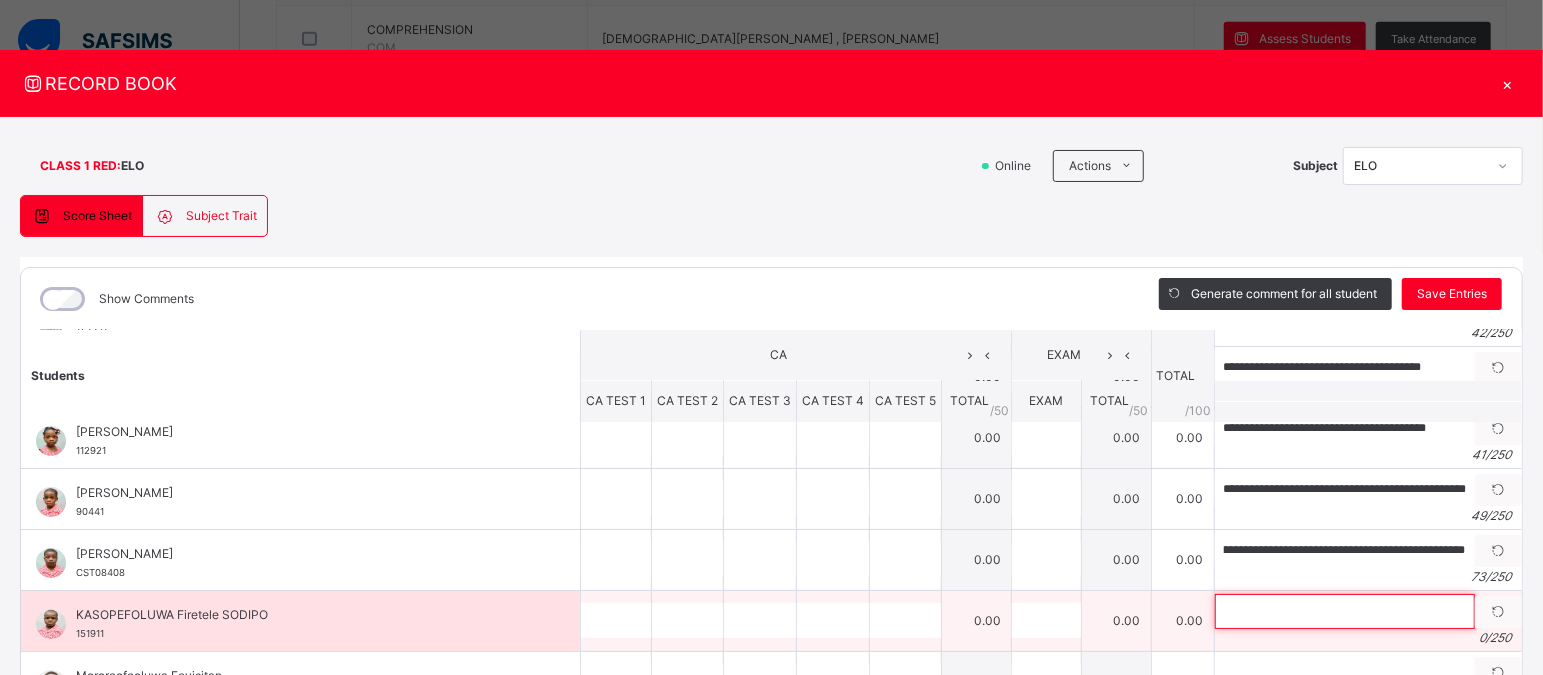 click at bounding box center (1345, 611) 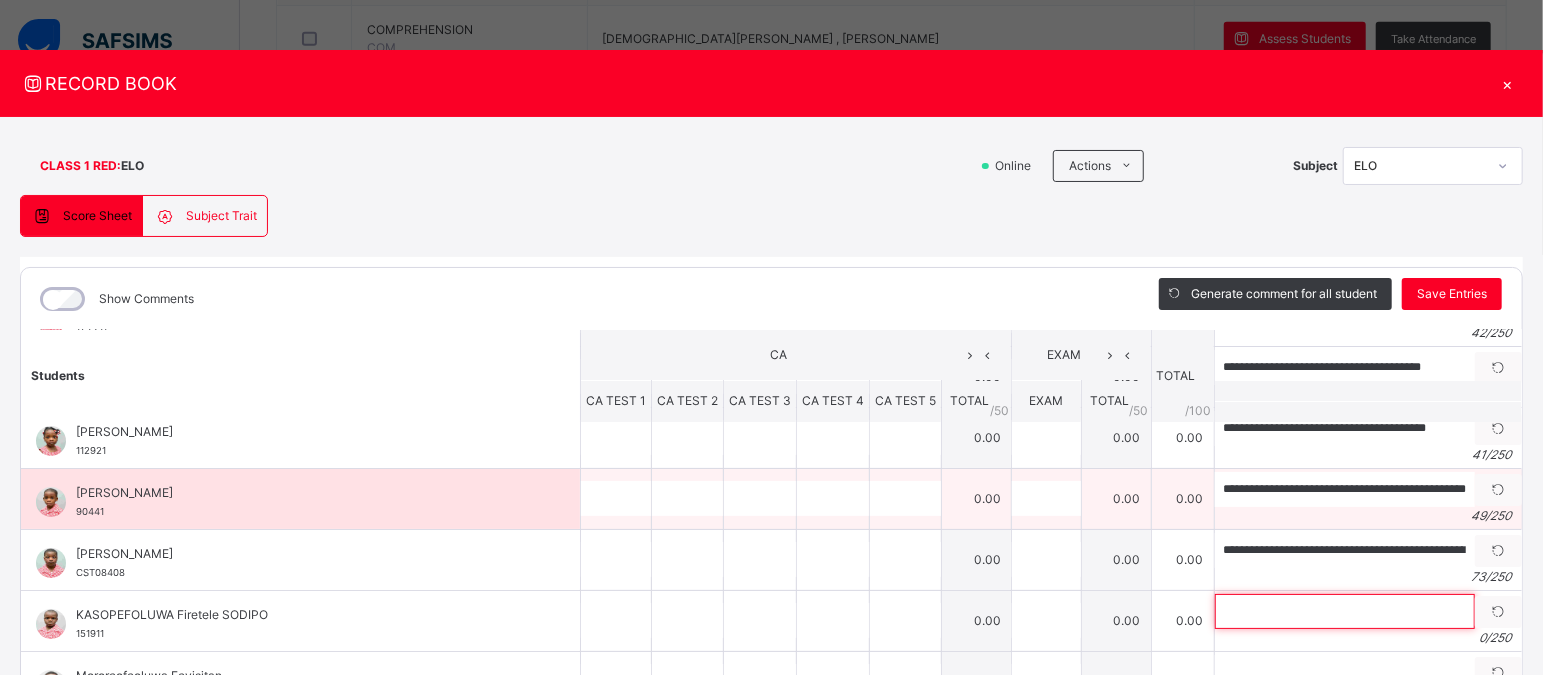 paste on "**********" 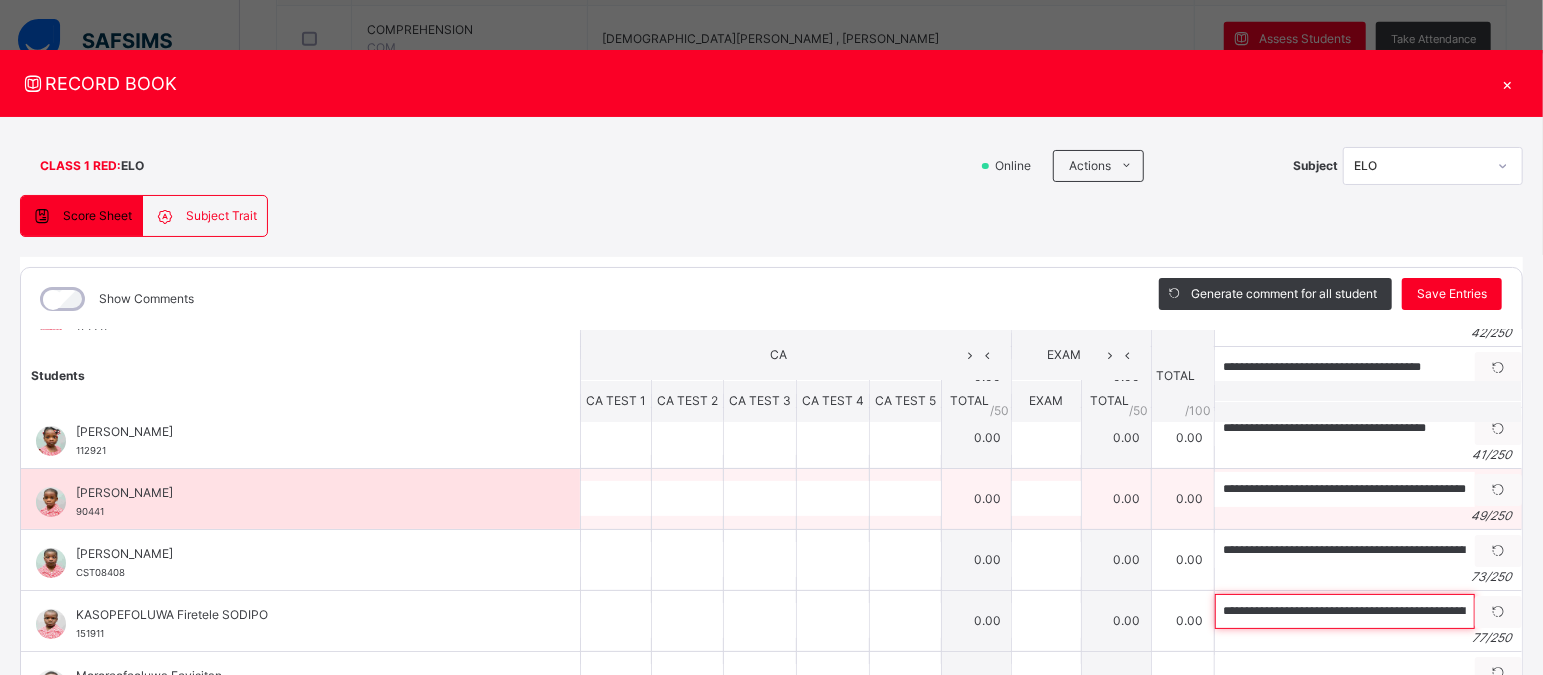 scroll, scrollTop: 0, scrollLeft: 216, axis: horizontal 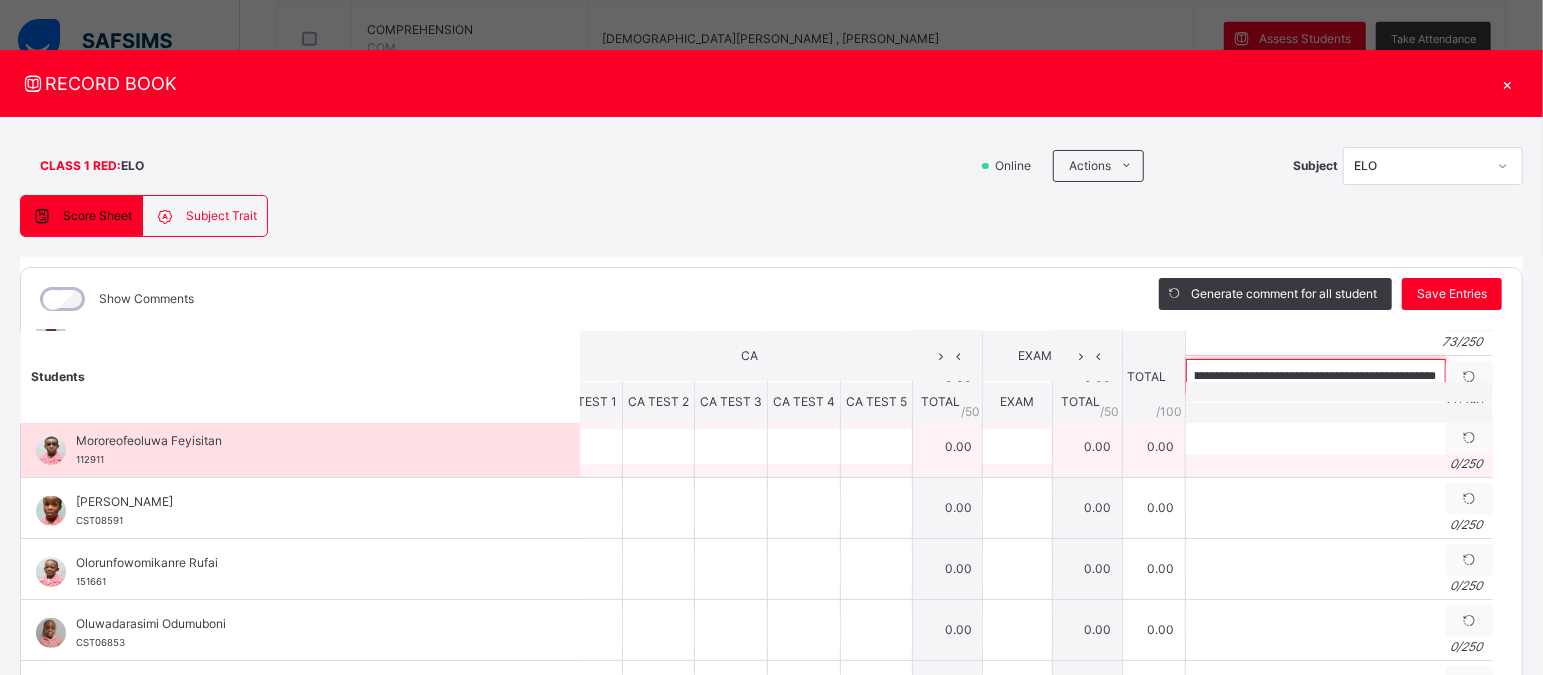 type on "**********" 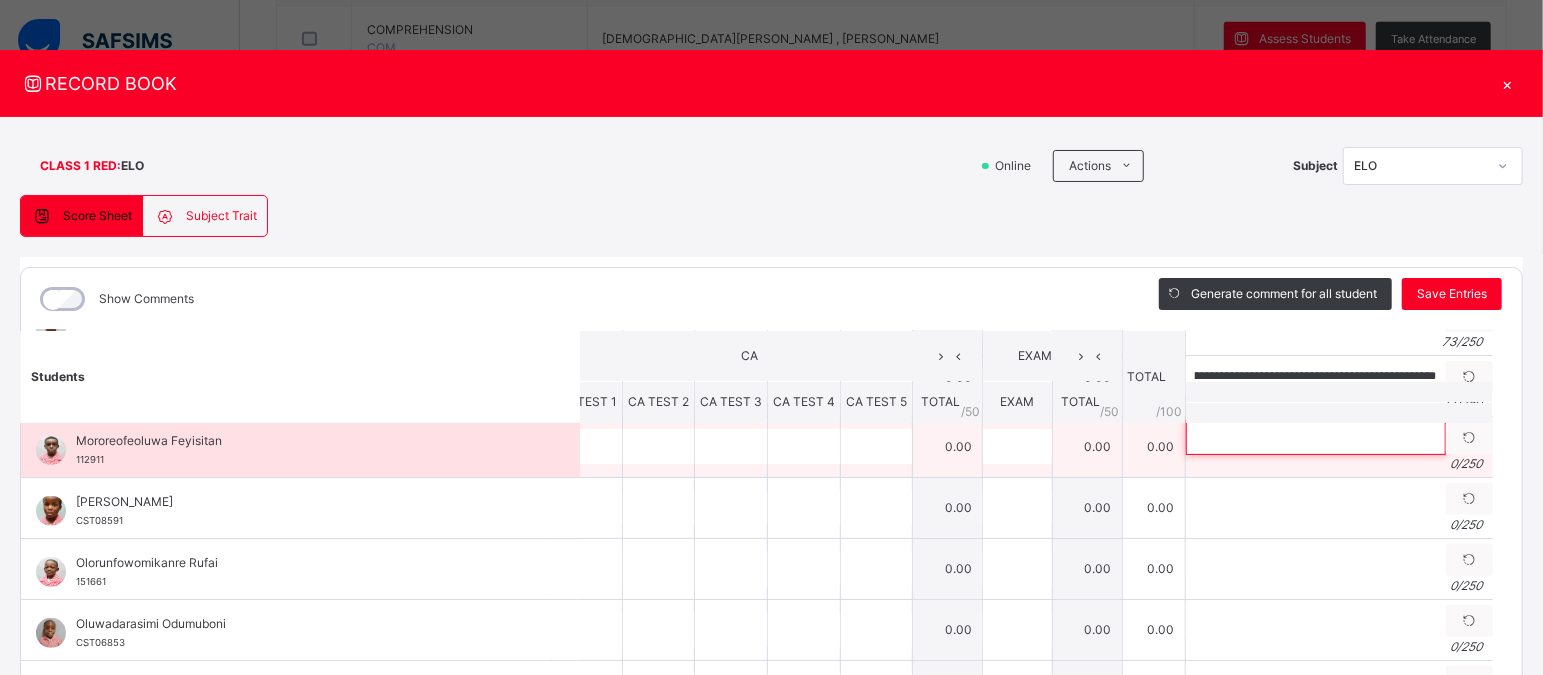 click at bounding box center [1316, 437] 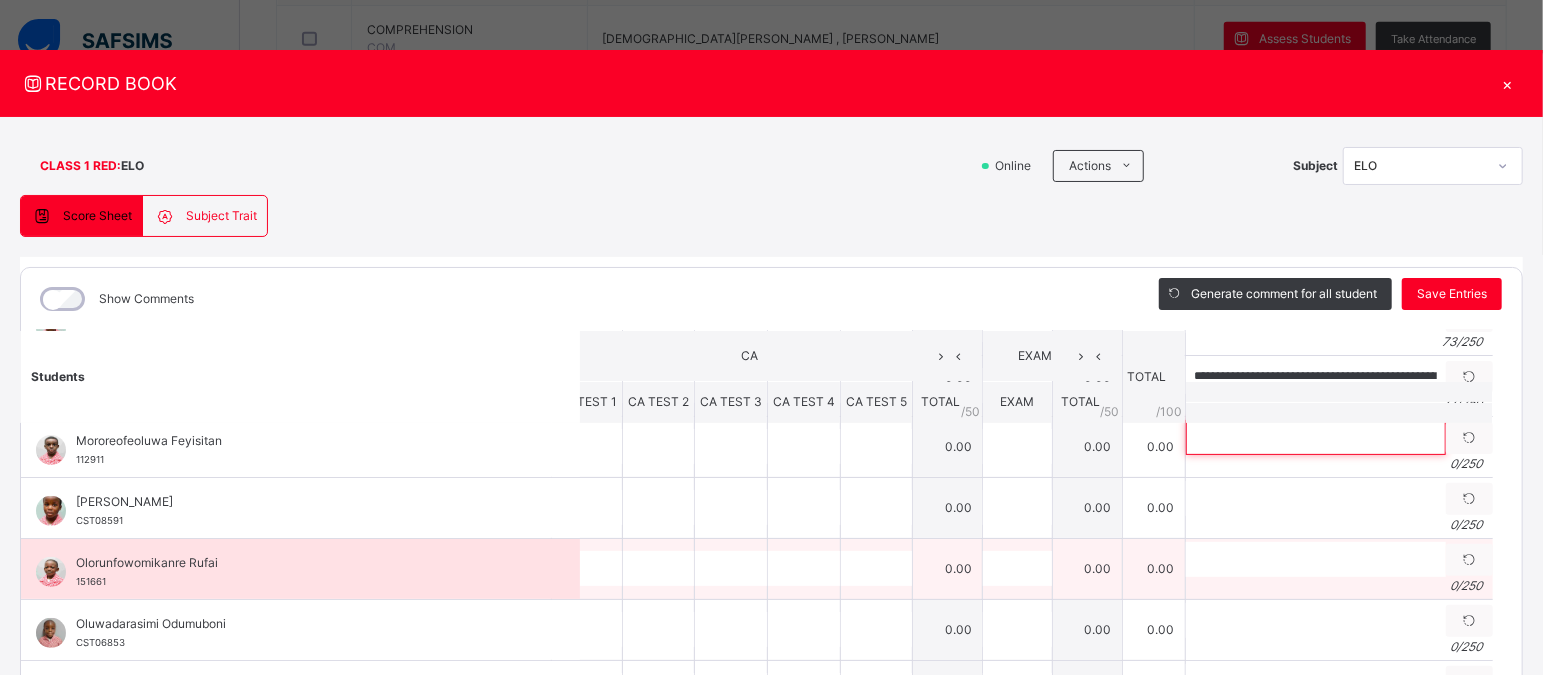 paste on "**********" 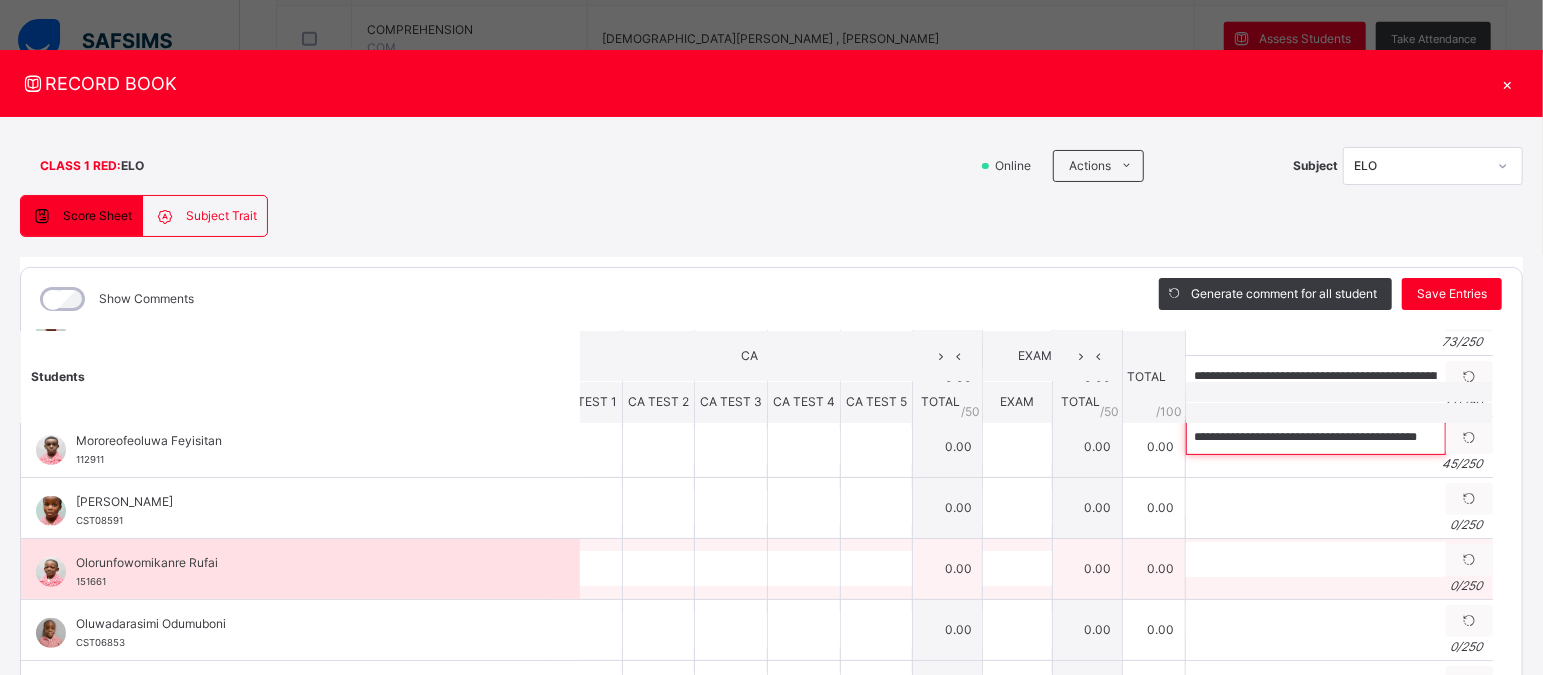 scroll, scrollTop: 0, scrollLeft: 25, axis: horizontal 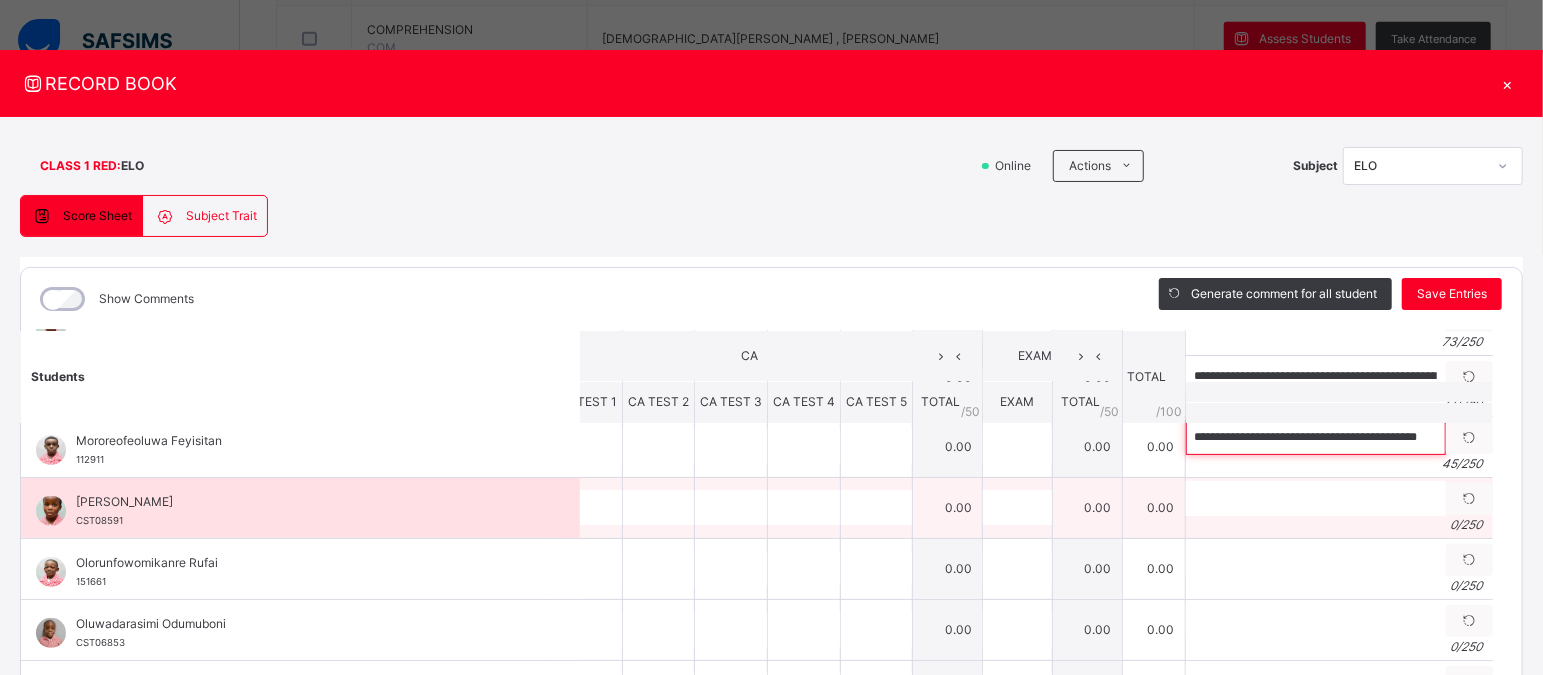 type on "**********" 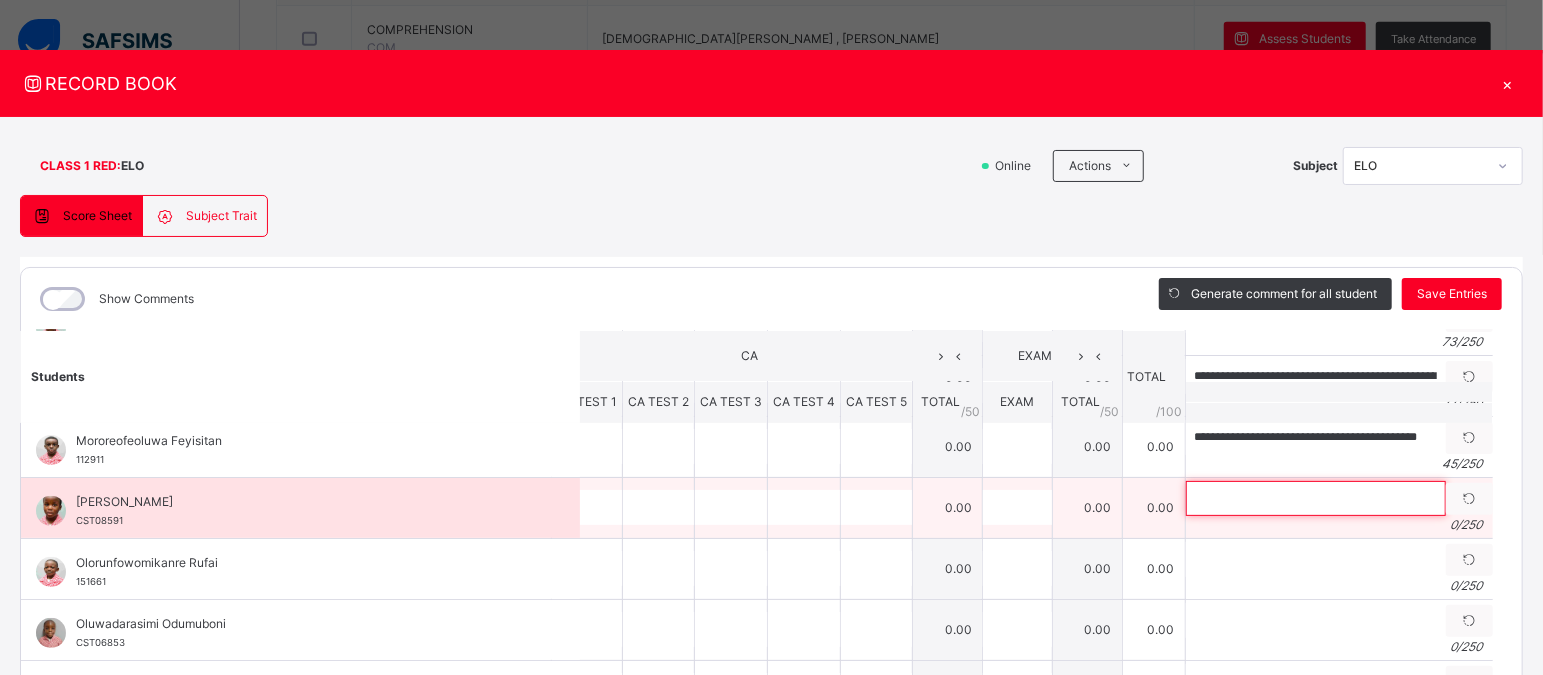 click at bounding box center [1316, 498] 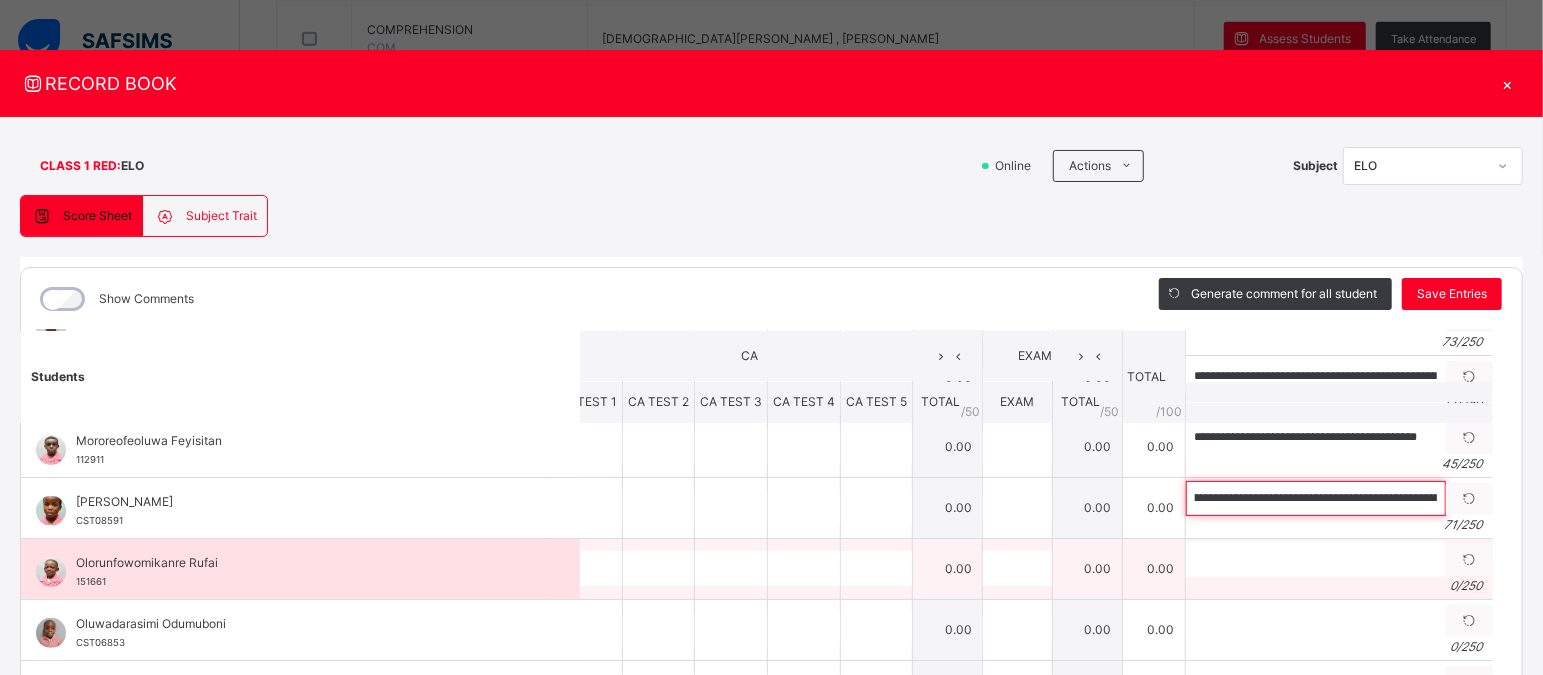 scroll, scrollTop: 0, scrollLeft: 0, axis: both 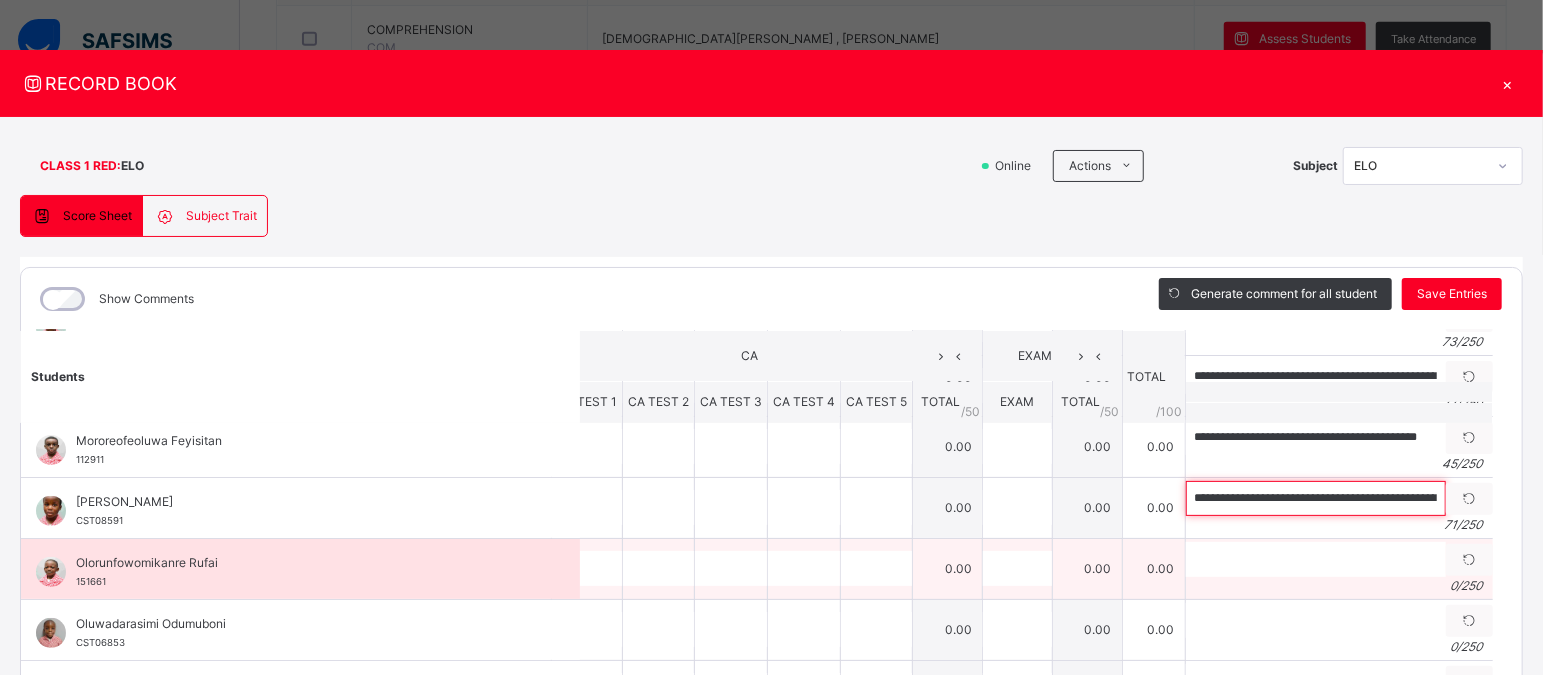type on "**********" 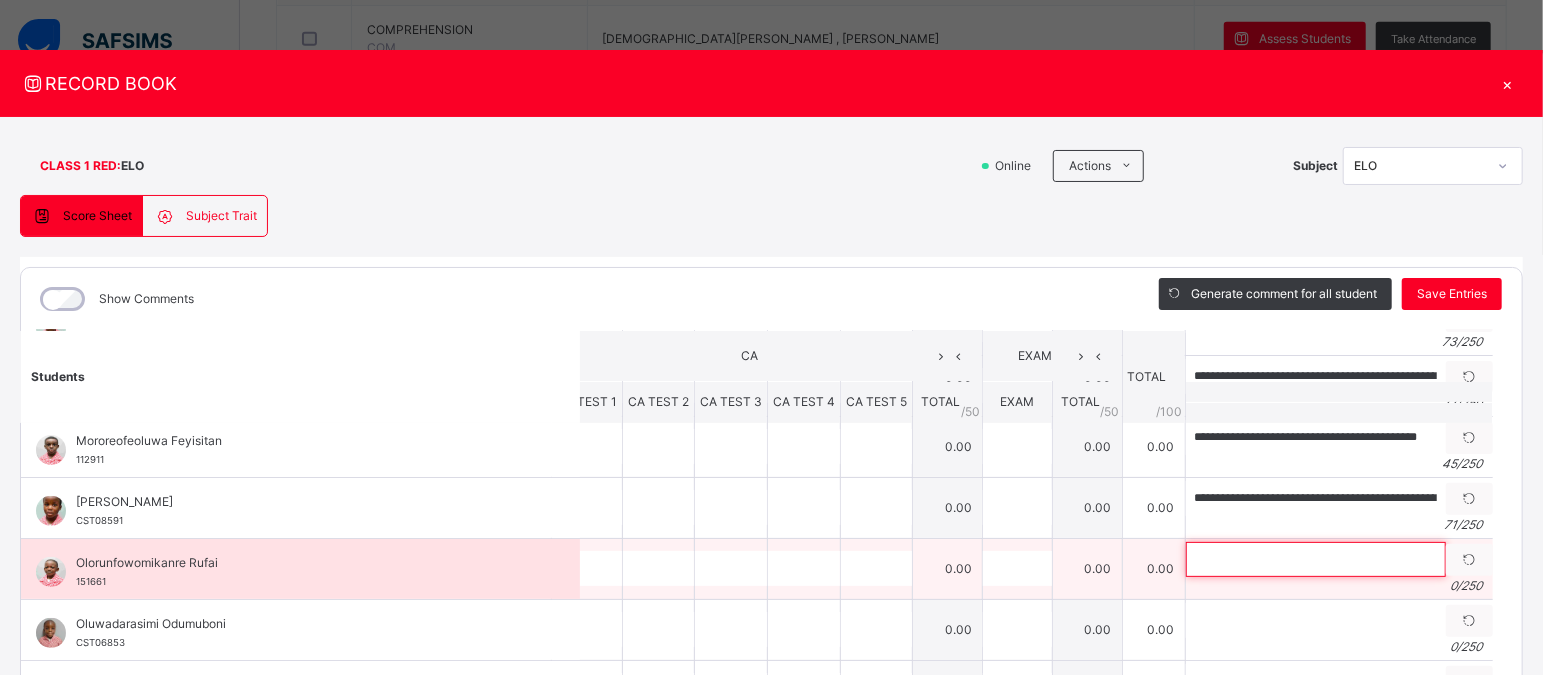click at bounding box center [1316, 559] 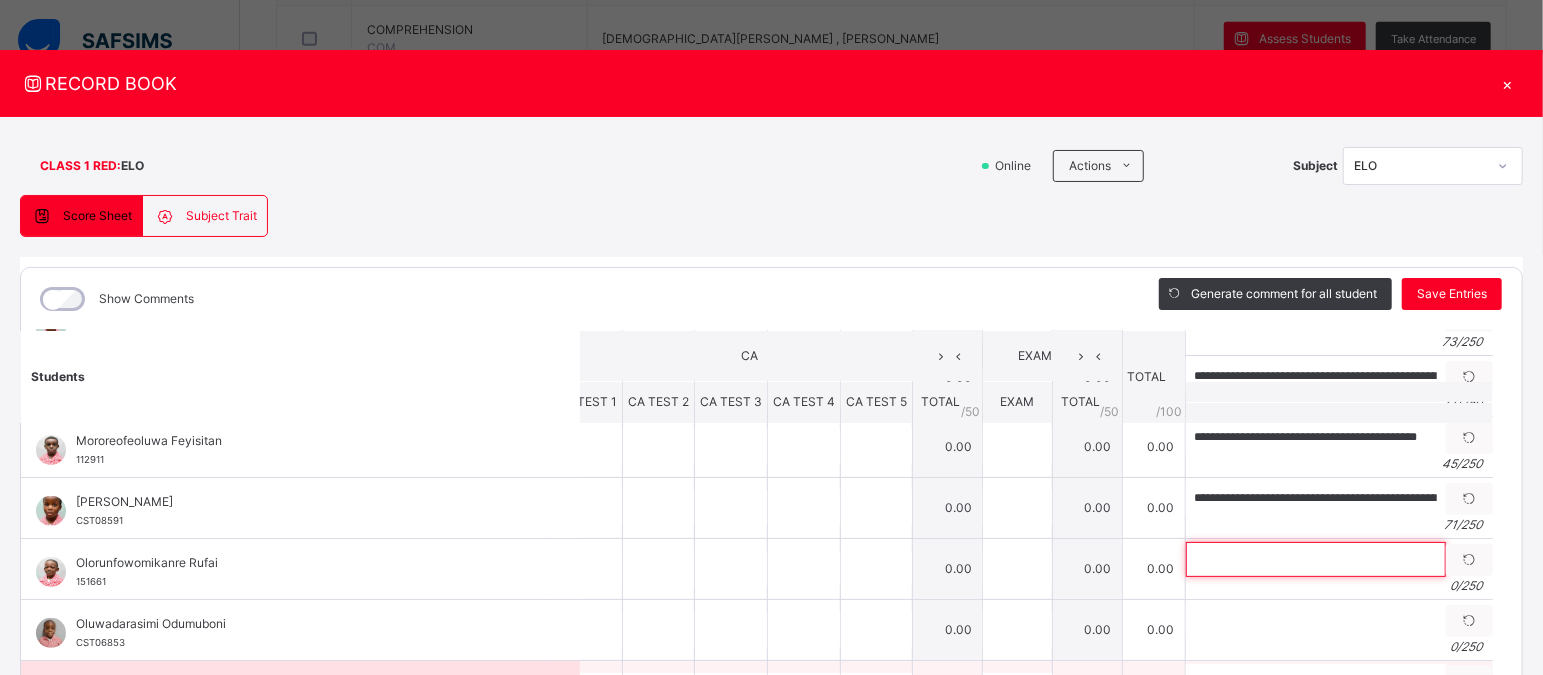 paste on "**********" 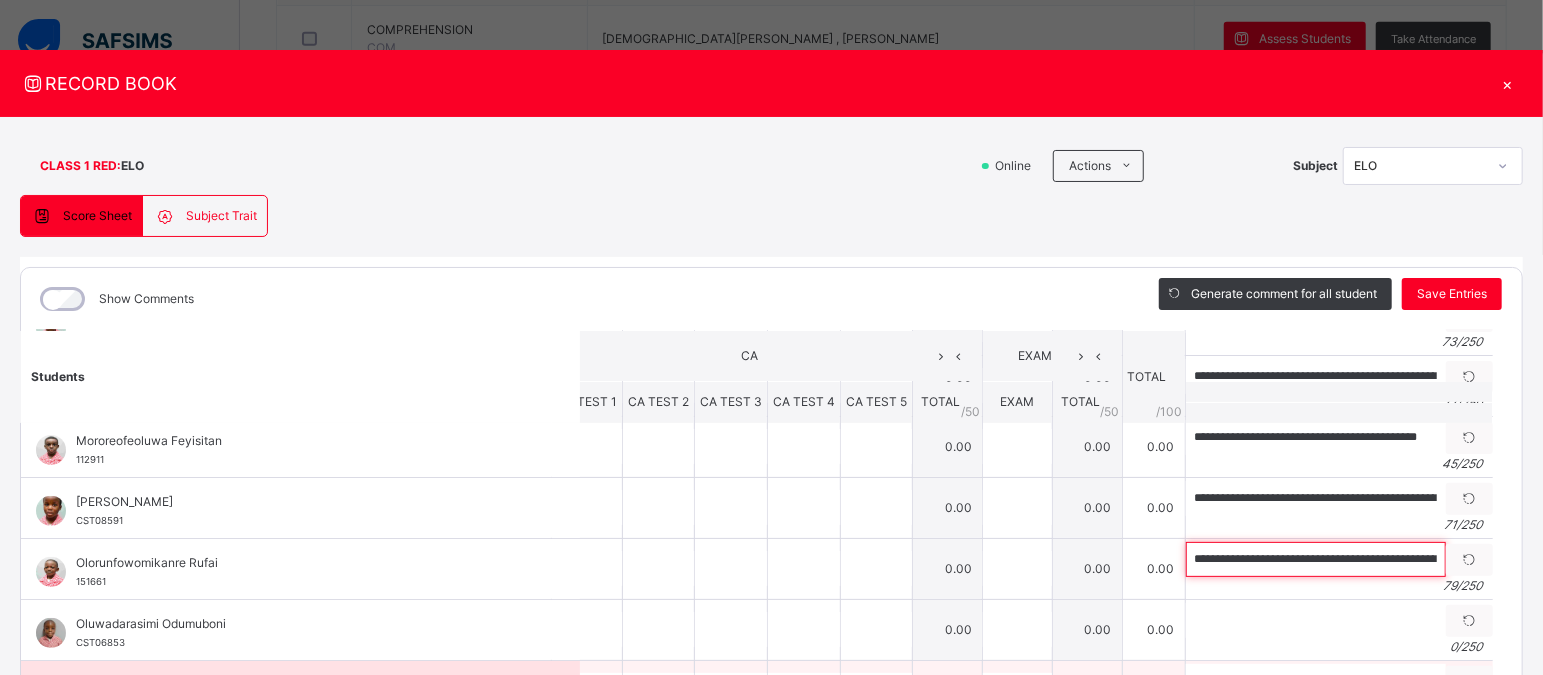 scroll, scrollTop: 0, scrollLeft: 223, axis: horizontal 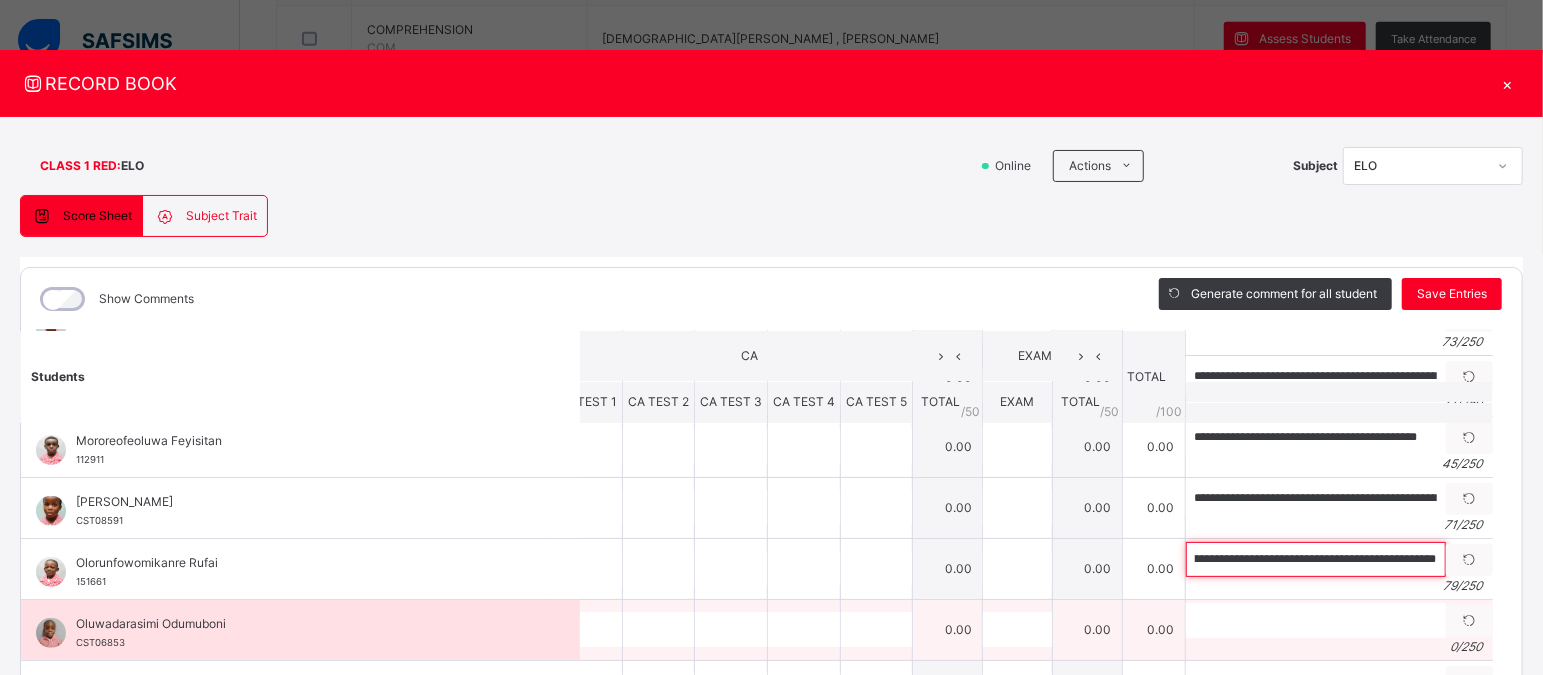 type on "**********" 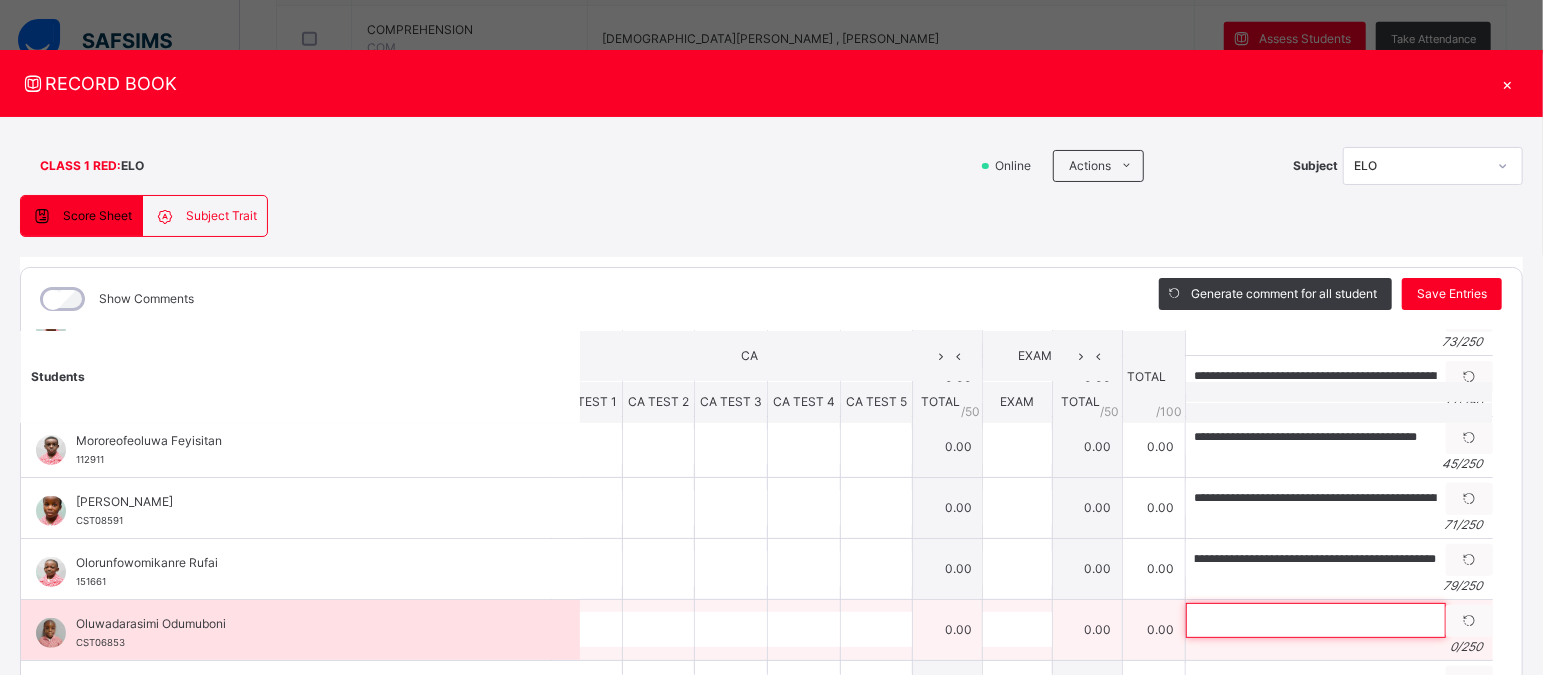 click at bounding box center (1316, 620) 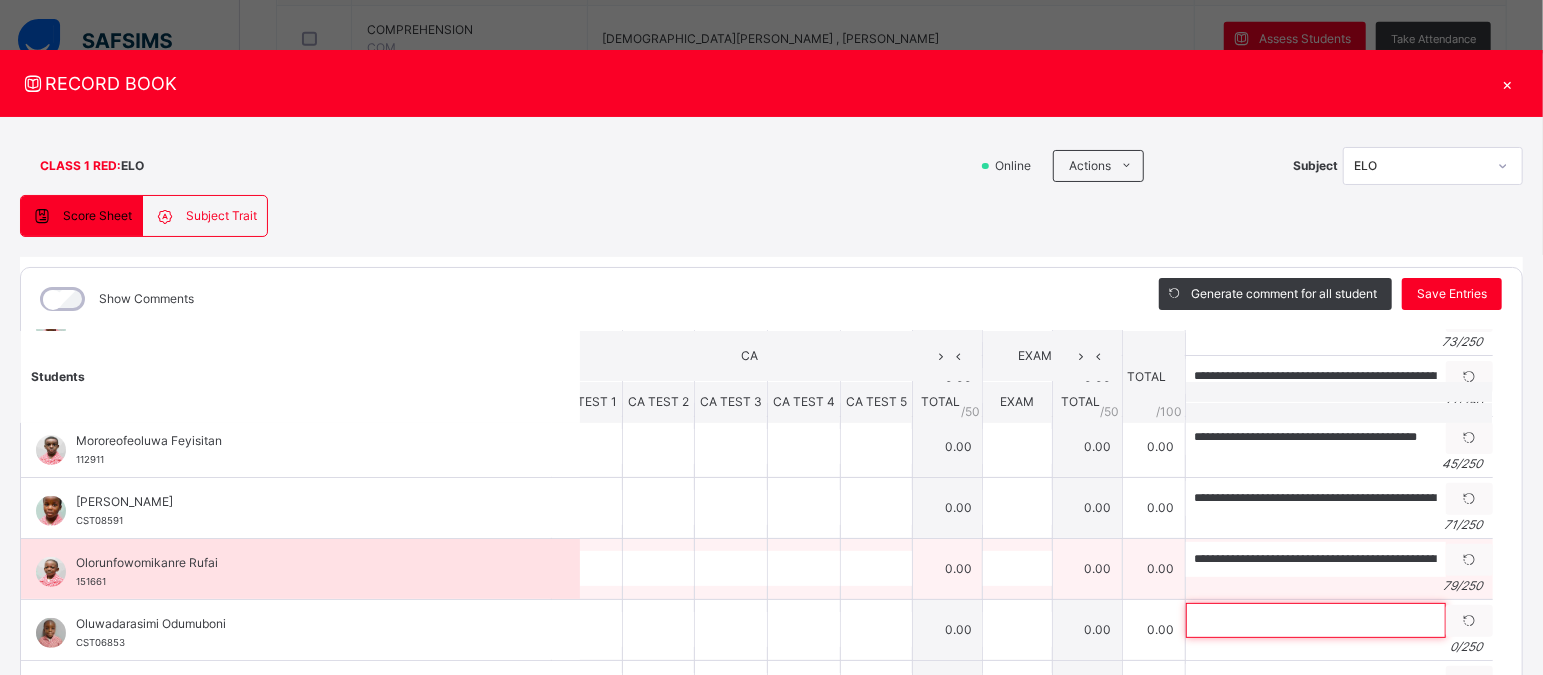 paste on "**********" 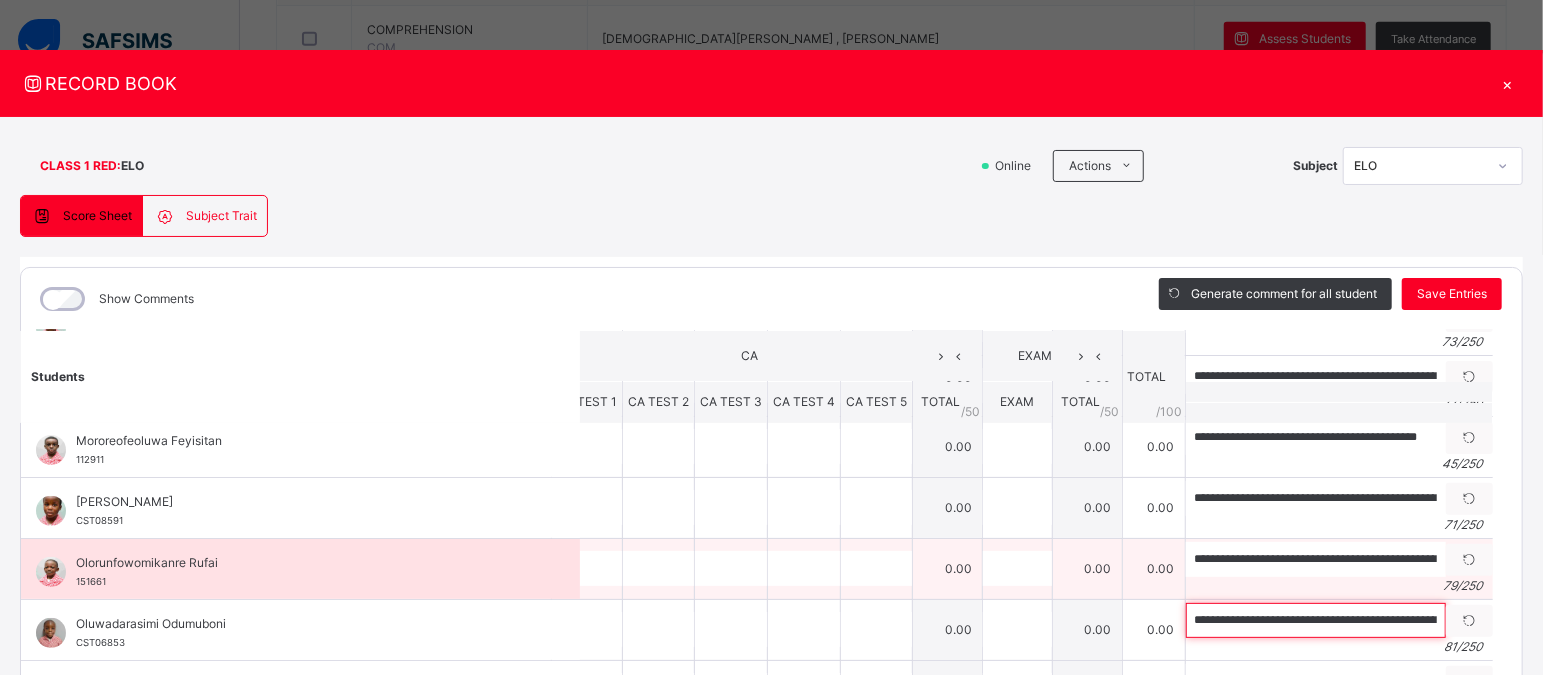 scroll, scrollTop: 0, scrollLeft: 241, axis: horizontal 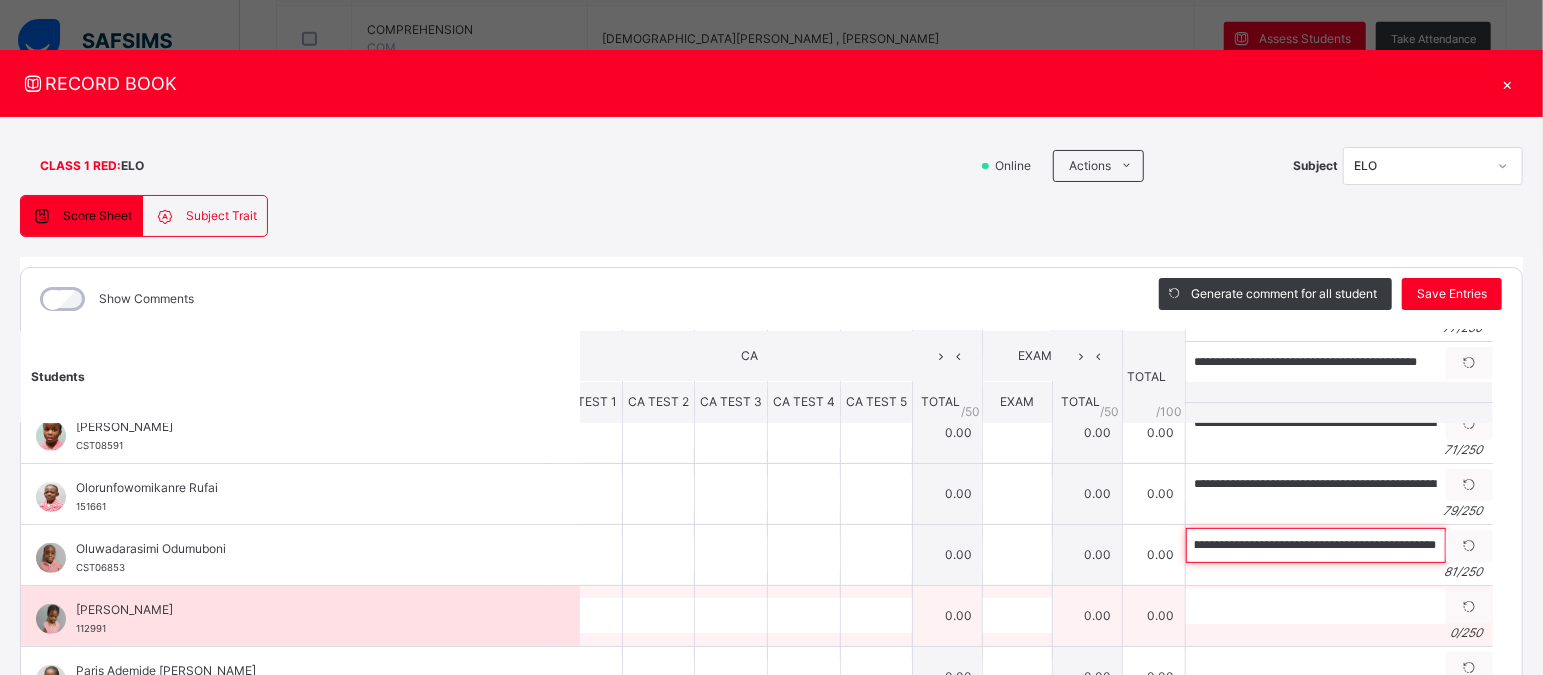 type on "**********" 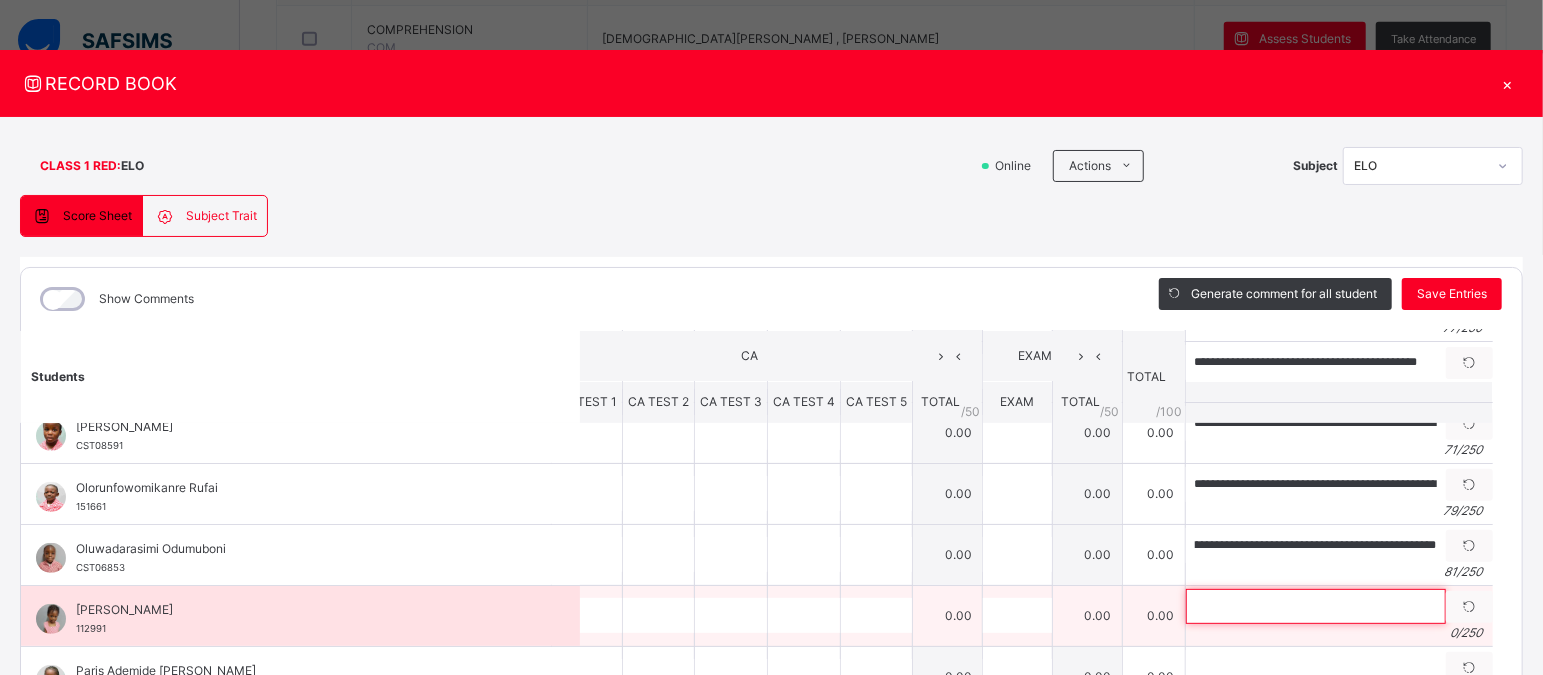 click at bounding box center [1316, 606] 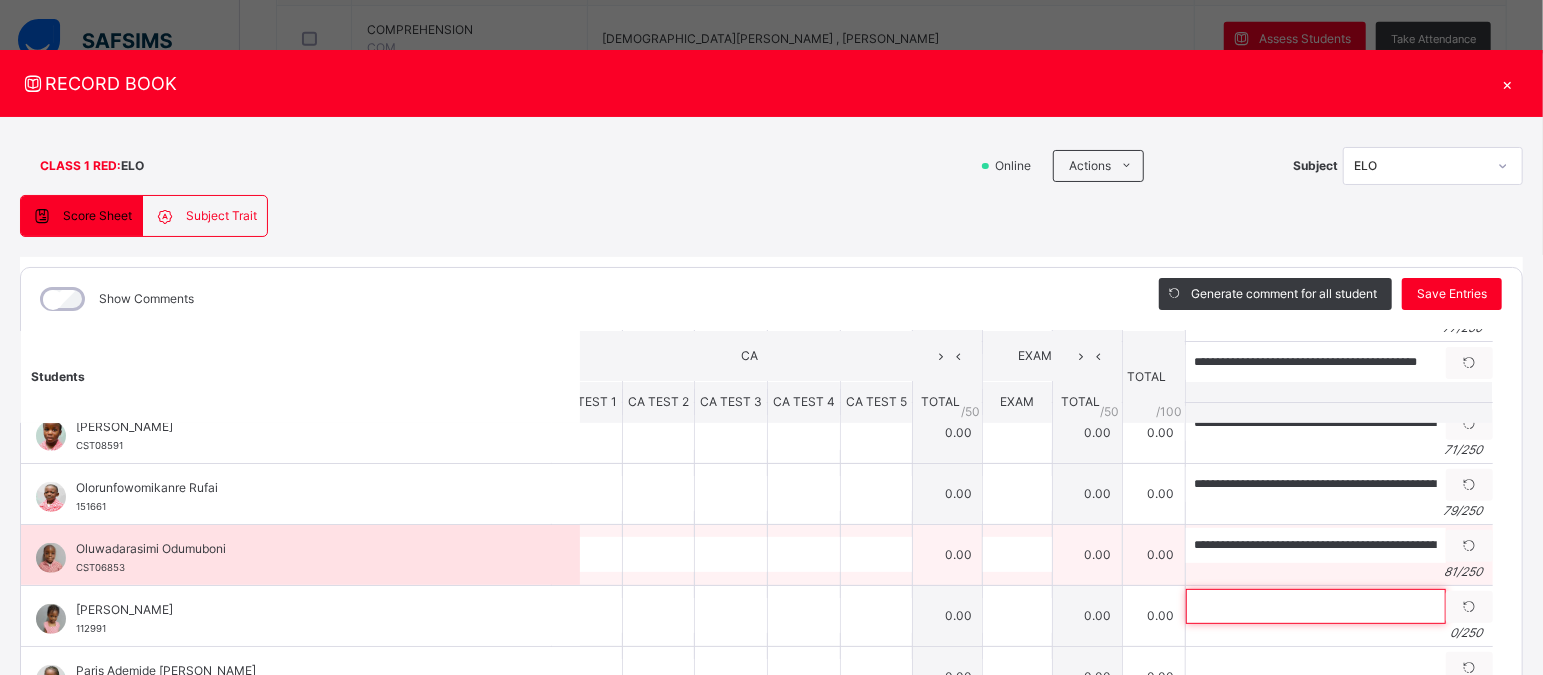 paste on "**********" 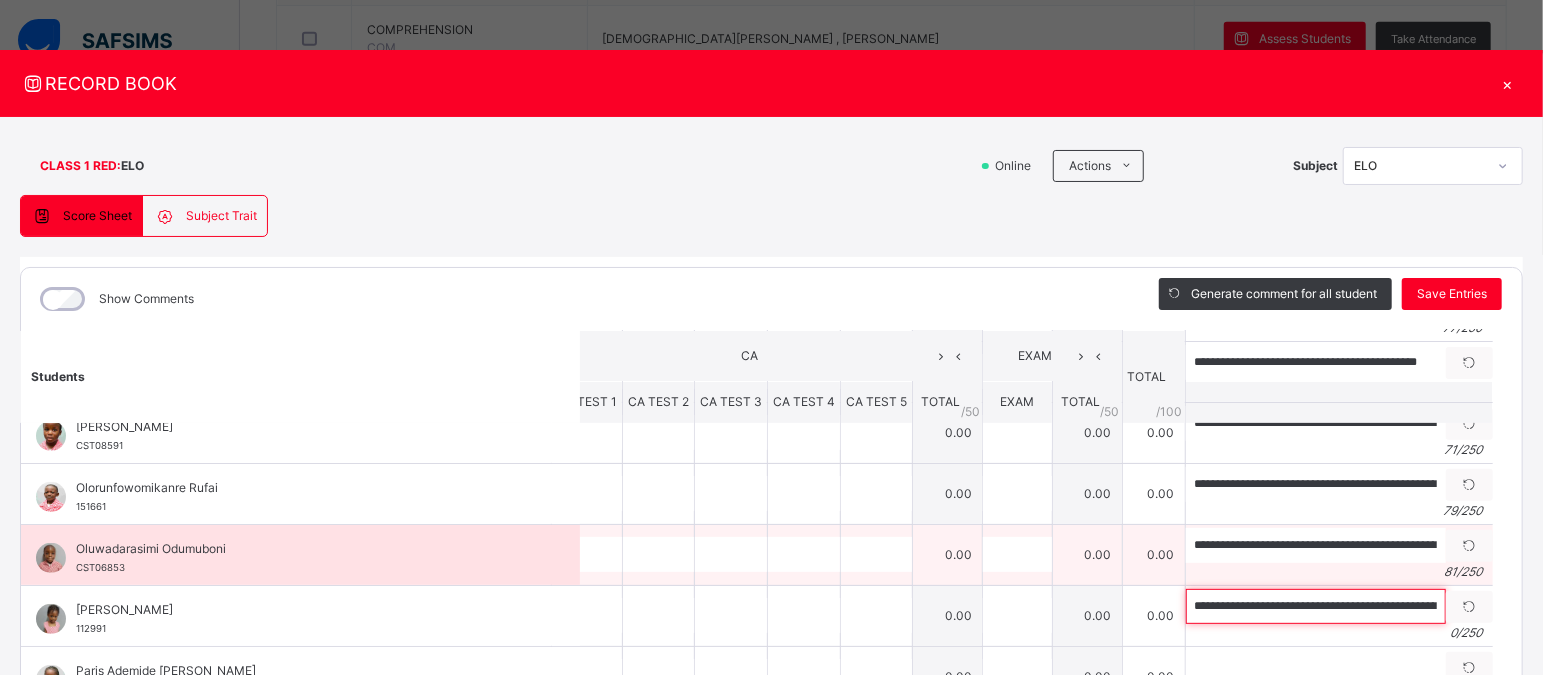 scroll, scrollTop: 0, scrollLeft: 241, axis: horizontal 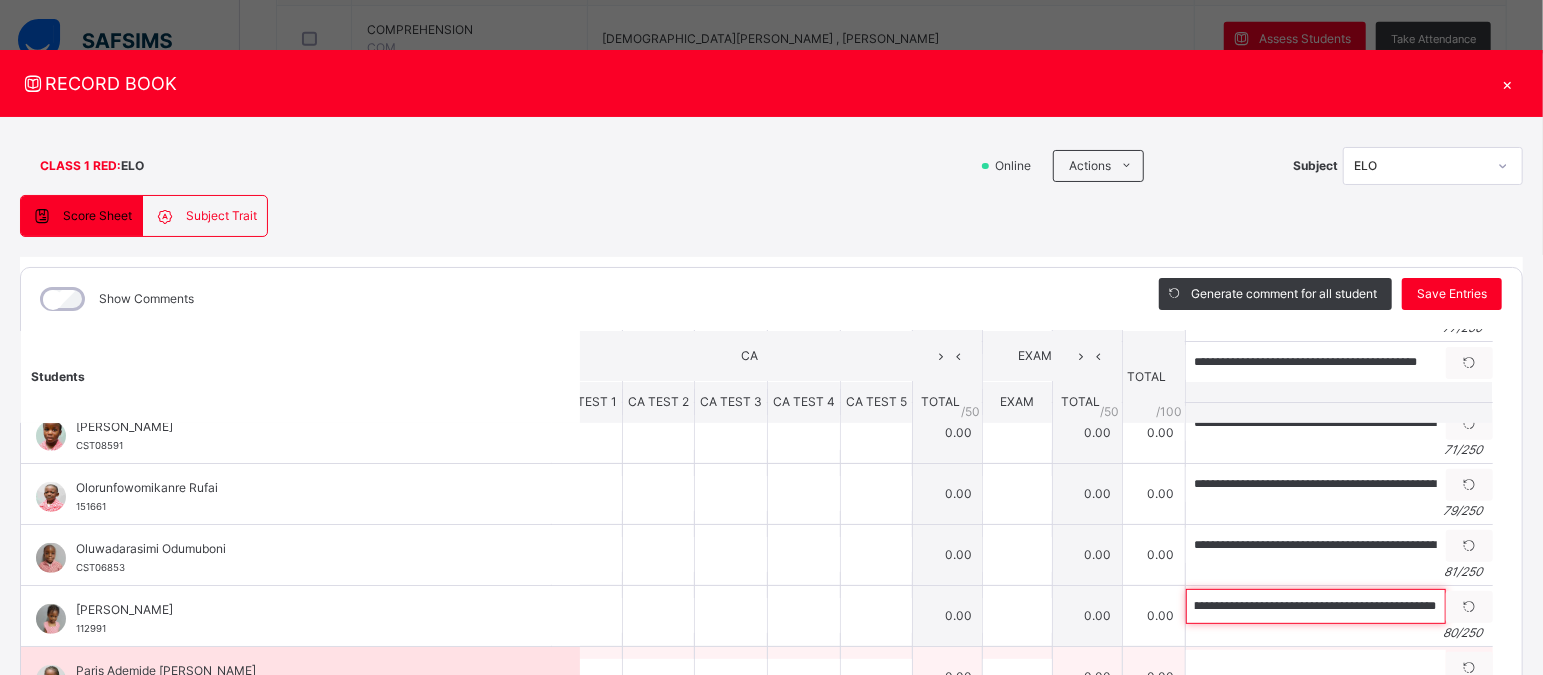 type on "**********" 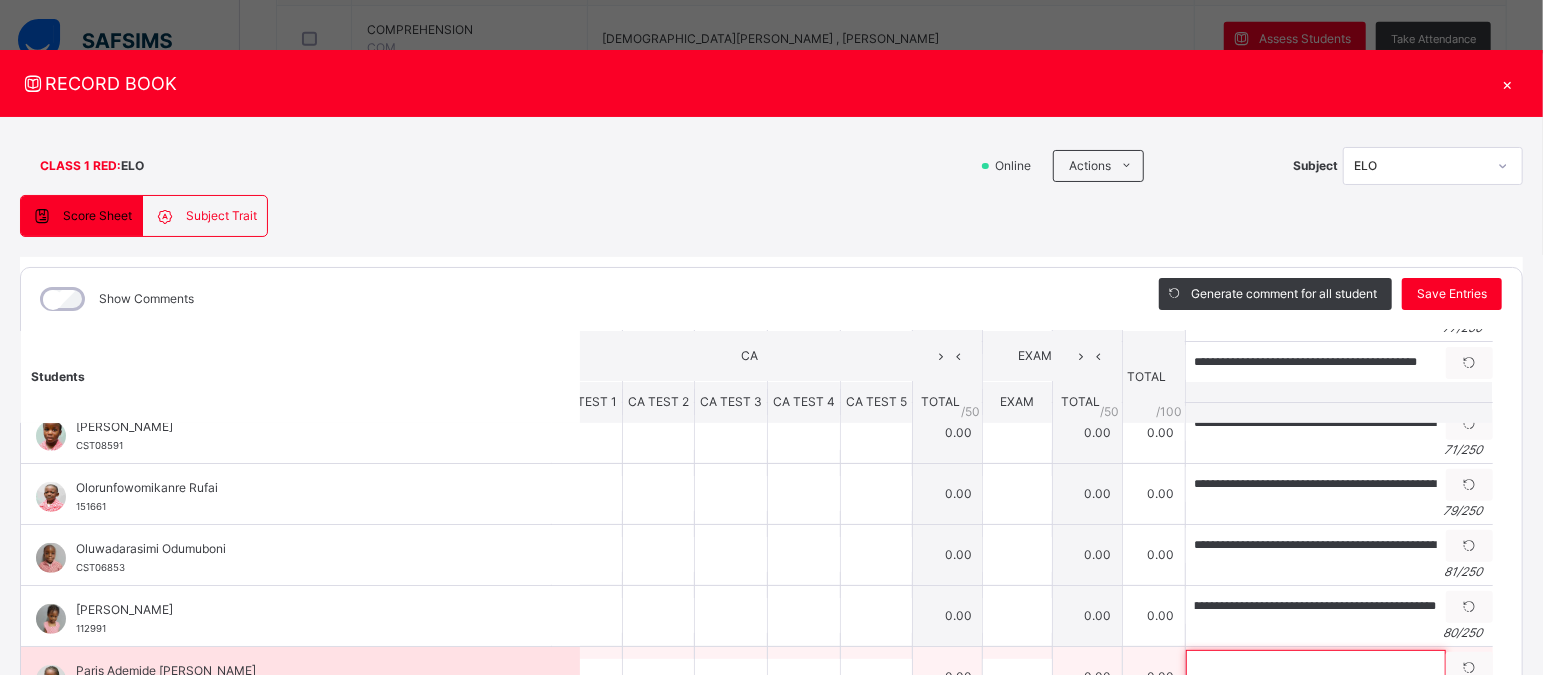scroll, scrollTop: 0, scrollLeft: 0, axis: both 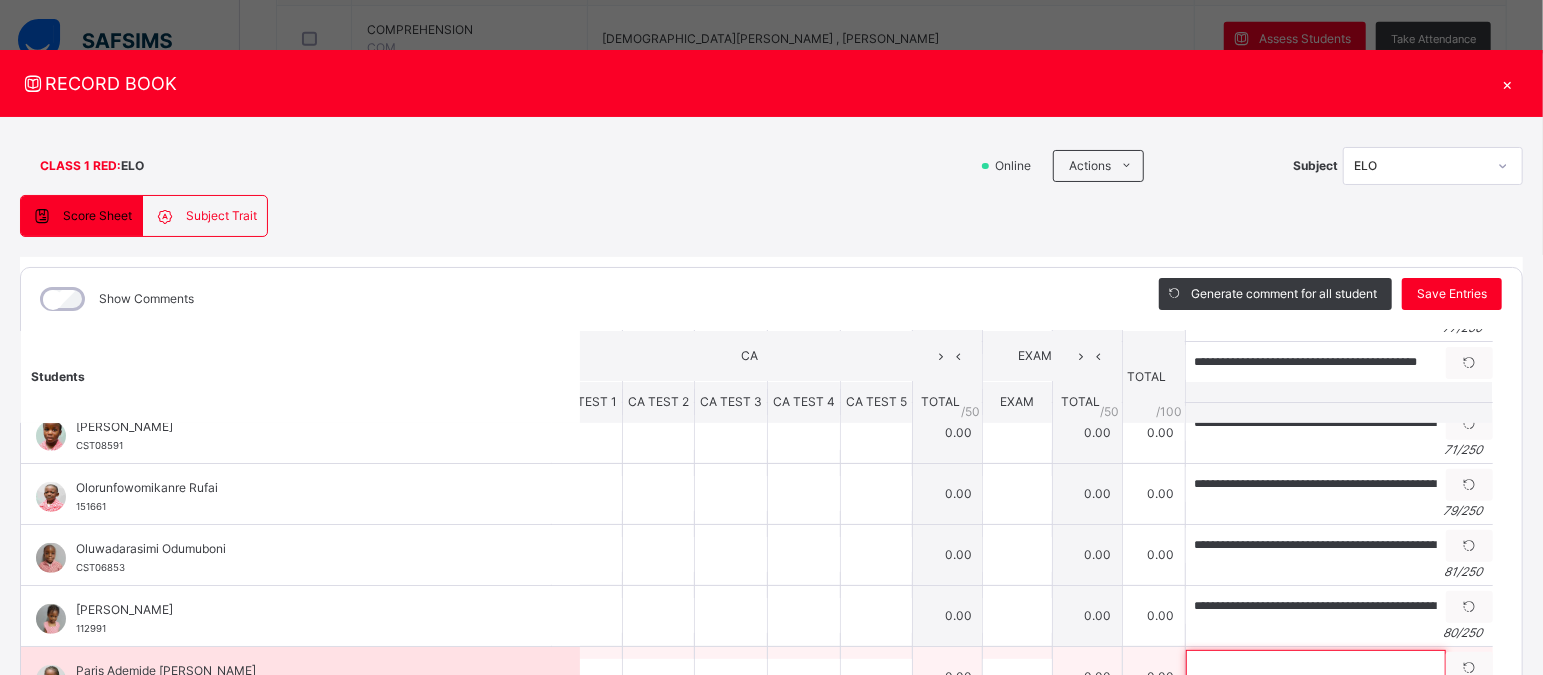 click at bounding box center [1316, 667] 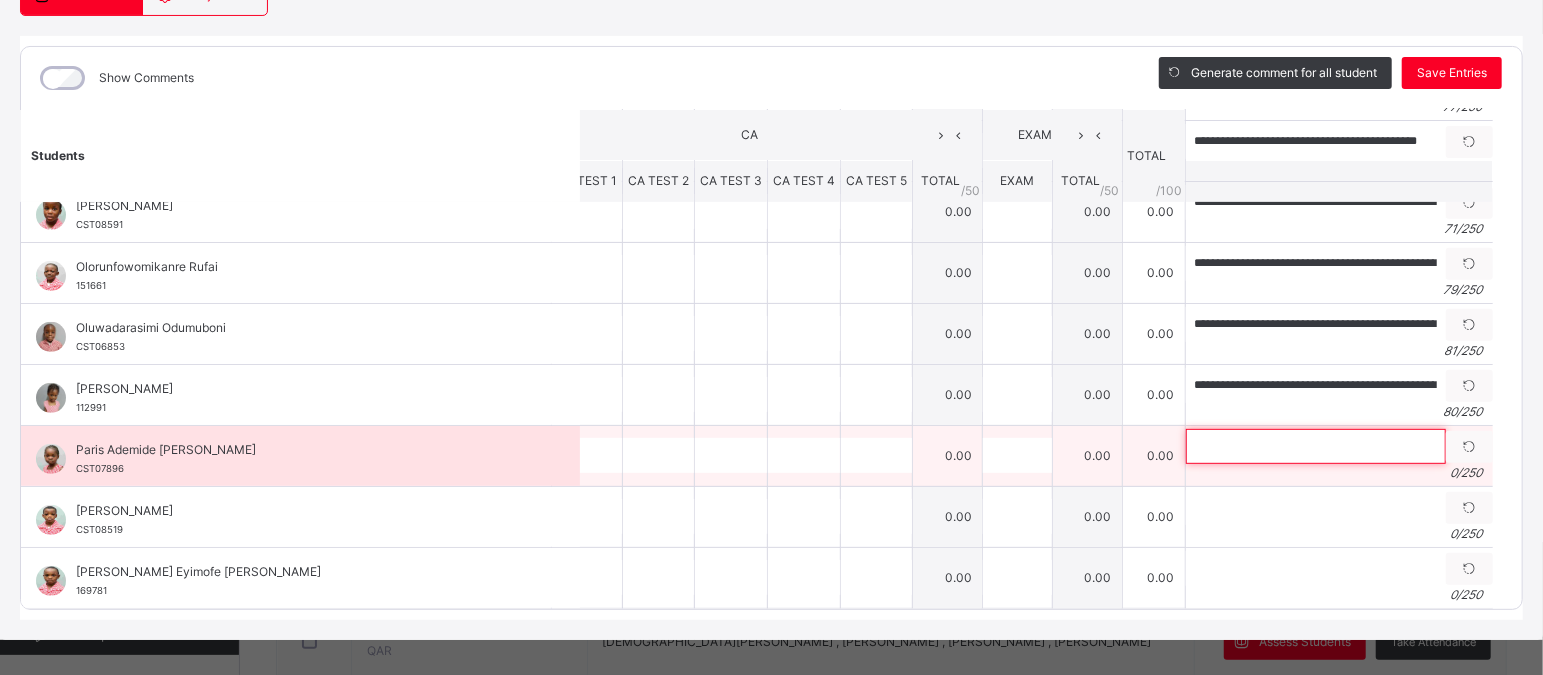 scroll, scrollTop: 234, scrollLeft: 0, axis: vertical 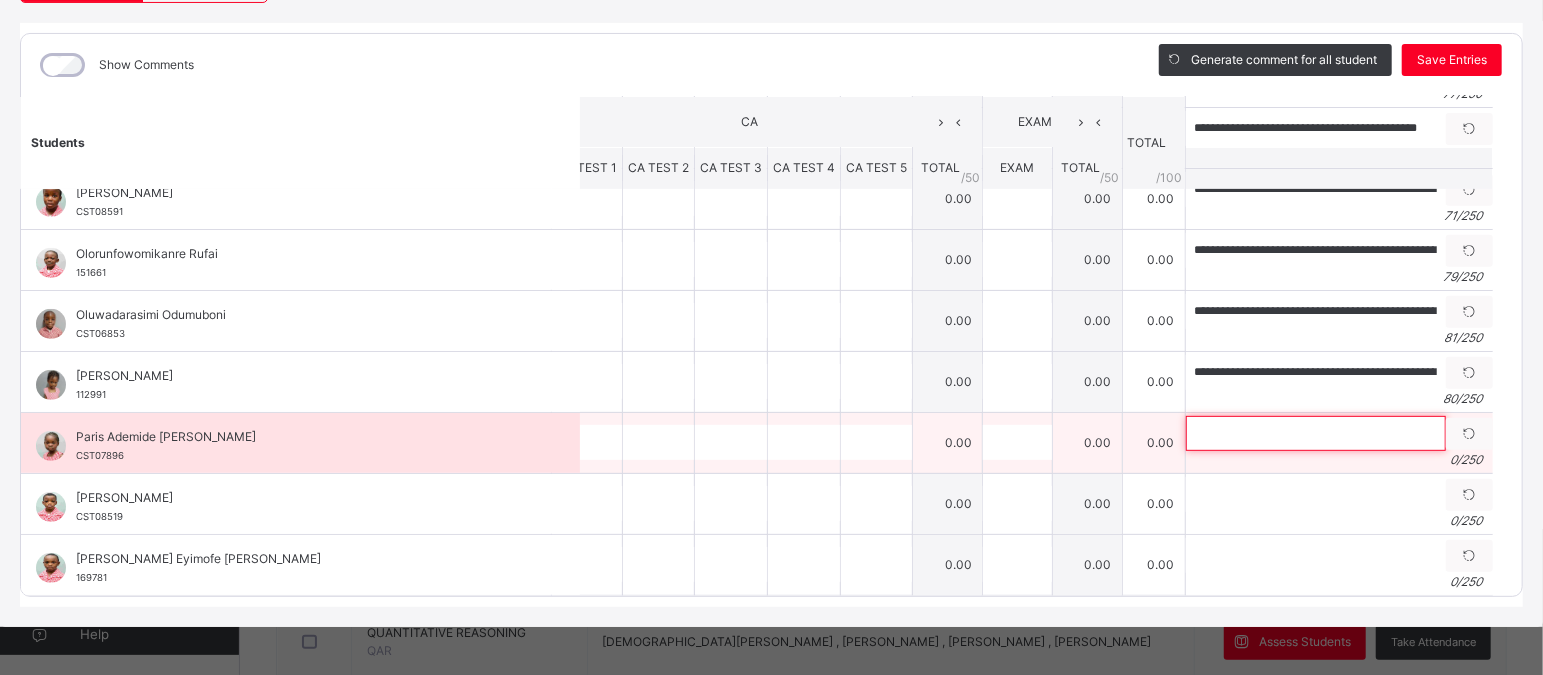 paste on "**********" 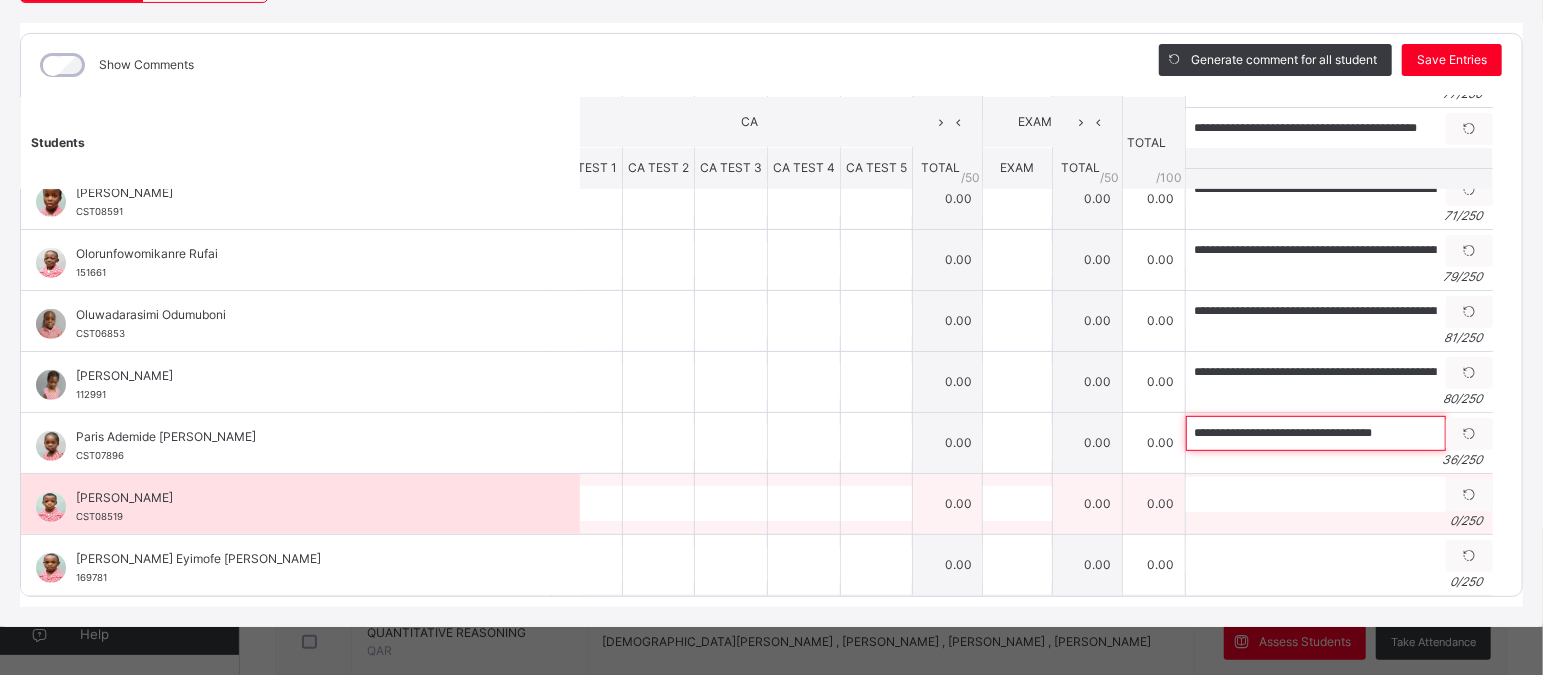 type on "**********" 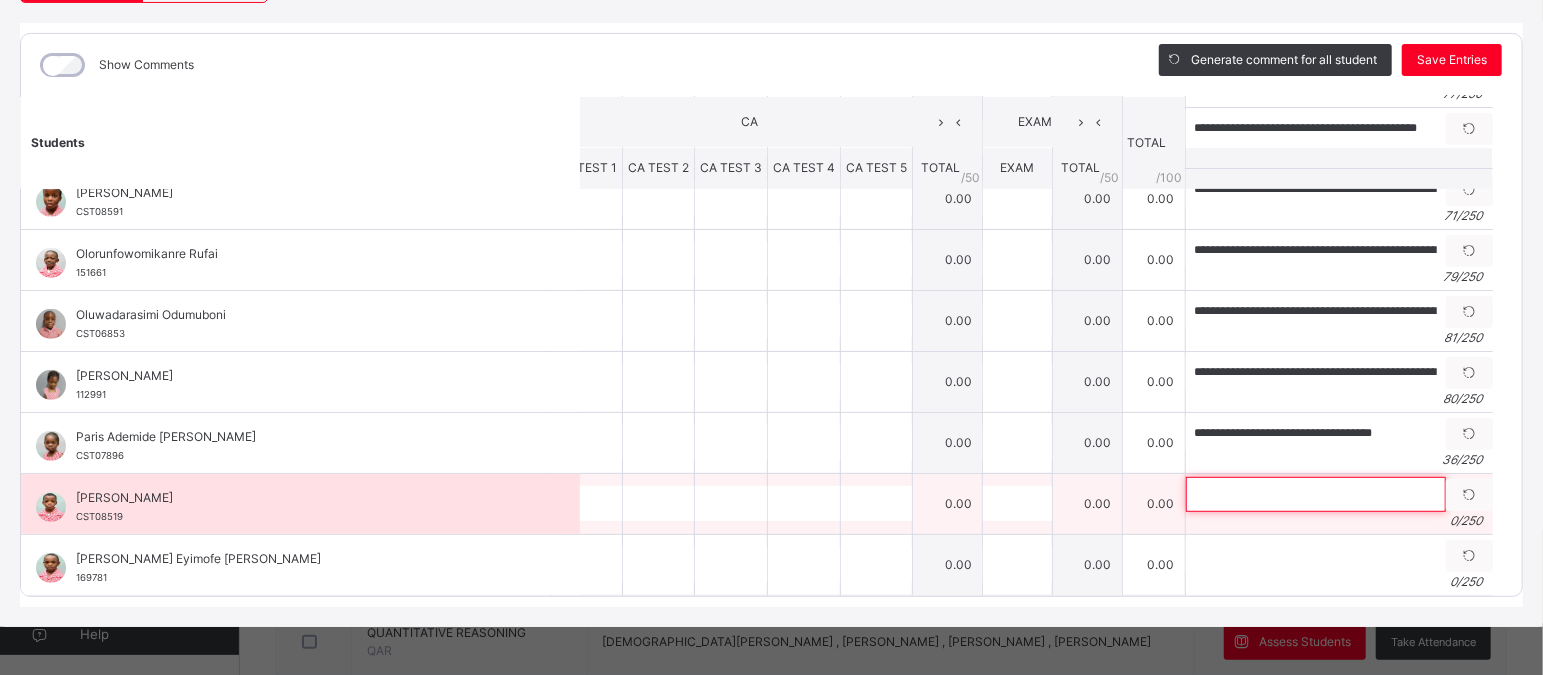 click at bounding box center (1316, 494) 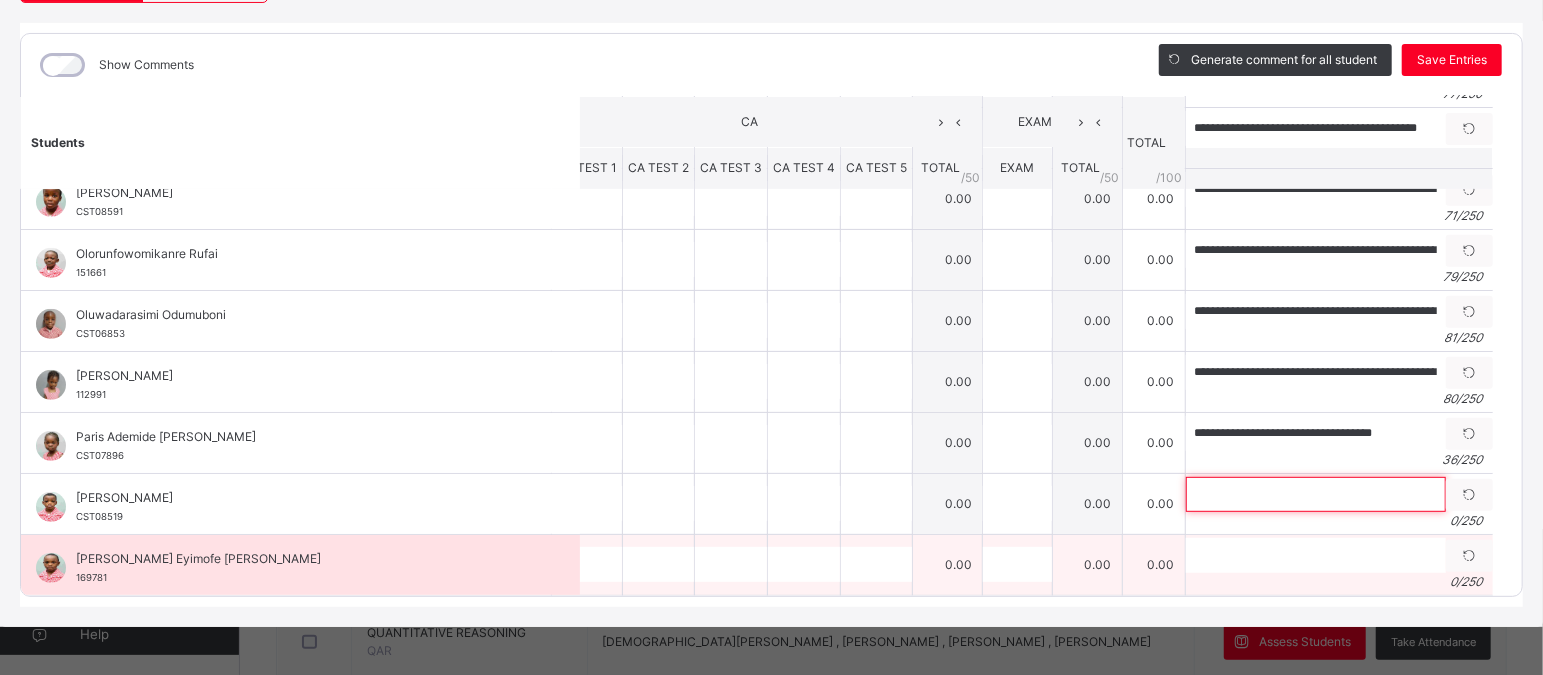 paste on "**********" 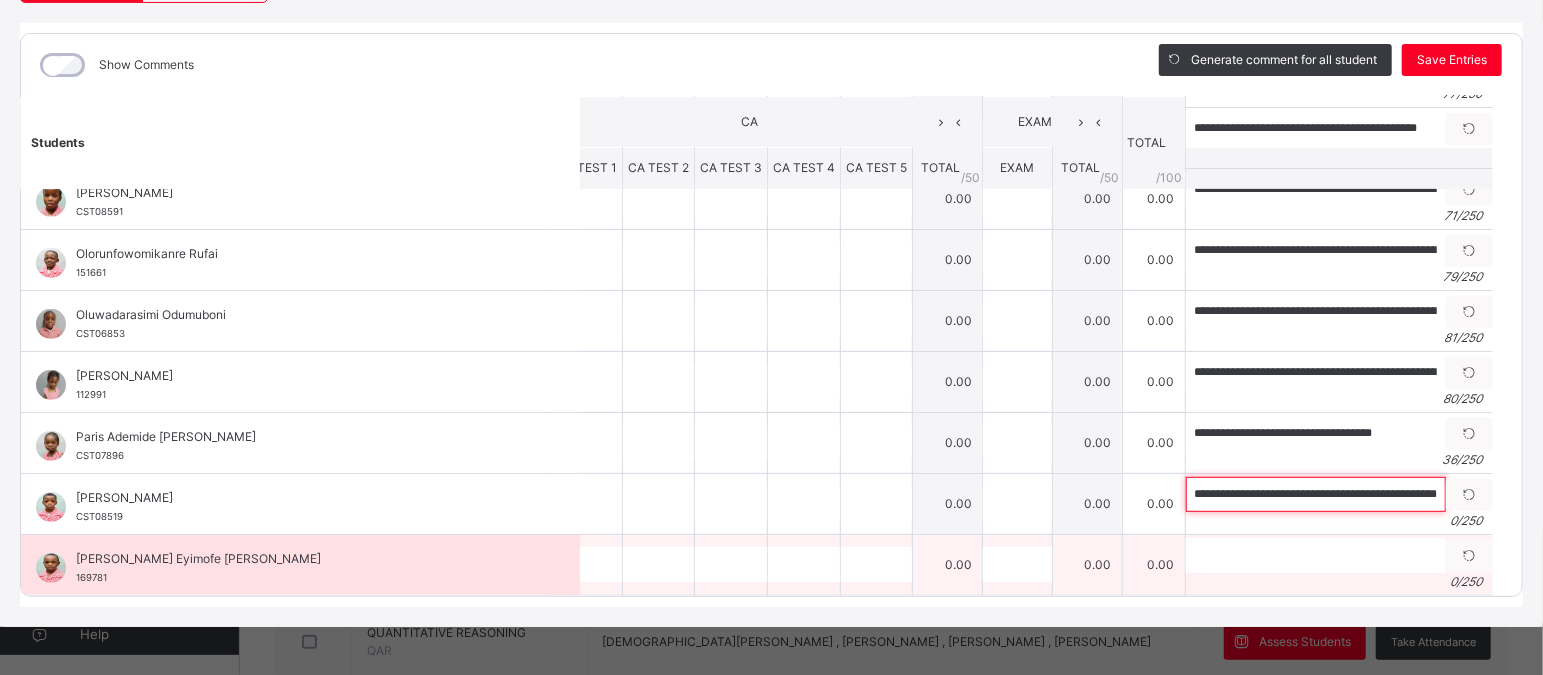 scroll, scrollTop: 0, scrollLeft: 43, axis: horizontal 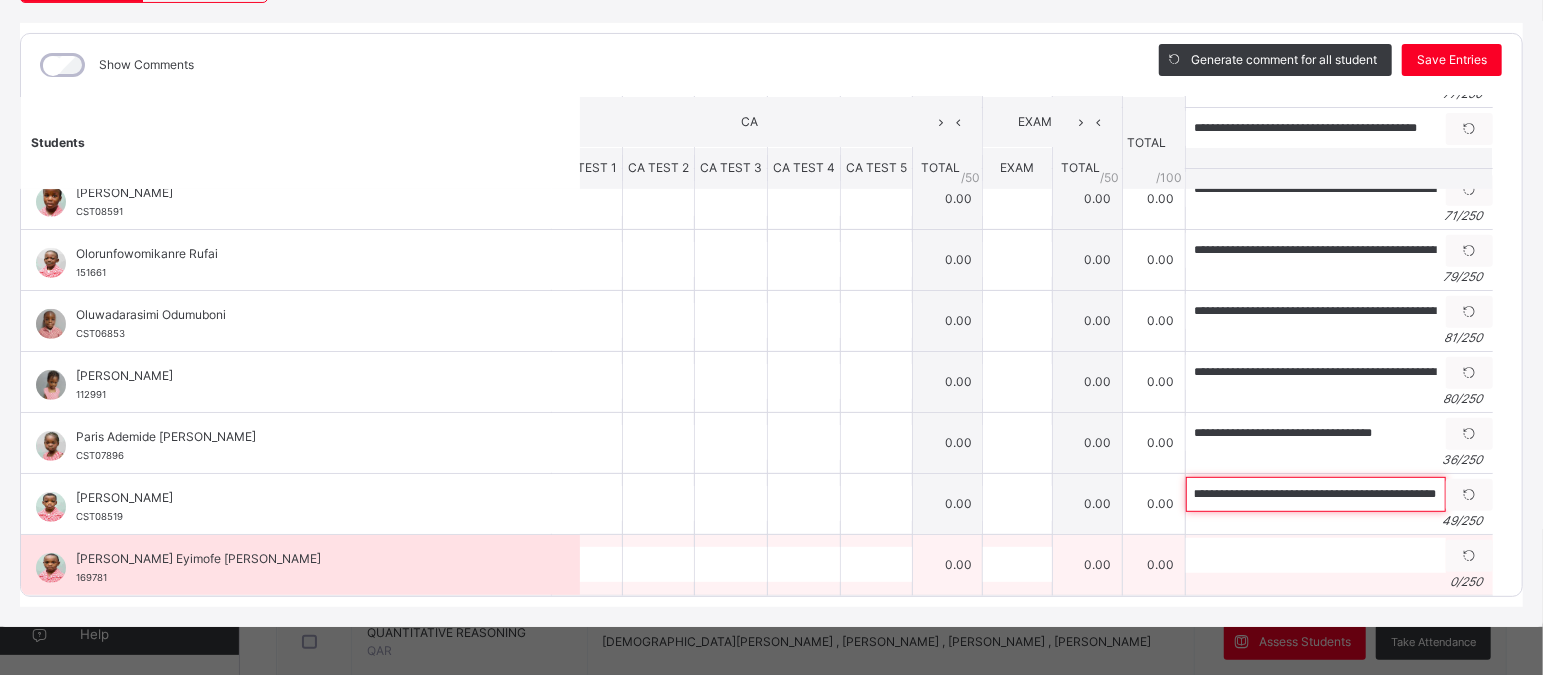 type on "**********" 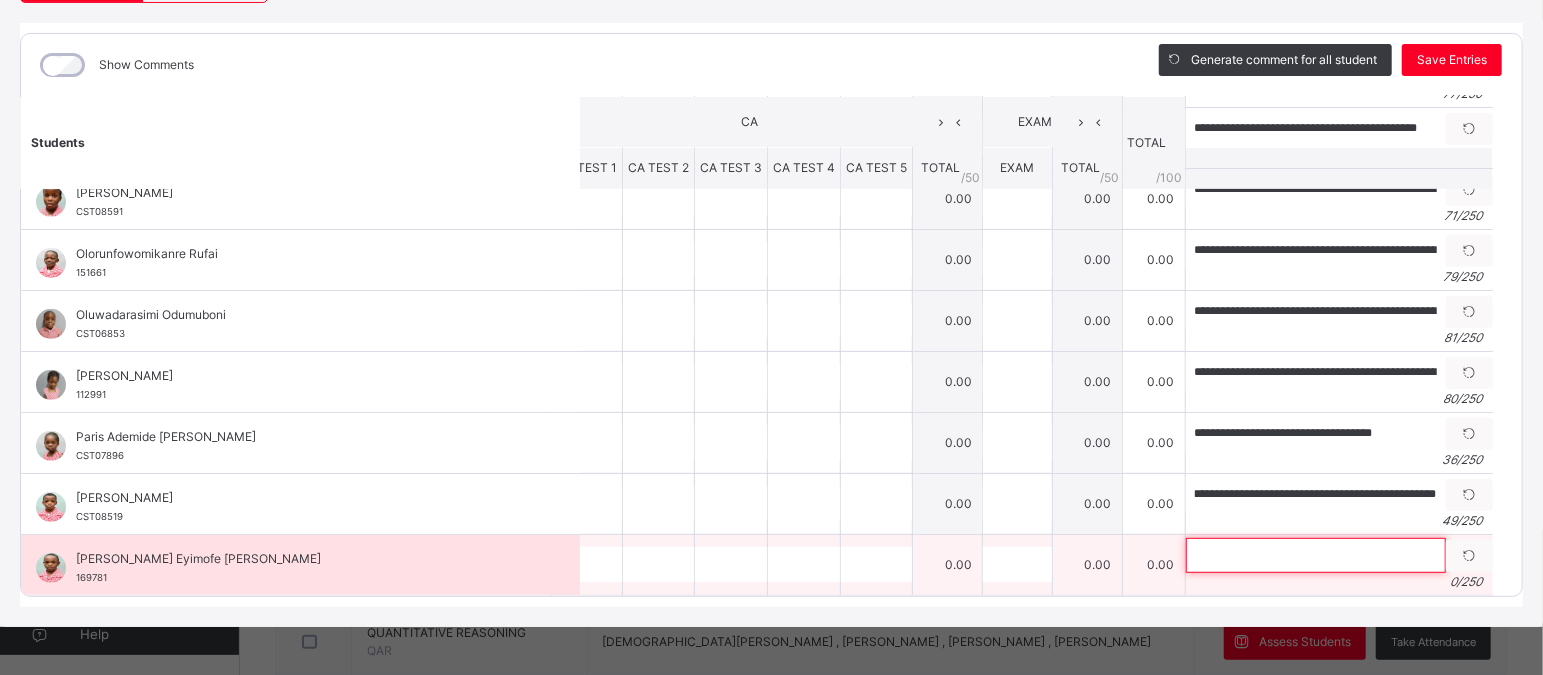 click at bounding box center [1316, 555] 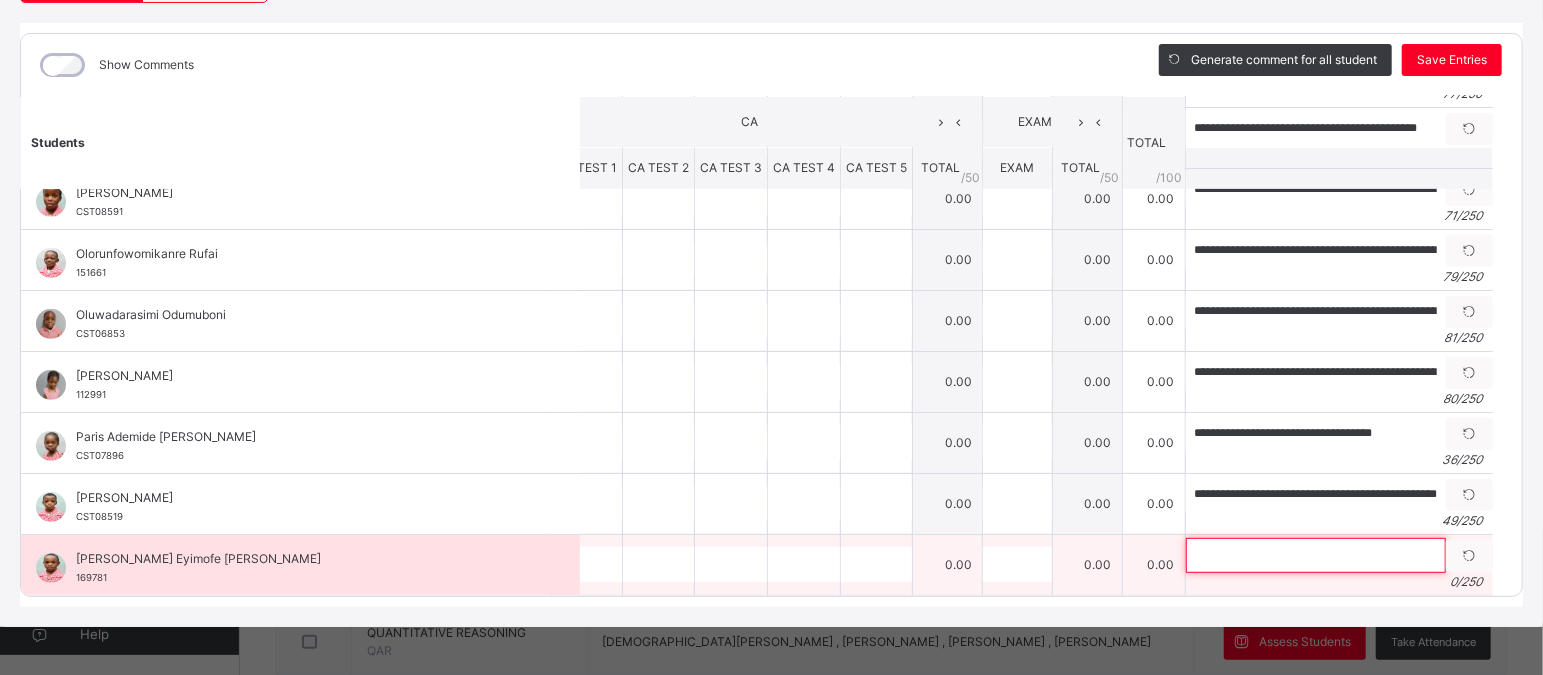 paste on "**********" 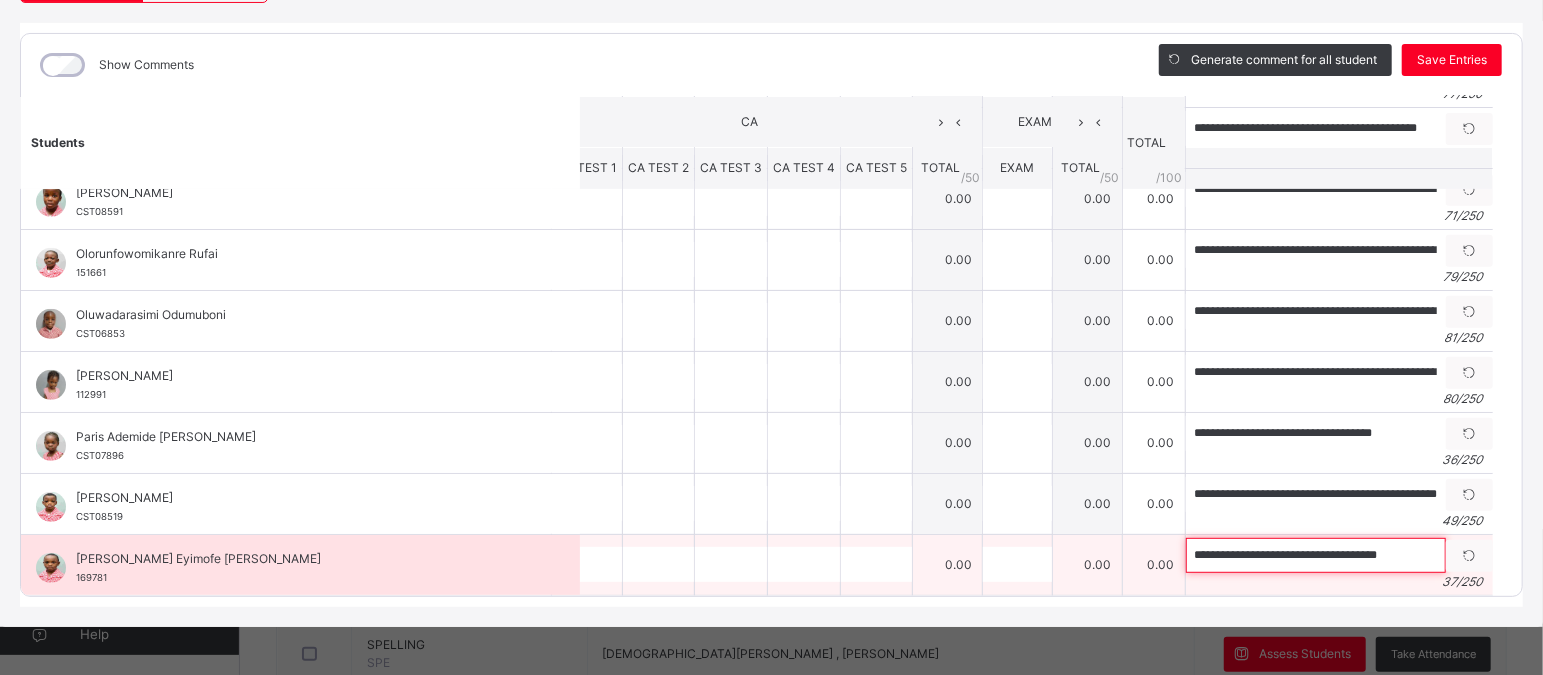 scroll, scrollTop: 959, scrollLeft: 0, axis: vertical 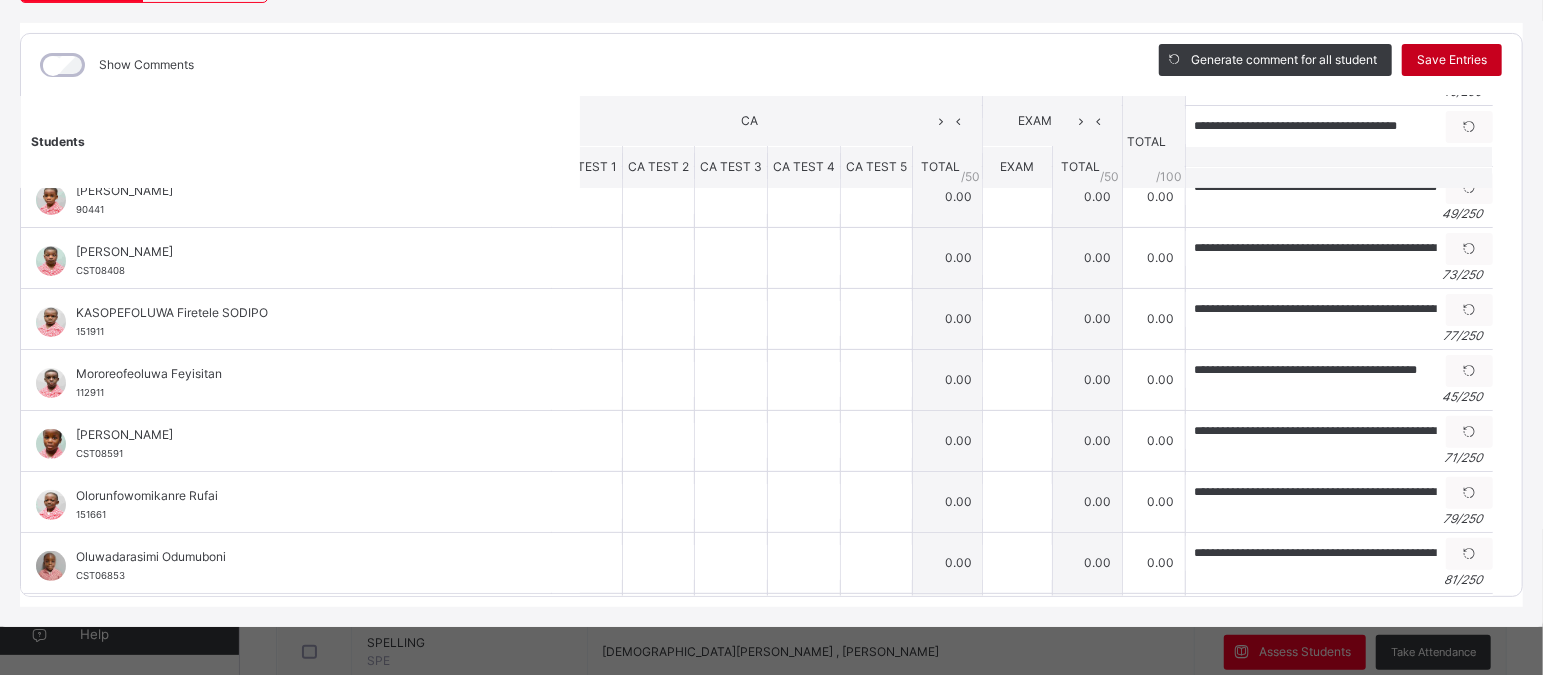 type on "**********" 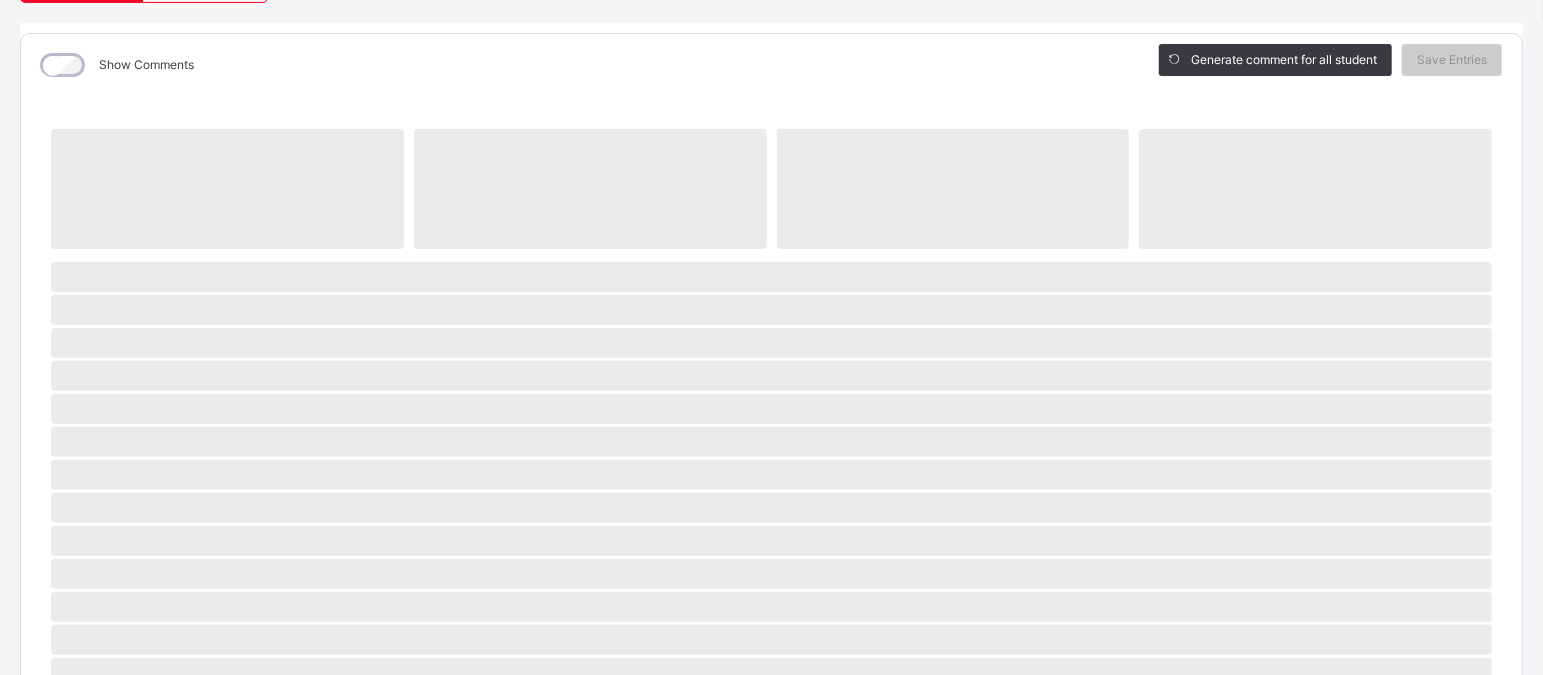 scroll, scrollTop: 0, scrollLeft: 0, axis: both 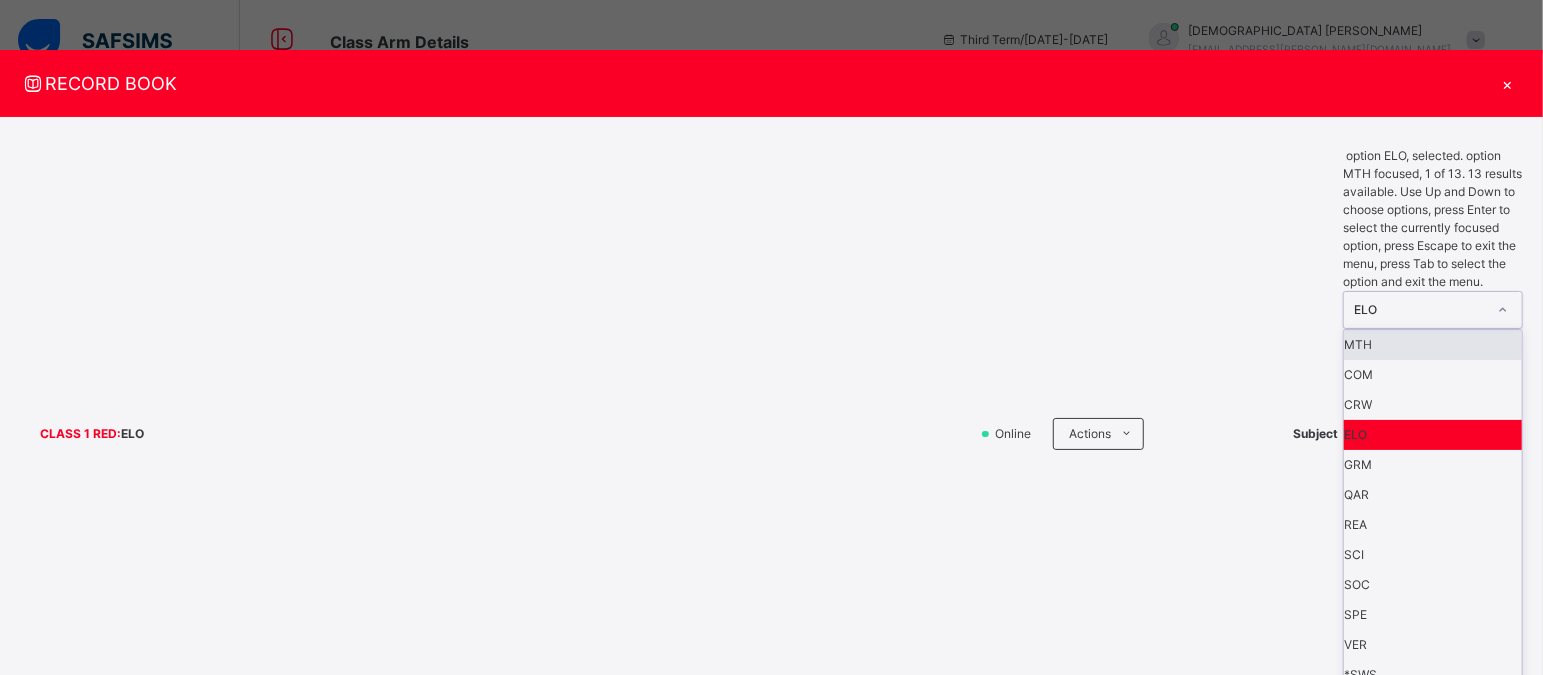 click 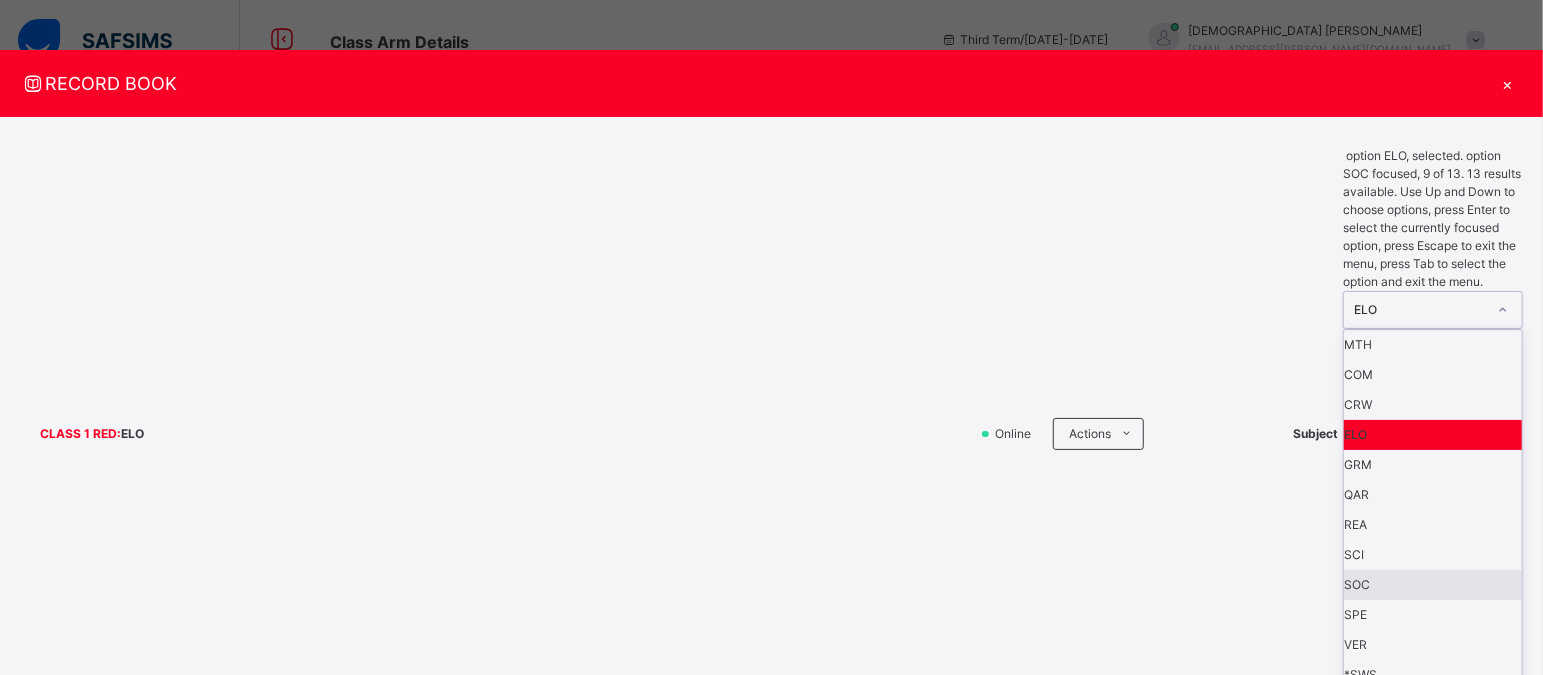 click on "SOC" at bounding box center [1433, 585] 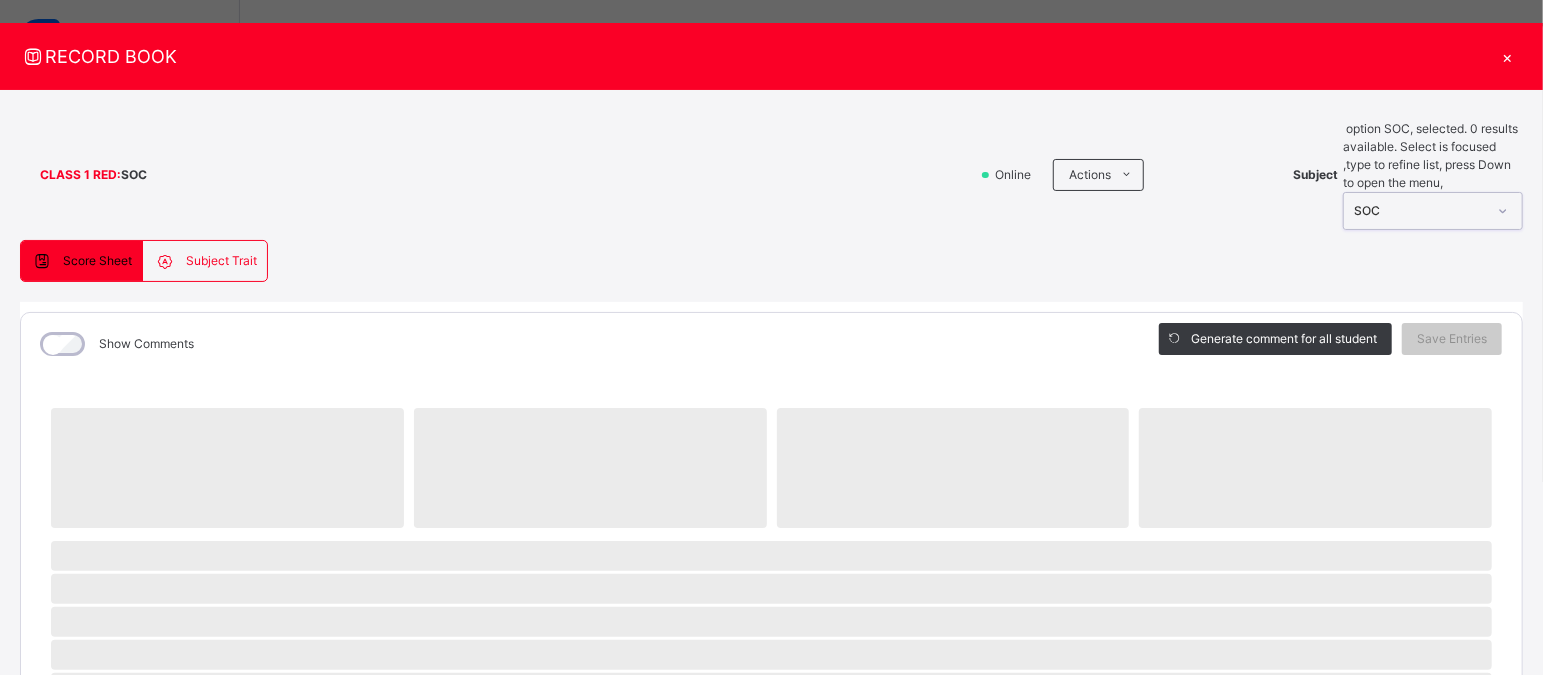 scroll, scrollTop: 137, scrollLeft: 0, axis: vertical 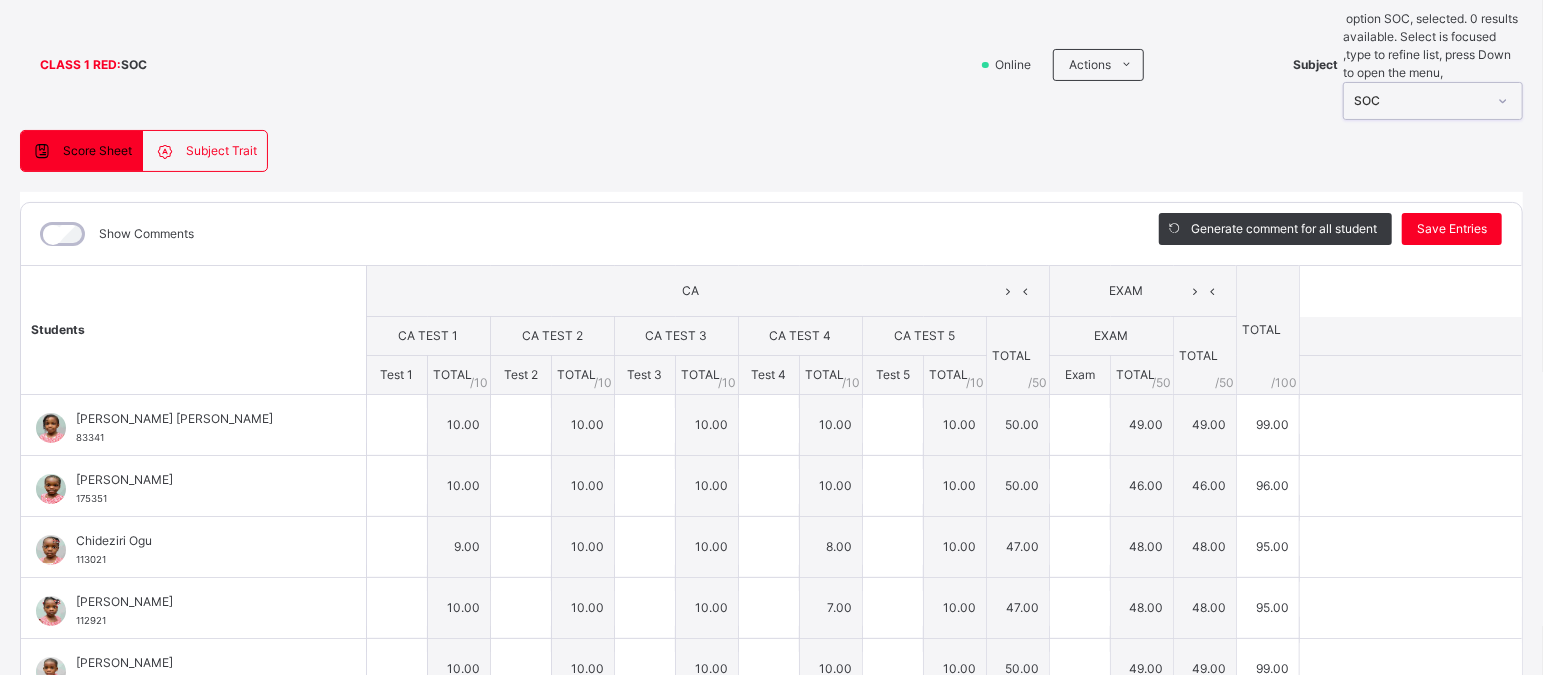 type on "**" 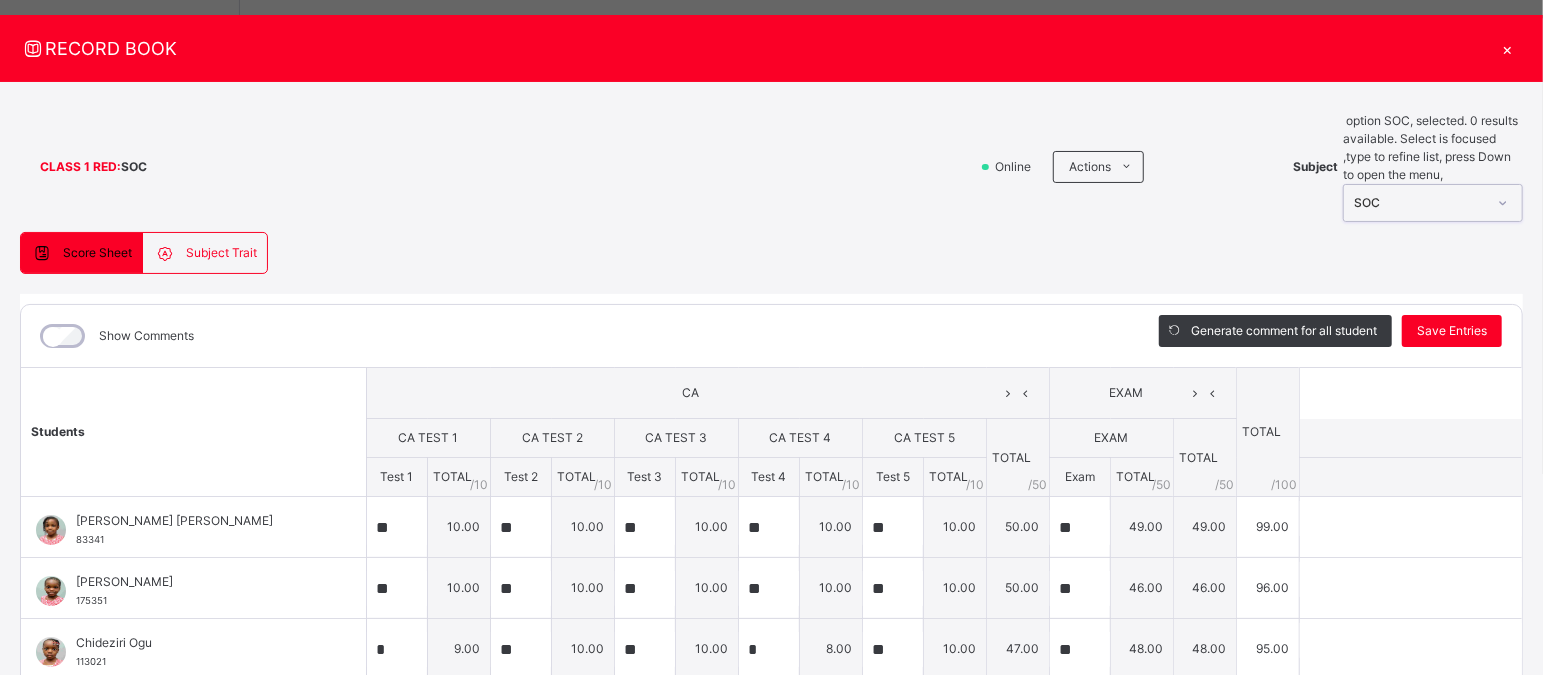 scroll, scrollTop: 32, scrollLeft: 0, axis: vertical 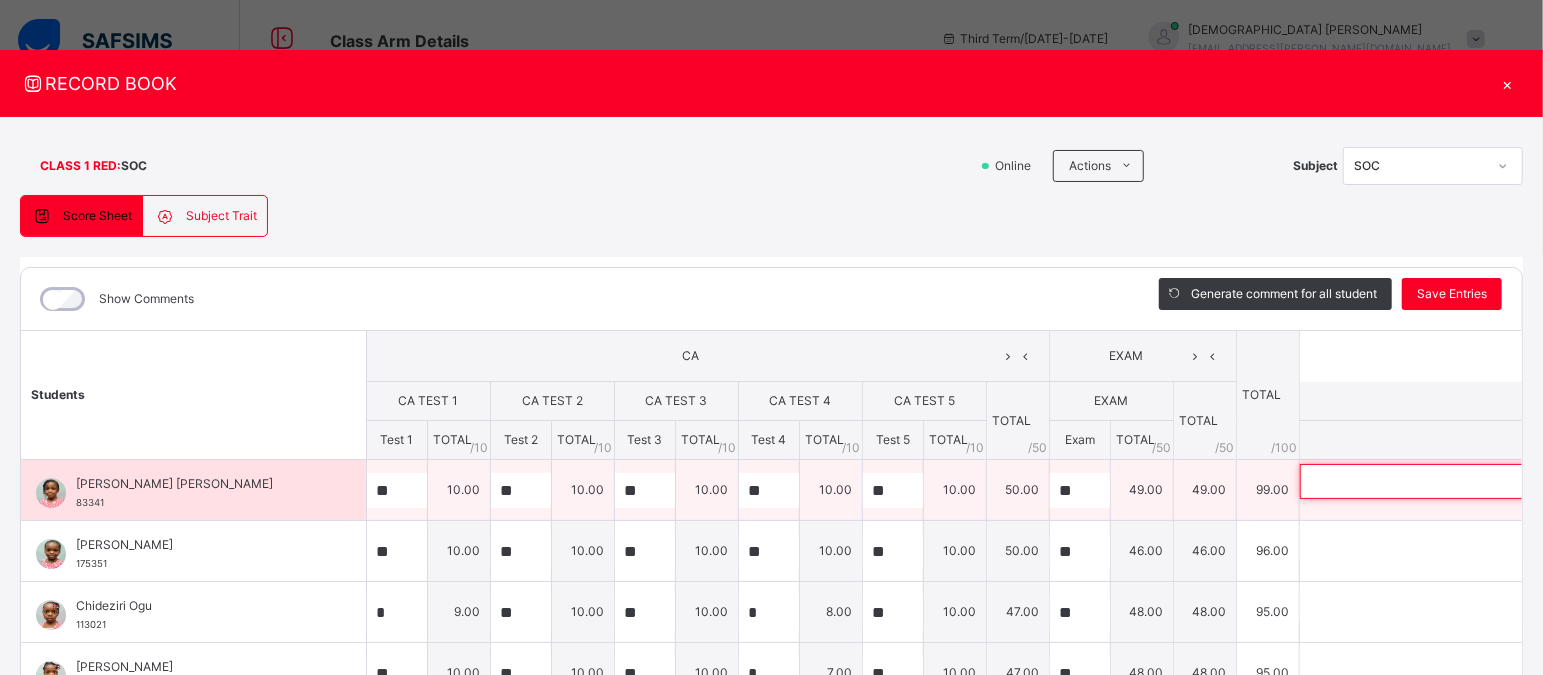 click at bounding box center [1430, 481] 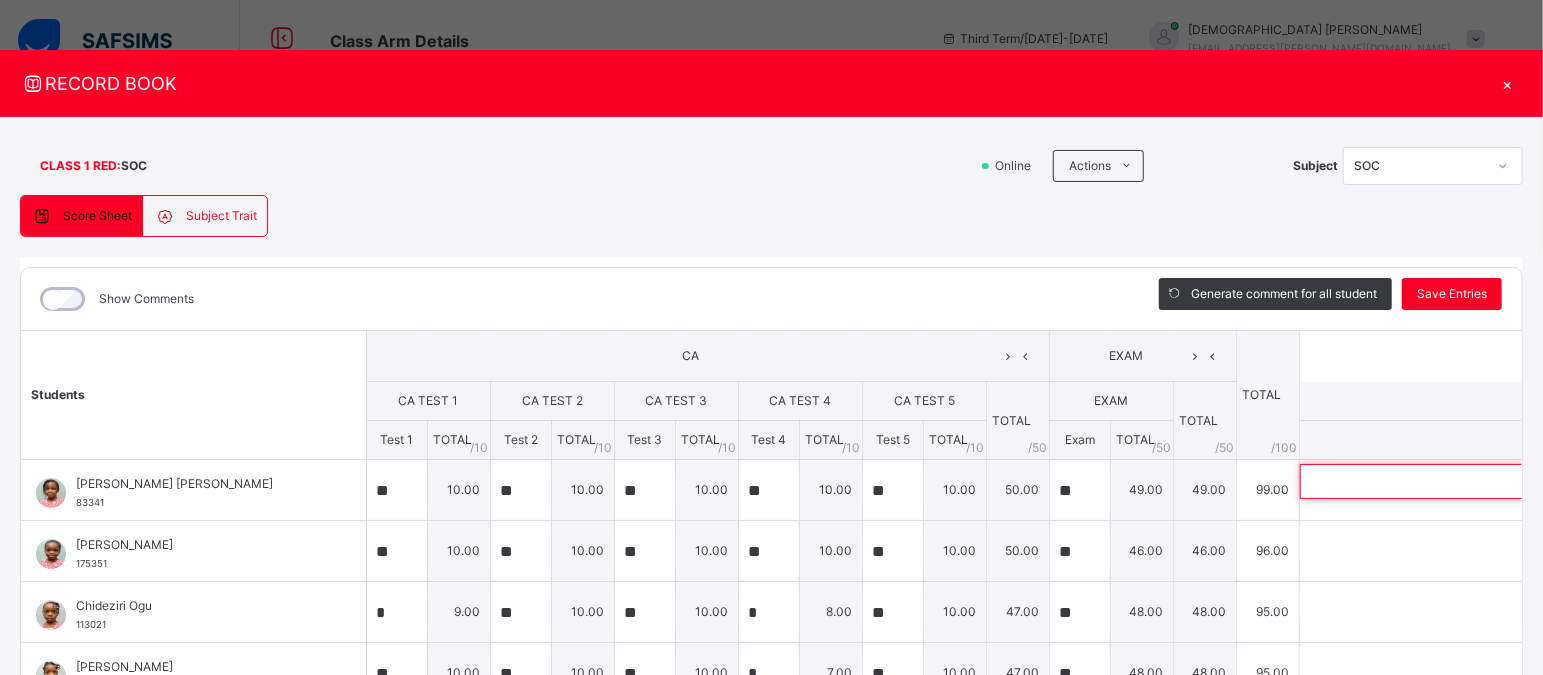 paste on "**********" 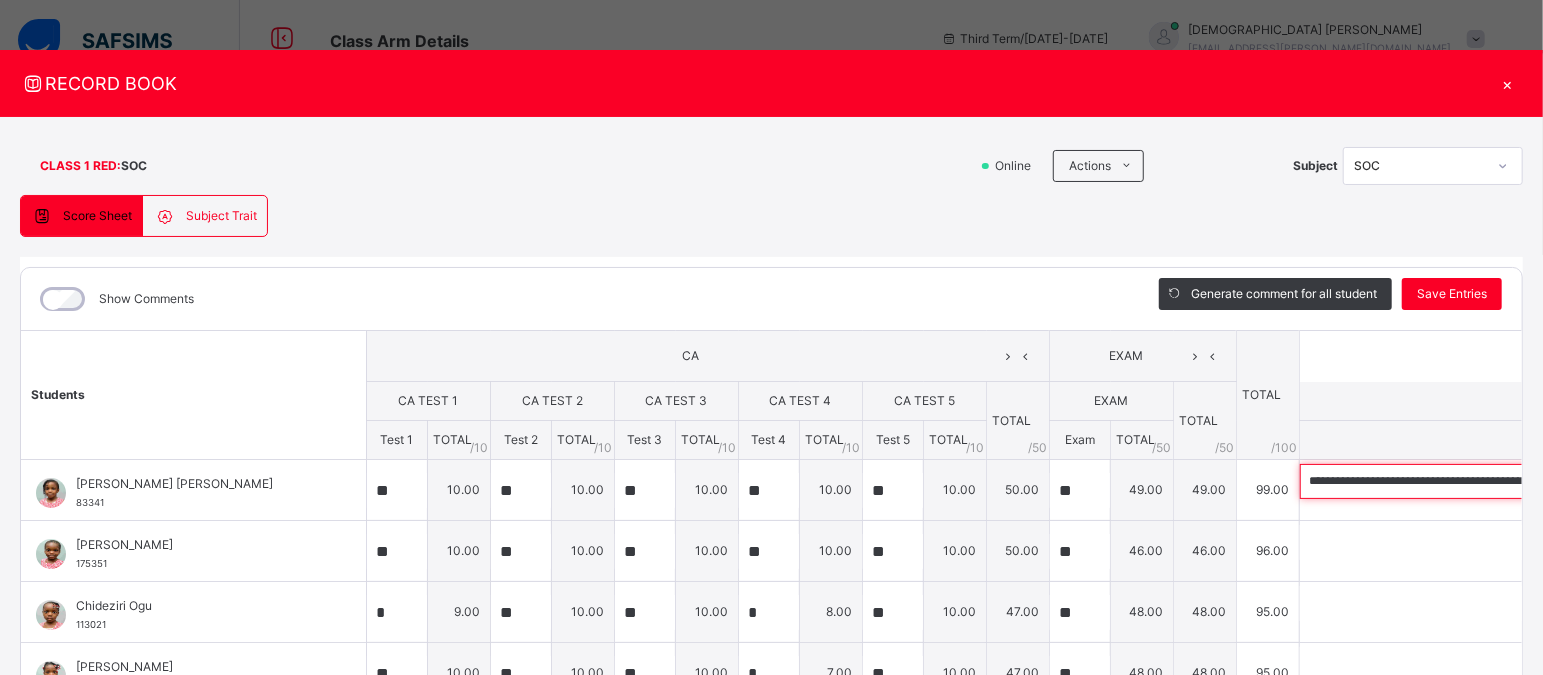 scroll, scrollTop: 0, scrollLeft: 189, axis: horizontal 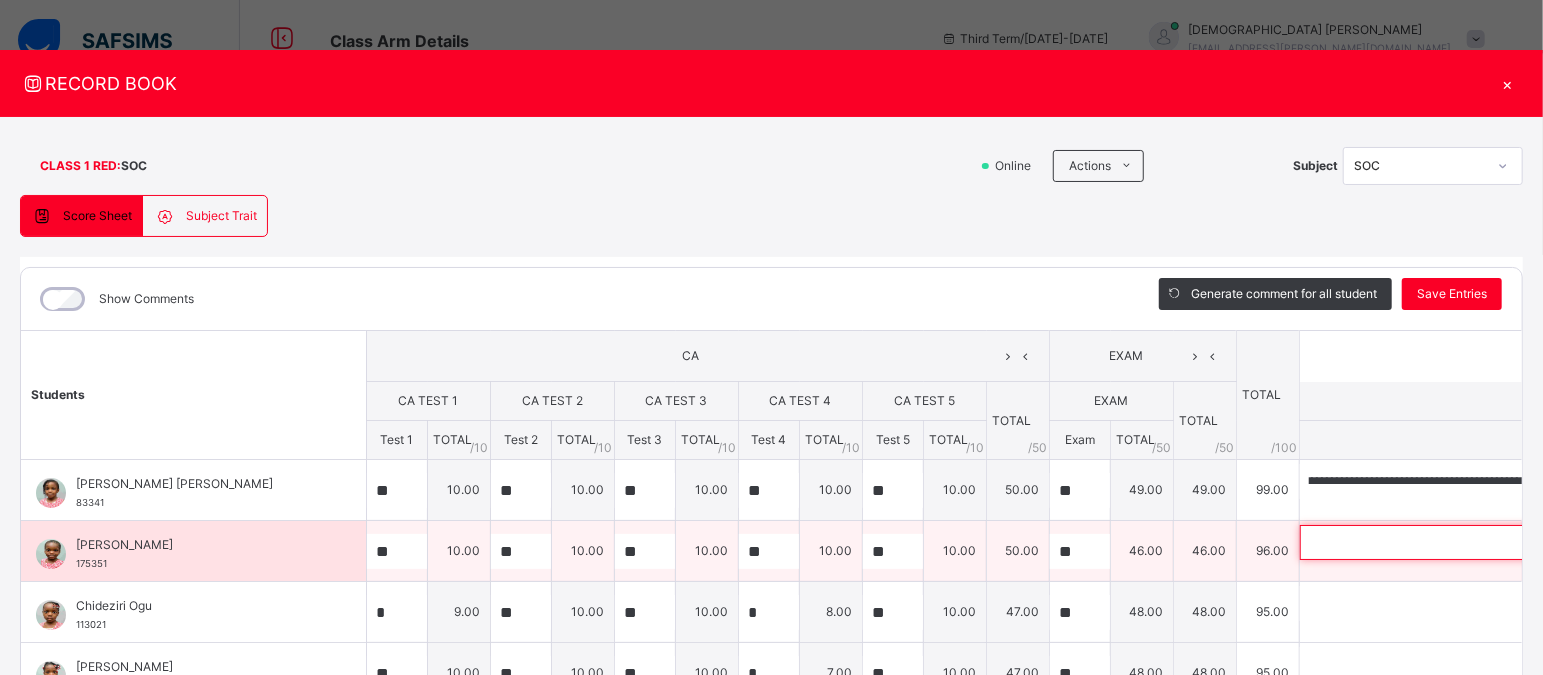 click at bounding box center [1430, 542] 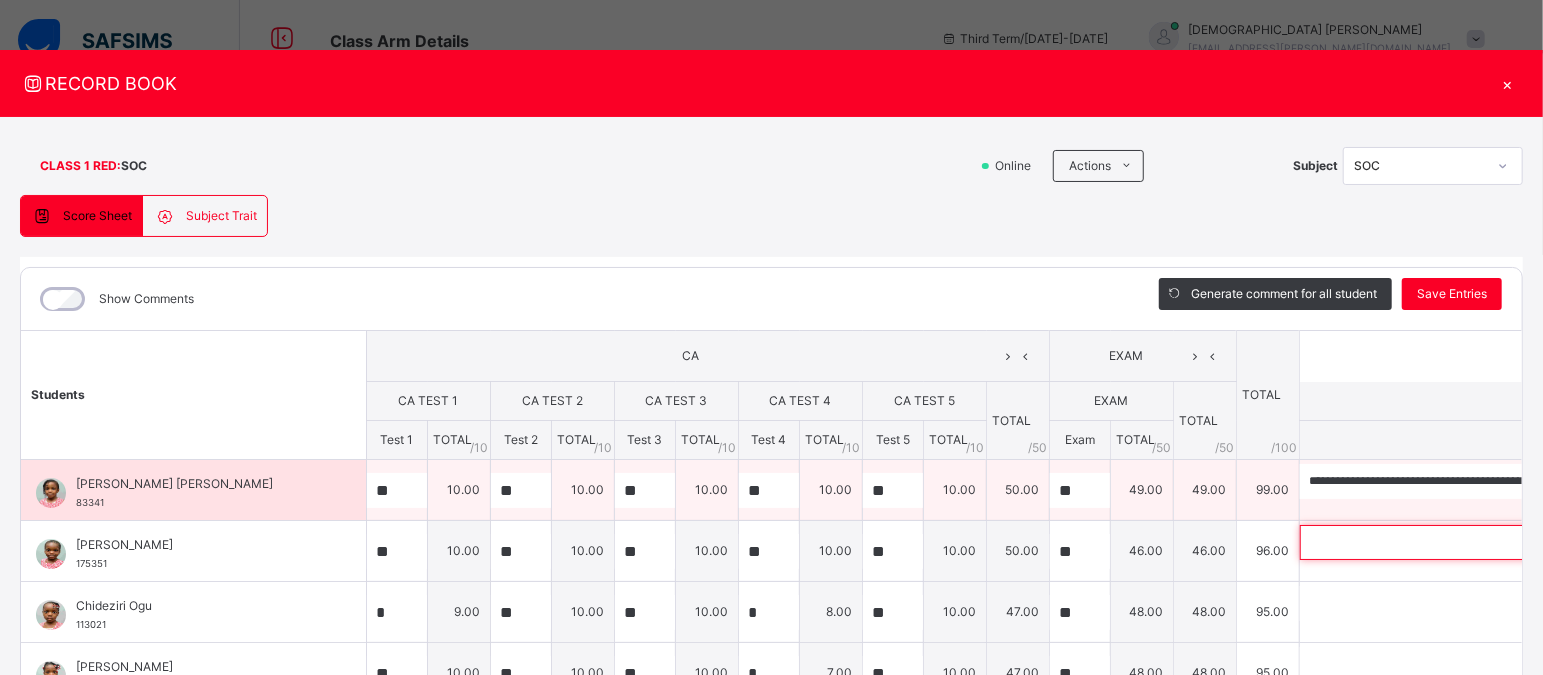 paste on "**********" 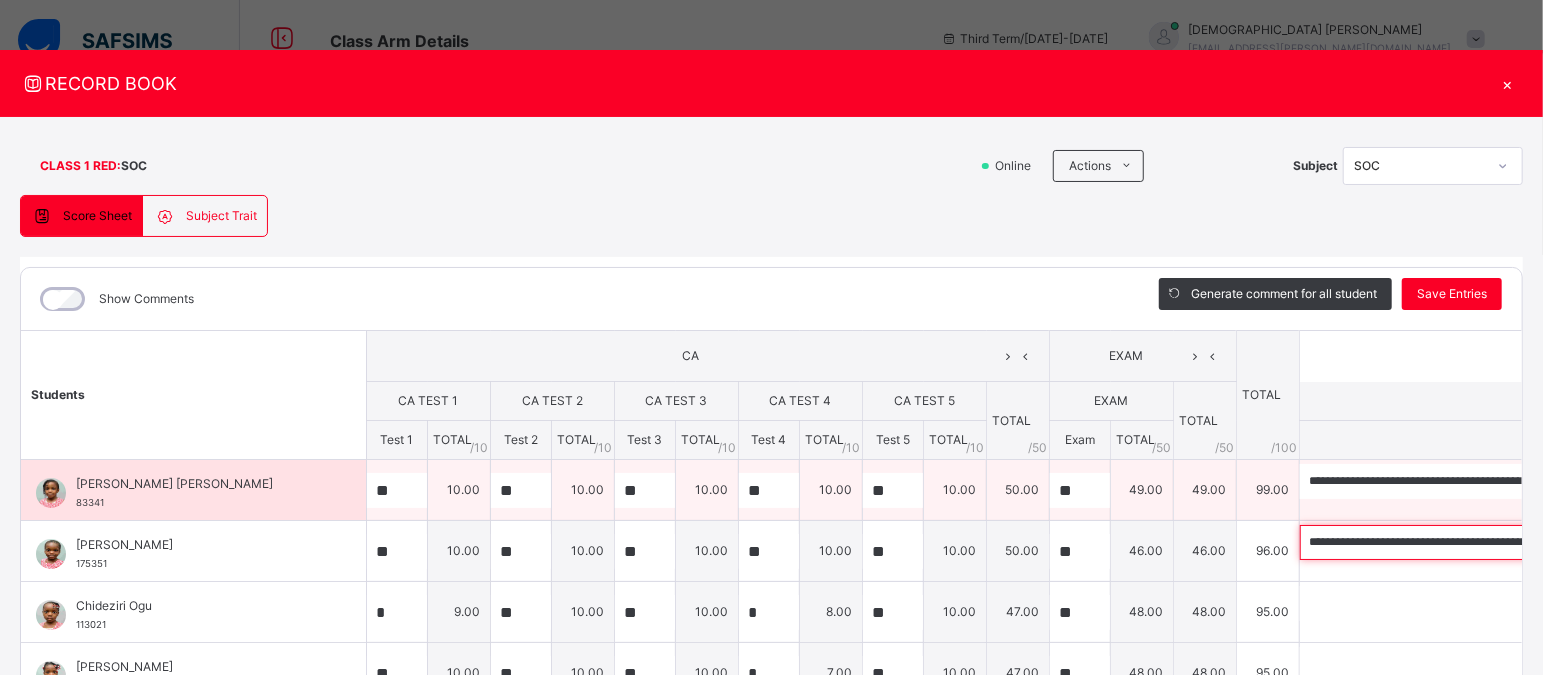 scroll, scrollTop: 0, scrollLeft: 421, axis: horizontal 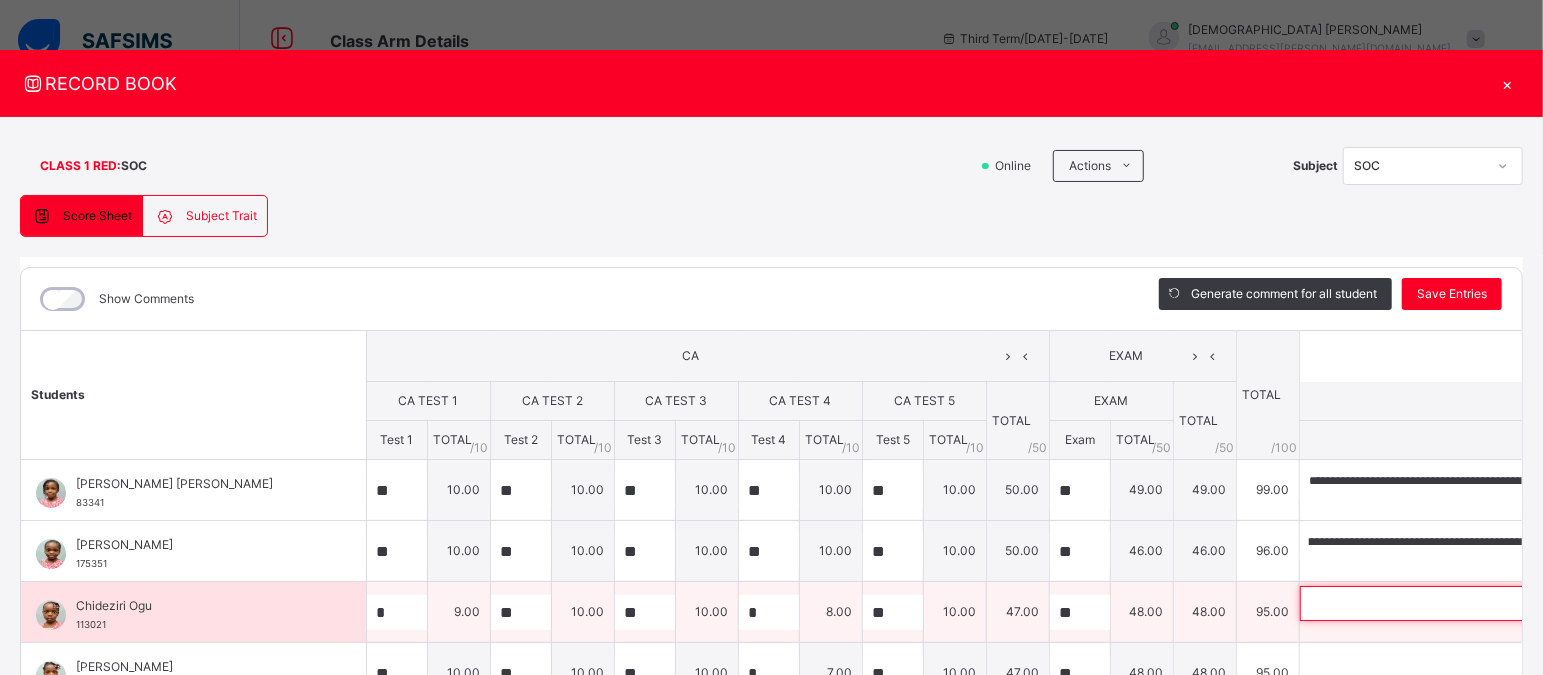 click at bounding box center (1430, 603) 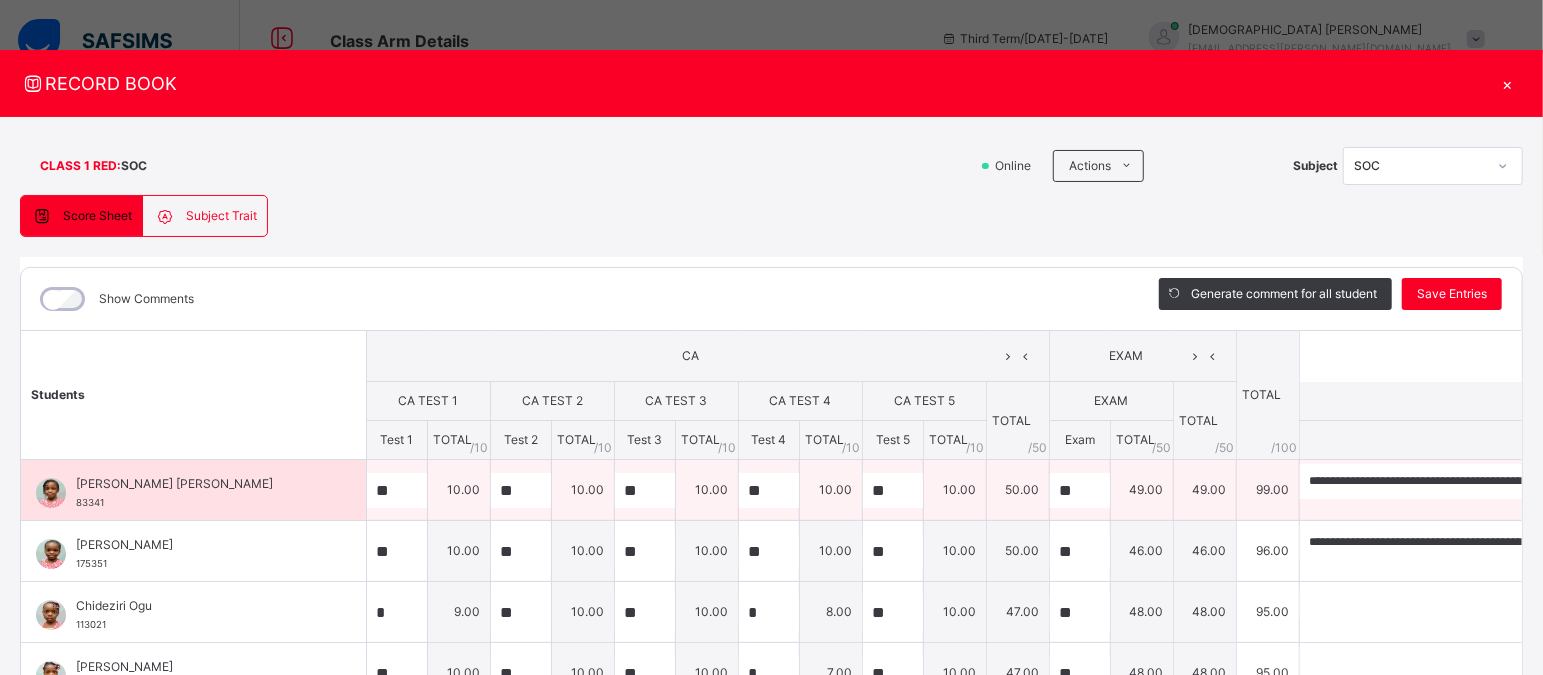 click on "74 / 250" at bounding box center (1453, 508) 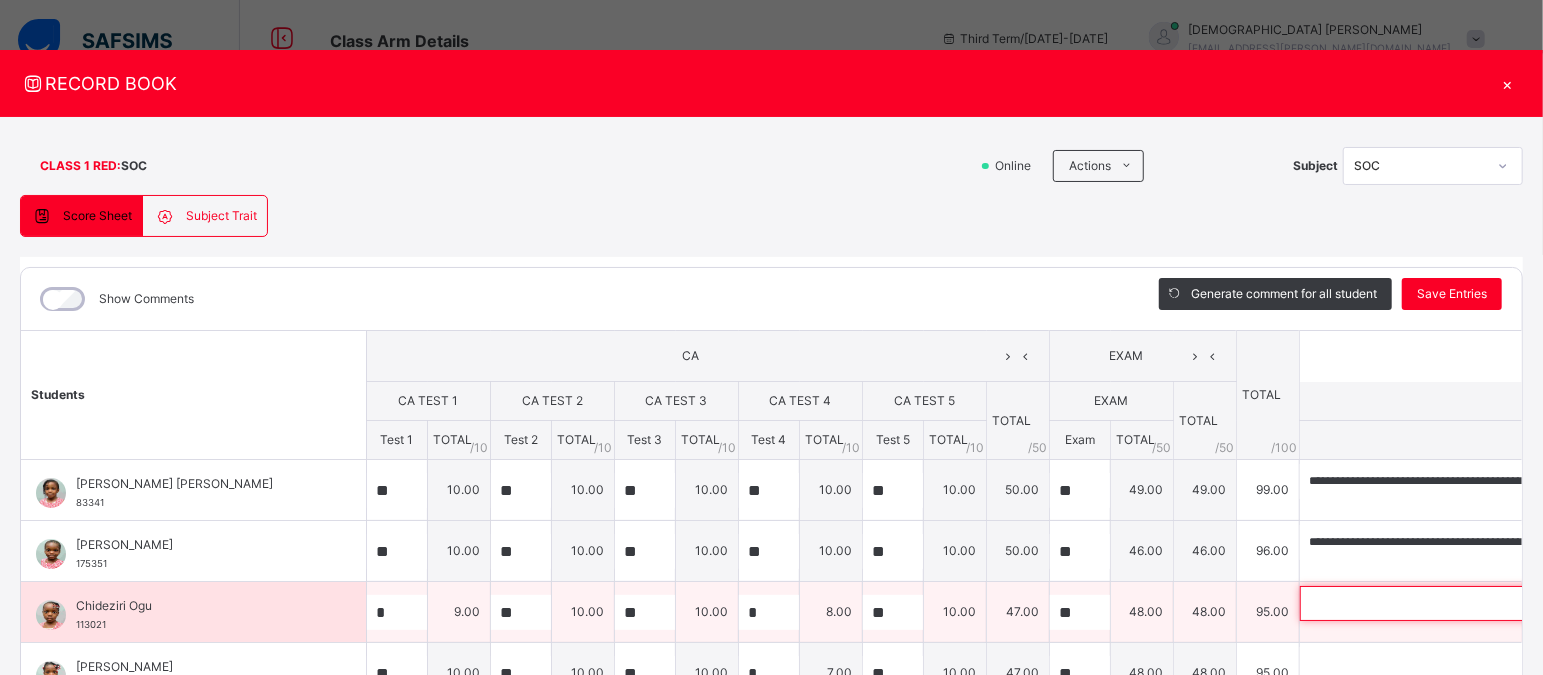 click at bounding box center [1430, 603] 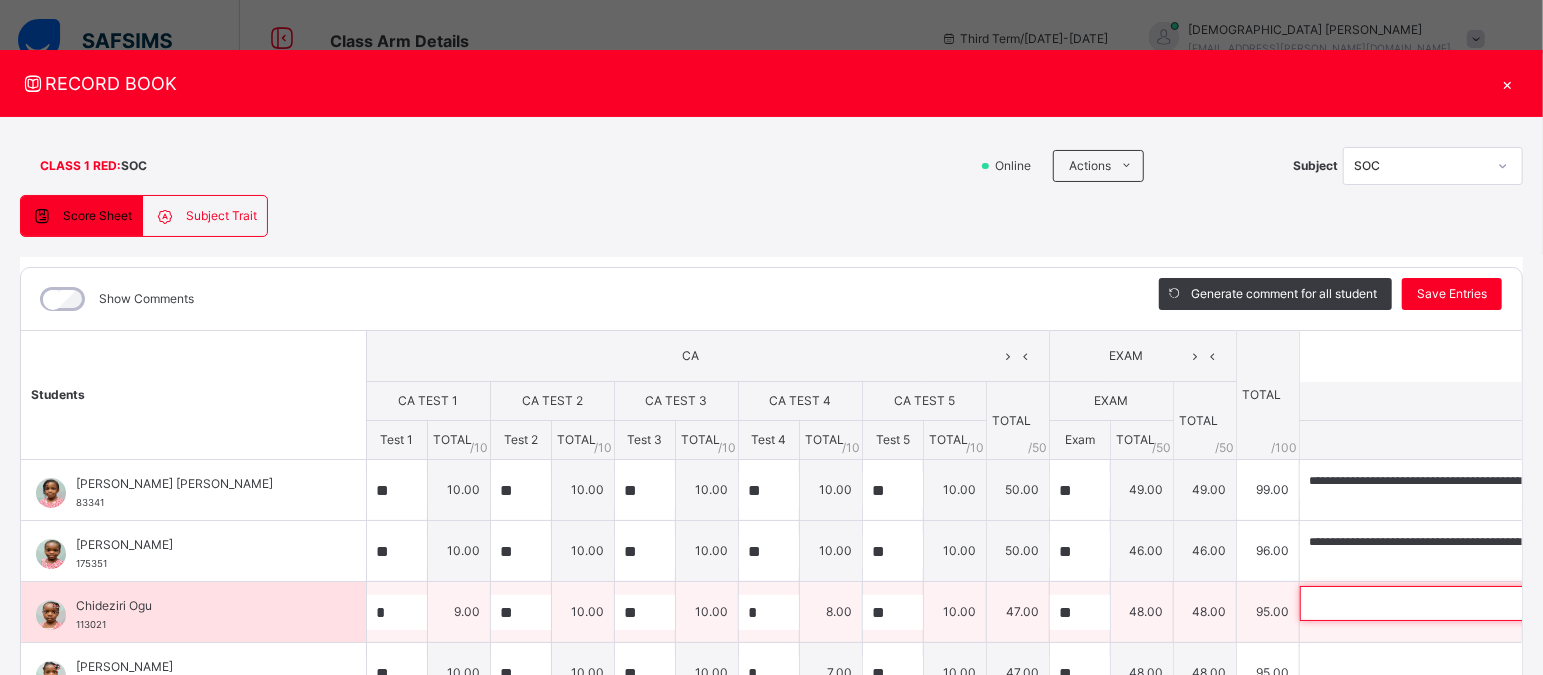 paste on "**********" 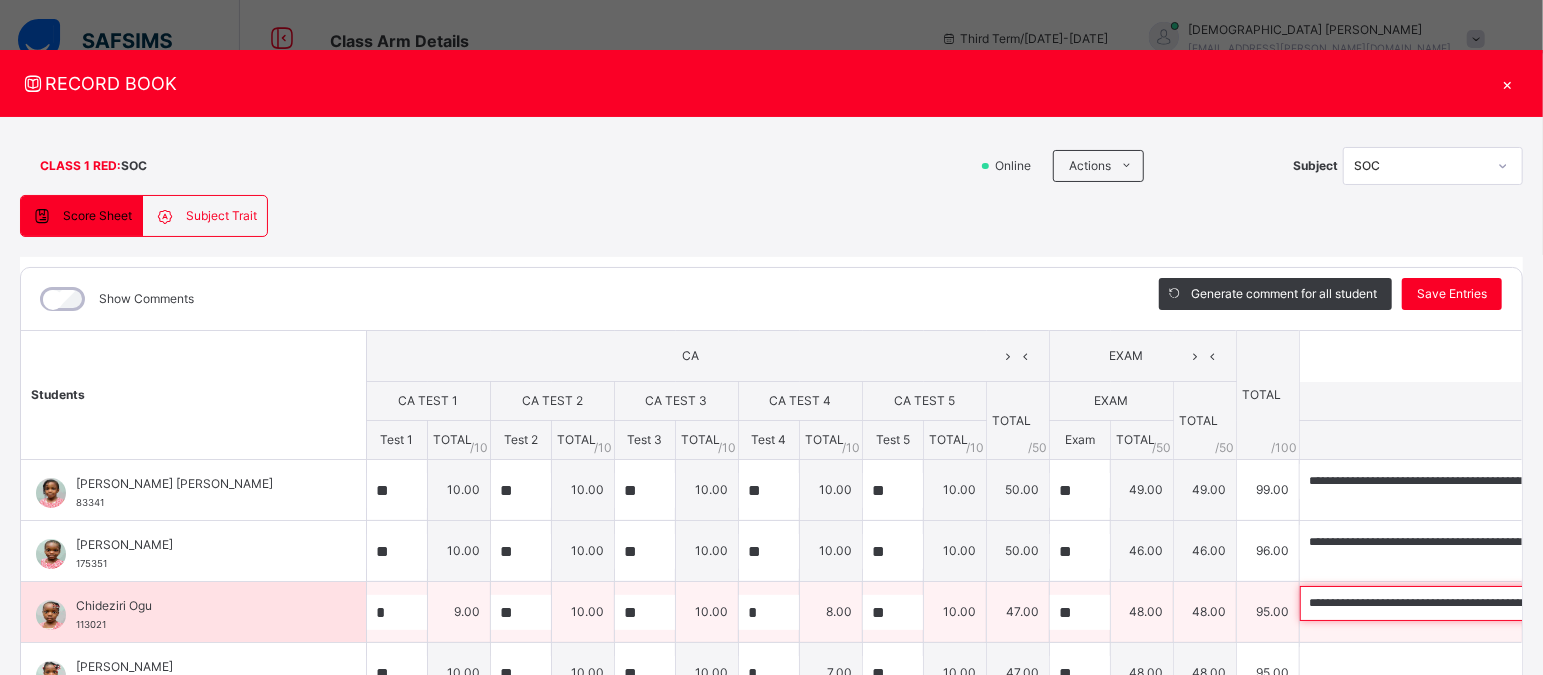 scroll, scrollTop: 0, scrollLeft: 189, axis: horizontal 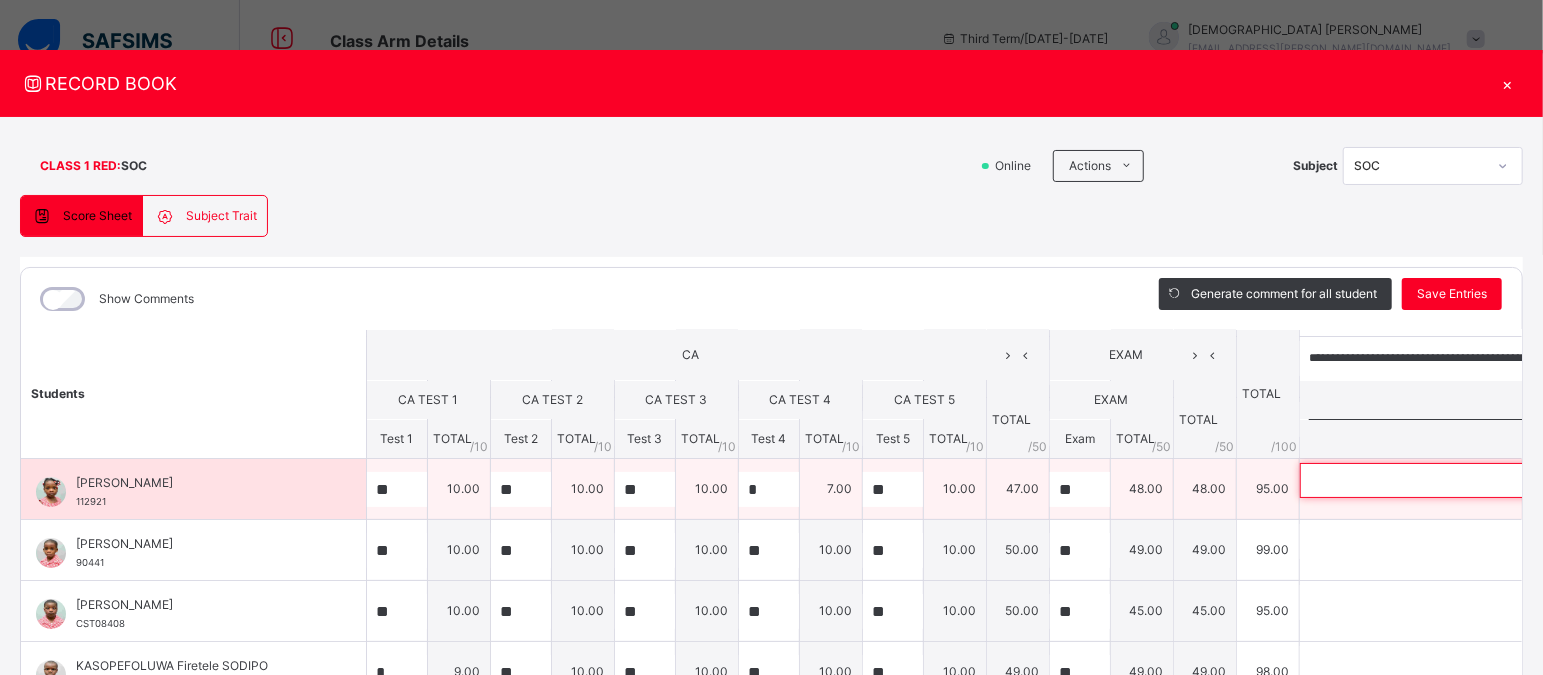 click at bounding box center (1430, 480) 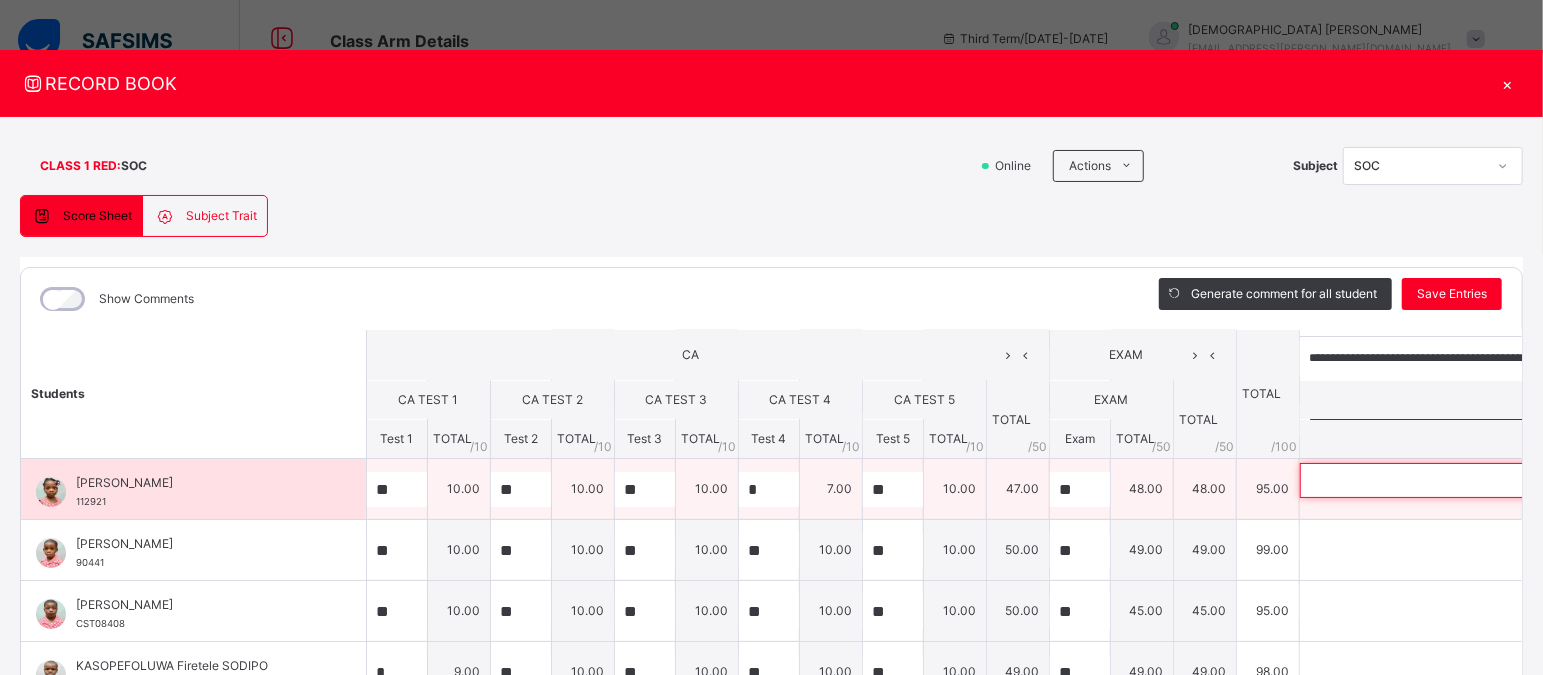 paste on "**********" 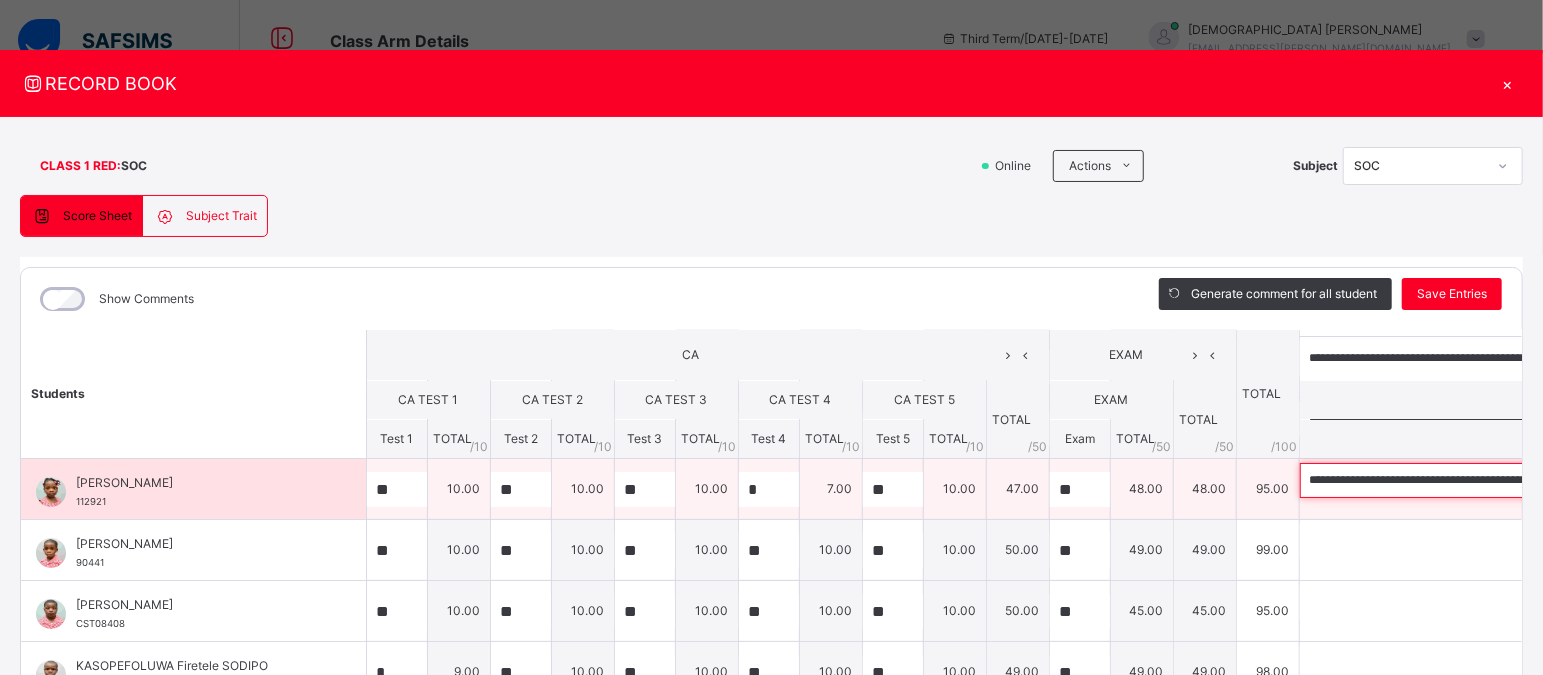 scroll, scrollTop: 0, scrollLeft: 372, axis: horizontal 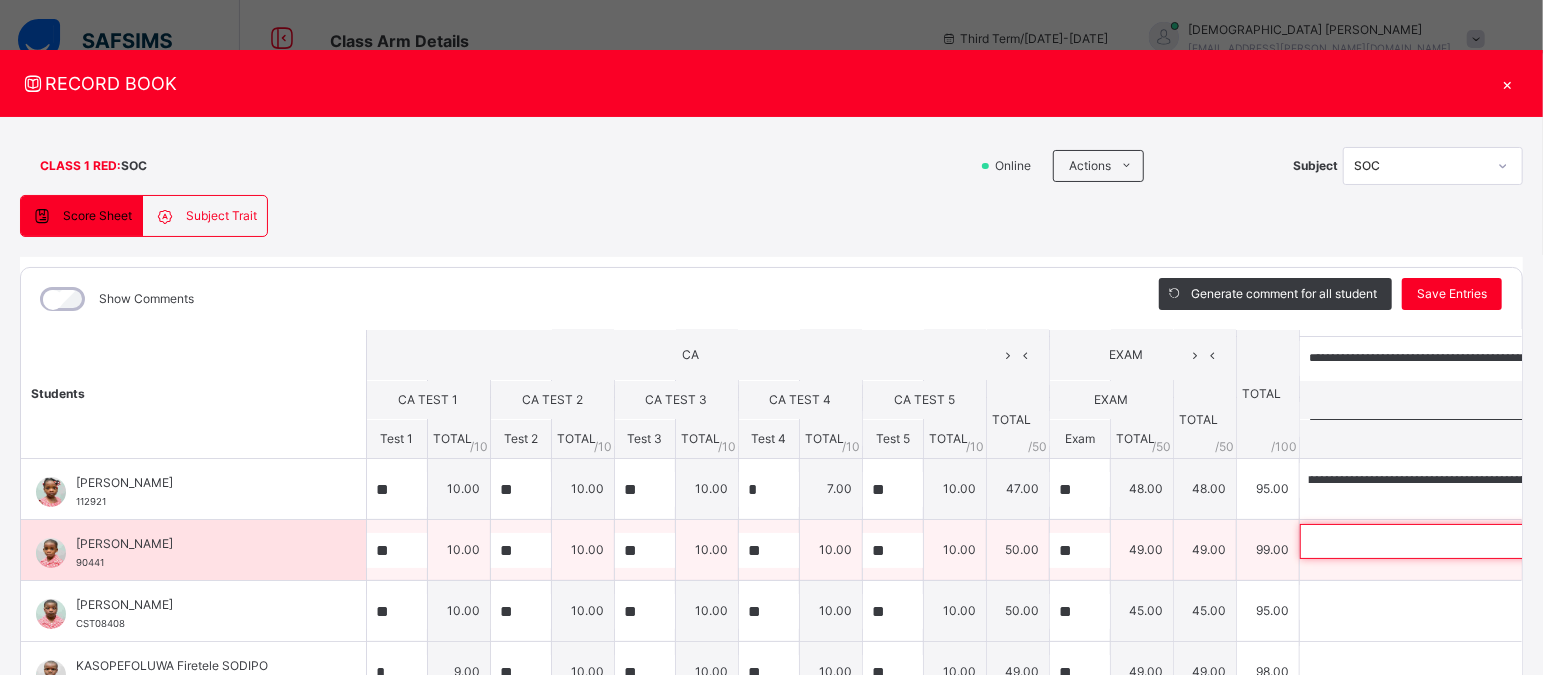 click at bounding box center (1430, 541) 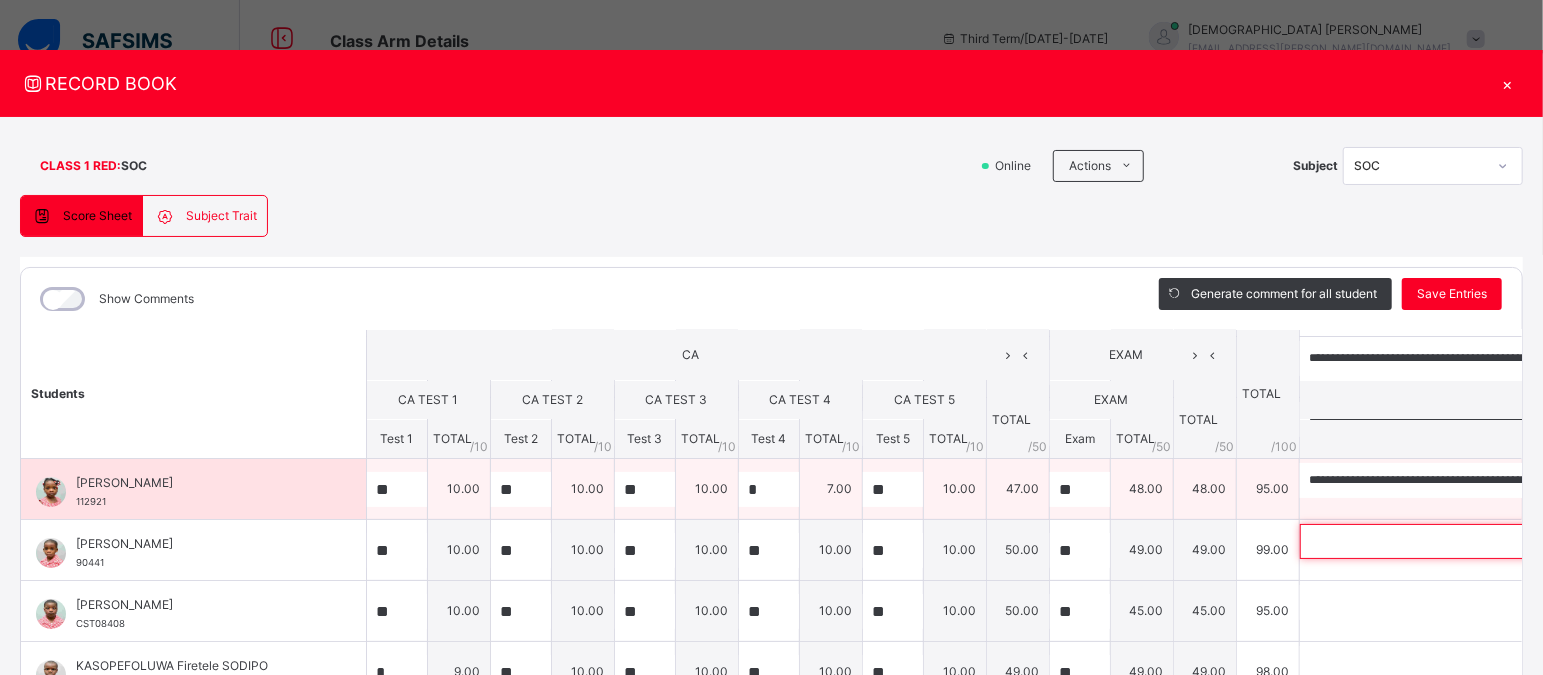 paste on "**********" 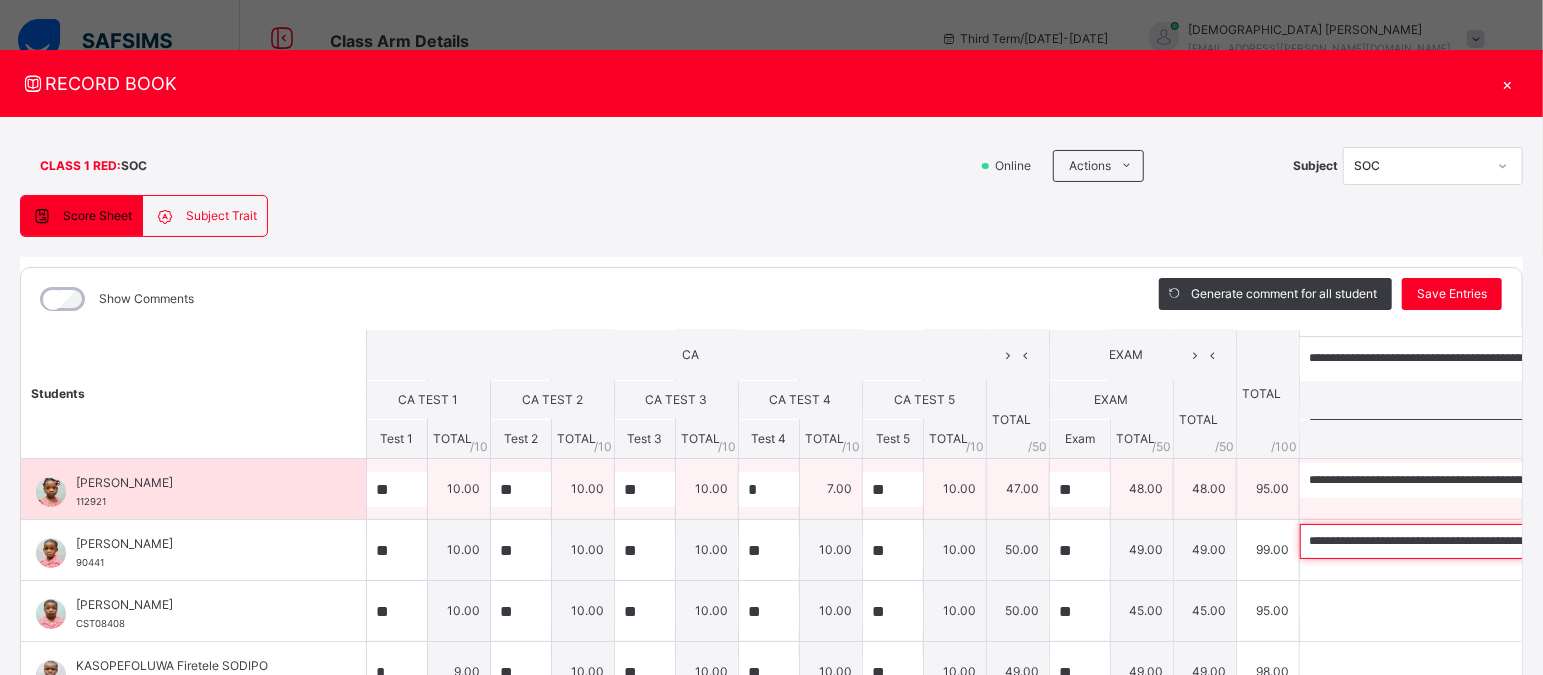 scroll, scrollTop: 0, scrollLeft: 170, axis: horizontal 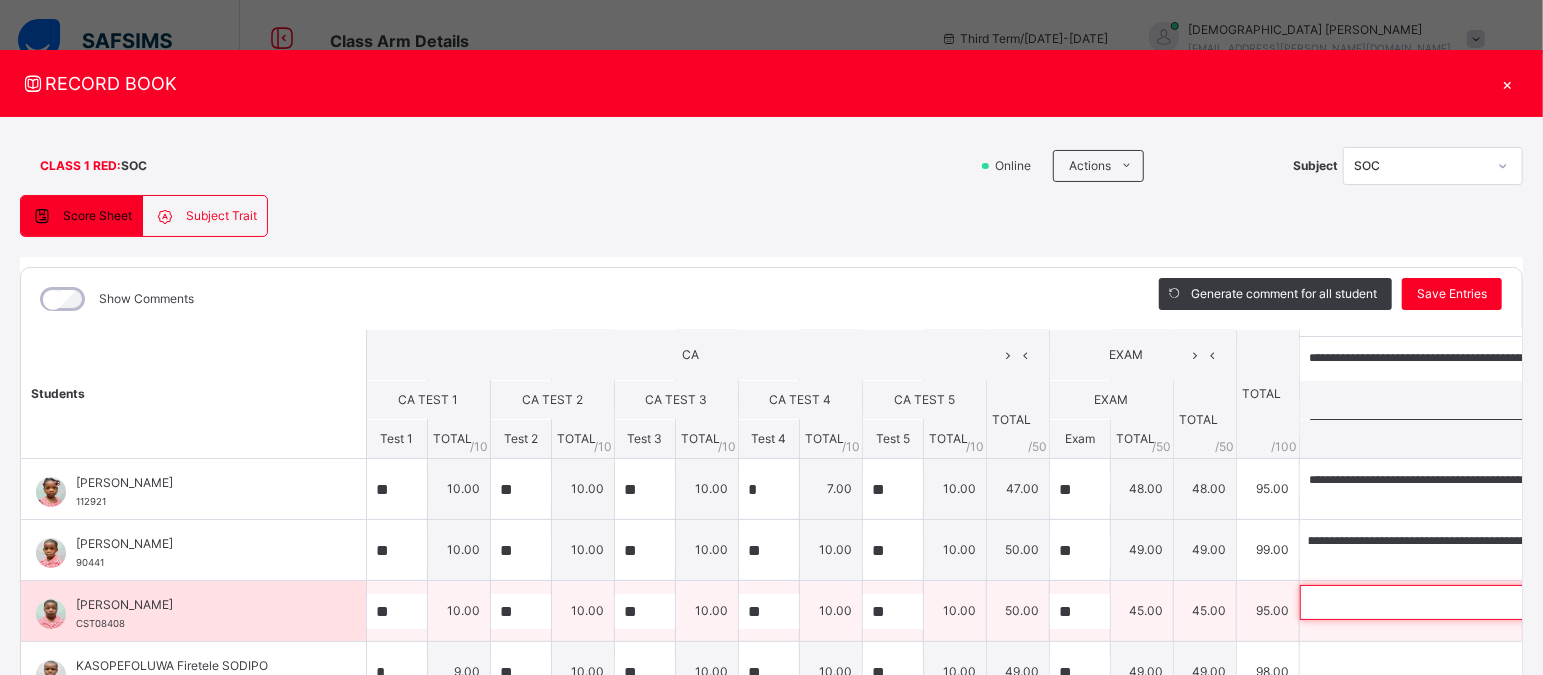 click at bounding box center [1430, 602] 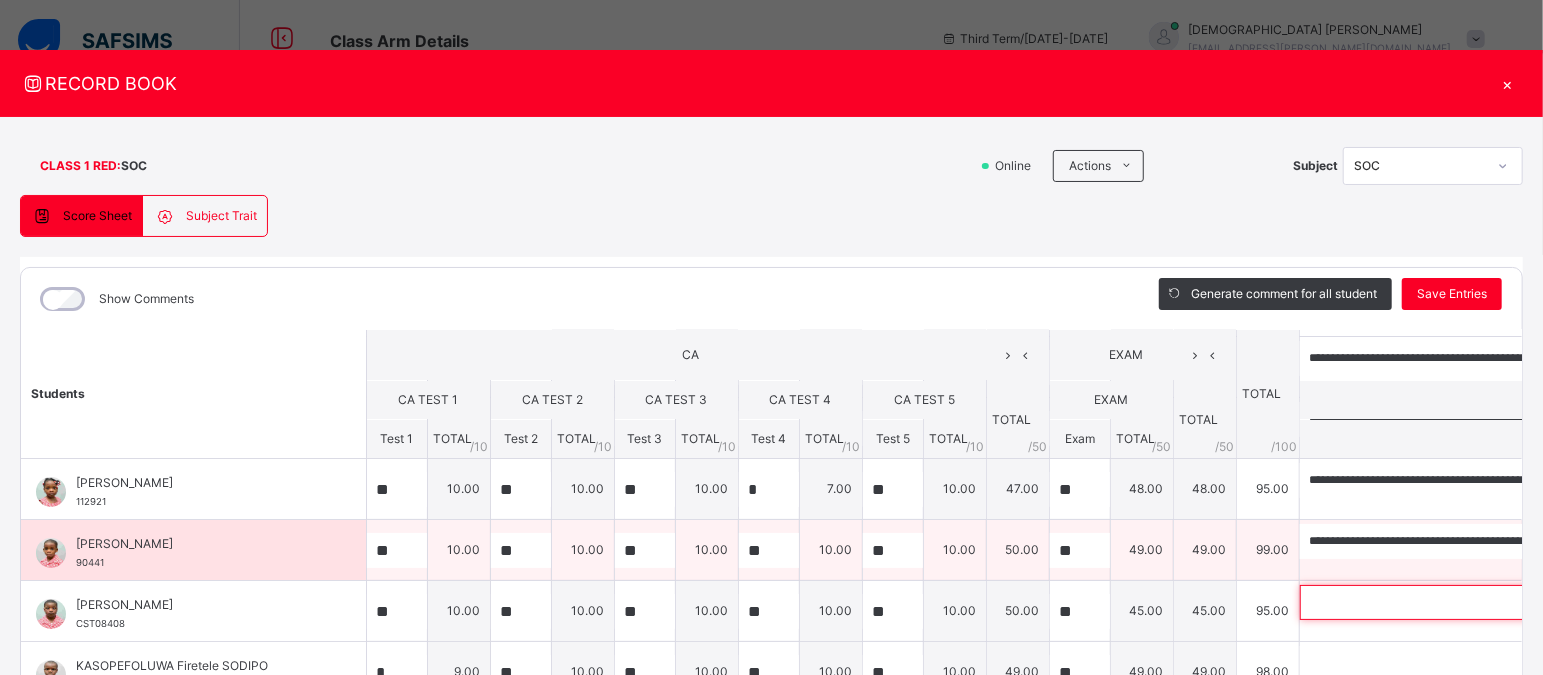 paste on "**********" 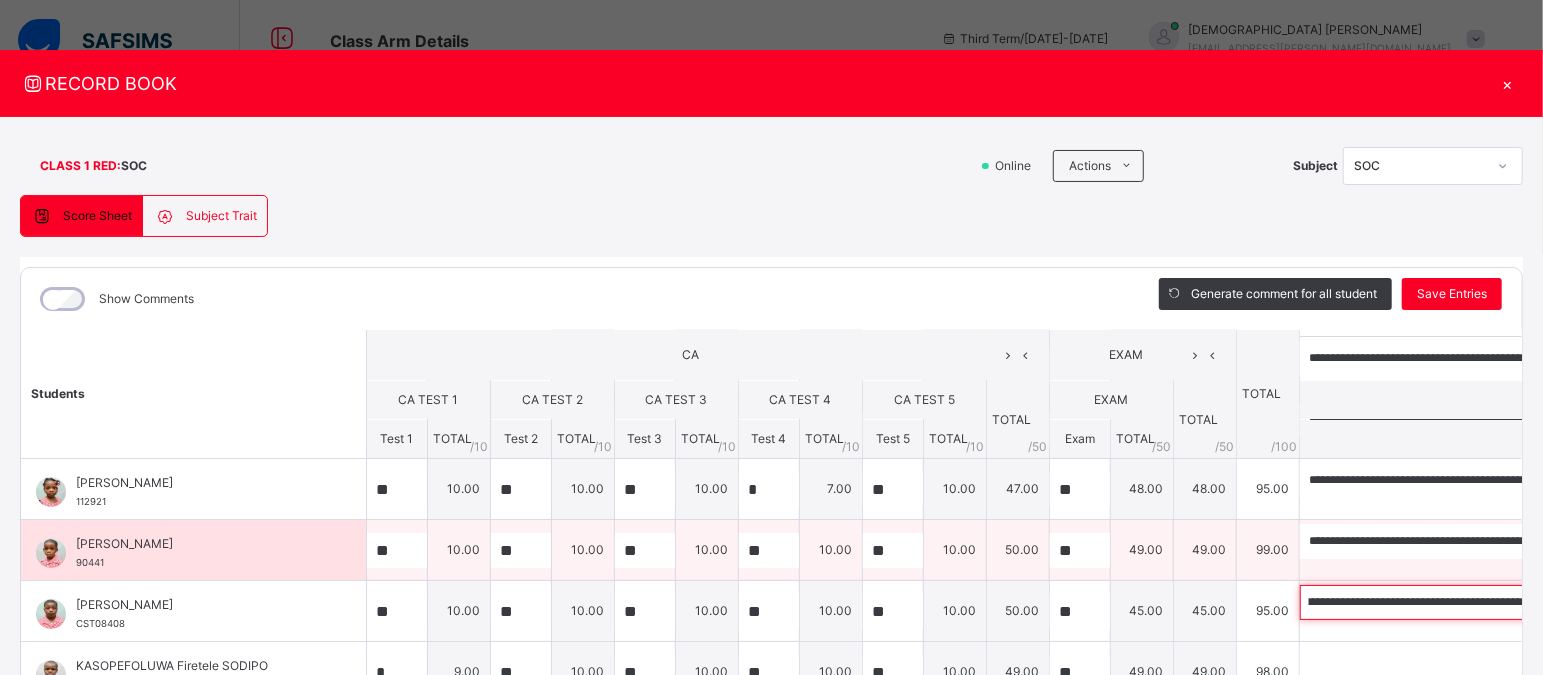 scroll, scrollTop: 0, scrollLeft: 0, axis: both 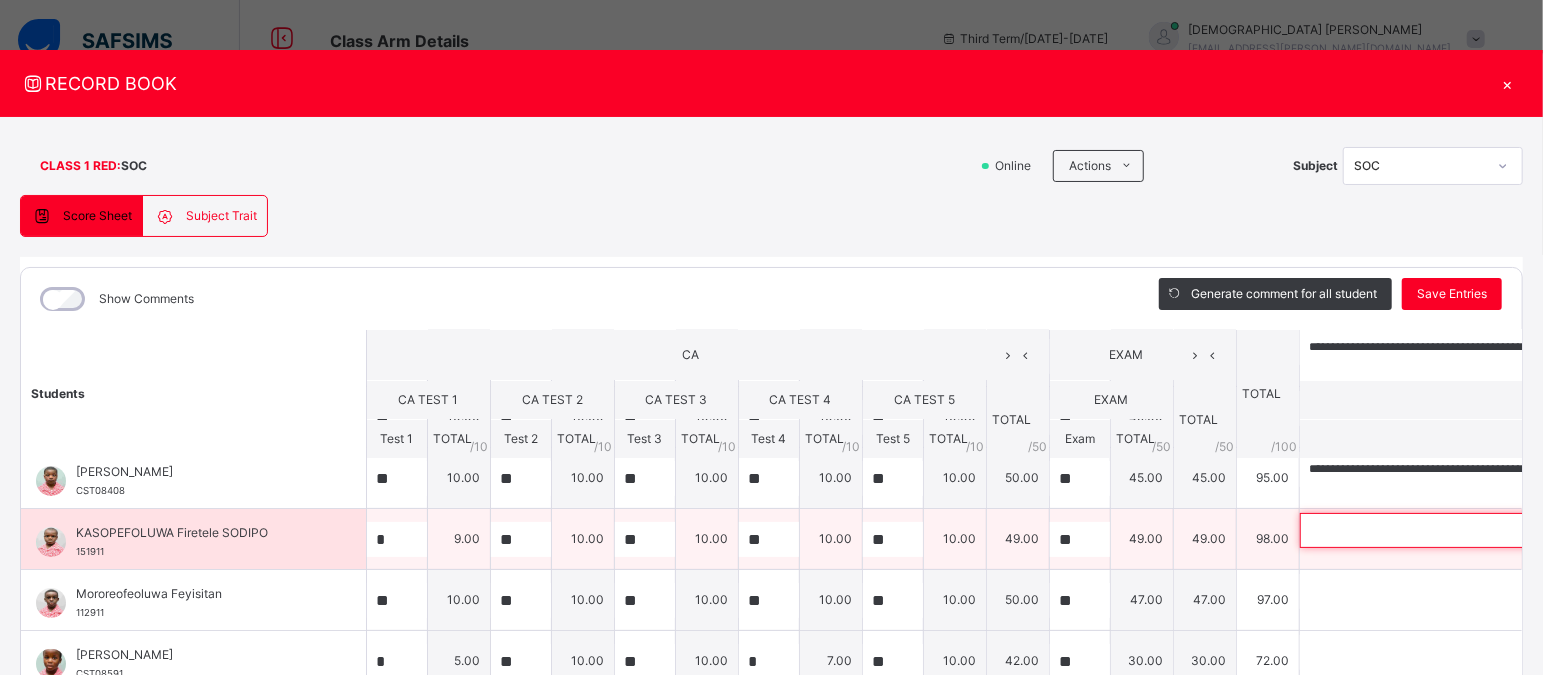 click at bounding box center (1430, 530) 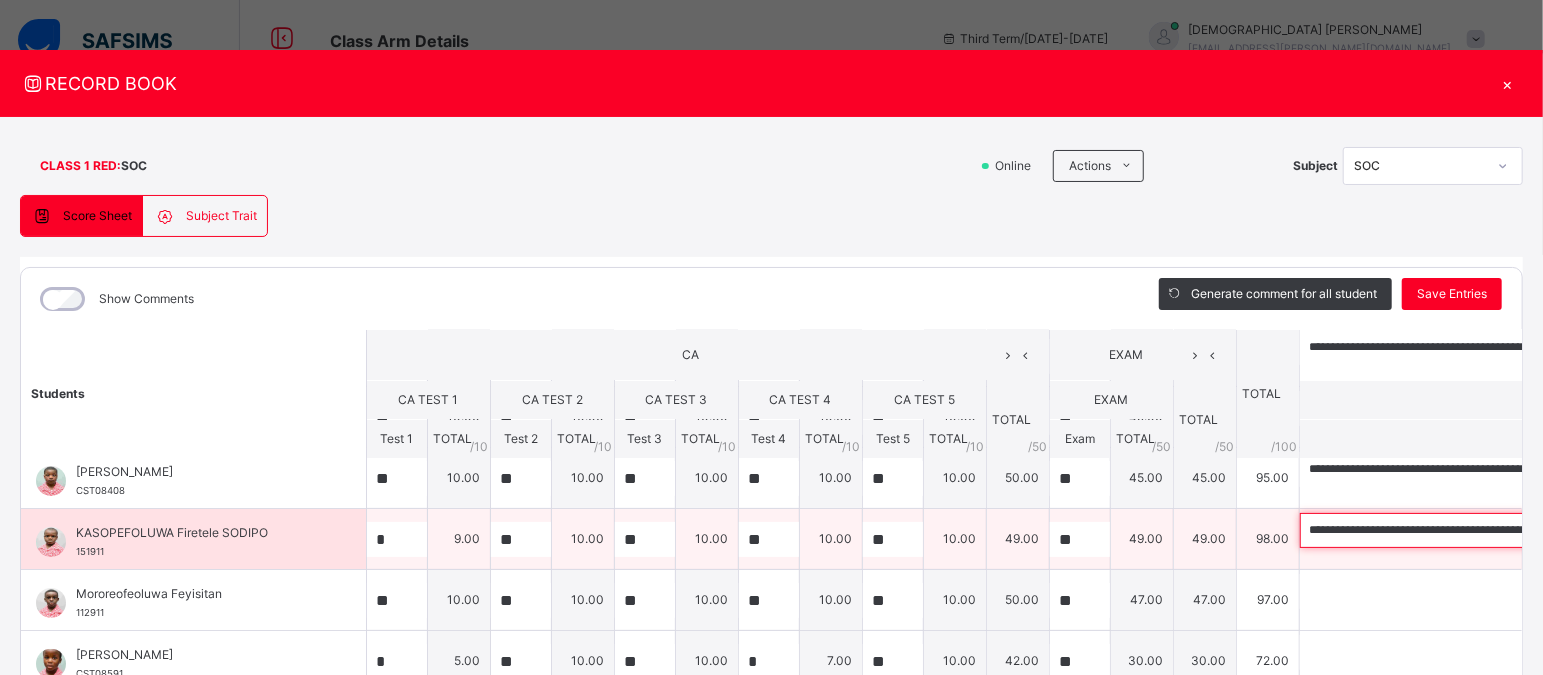 scroll, scrollTop: 0, scrollLeft: 175, axis: horizontal 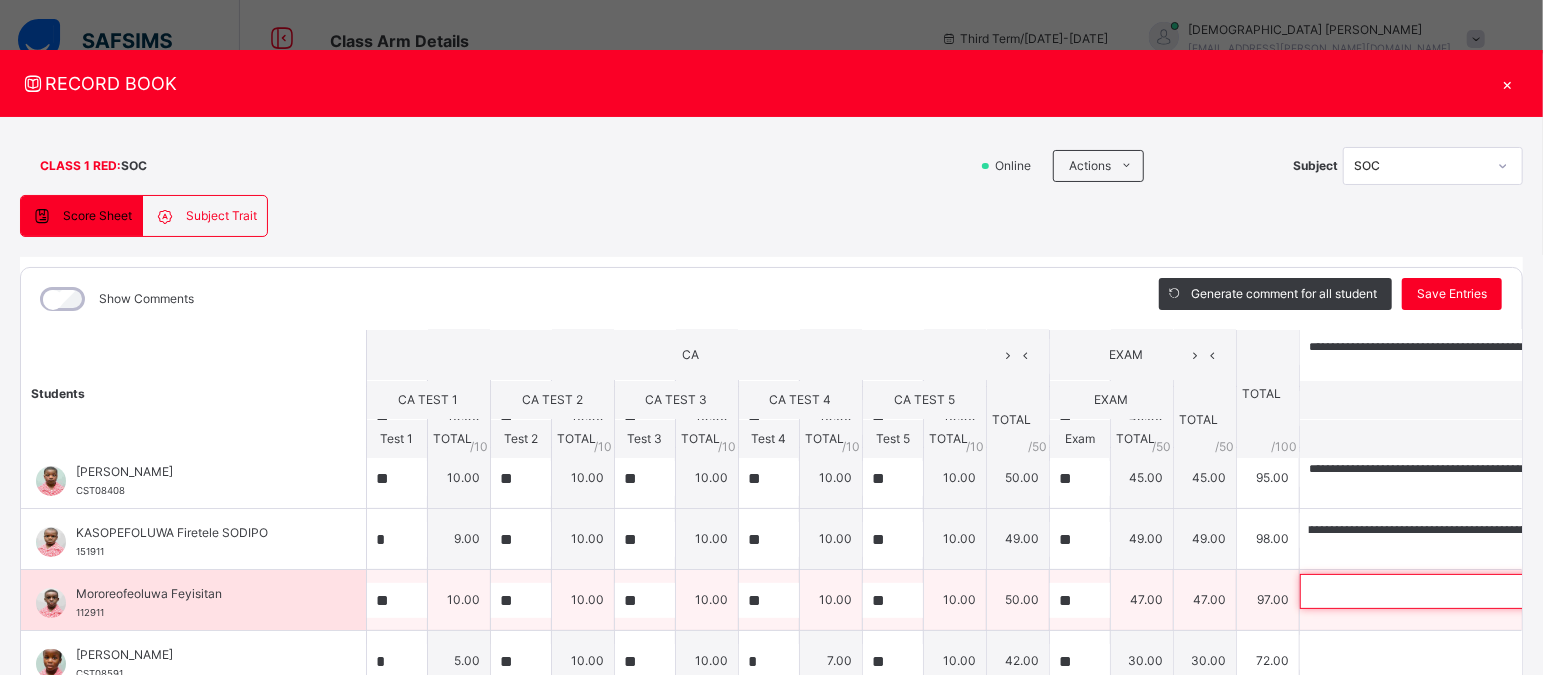click at bounding box center (1430, 591) 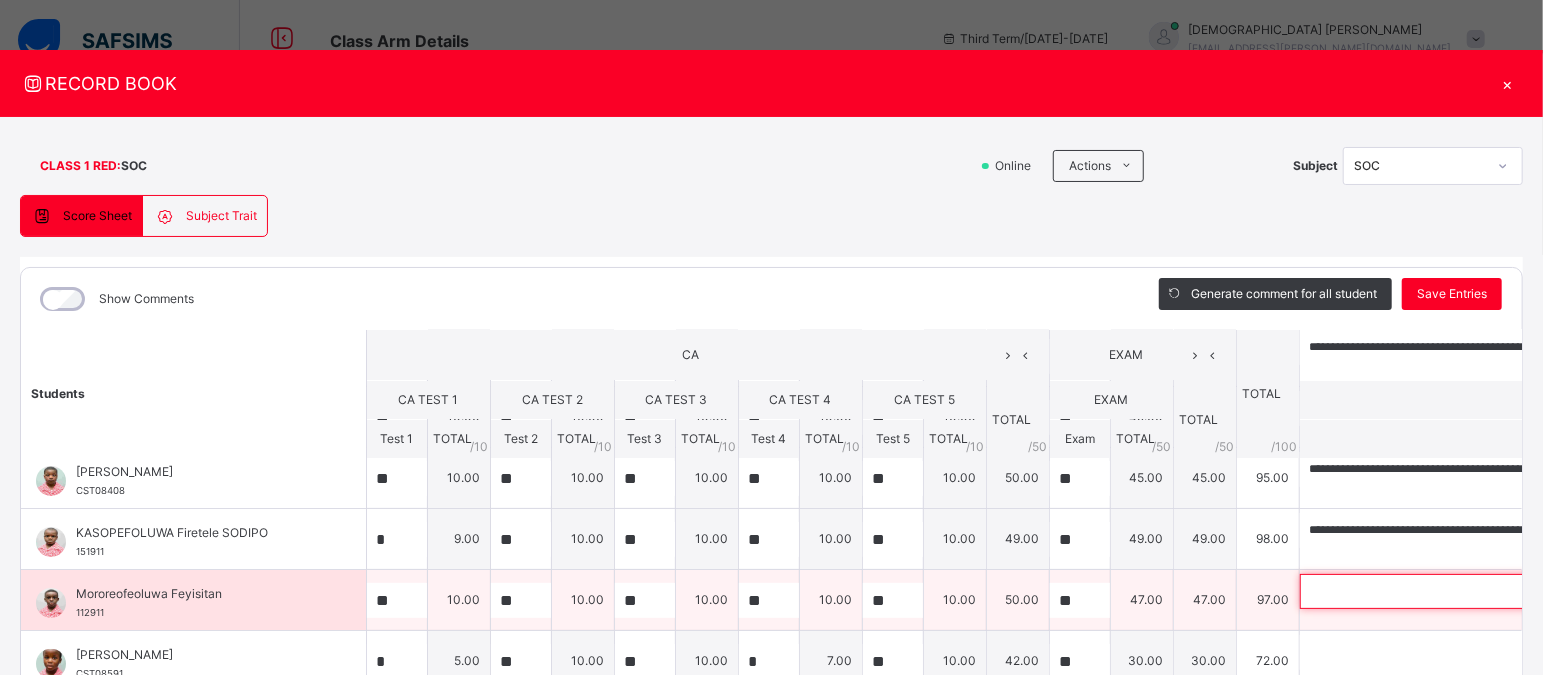 paste on "**********" 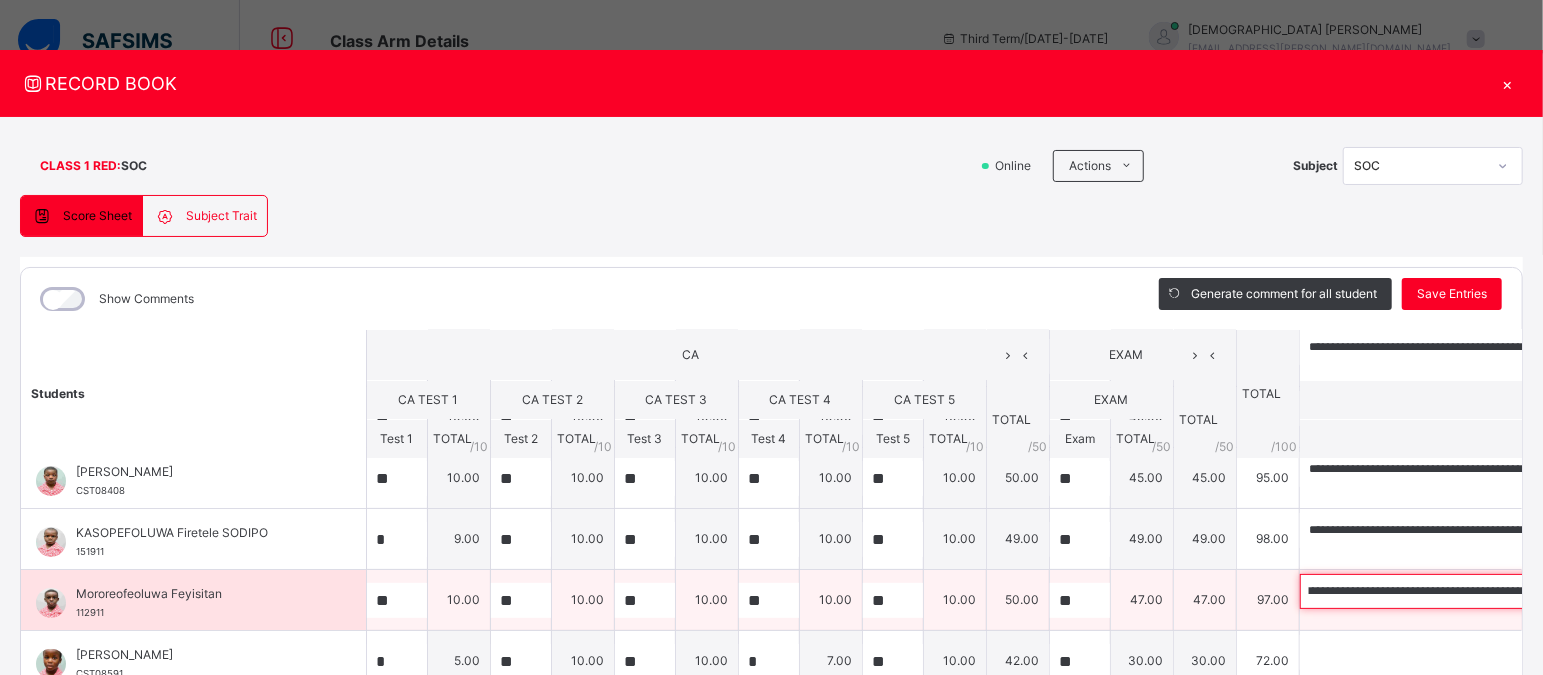 scroll, scrollTop: 0, scrollLeft: 0, axis: both 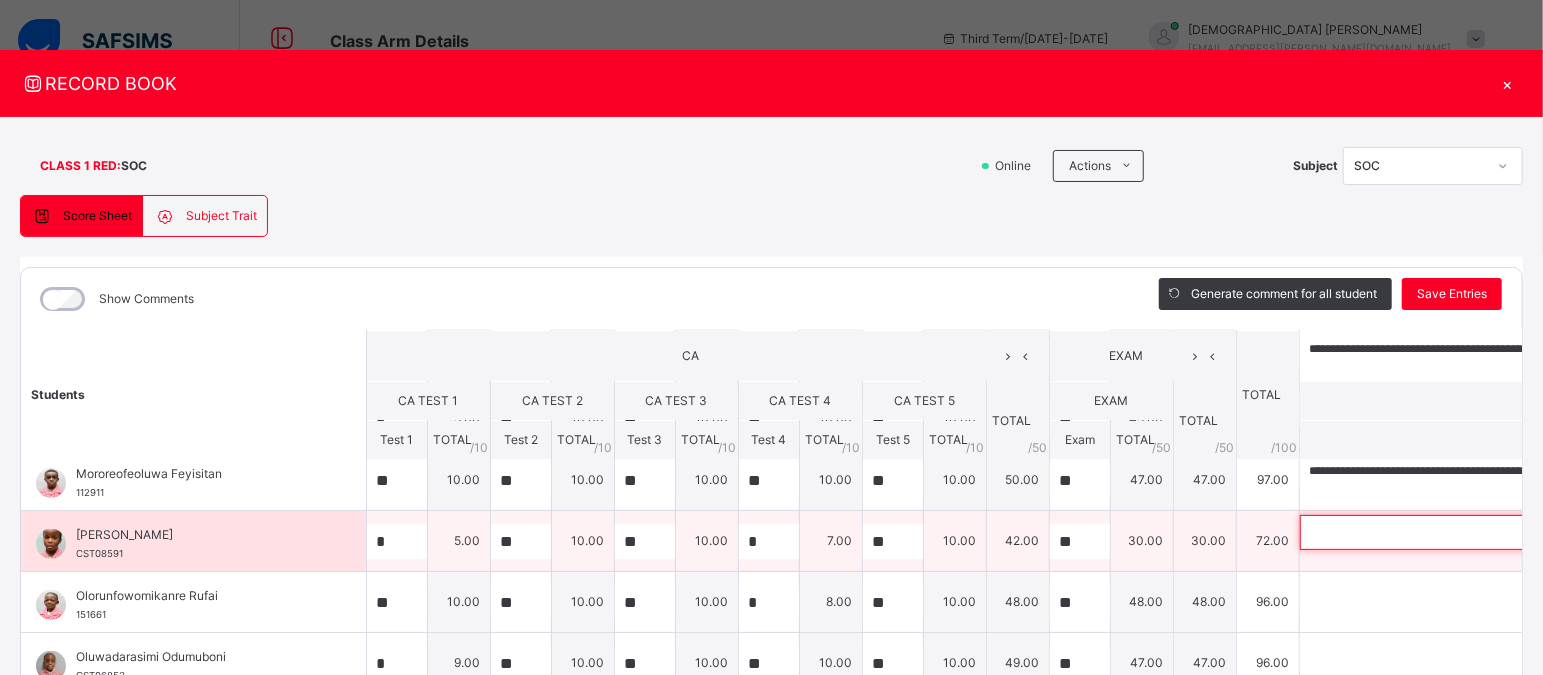 click at bounding box center (1430, 532) 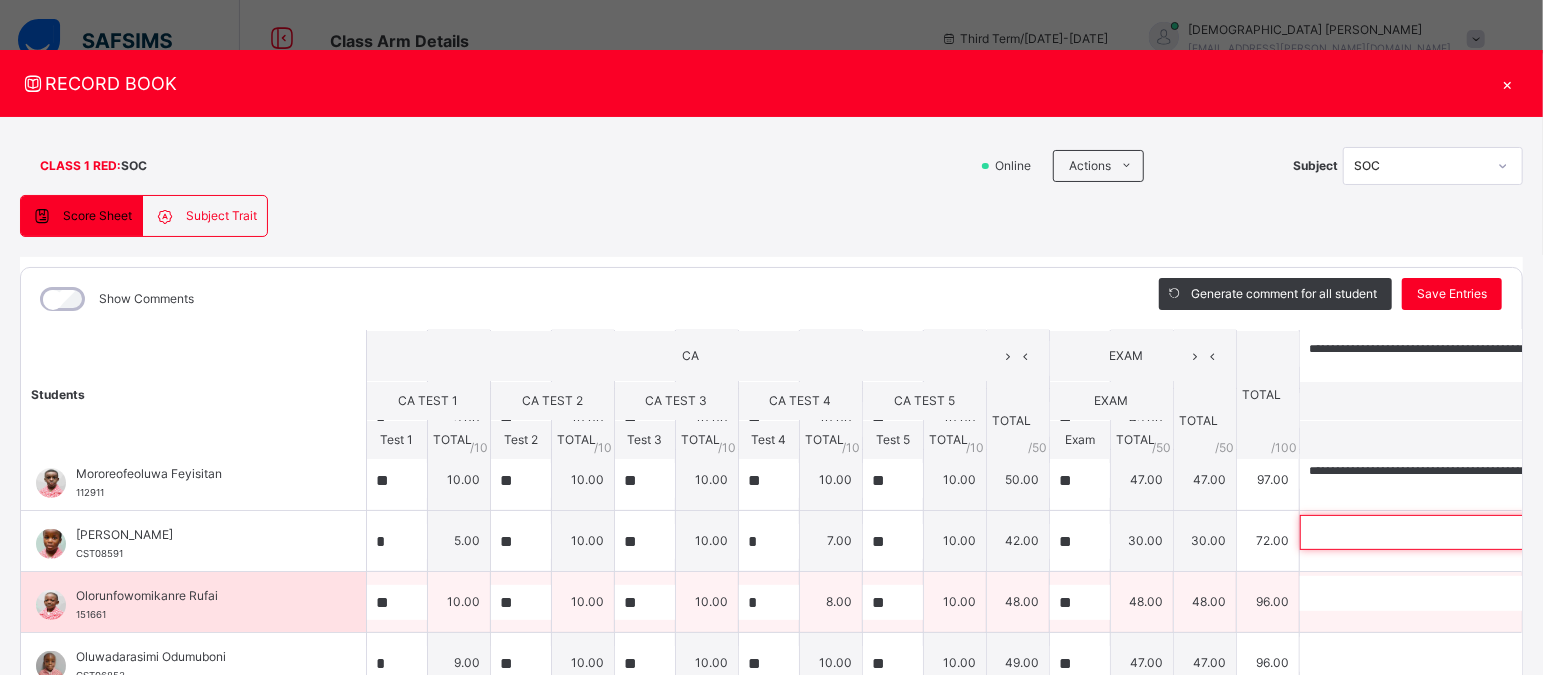 paste on "**********" 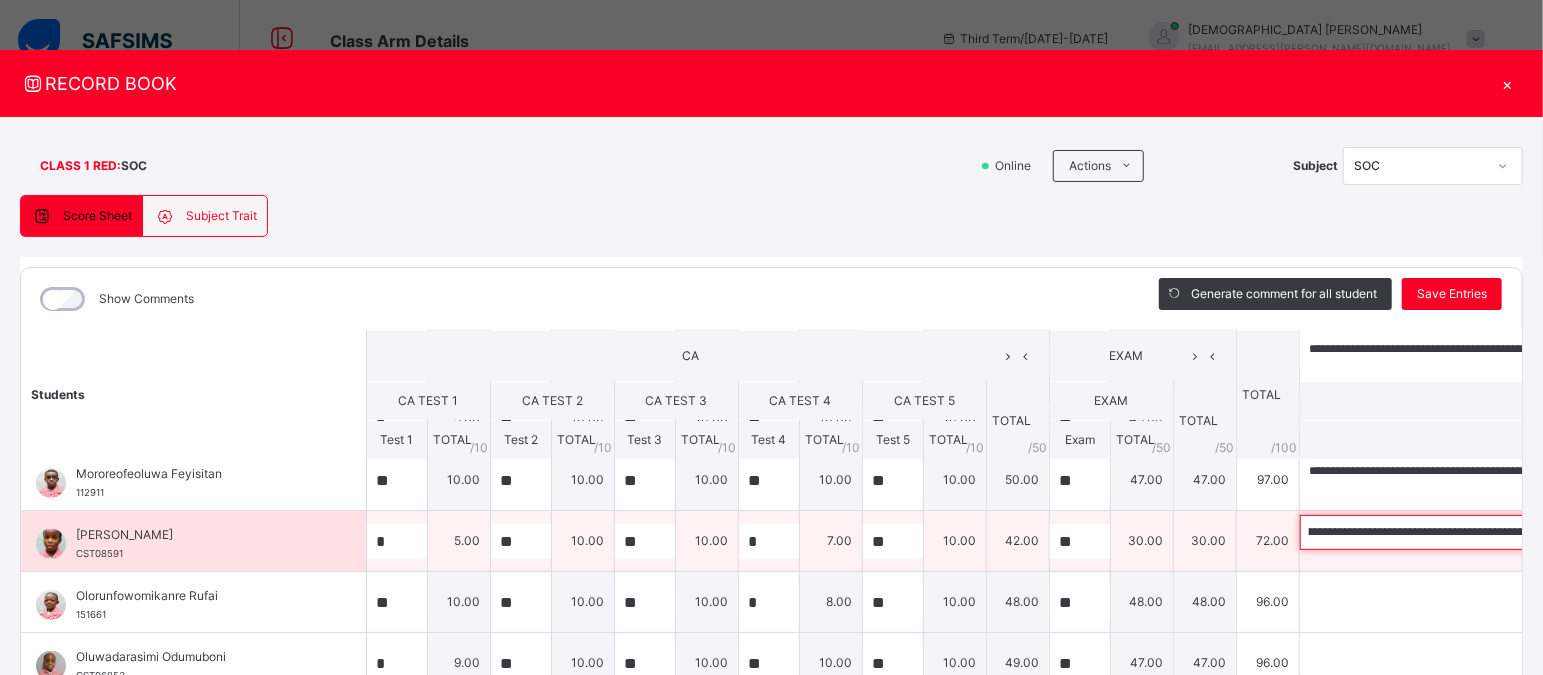 scroll, scrollTop: 0, scrollLeft: 0, axis: both 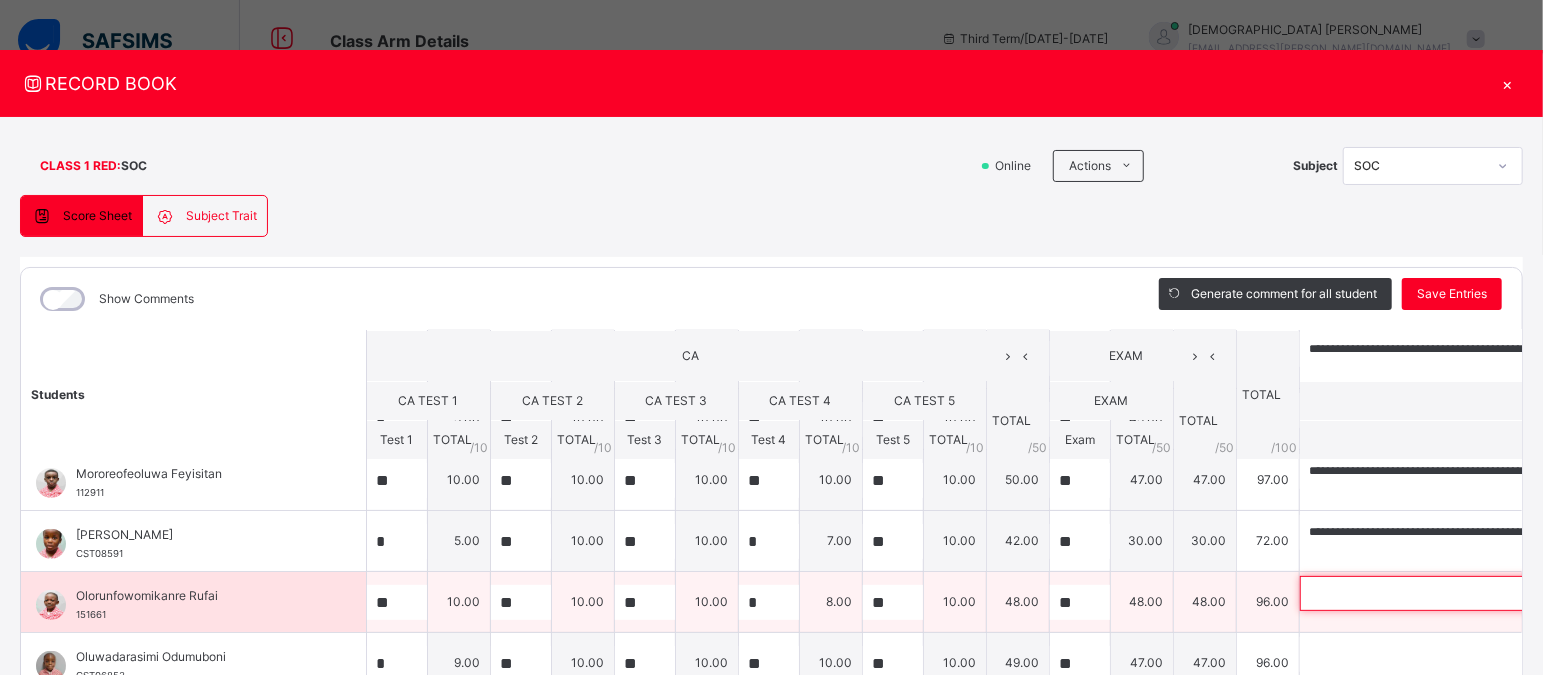 click at bounding box center [1430, 593] 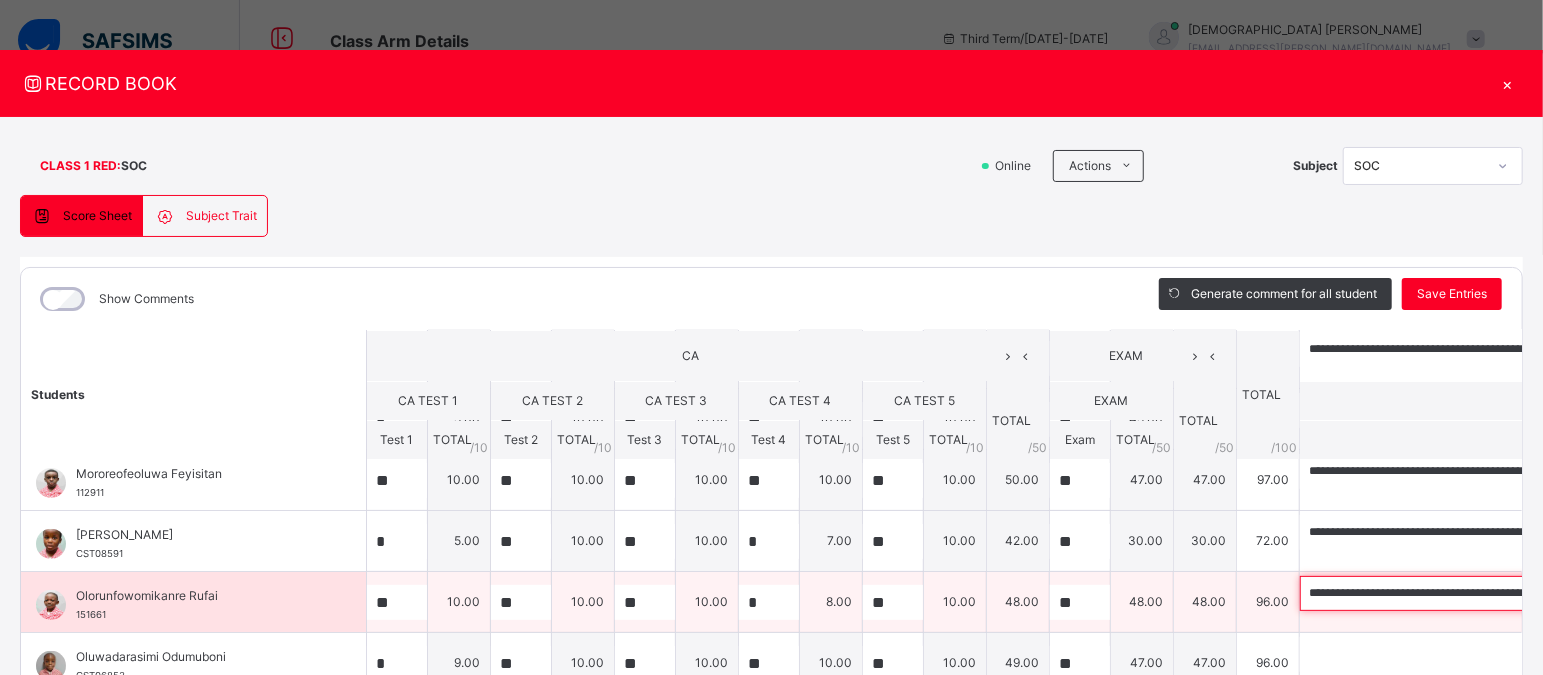 scroll, scrollTop: 0, scrollLeft: 206, axis: horizontal 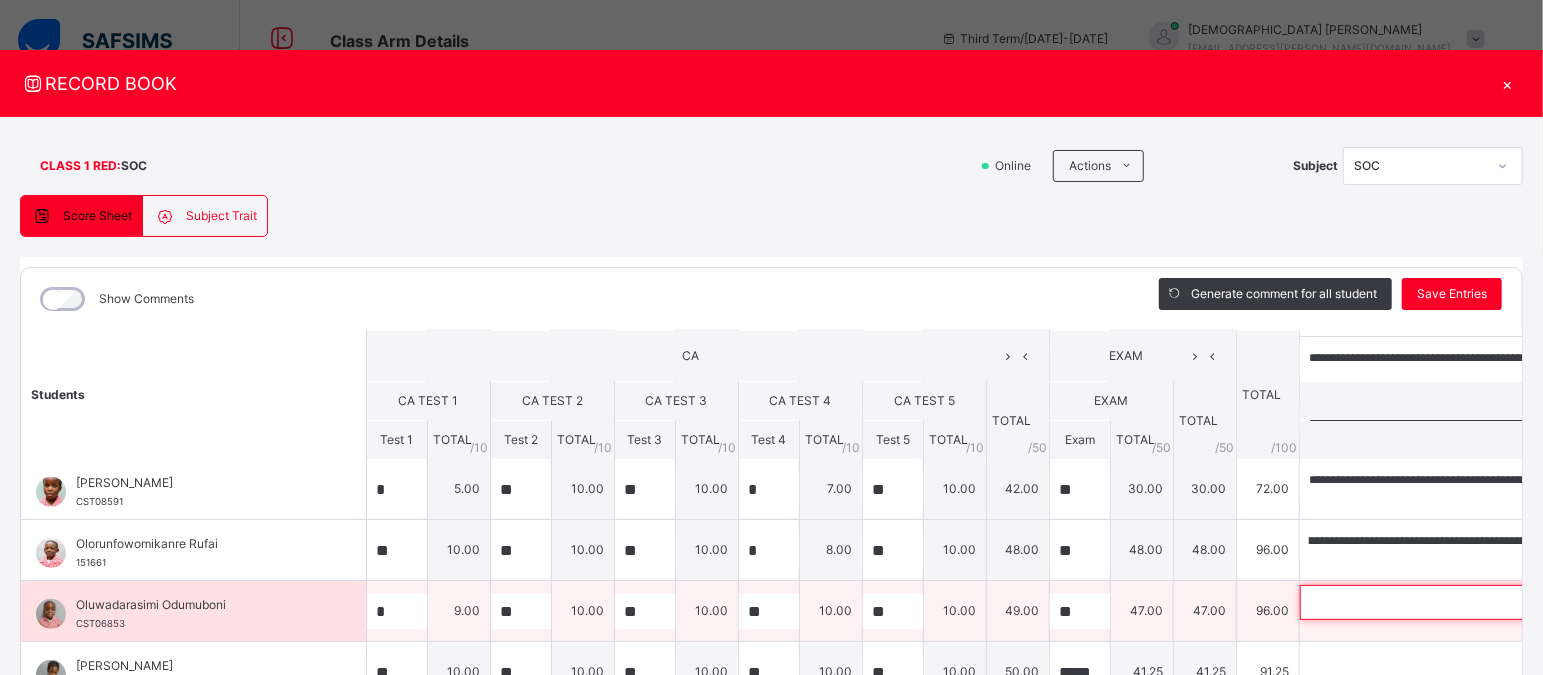 click at bounding box center [1430, 602] 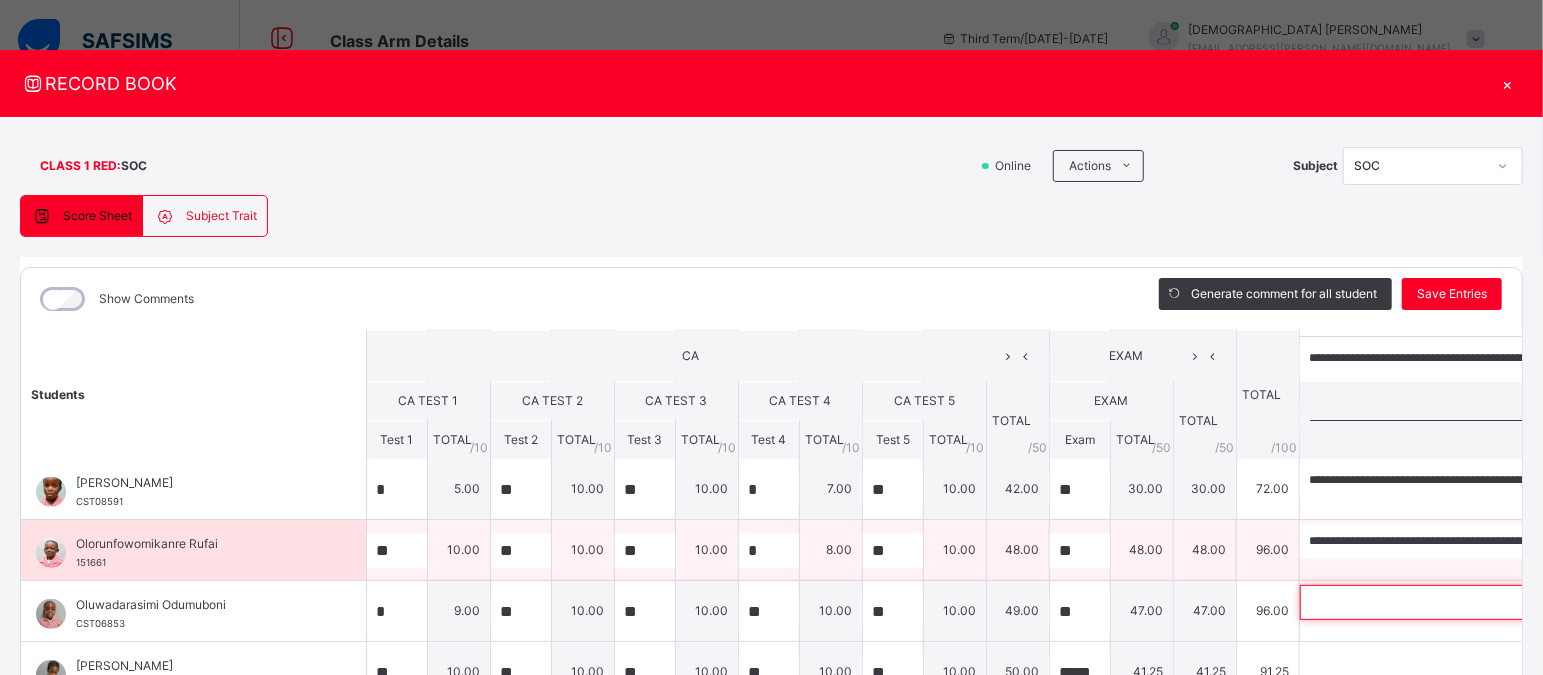 paste on "**********" 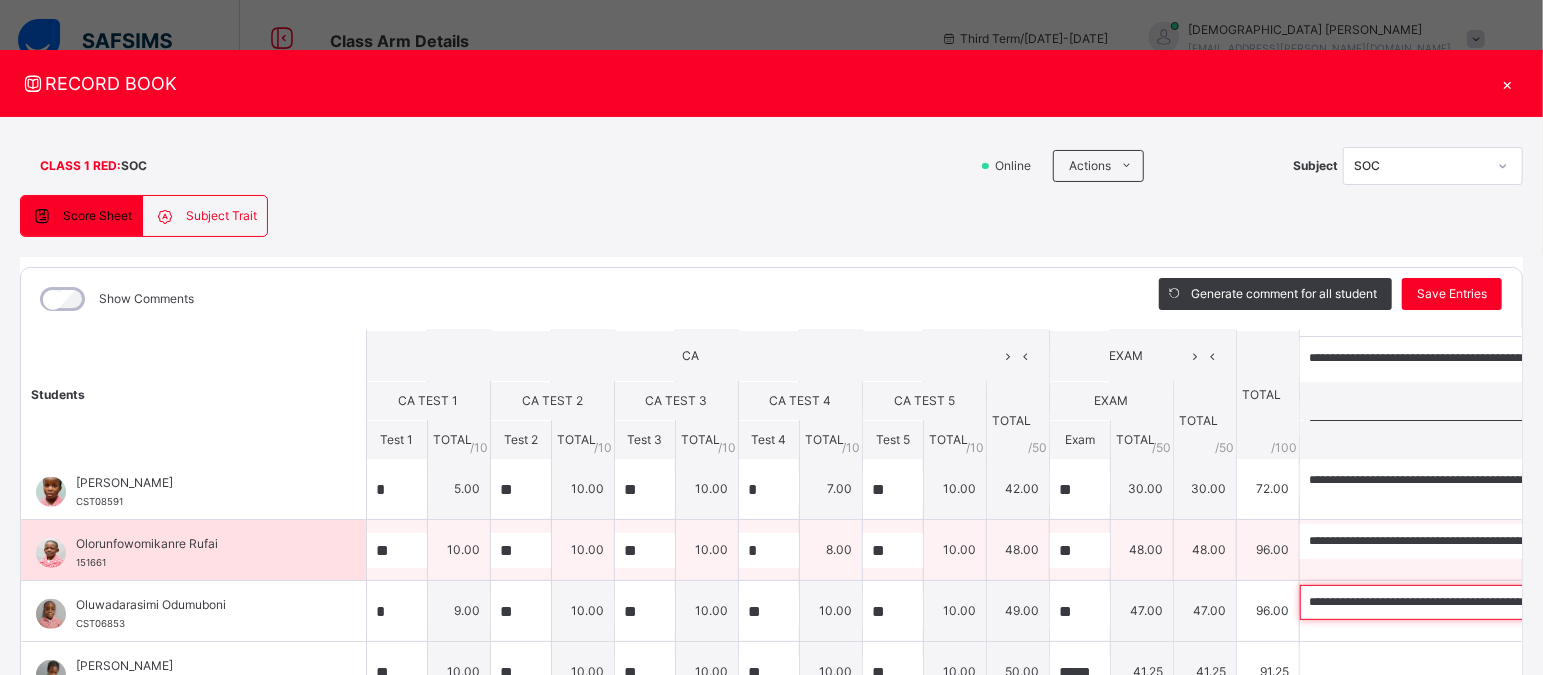 scroll, scrollTop: 0, scrollLeft: 223, axis: horizontal 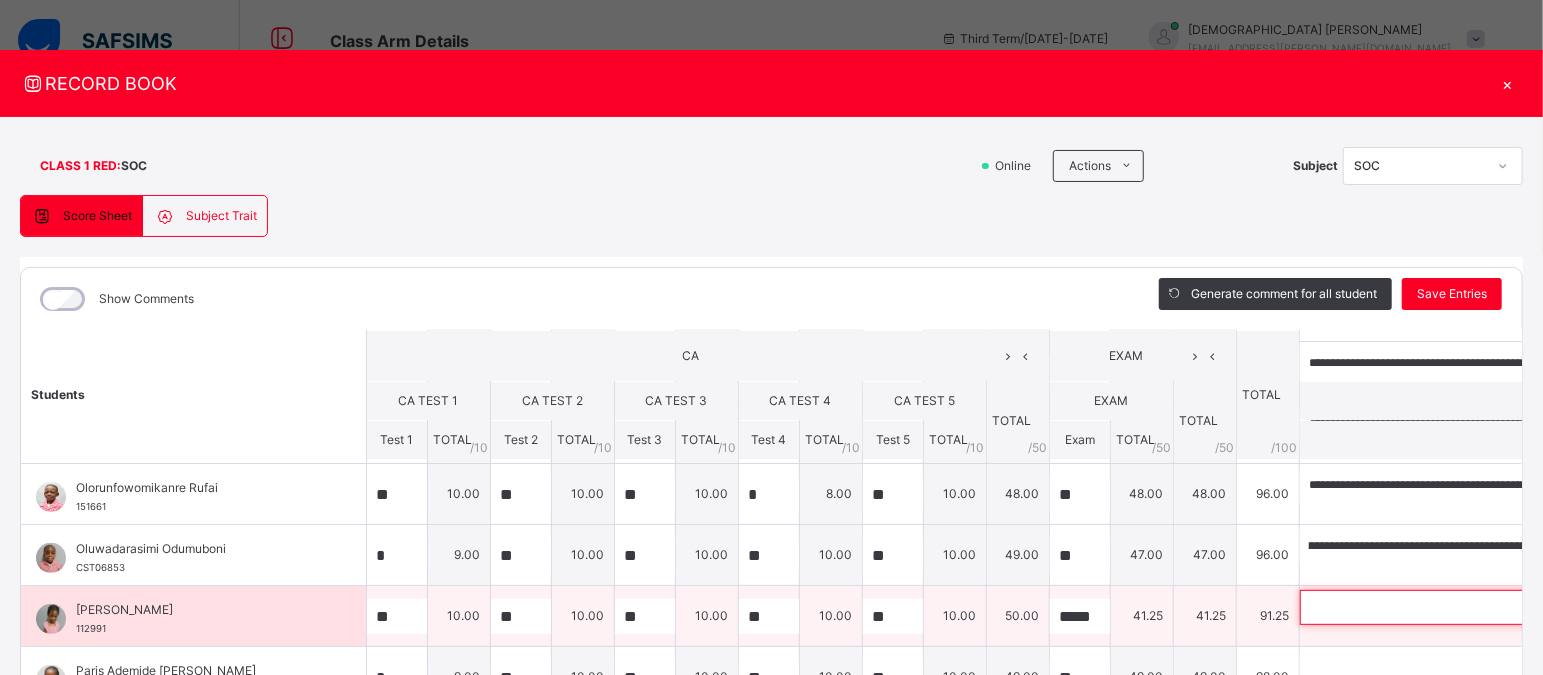 click at bounding box center [1430, 607] 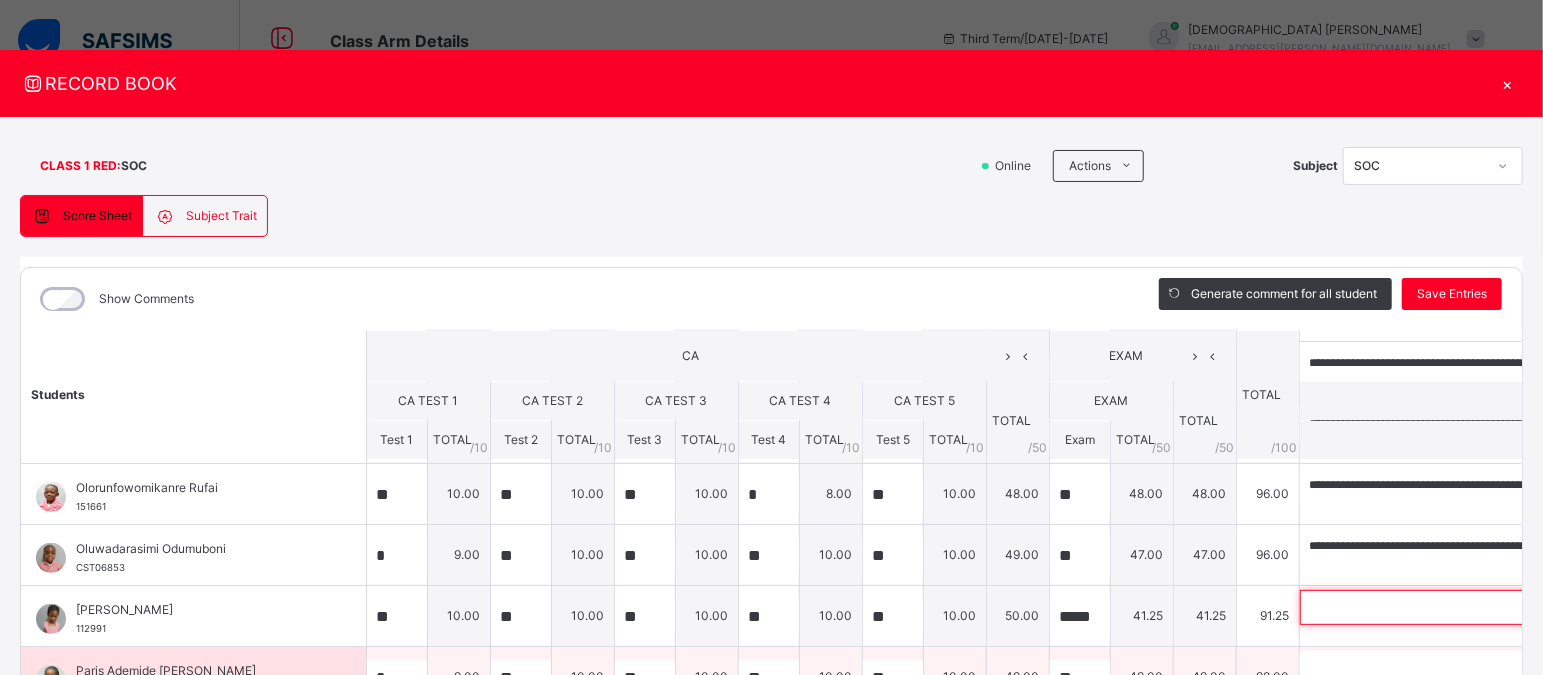 paste on "**********" 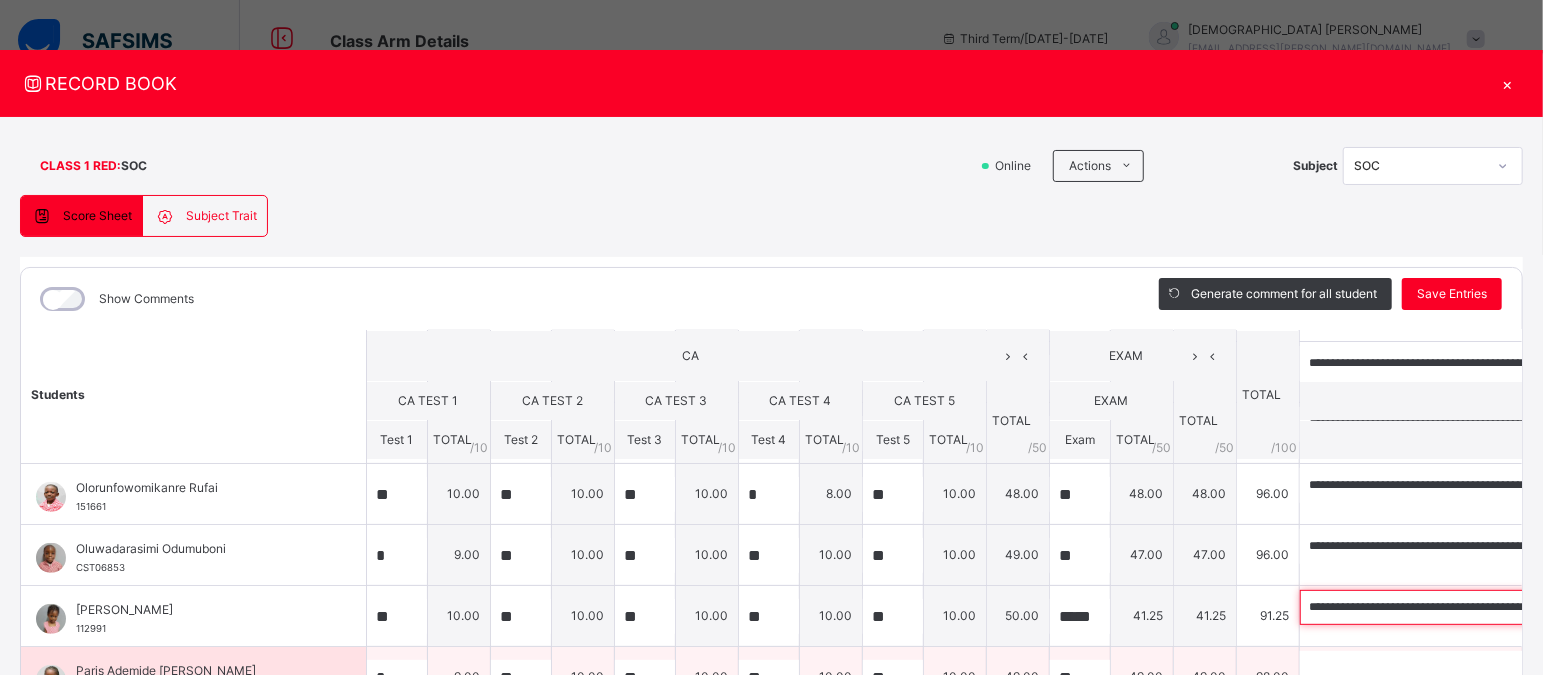 scroll, scrollTop: 0, scrollLeft: 271, axis: horizontal 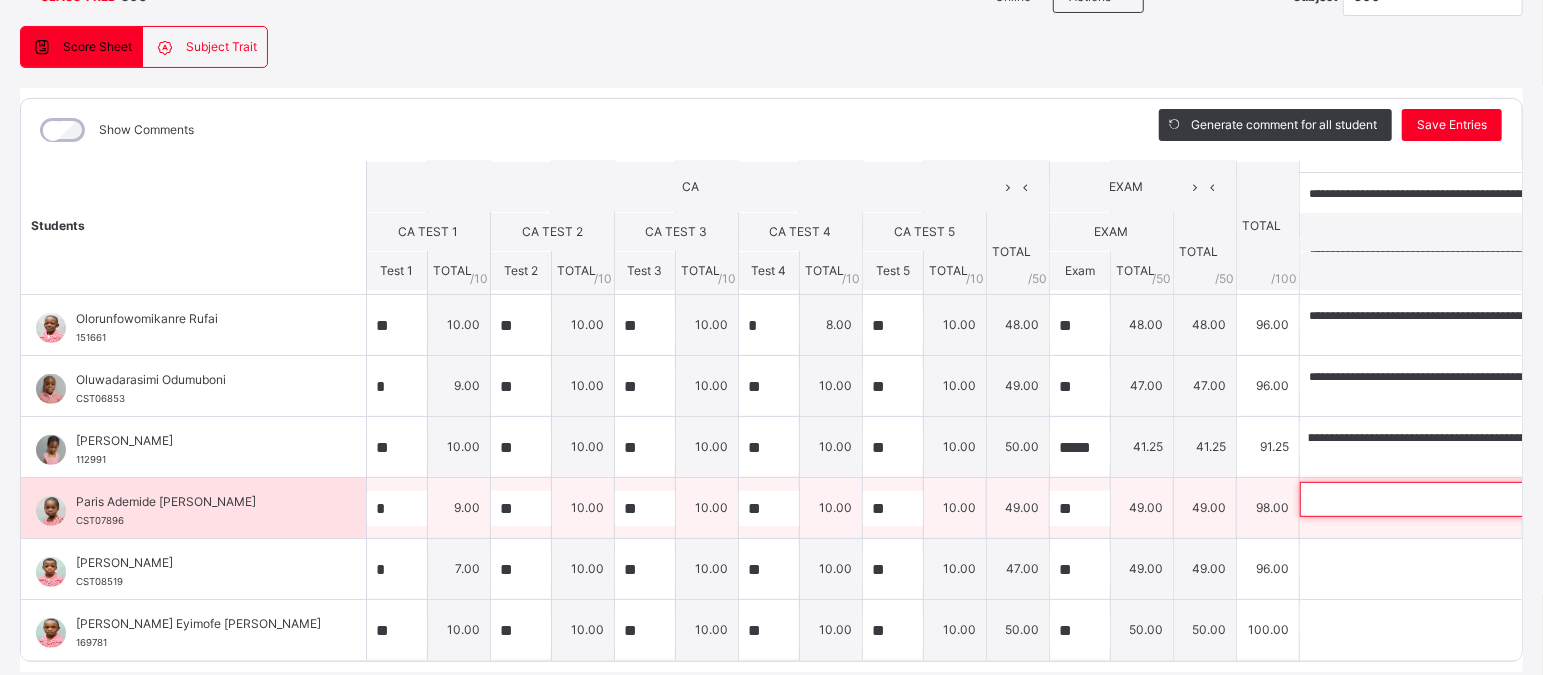 click at bounding box center (1430, 499) 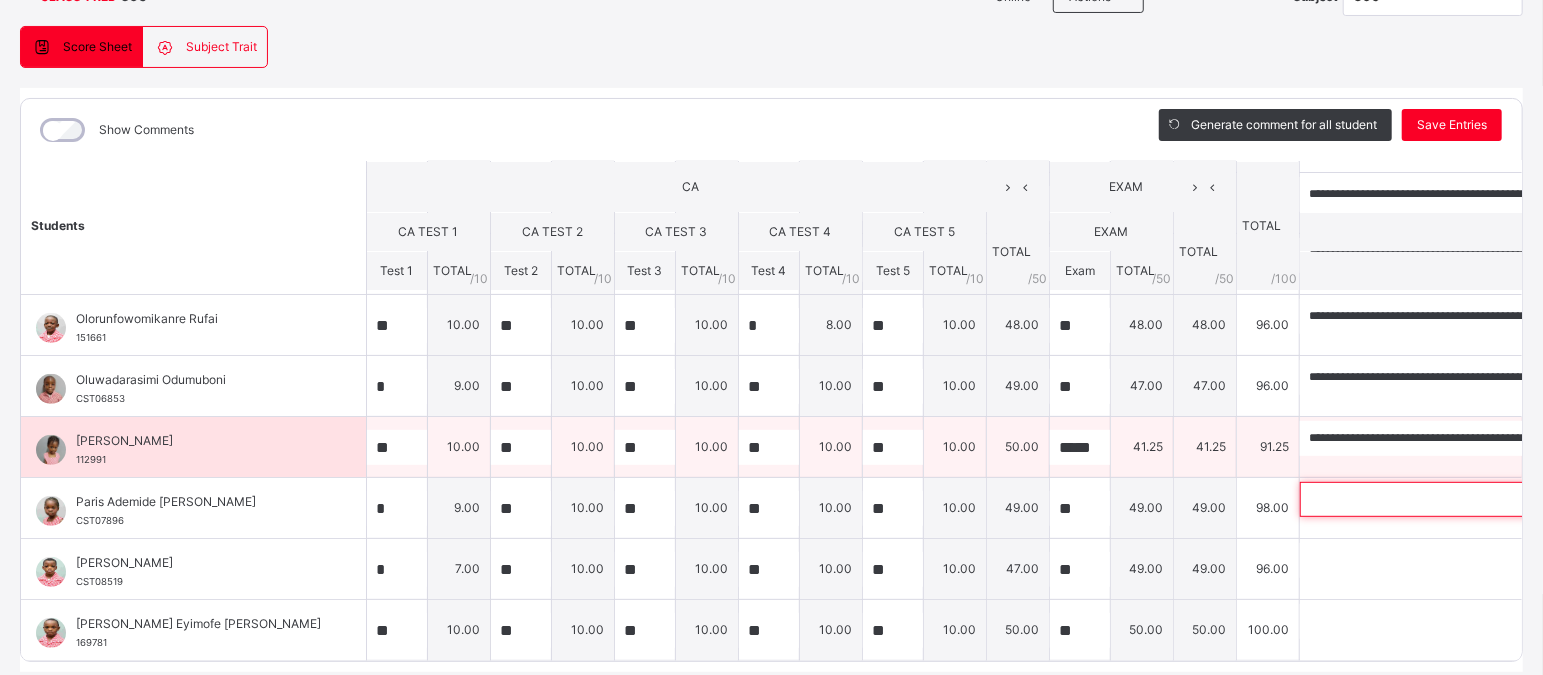 paste on "**********" 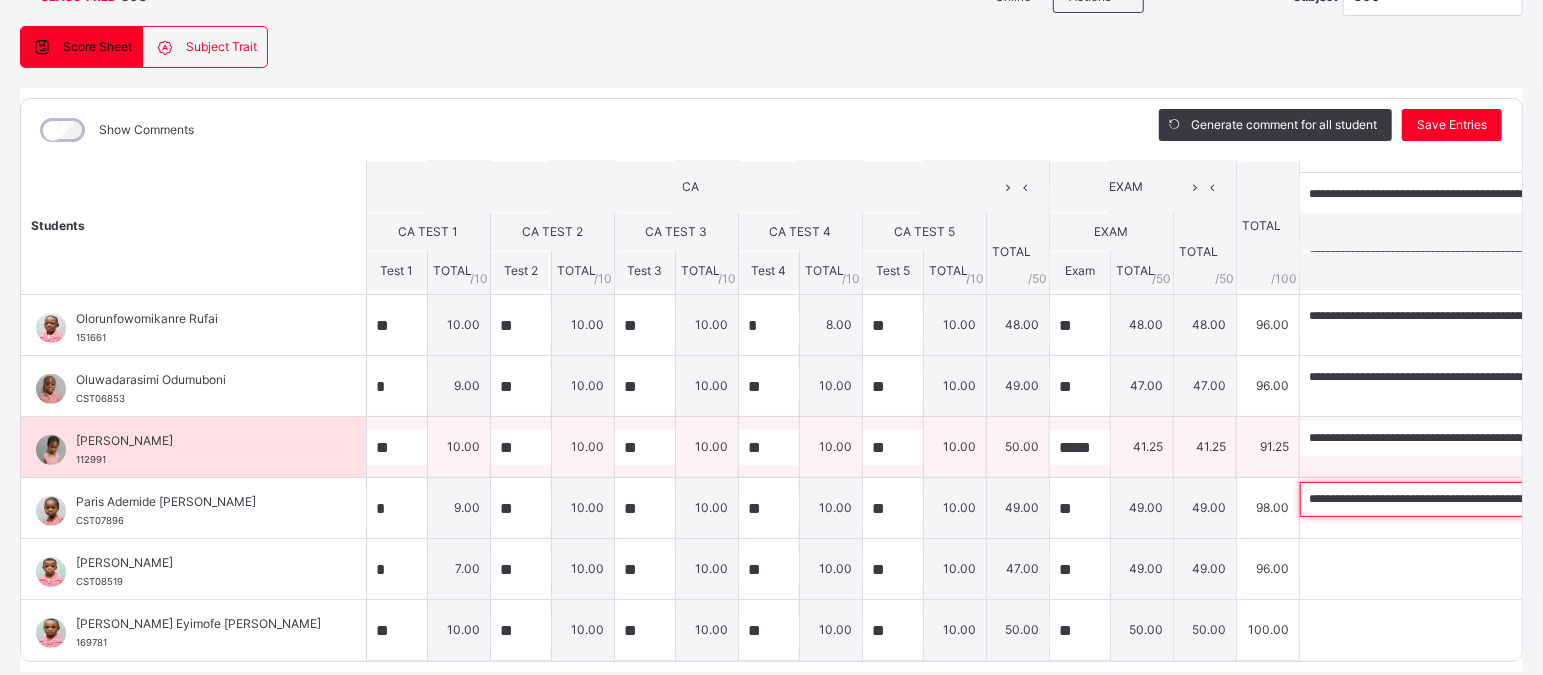 scroll, scrollTop: 0, scrollLeft: 189, axis: horizontal 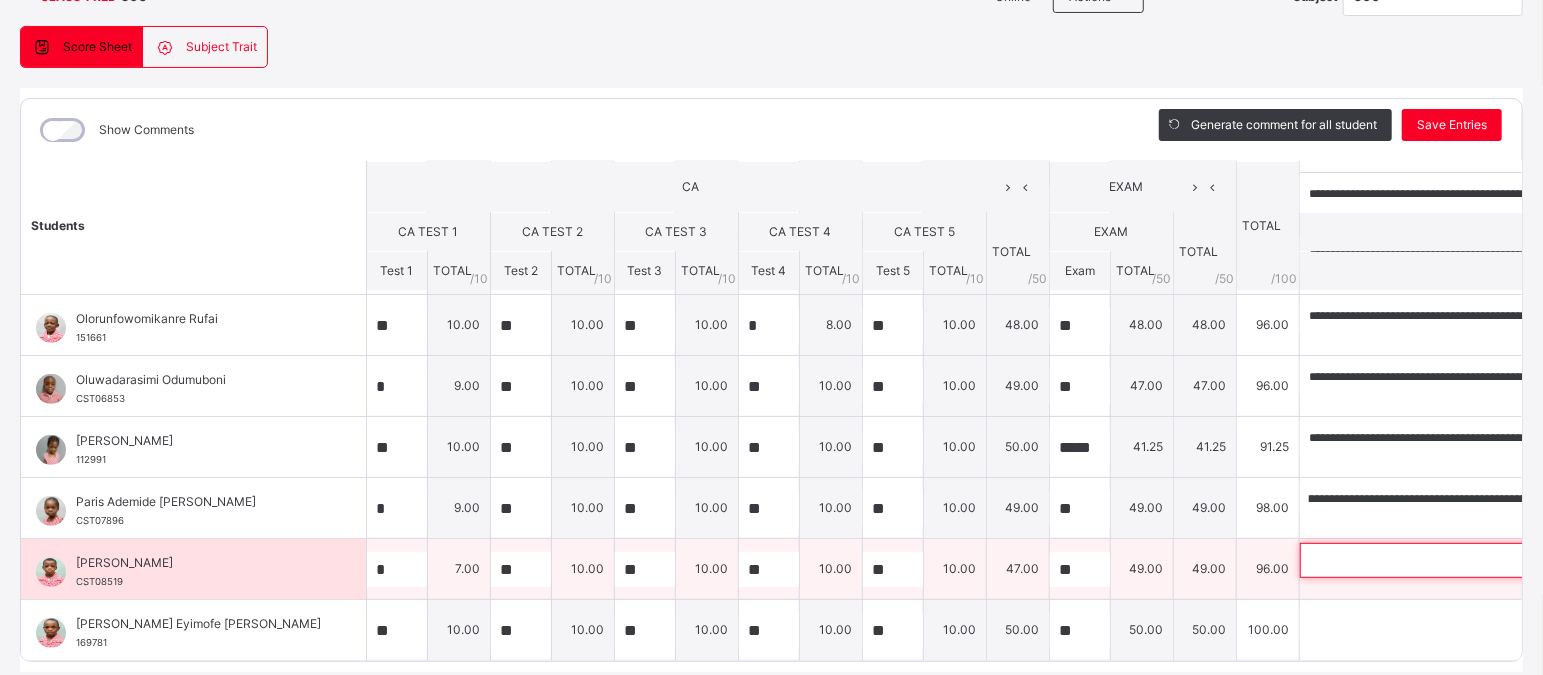 click at bounding box center (1430, 560) 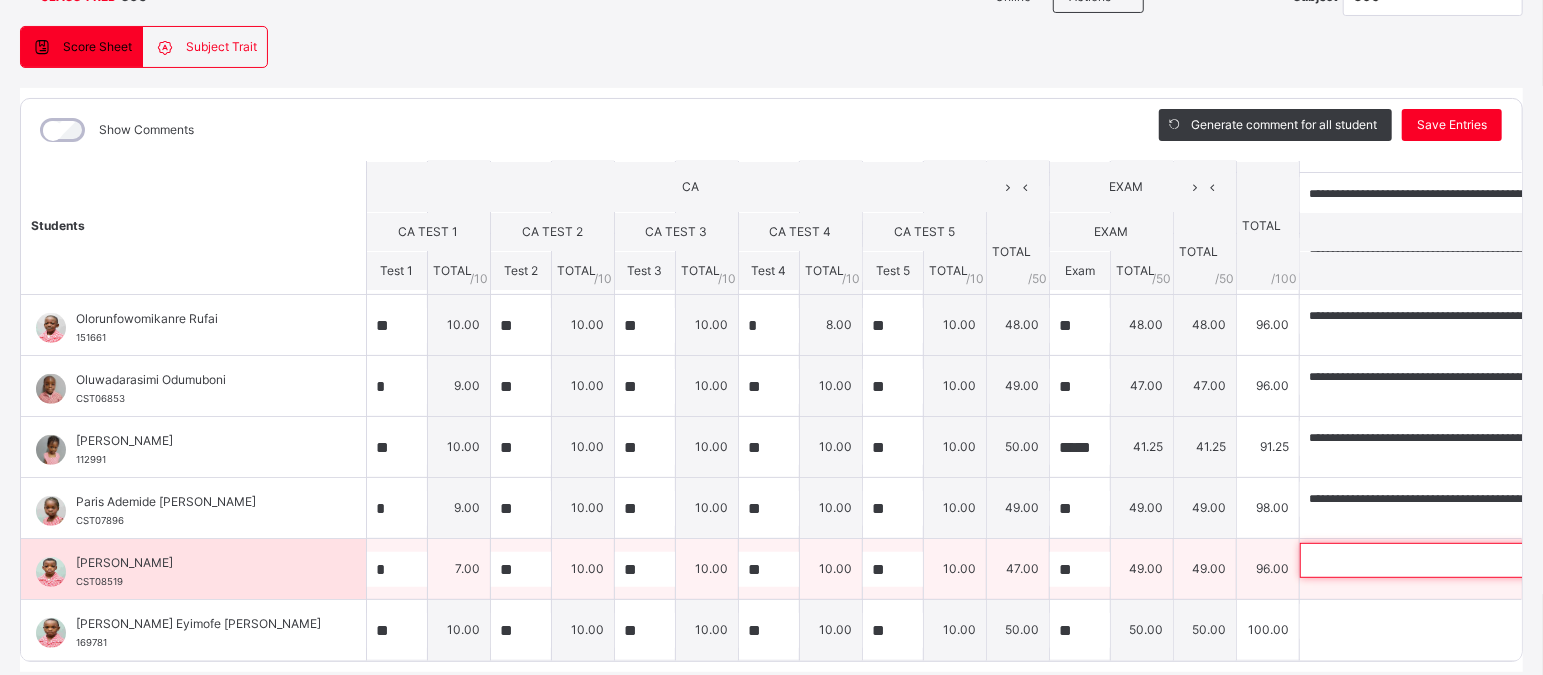 paste on "**********" 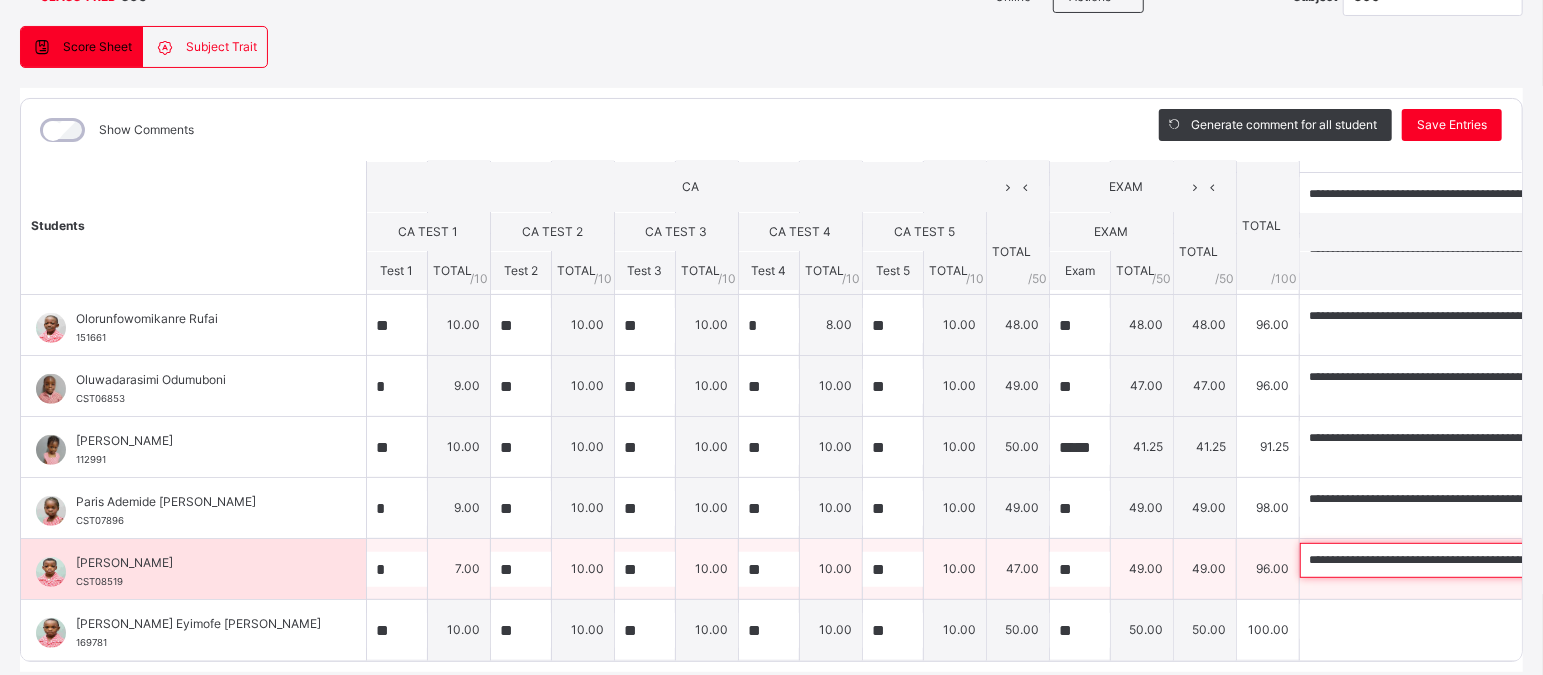 scroll, scrollTop: 0, scrollLeft: 133, axis: horizontal 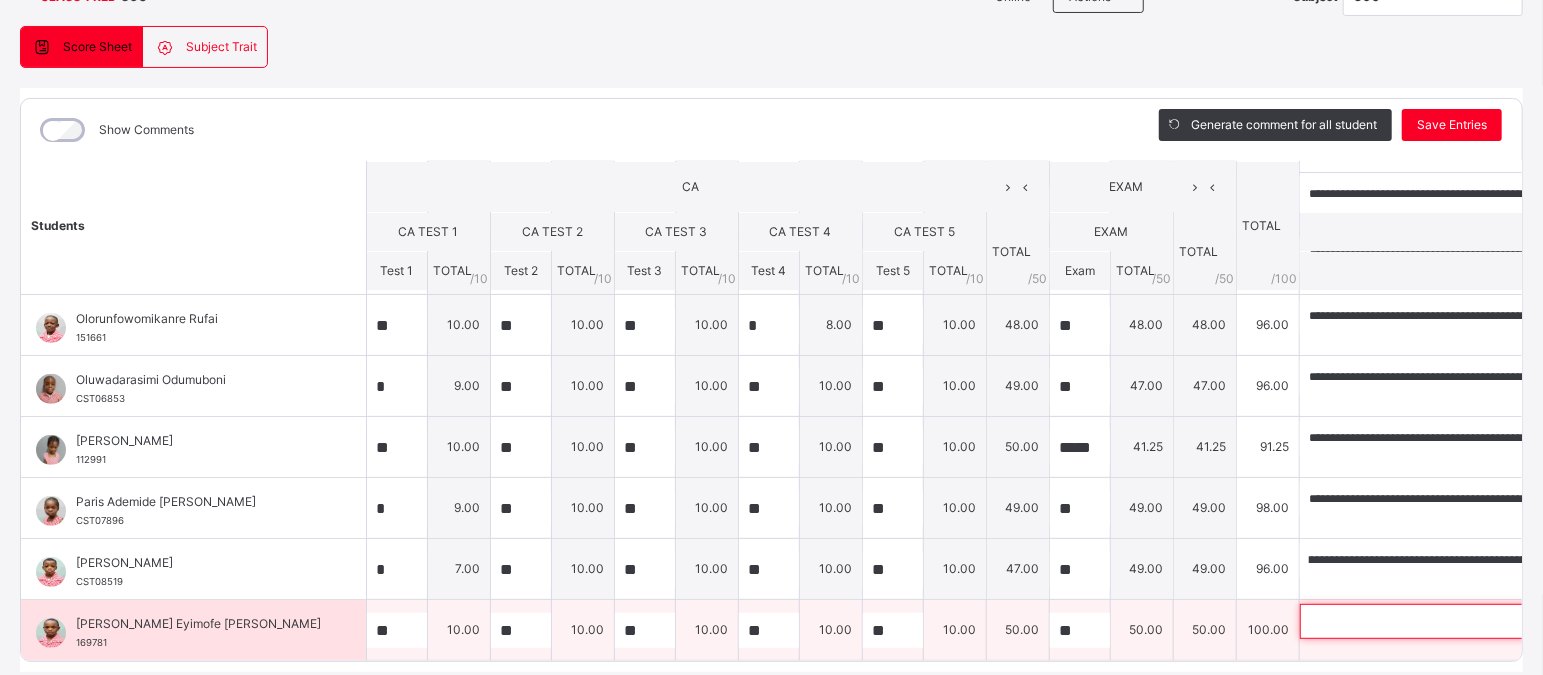 click at bounding box center [1430, 621] 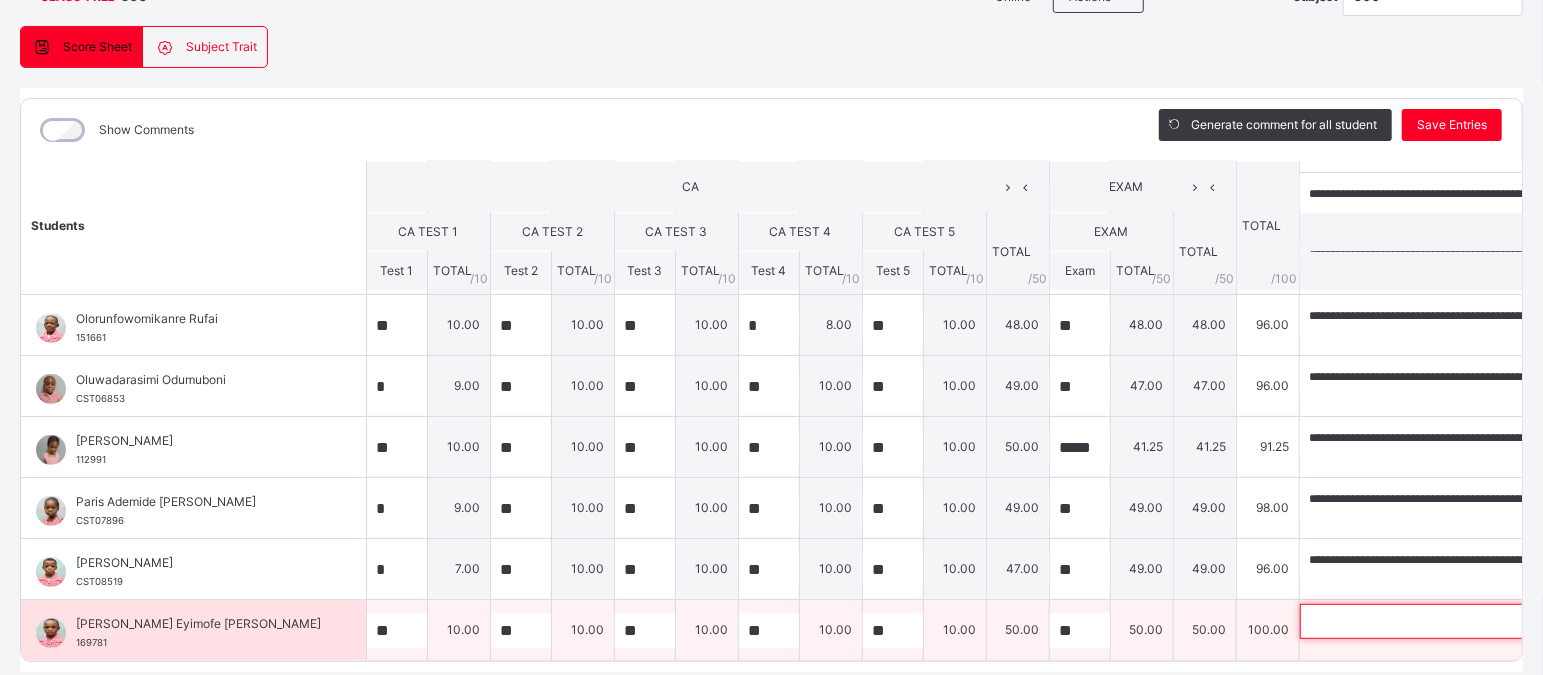 paste on "**********" 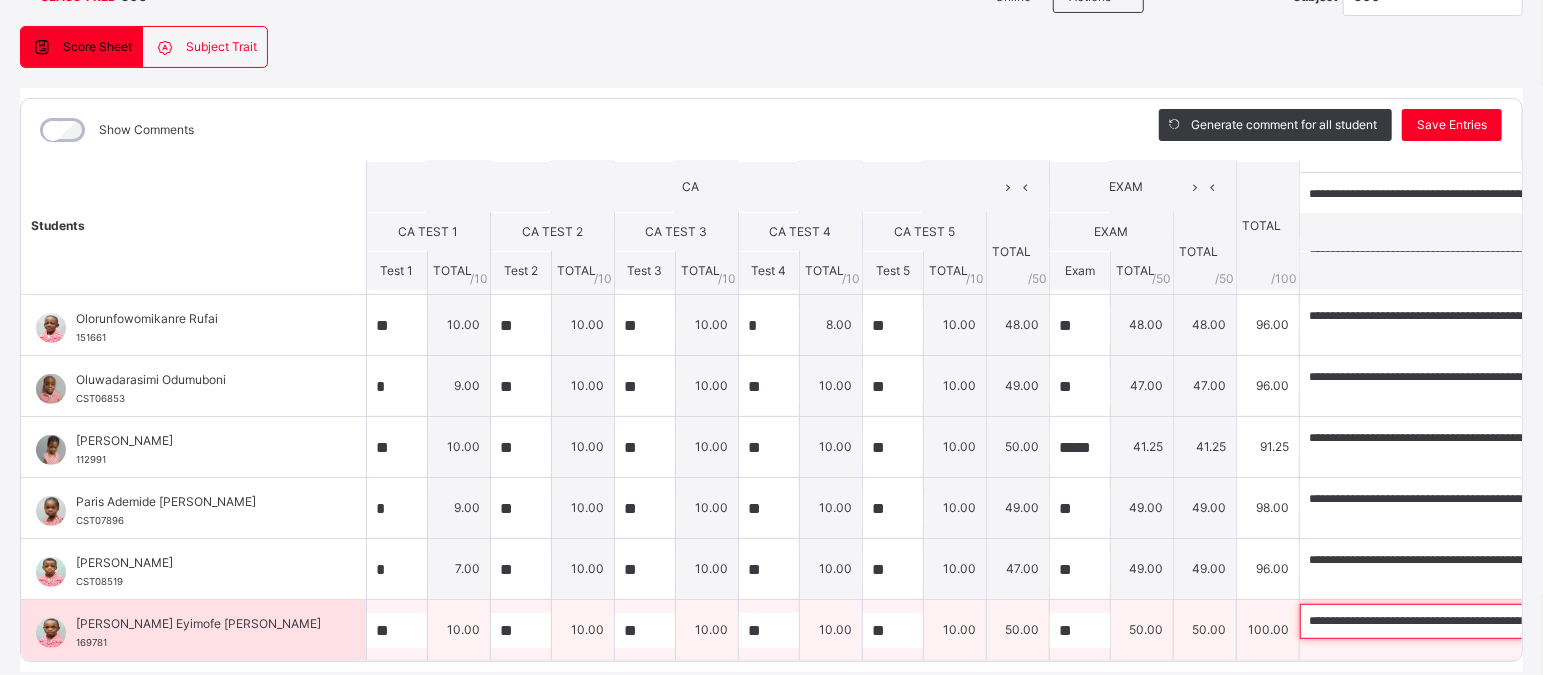 scroll, scrollTop: 0, scrollLeft: 135, axis: horizontal 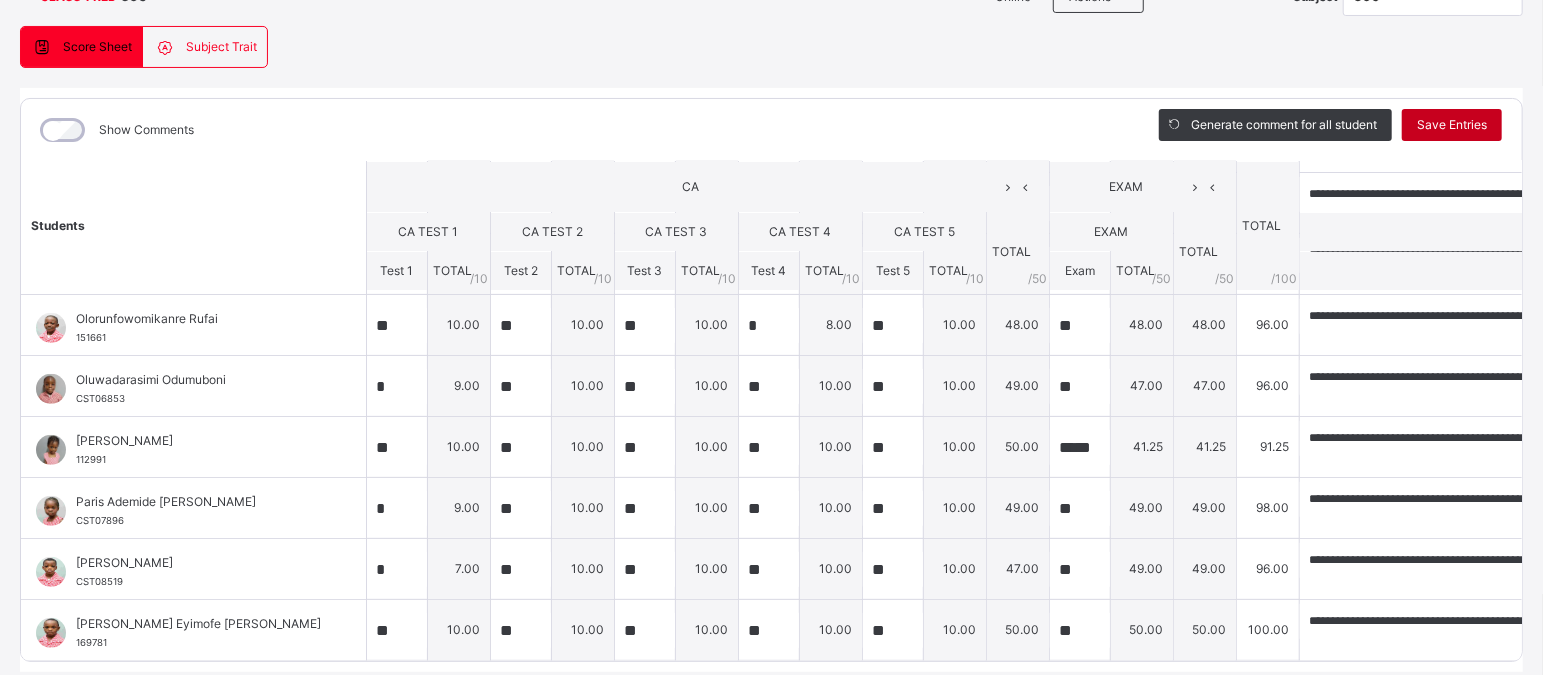 click on "Save Entries" at bounding box center [1452, 125] 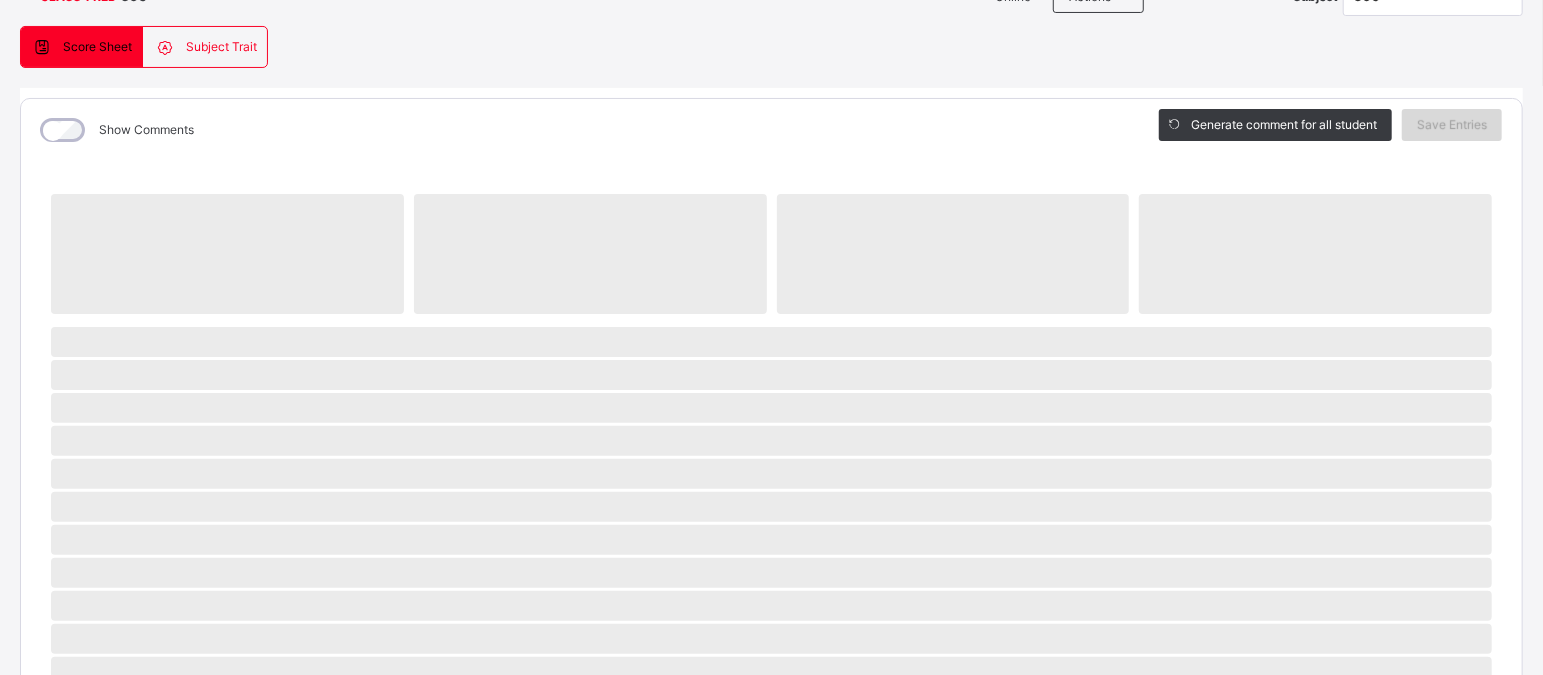 scroll, scrollTop: 0, scrollLeft: 0, axis: both 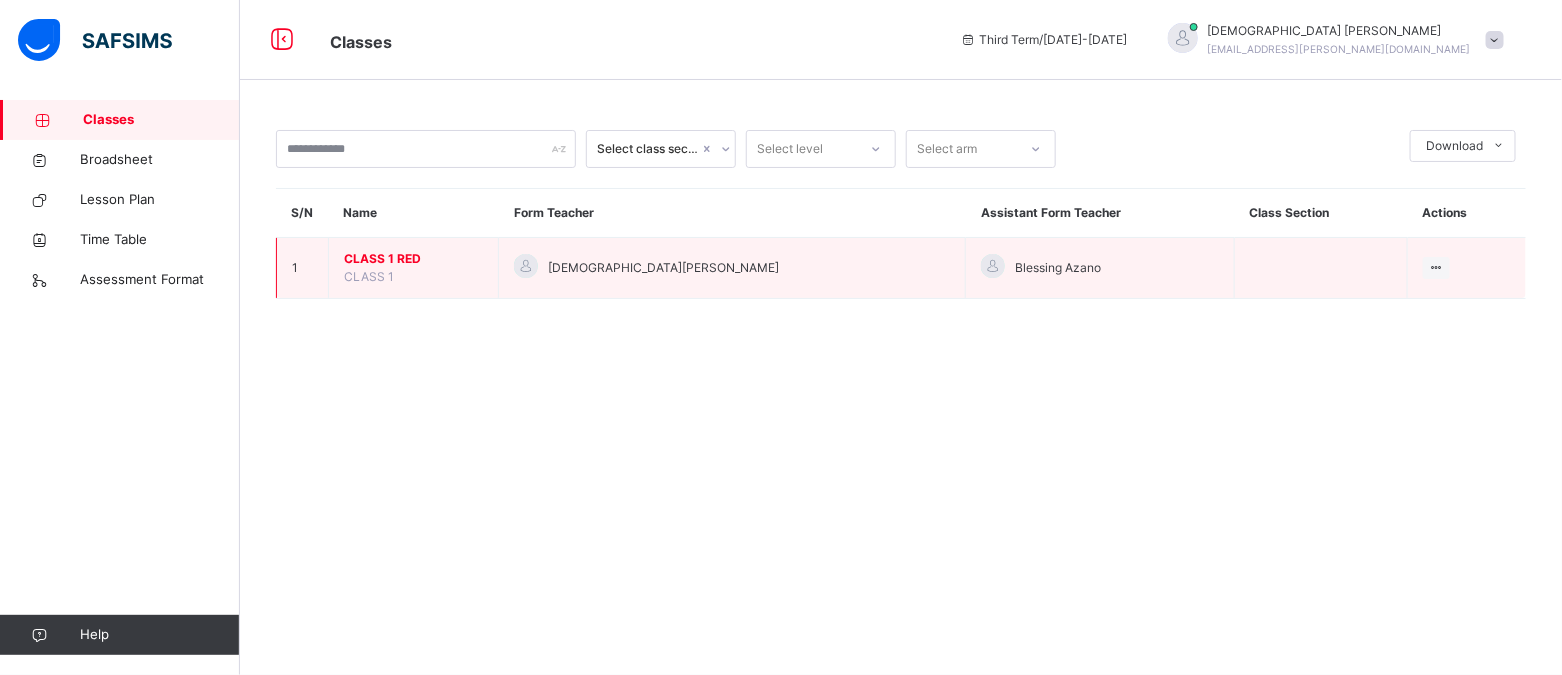 click on "CLASS 1" at bounding box center (369, 276) 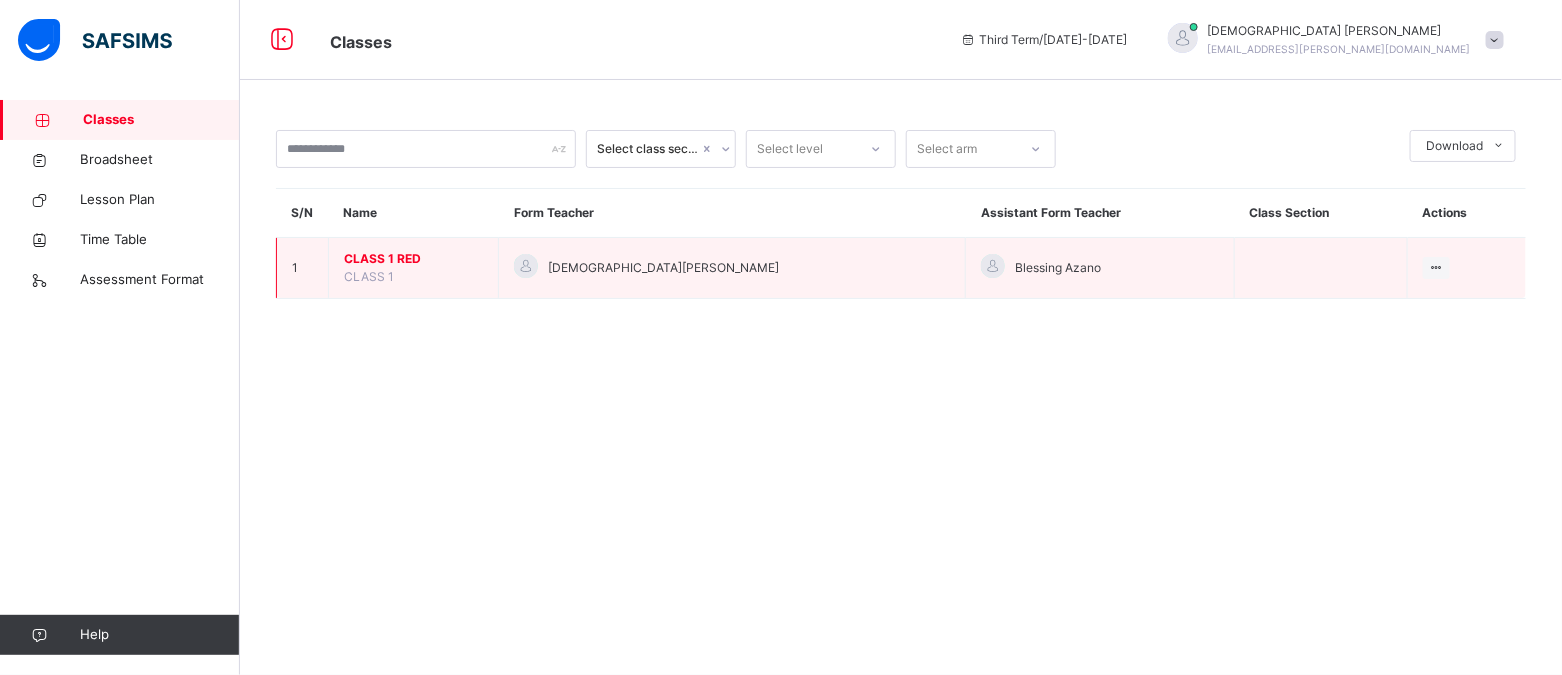 click on "CLASS 1   RED" at bounding box center [413, 259] 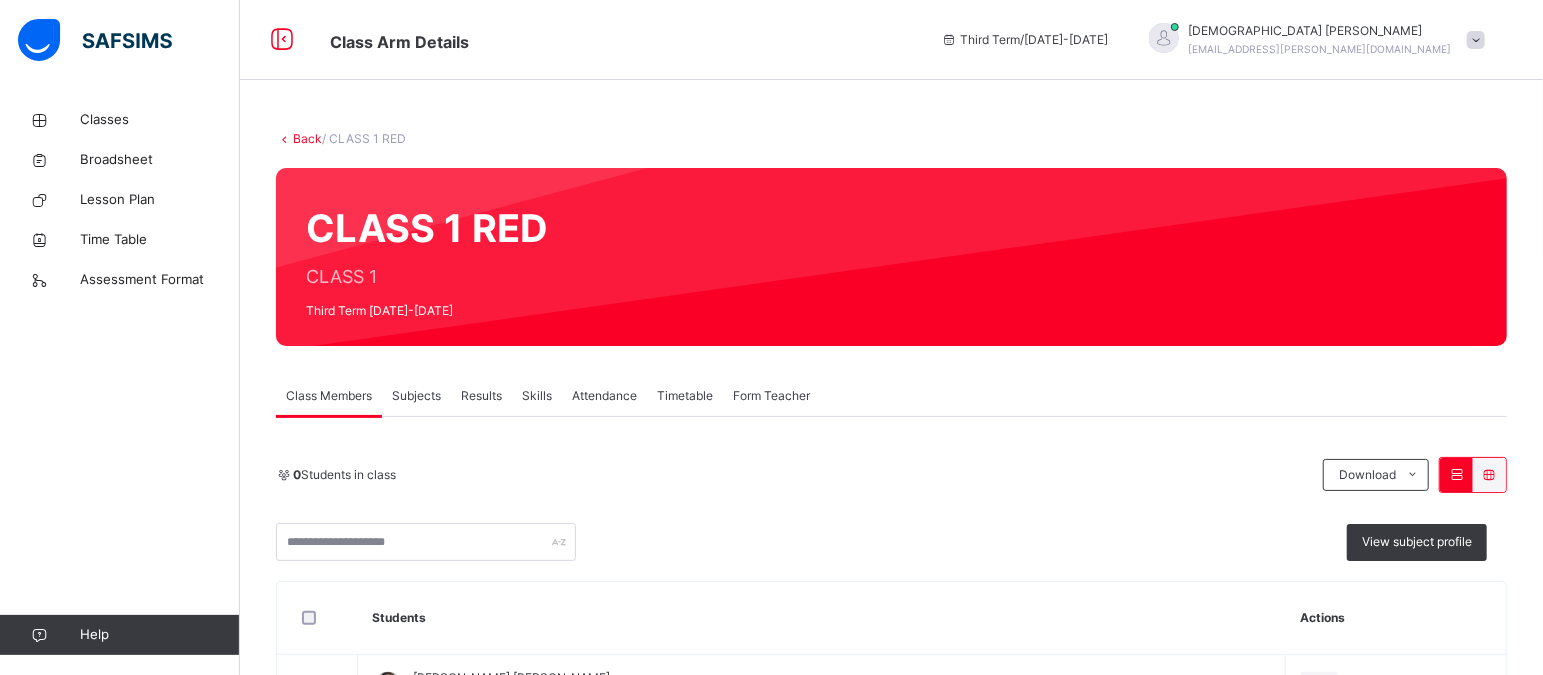 click on "Results" at bounding box center [481, 396] 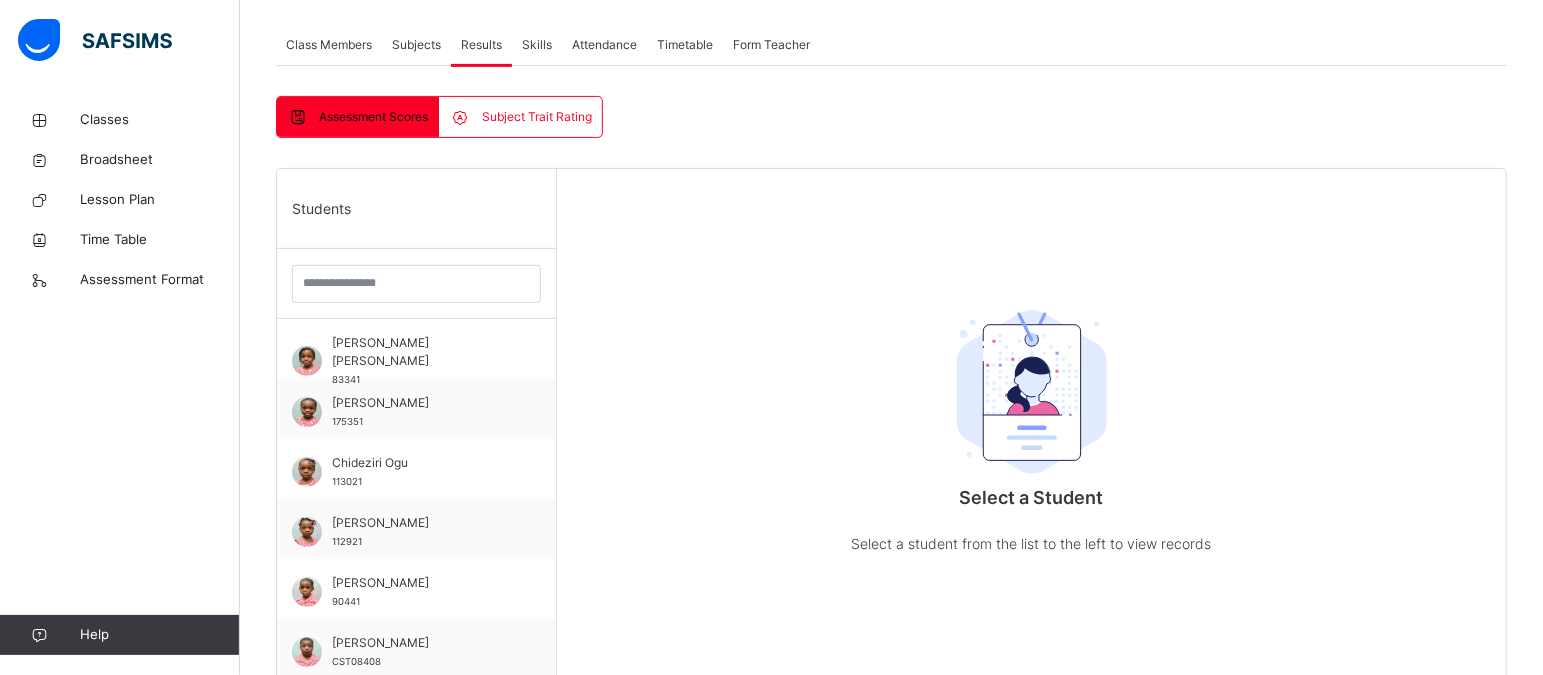 scroll, scrollTop: 375, scrollLeft: 0, axis: vertical 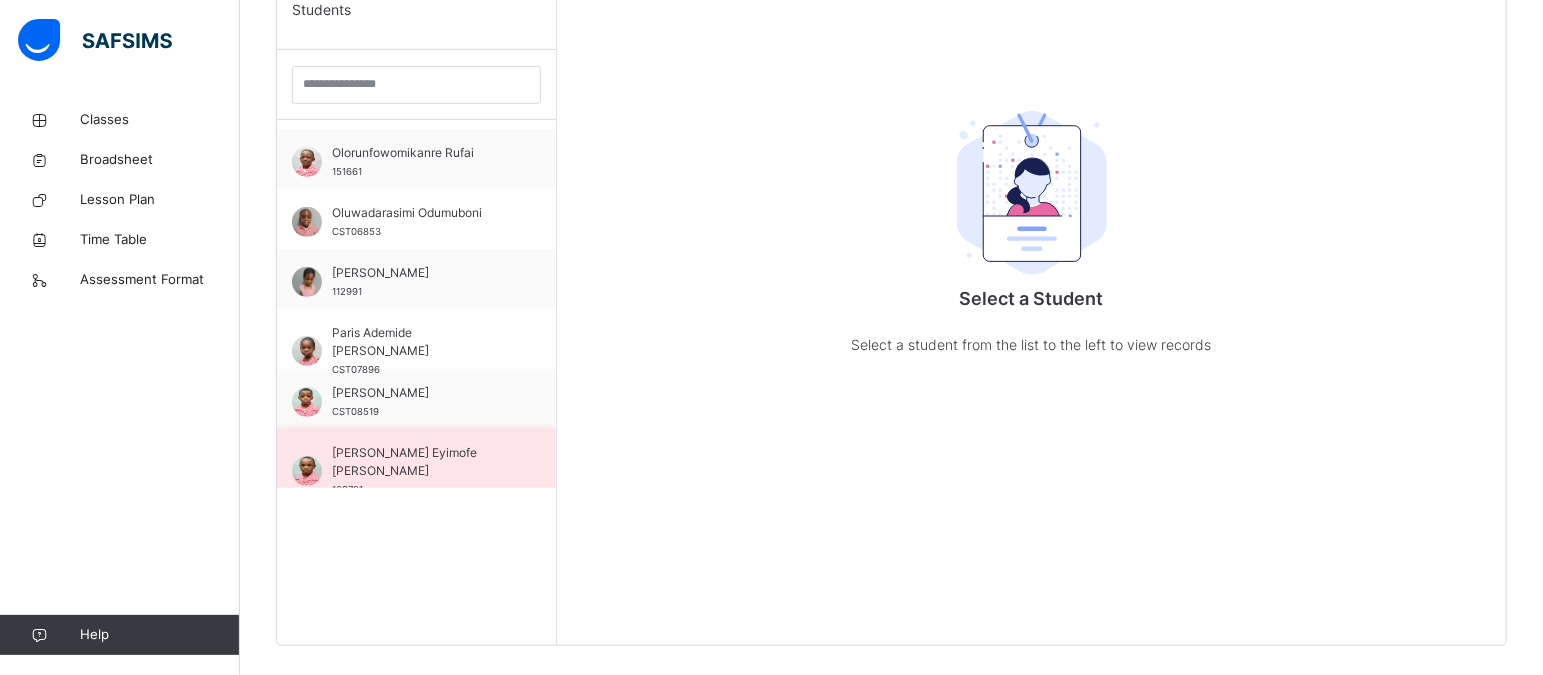 click on "[PERSON_NAME] Eyimofe [PERSON_NAME]" at bounding box center (421, 462) 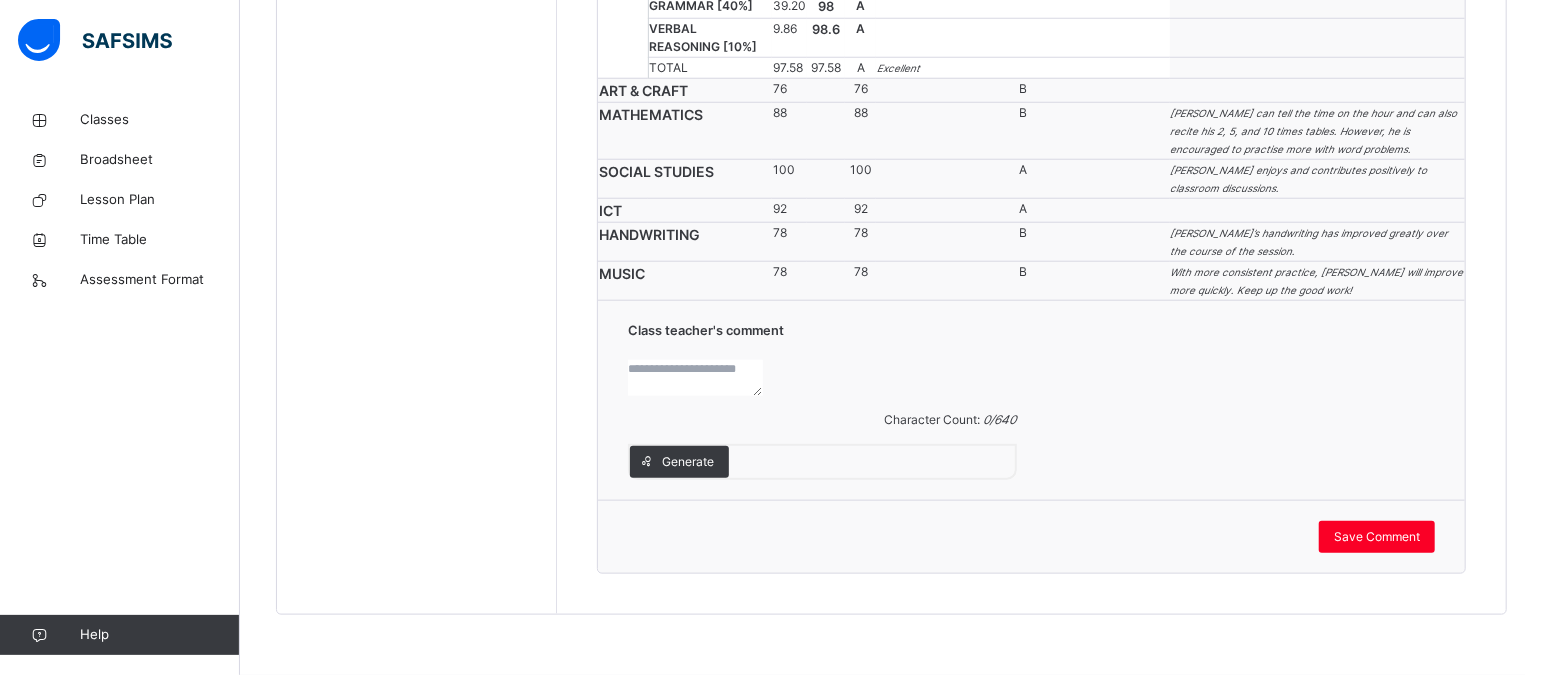 scroll, scrollTop: 1636, scrollLeft: 0, axis: vertical 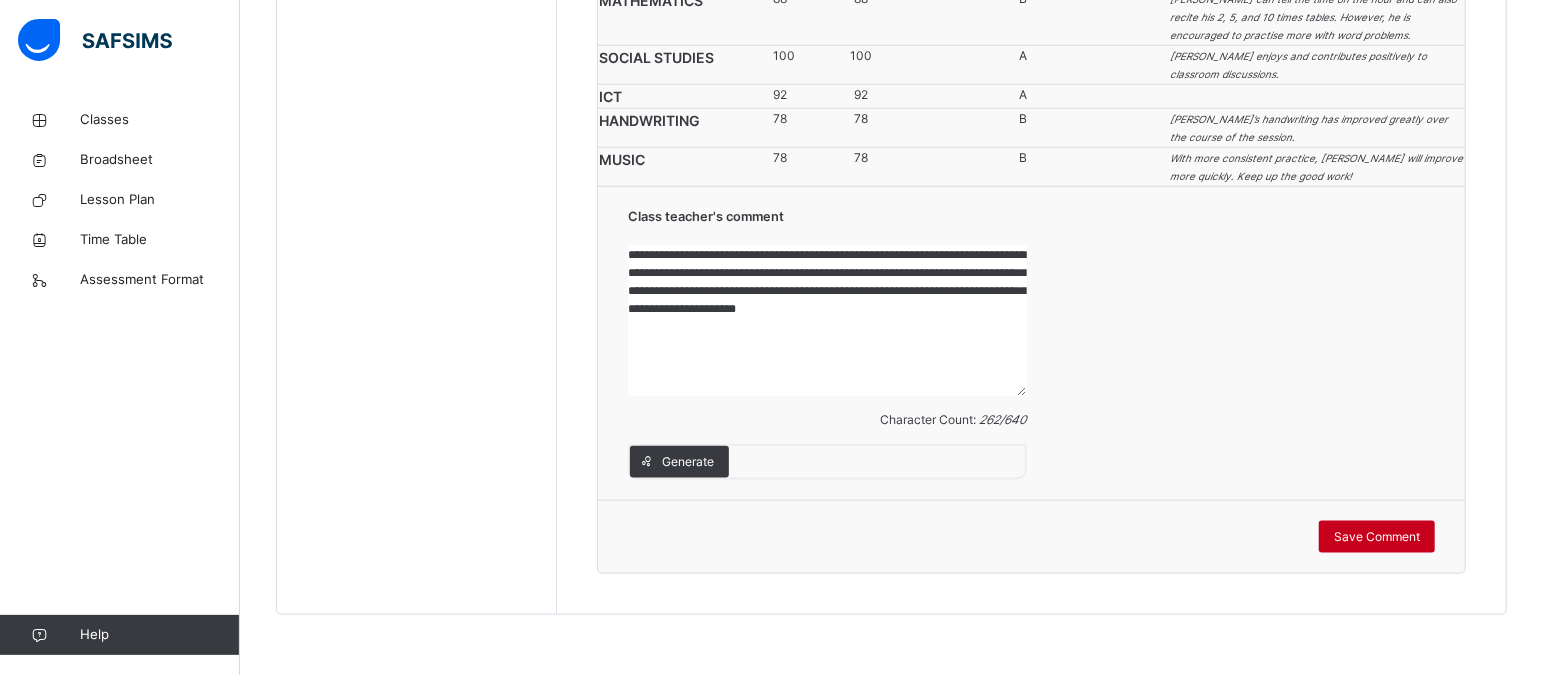 click on "Save Comment" at bounding box center (1377, 537) 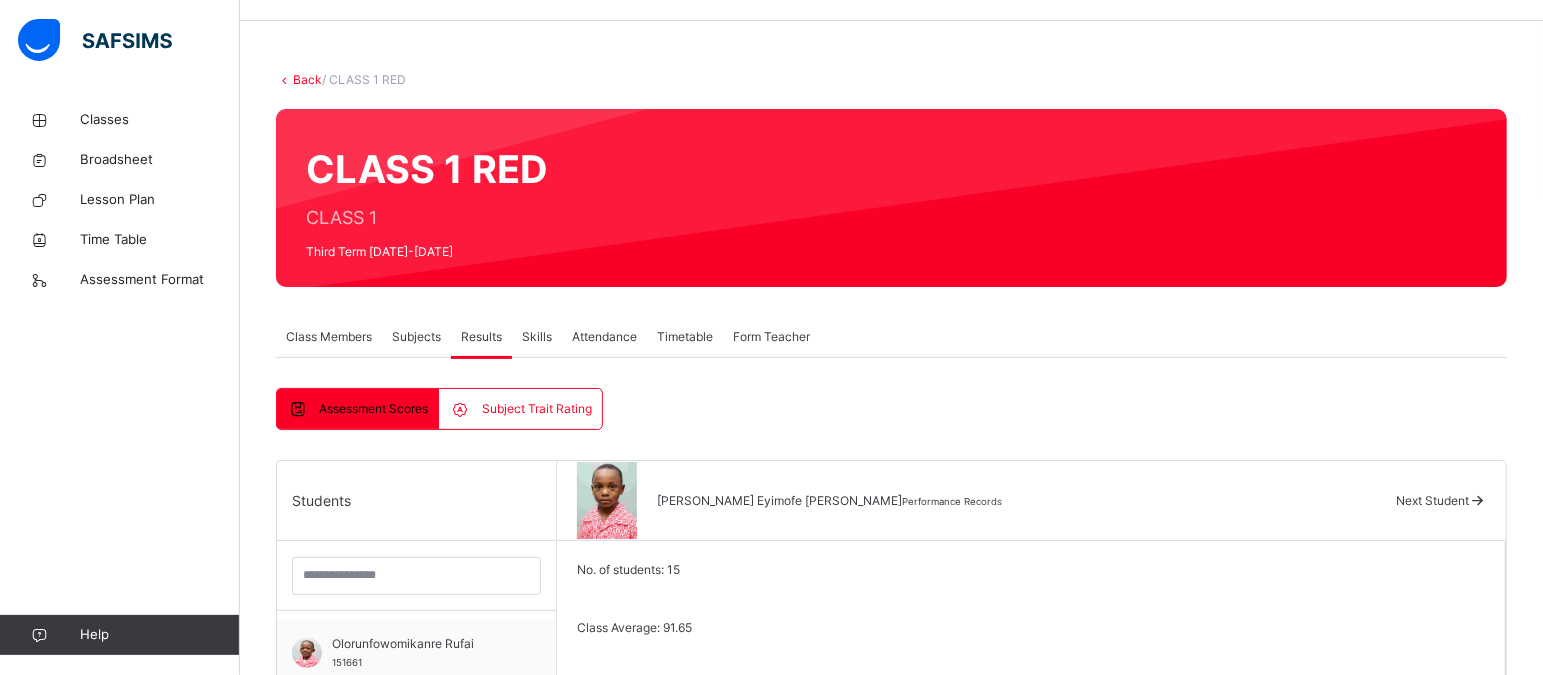 scroll, scrollTop: 0, scrollLeft: 0, axis: both 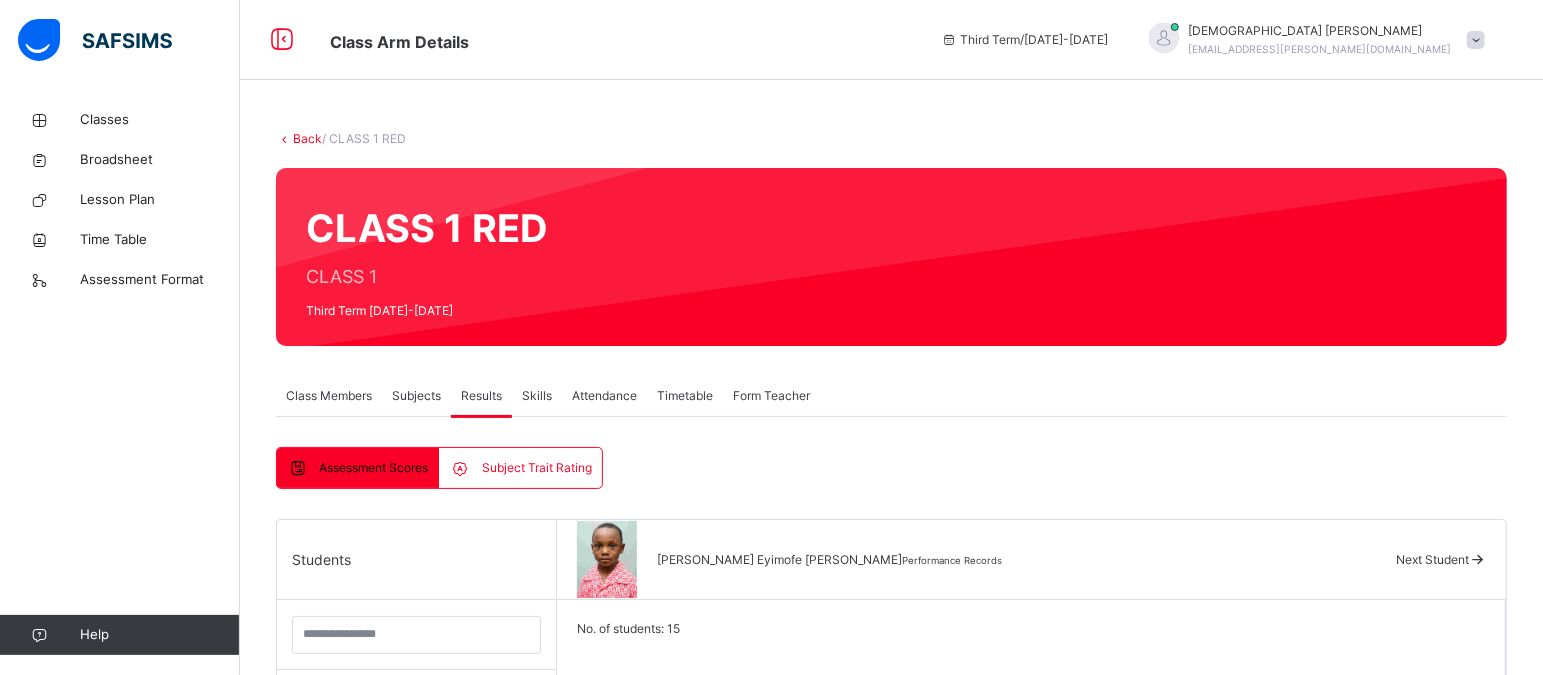 click on "Next Student" at bounding box center (1432, 559) 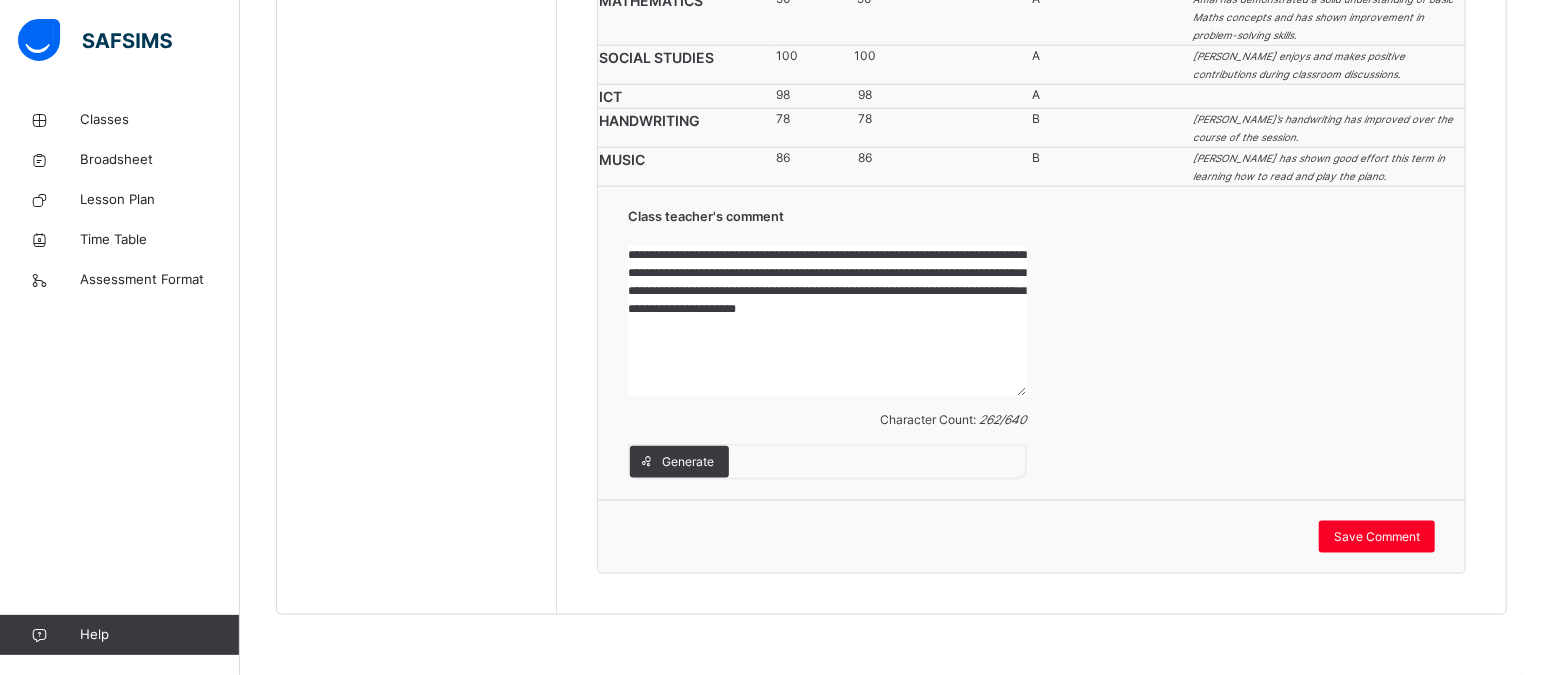 scroll, scrollTop: 1500, scrollLeft: 0, axis: vertical 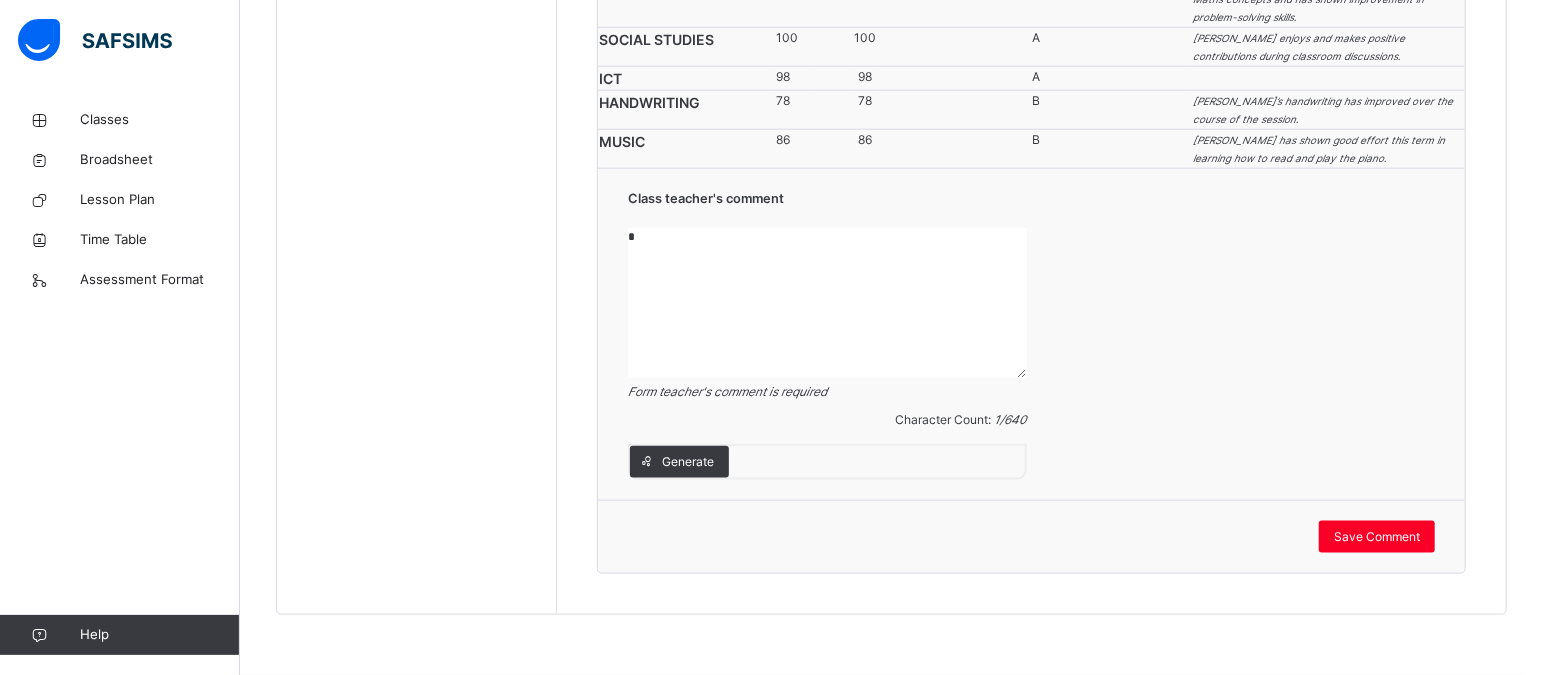click on "*" at bounding box center (827, 303) 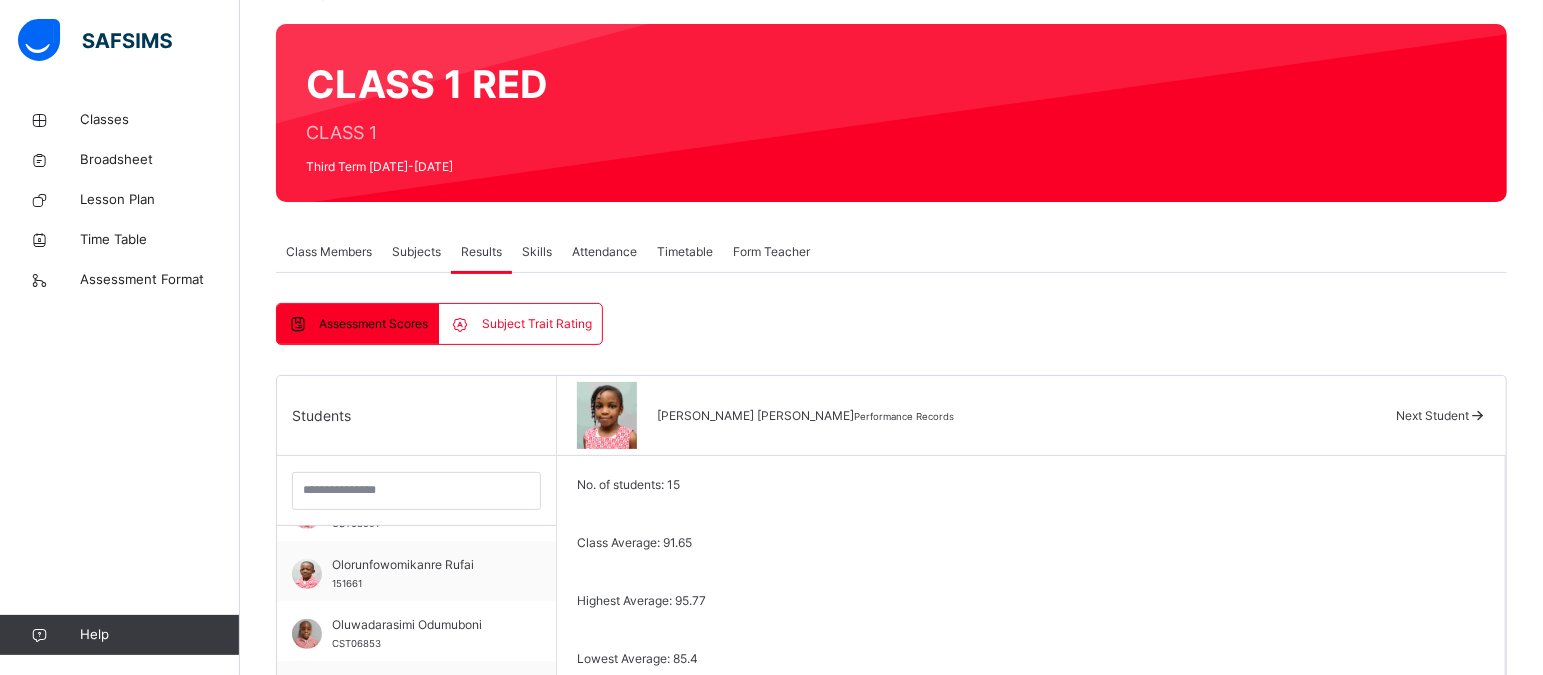 scroll, scrollTop: 150, scrollLeft: 0, axis: vertical 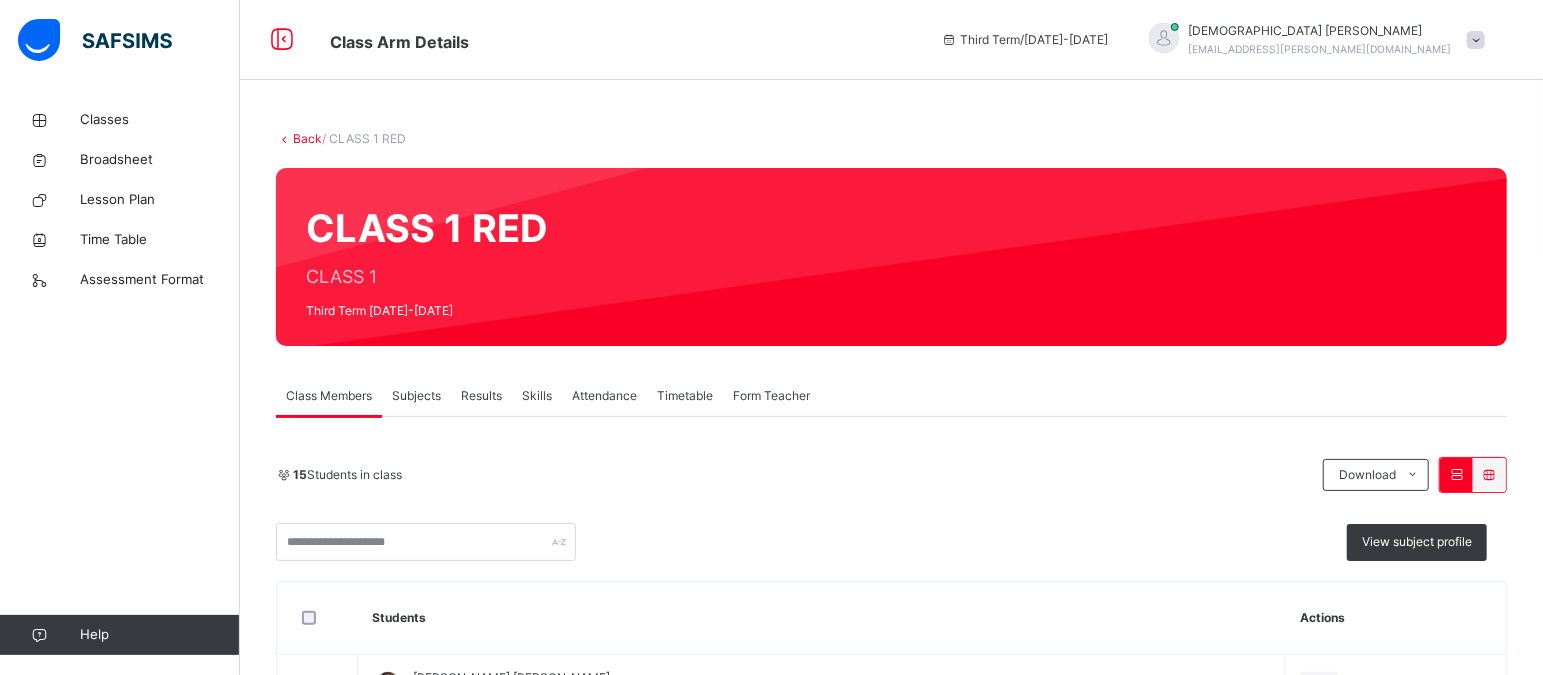 click on "Results" at bounding box center [481, 396] 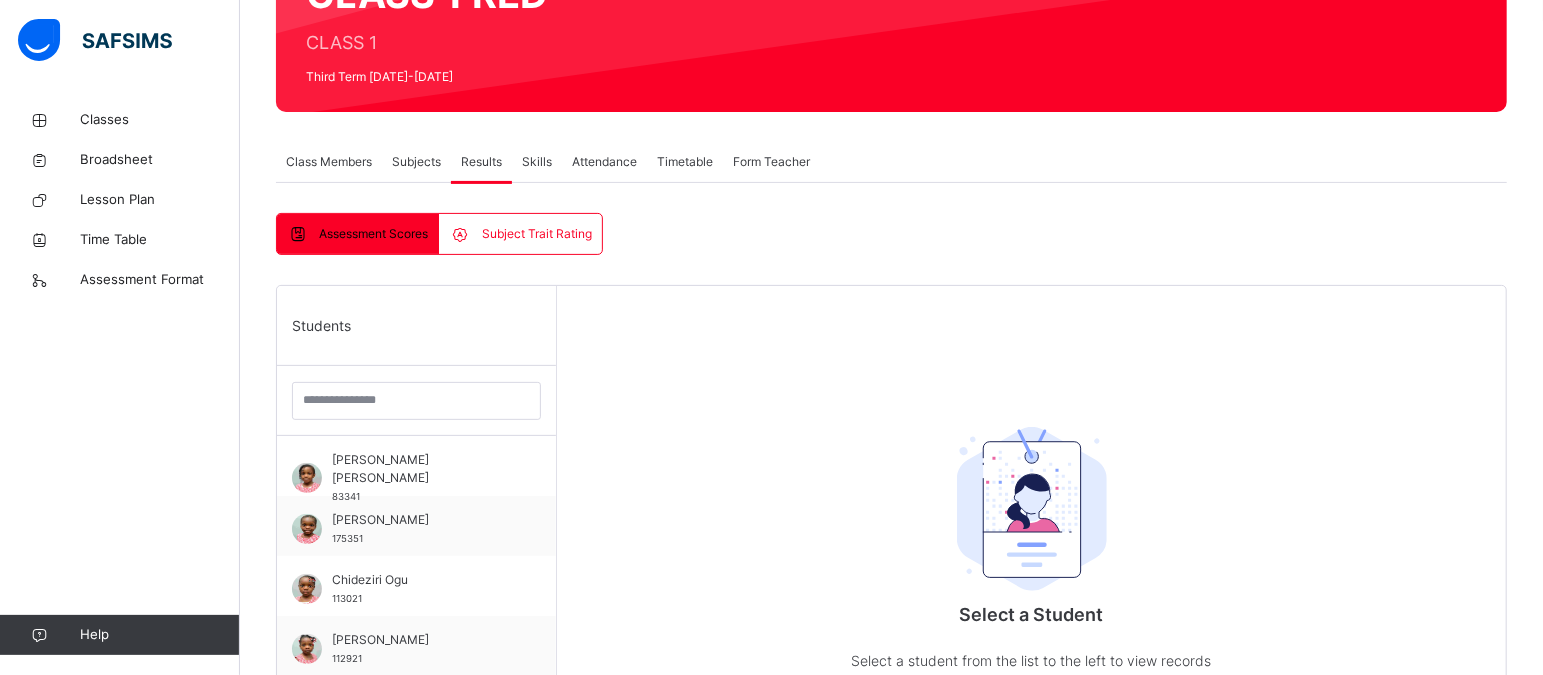 scroll, scrollTop: 392, scrollLeft: 0, axis: vertical 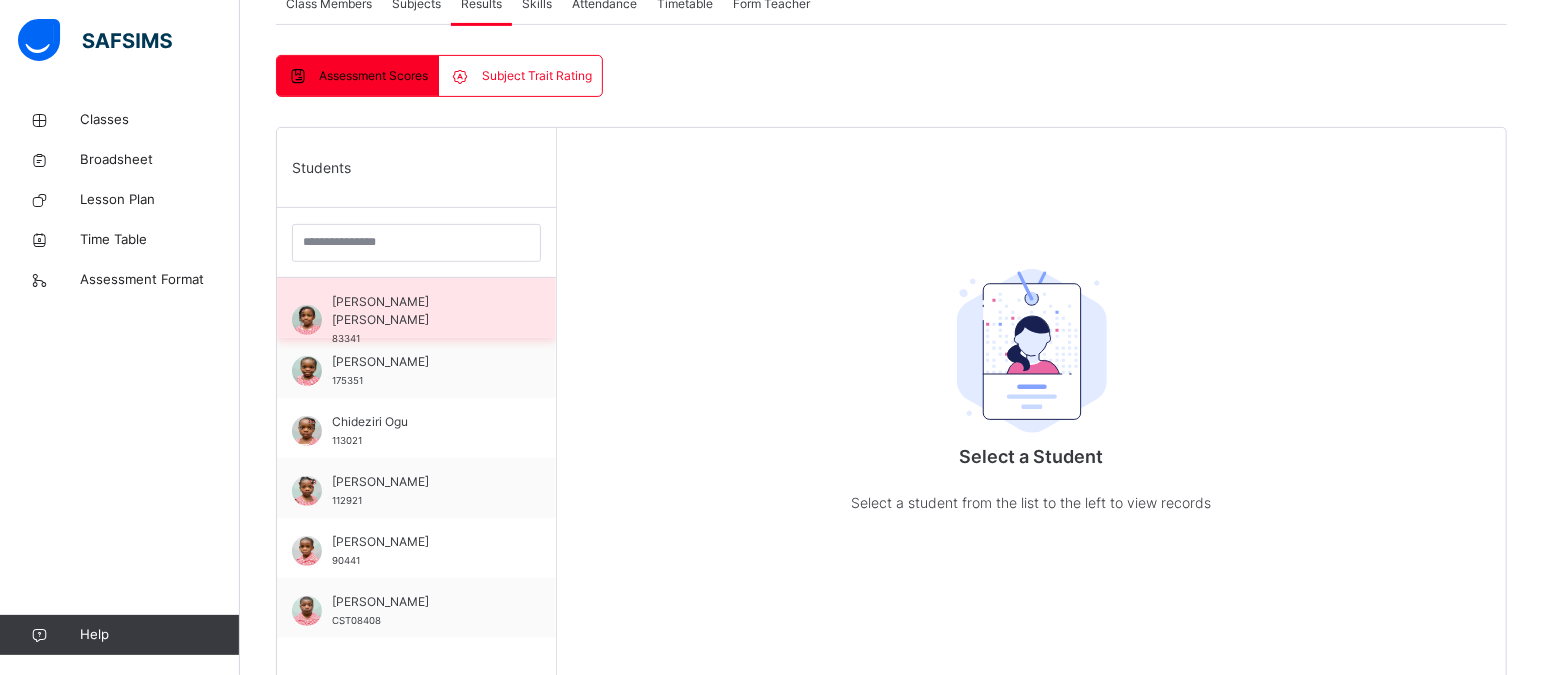 click on "[PERSON_NAME] [PERSON_NAME]" at bounding box center [421, 311] 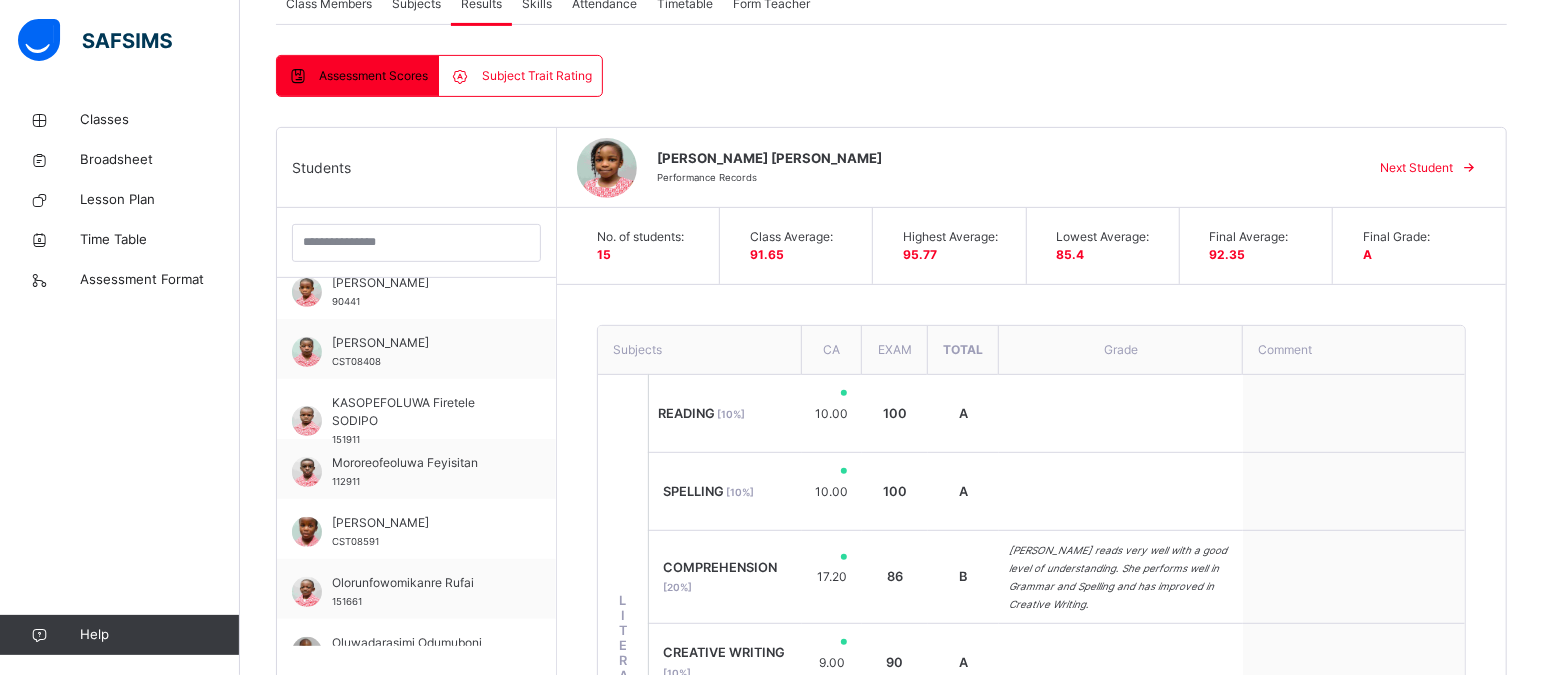 scroll, scrollTop: 531, scrollLeft: 0, axis: vertical 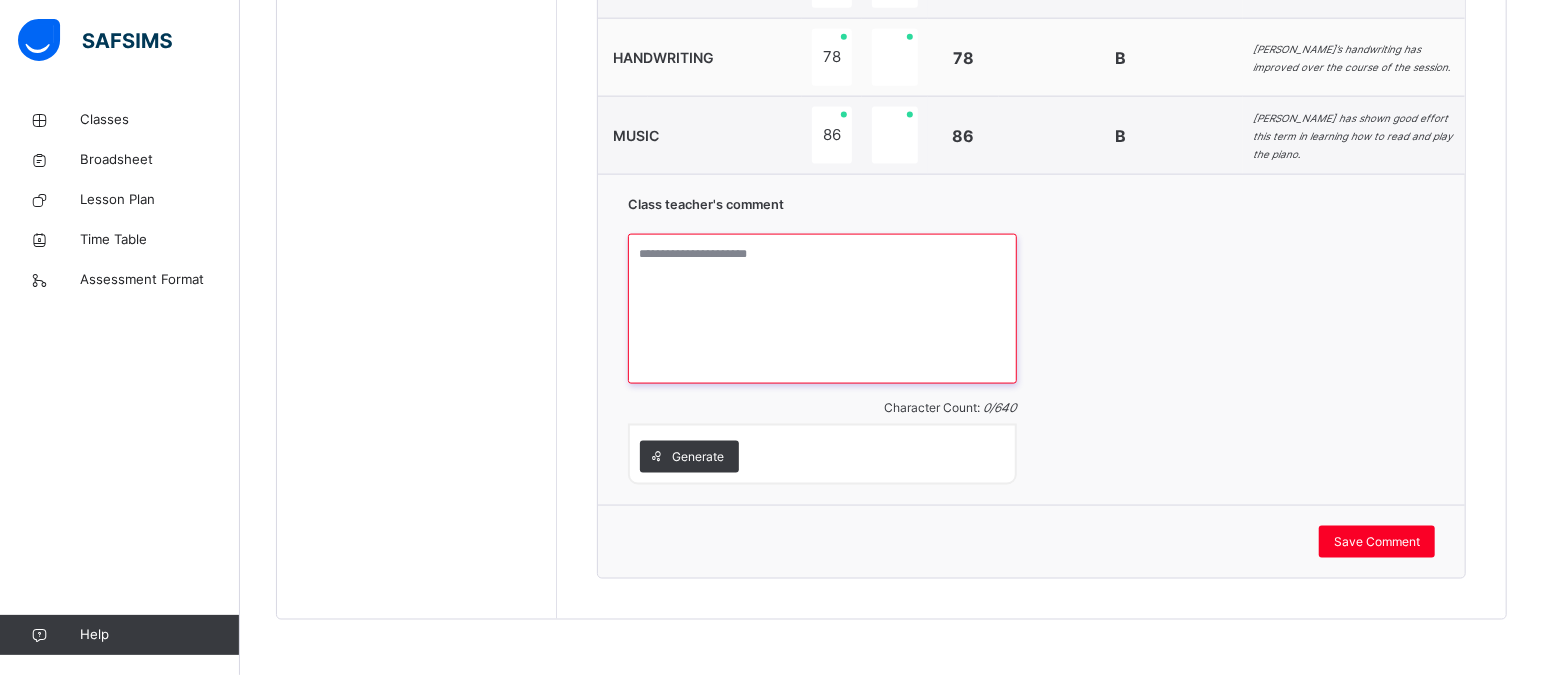 click at bounding box center (822, 309) 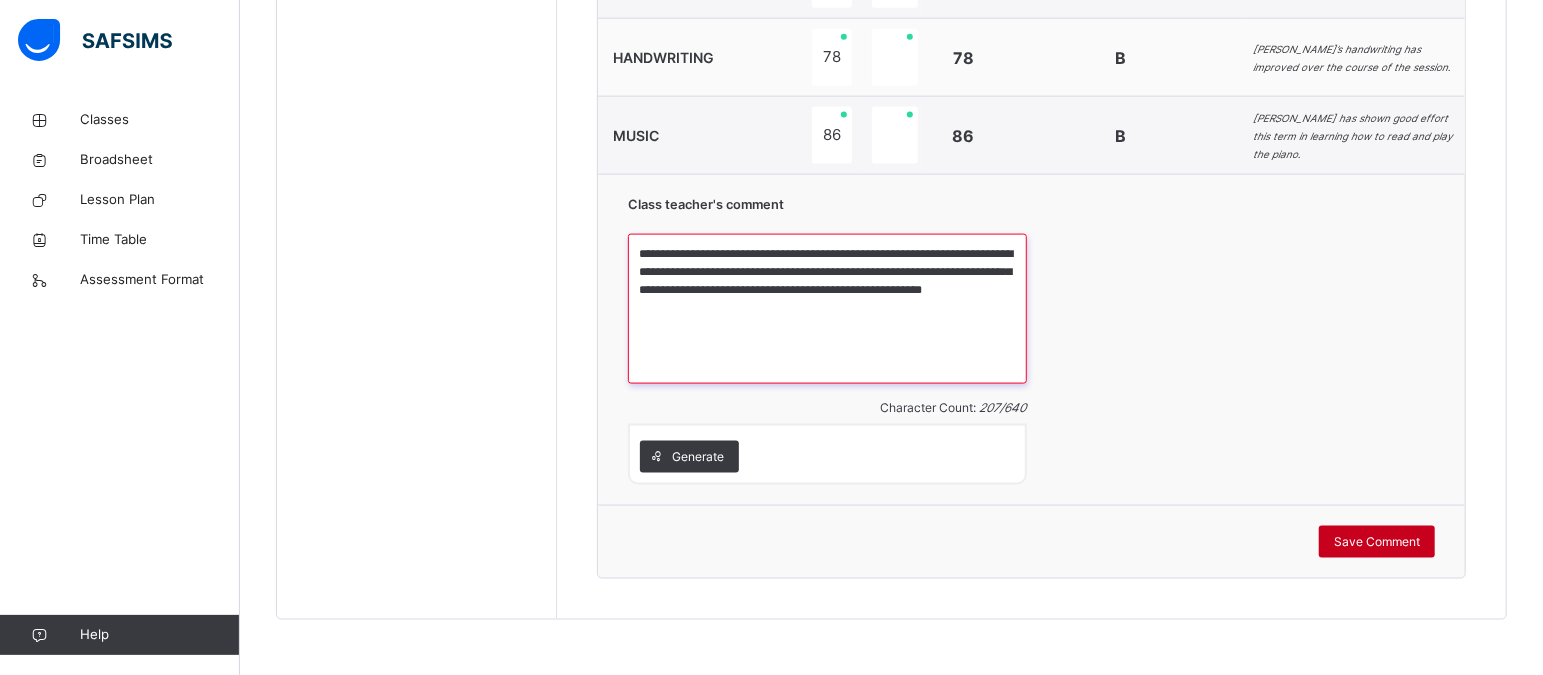 type on "**********" 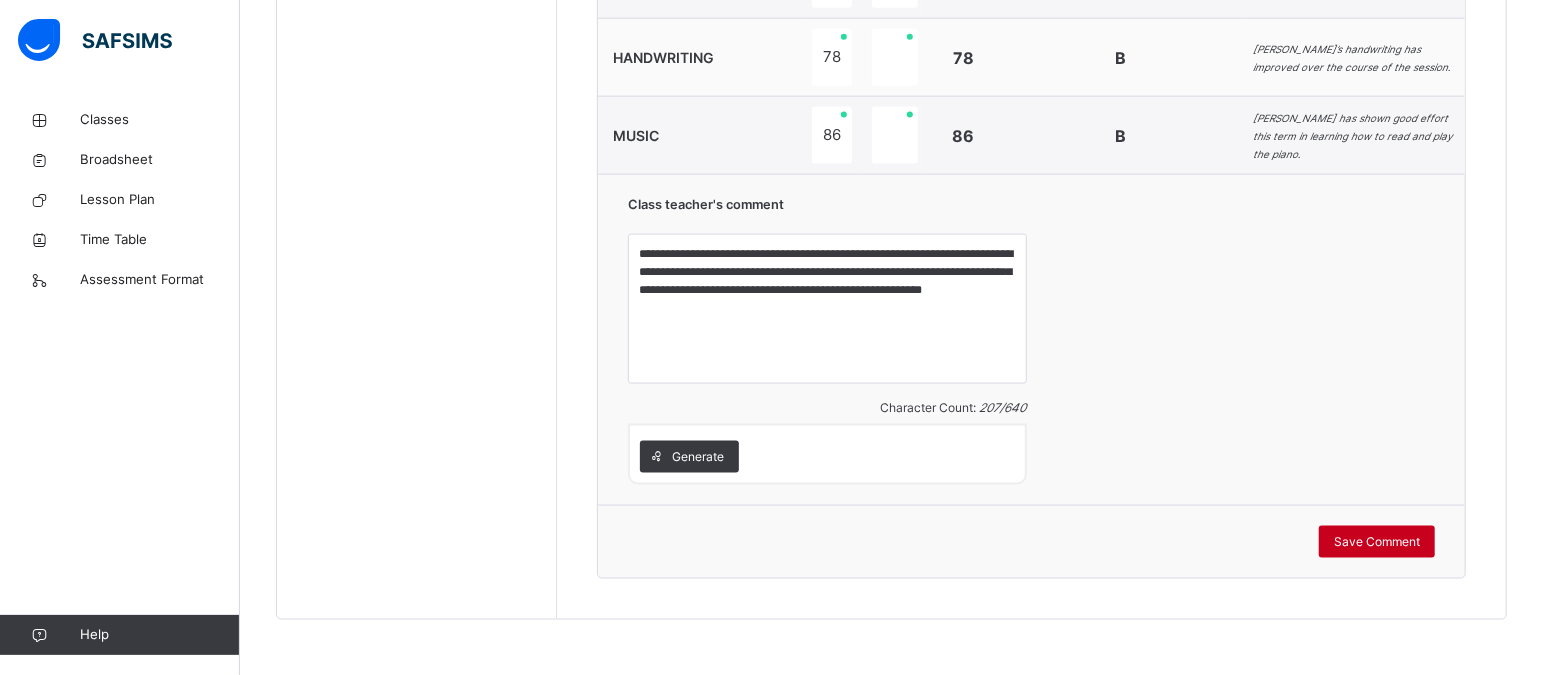 click on "Save Comment" at bounding box center [1377, 542] 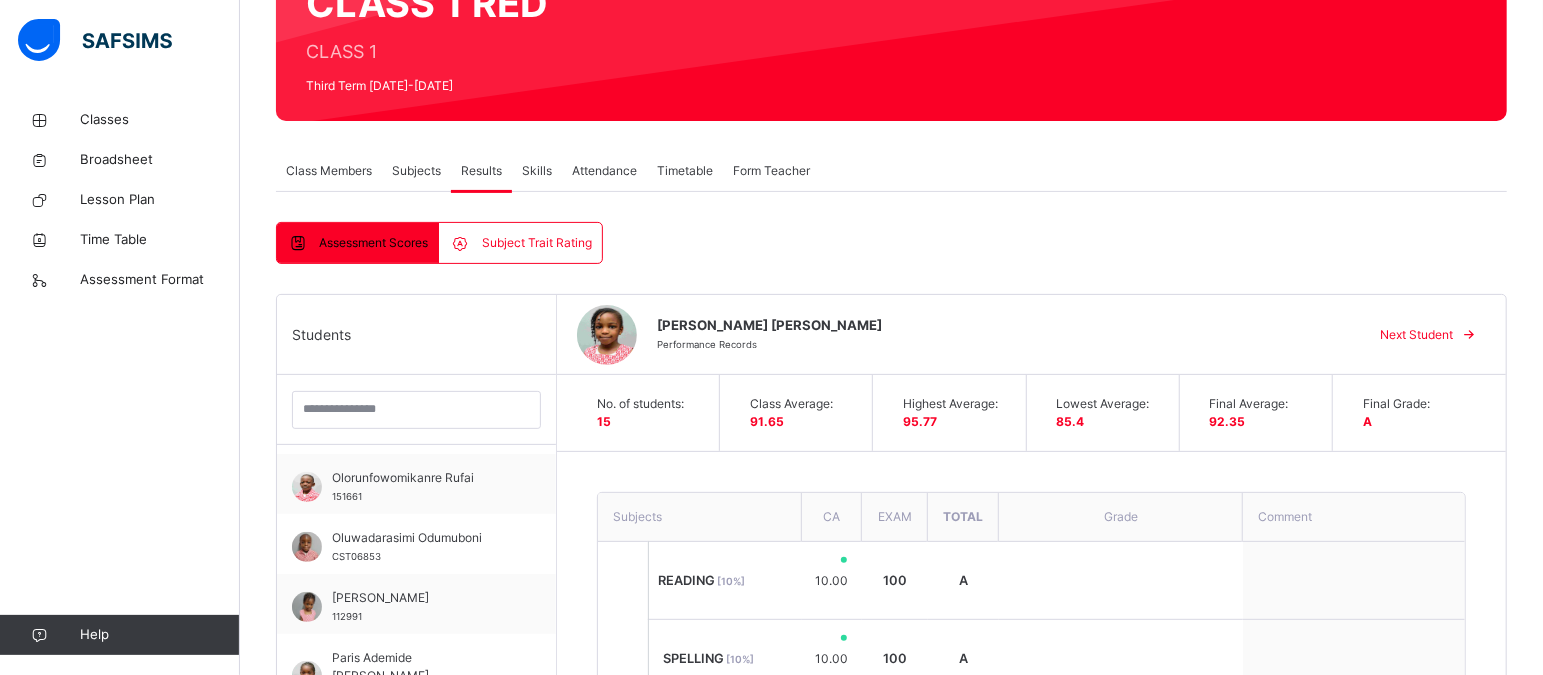 scroll, scrollTop: 216, scrollLeft: 0, axis: vertical 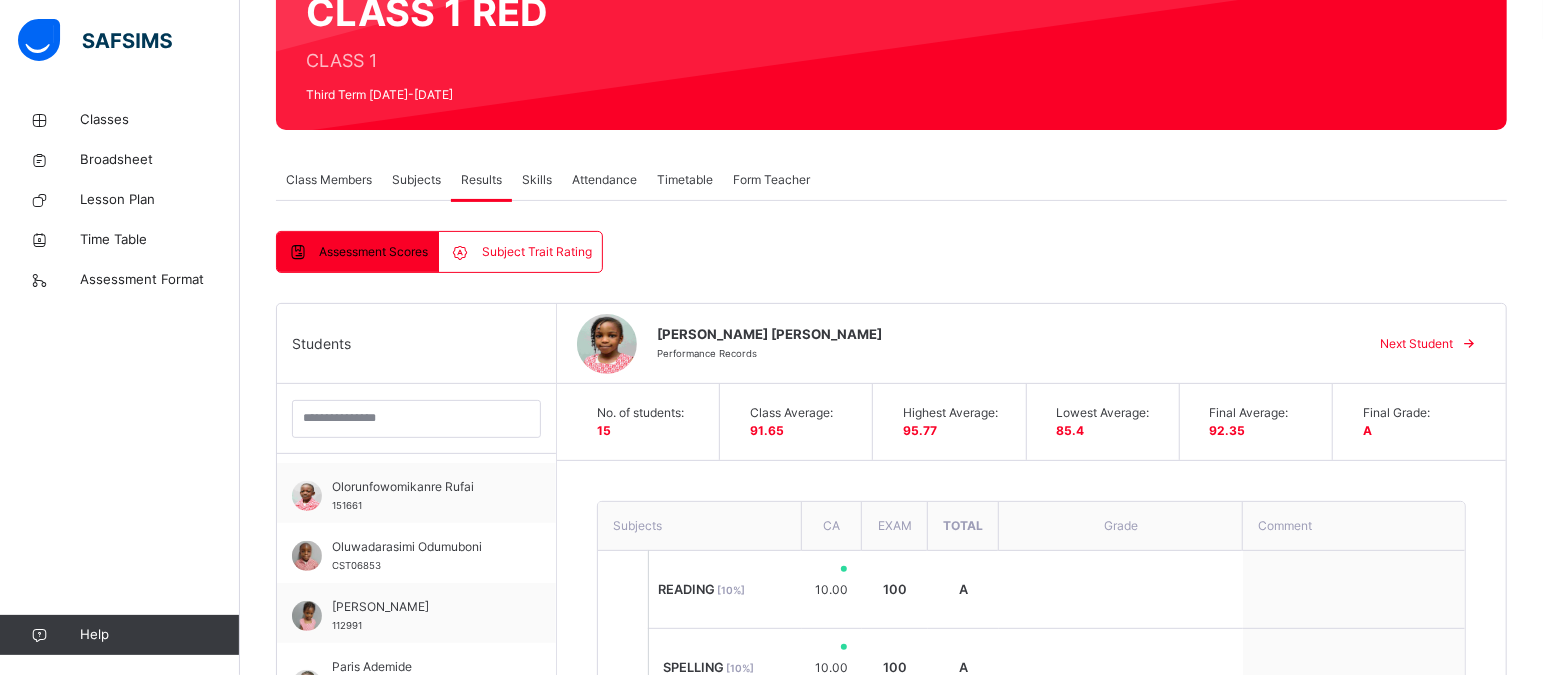 click on "Next Student" at bounding box center [1416, 344] 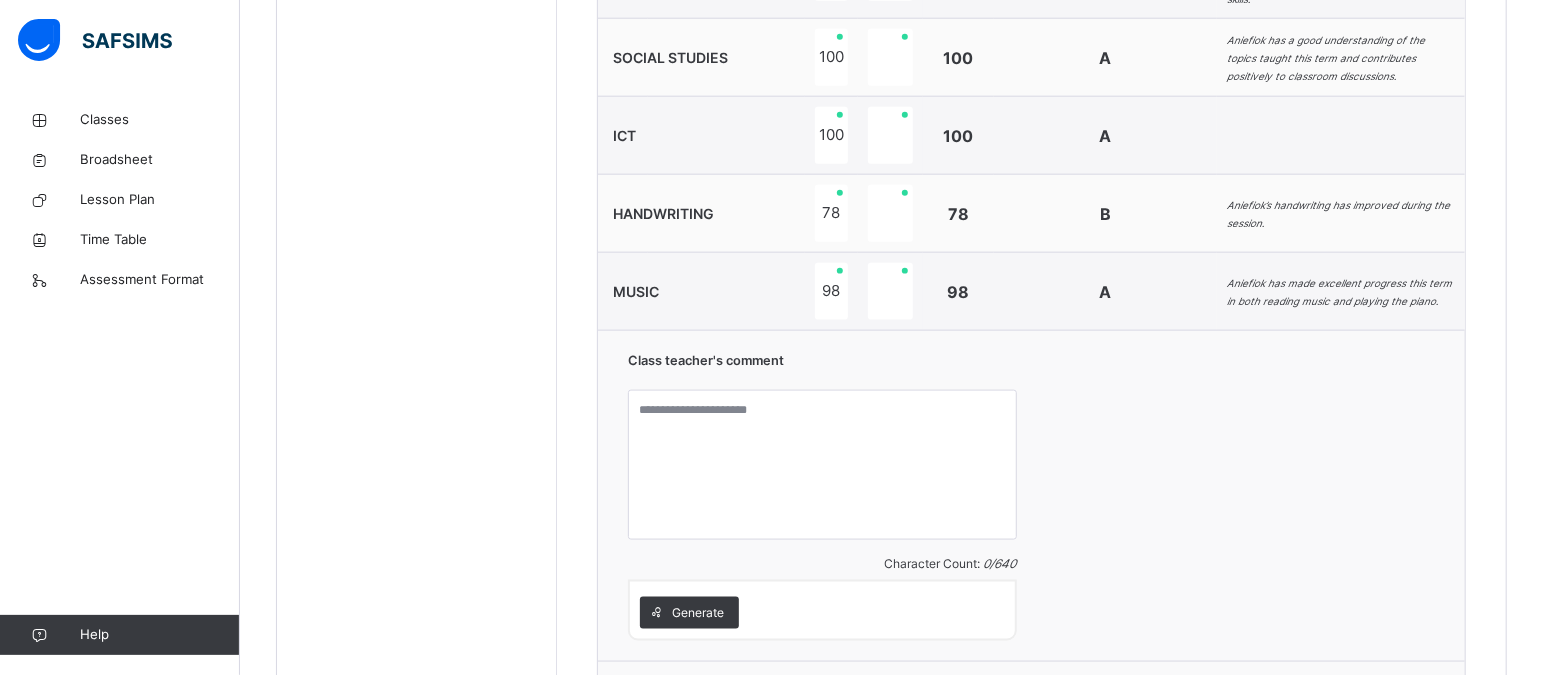 scroll, scrollTop: 1466, scrollLeft: 0, axis: vertical 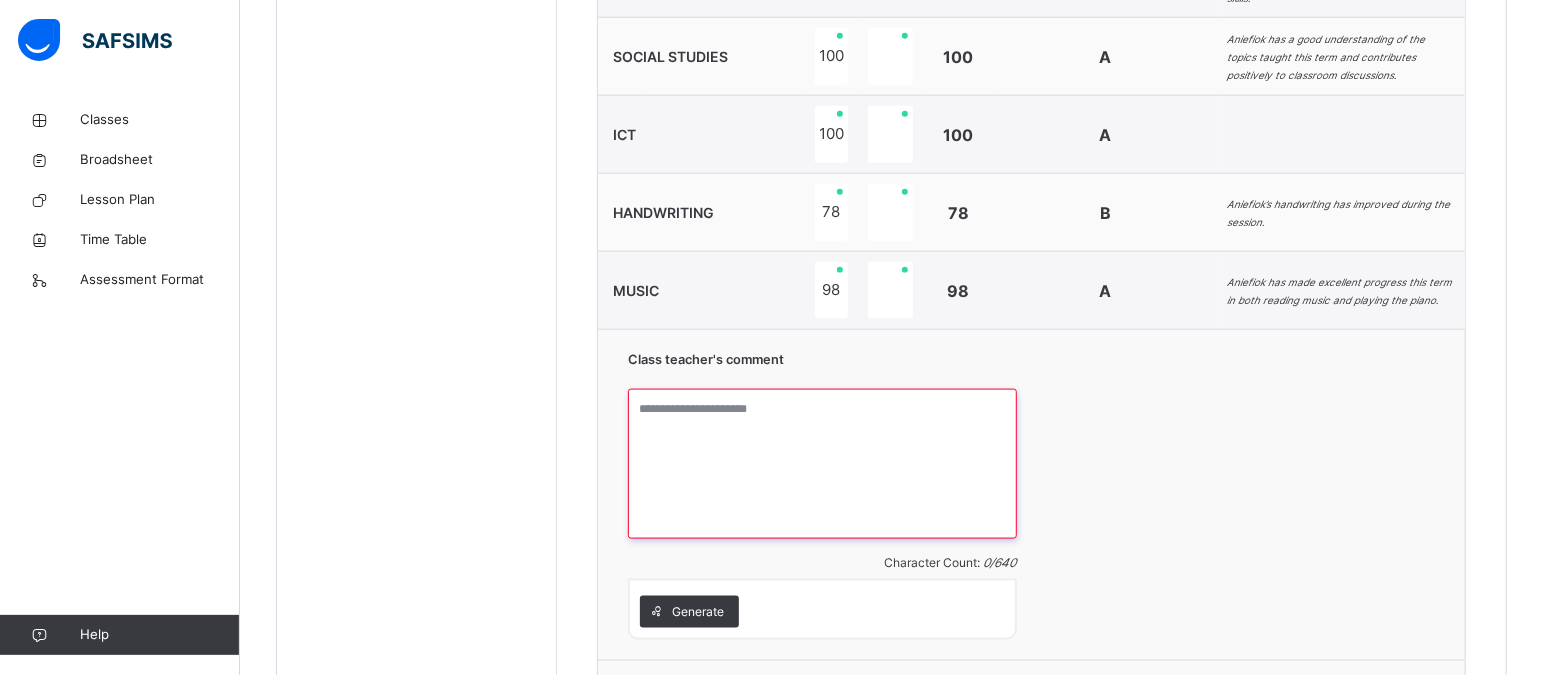 click at bounding box center [822, 464] 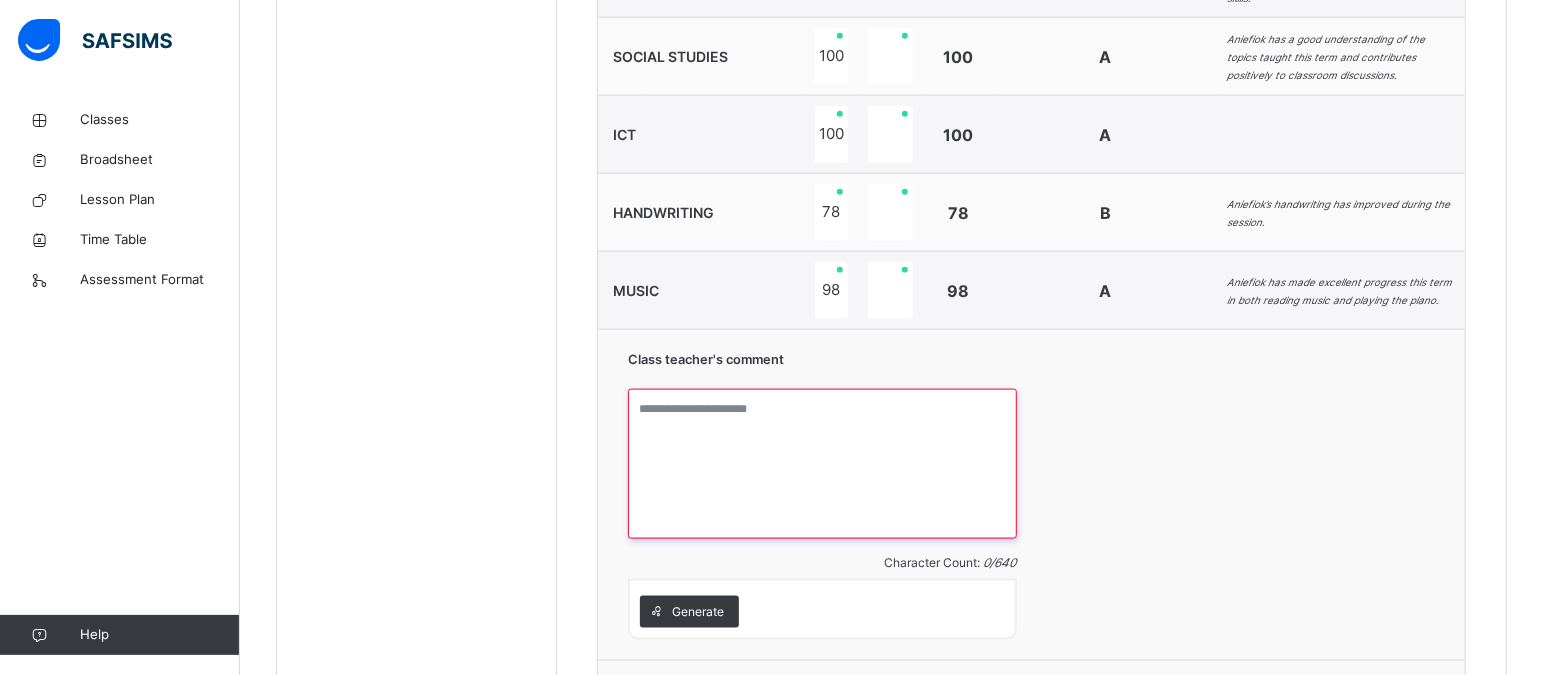 paste on "**********" 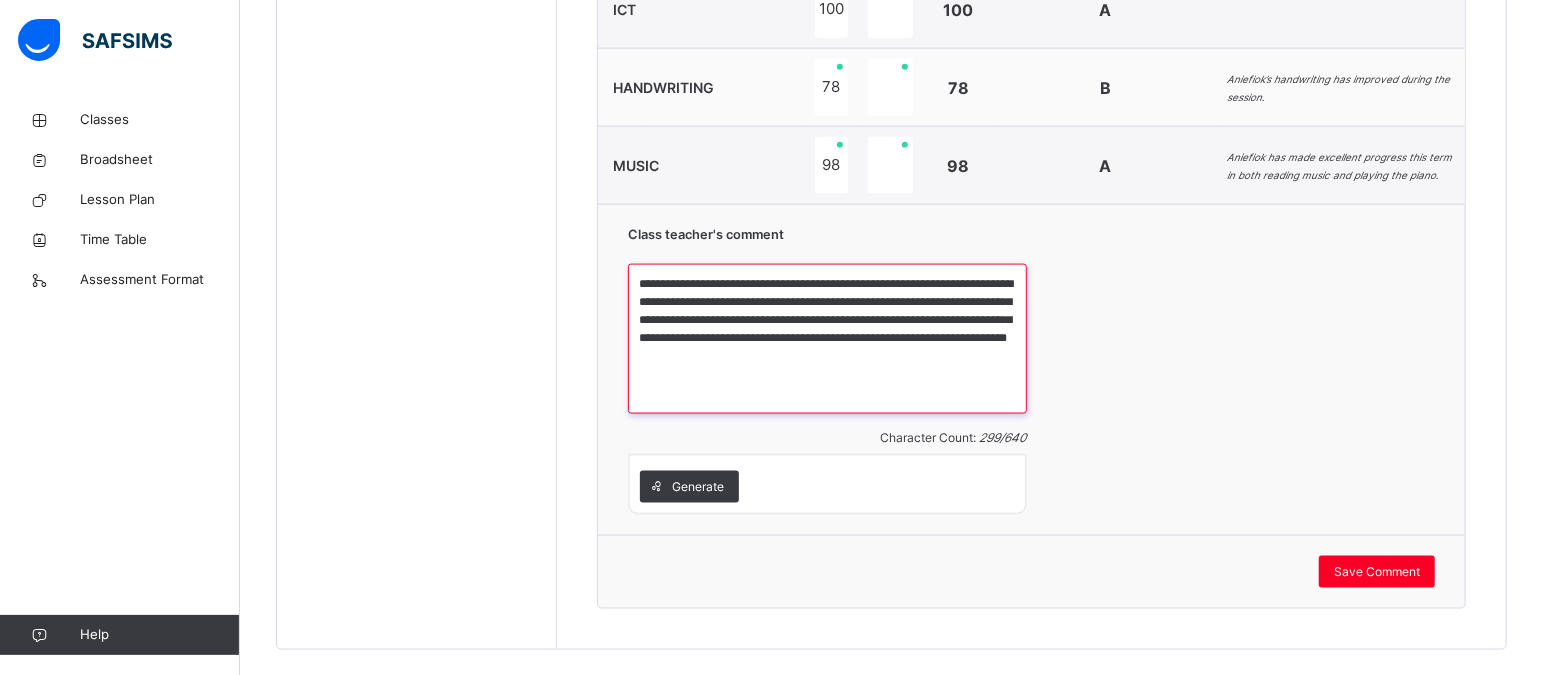 scroll, scrollTop: 1606, scrollLeft: 0, axis: vertical 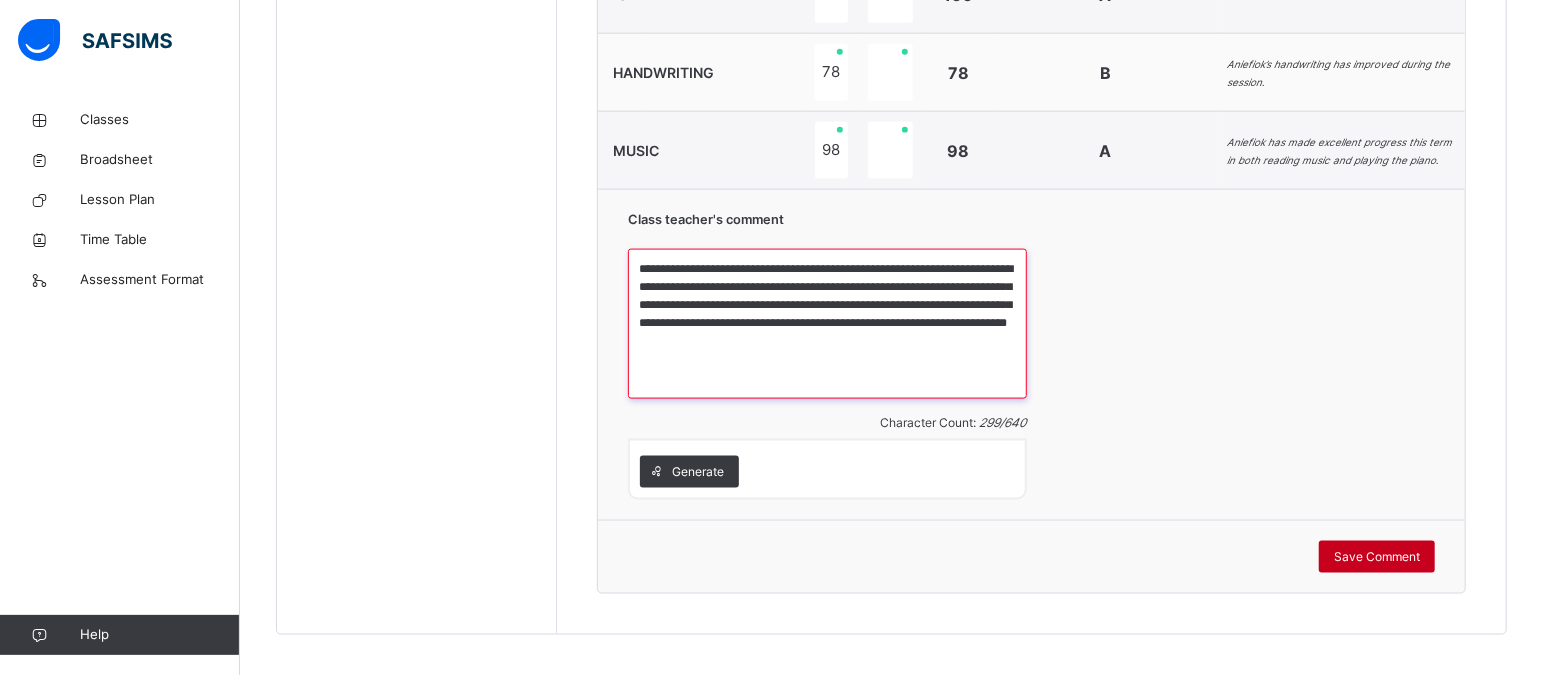 type on "**********" 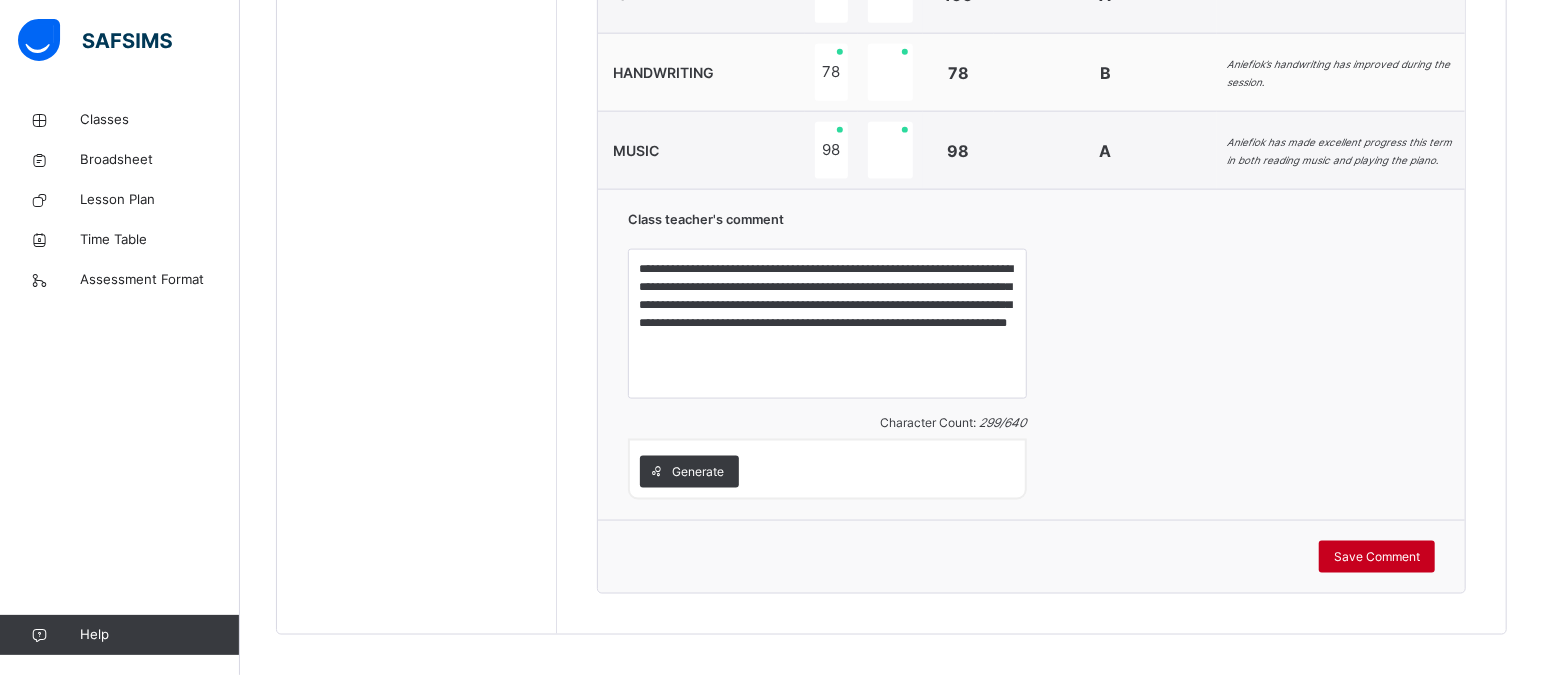 click on "Save Comment" at bounding box center (1377, 557) 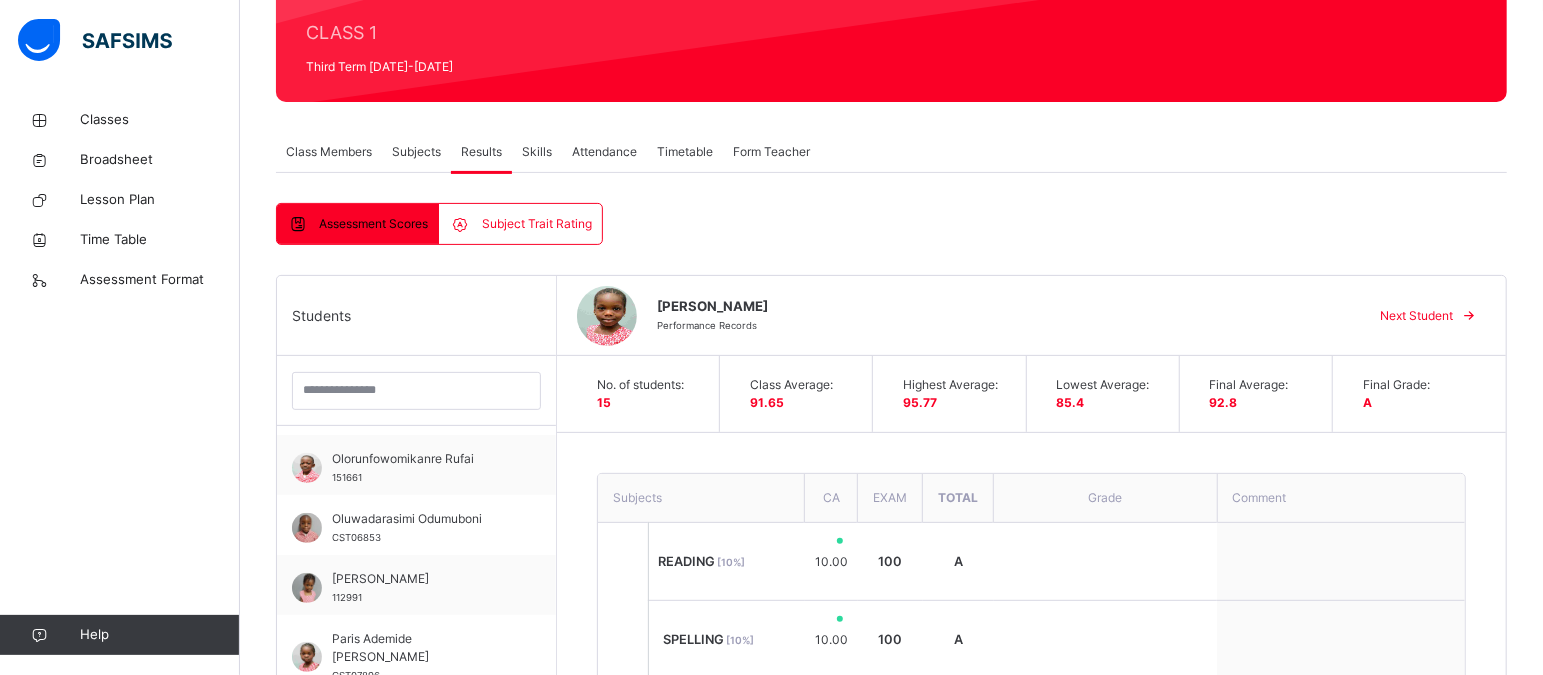 scroll, scrollTop: 234, scrollLeft: 0, axis: vertical 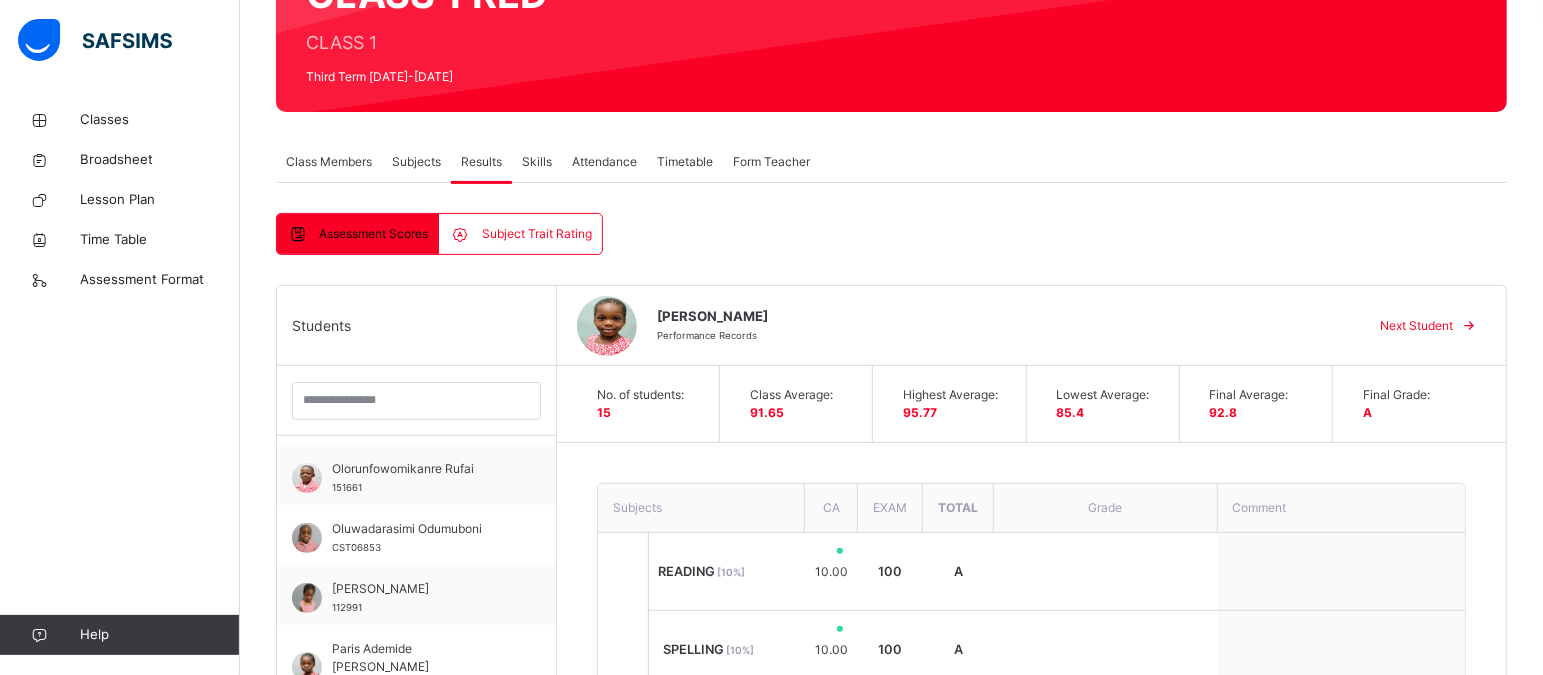 click on "Next Student" at bounding box center (1416, 326) 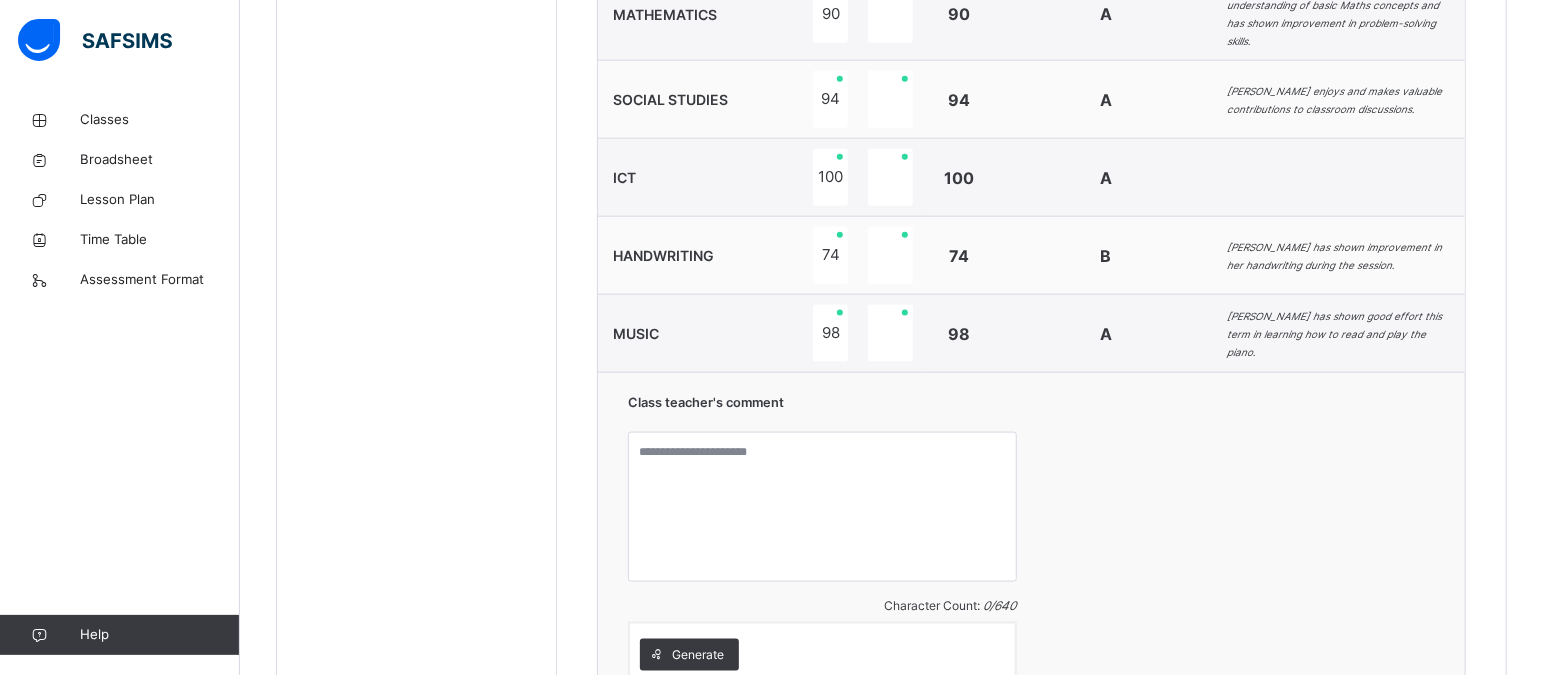 scroll, scrollTop: 1439, scrollLeft: 0, axis: vertical 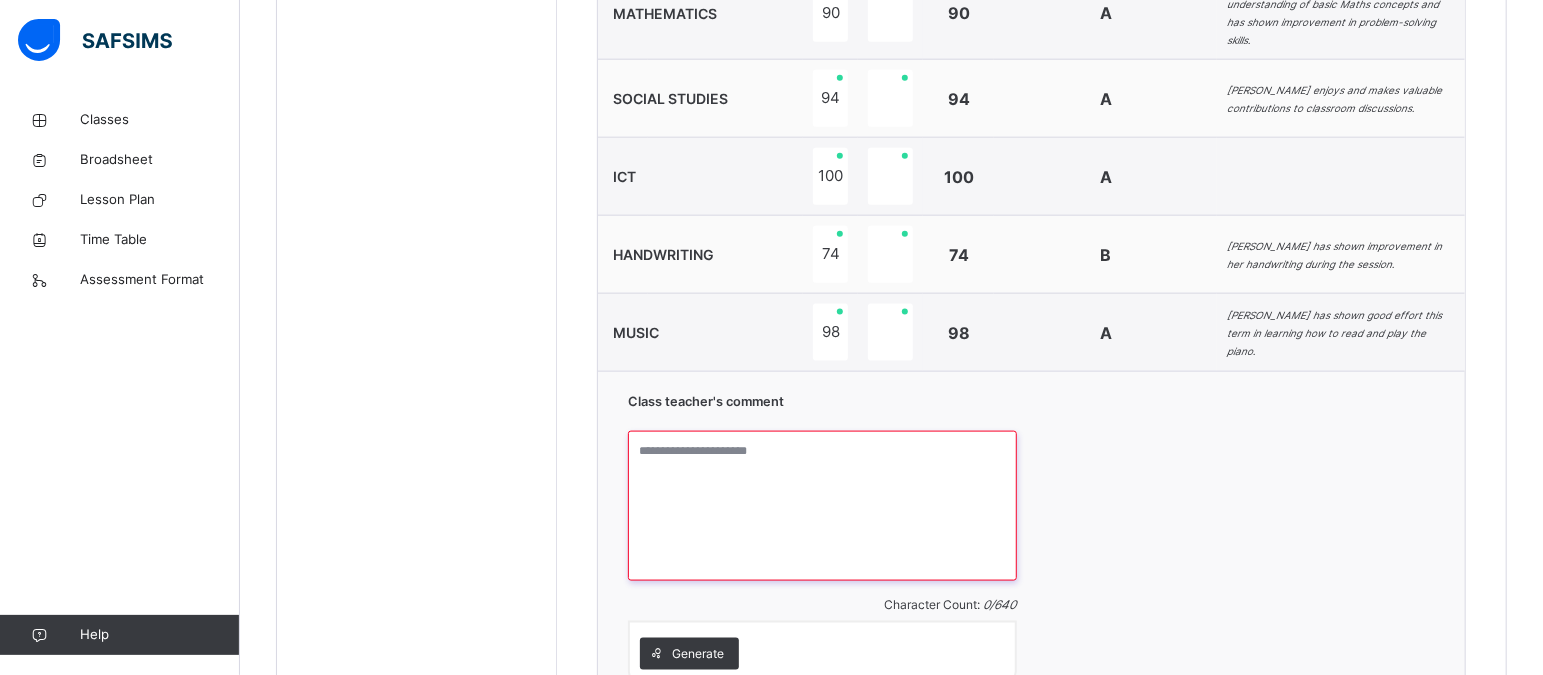 click at bounding box center [822, 506] 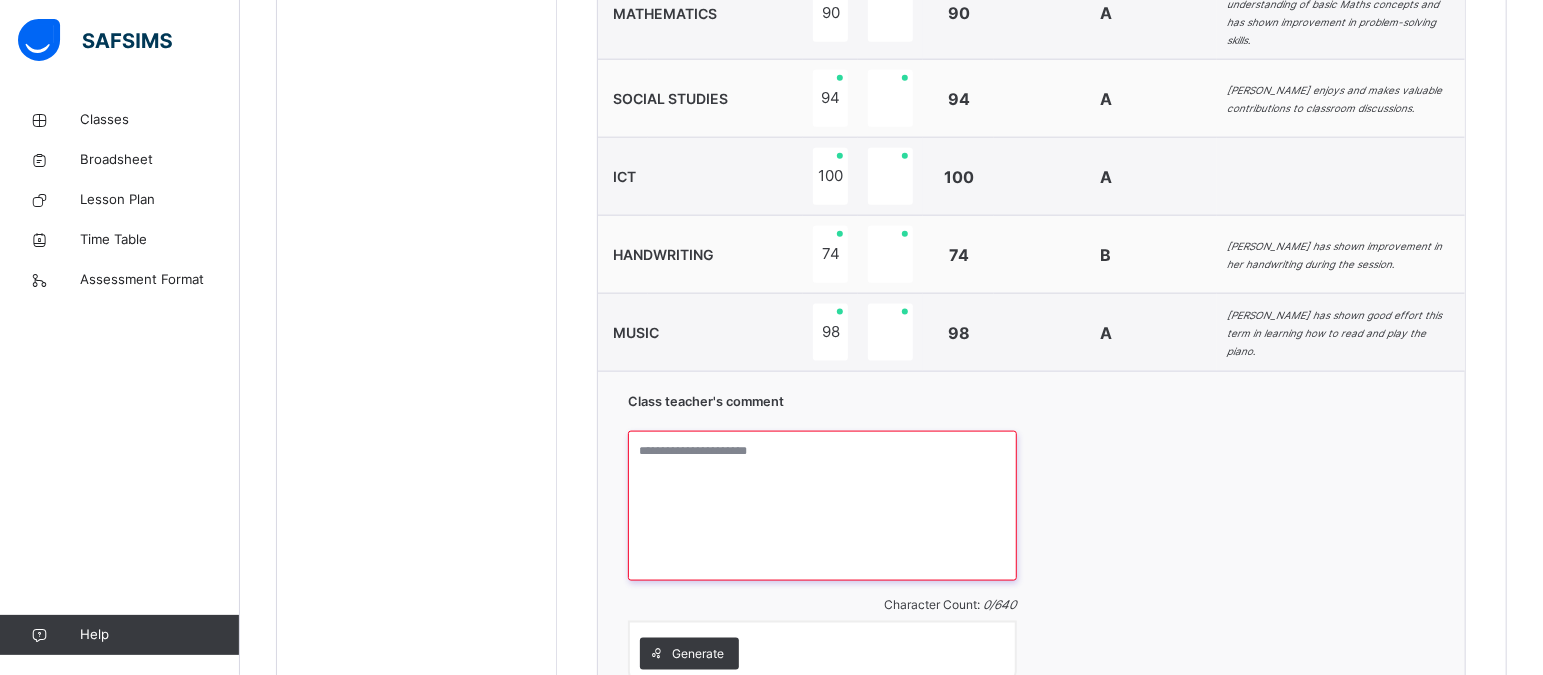 paste on "**********" 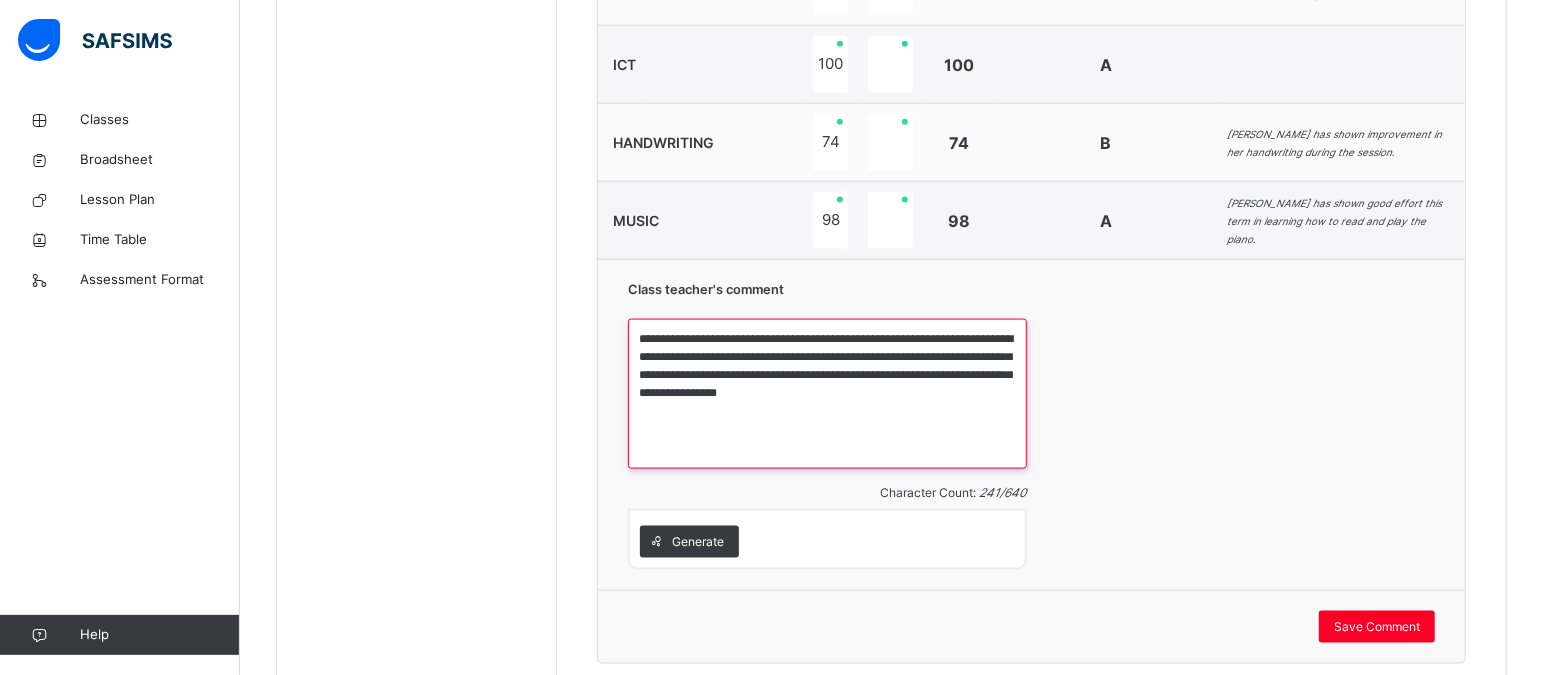 scroll, scrollTop: 1549, scrollLeft: 0, axis: vertical 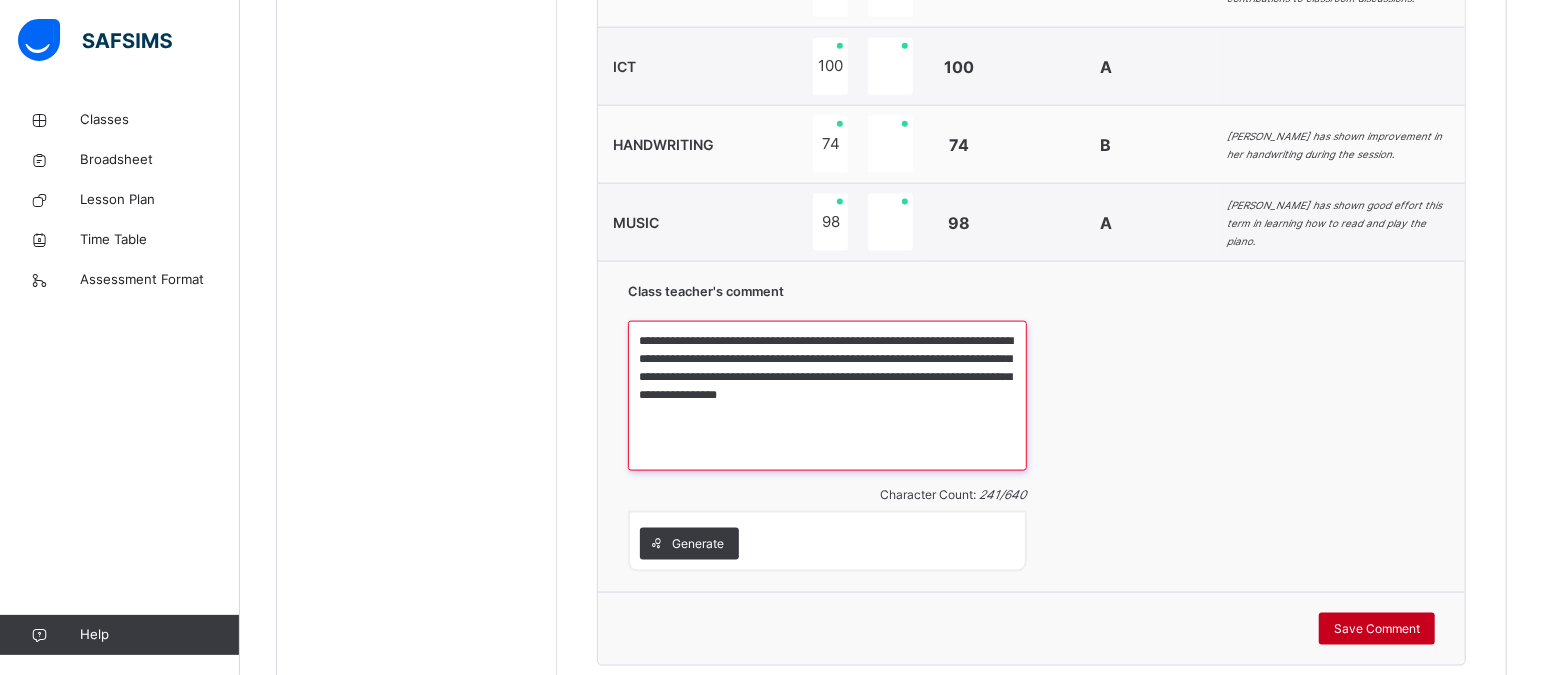 type on "**********" 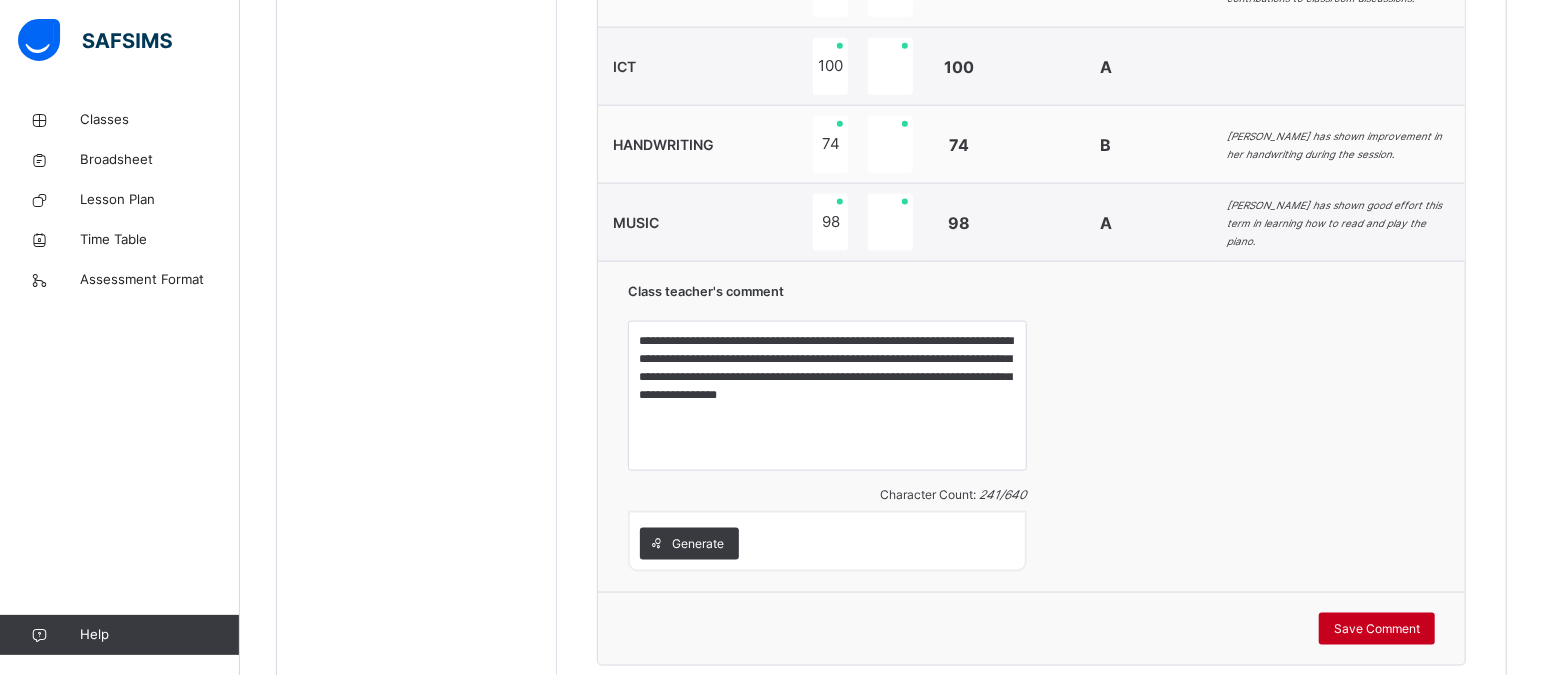 click on "Save Comment" at bounding box center (1377, 629) 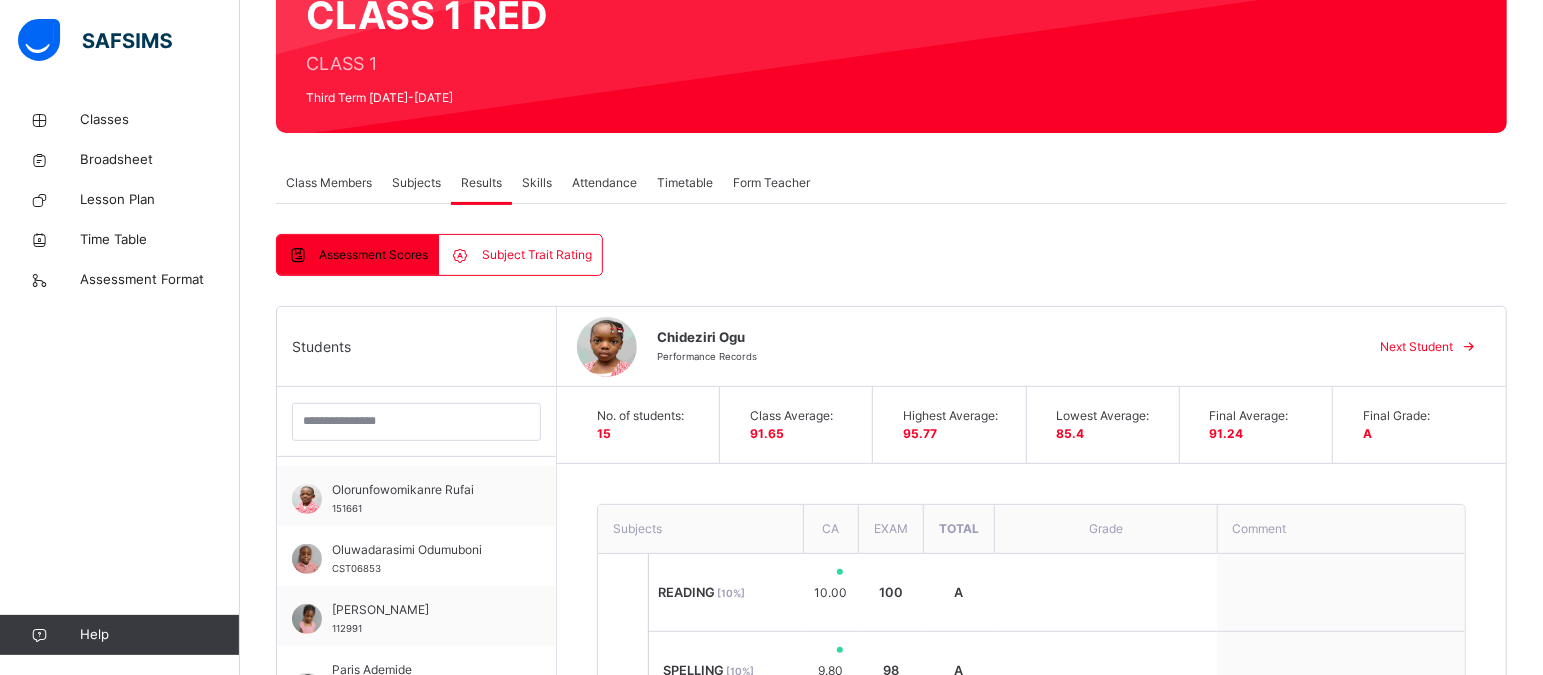 scroll, scrollTop: 206, scrollLeft: 0, axis: vertical 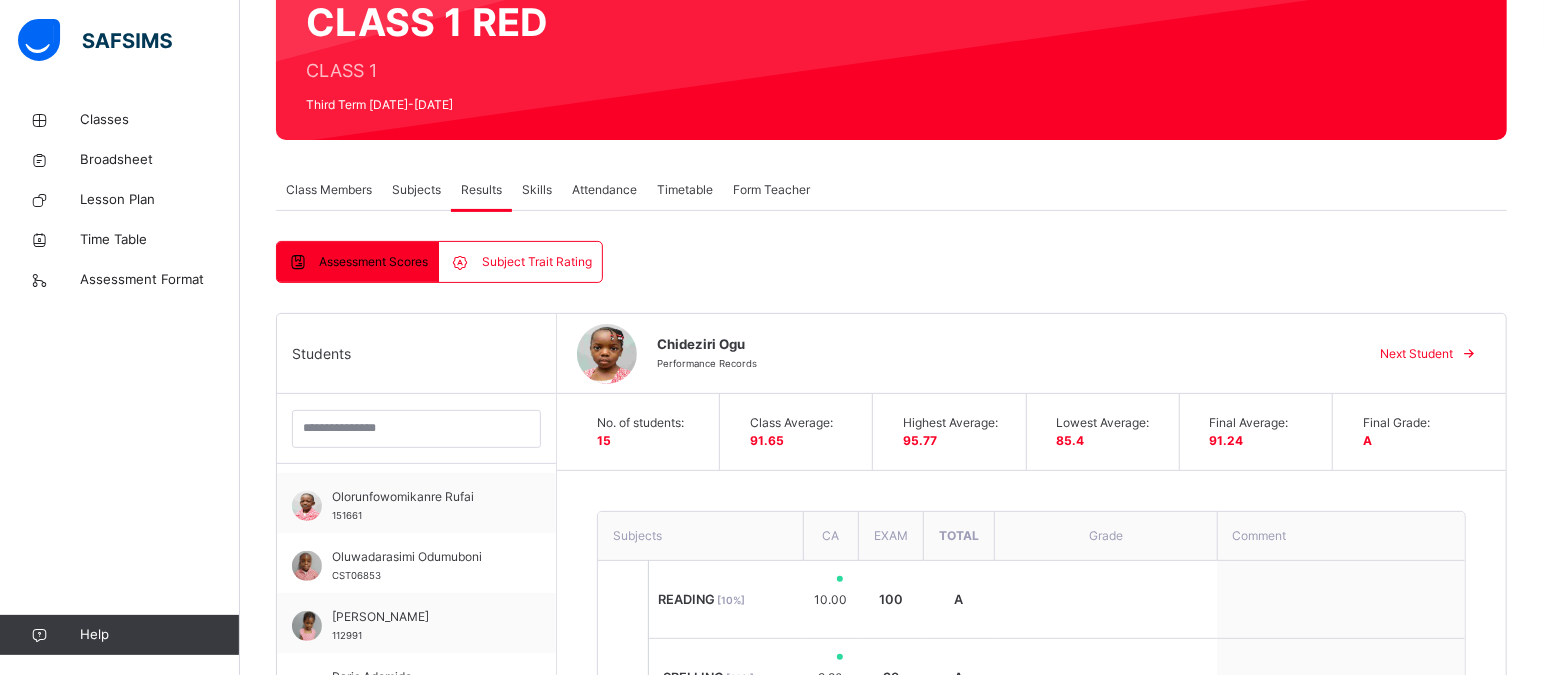 click on "Next Student" at bounding box center (1416, 354) 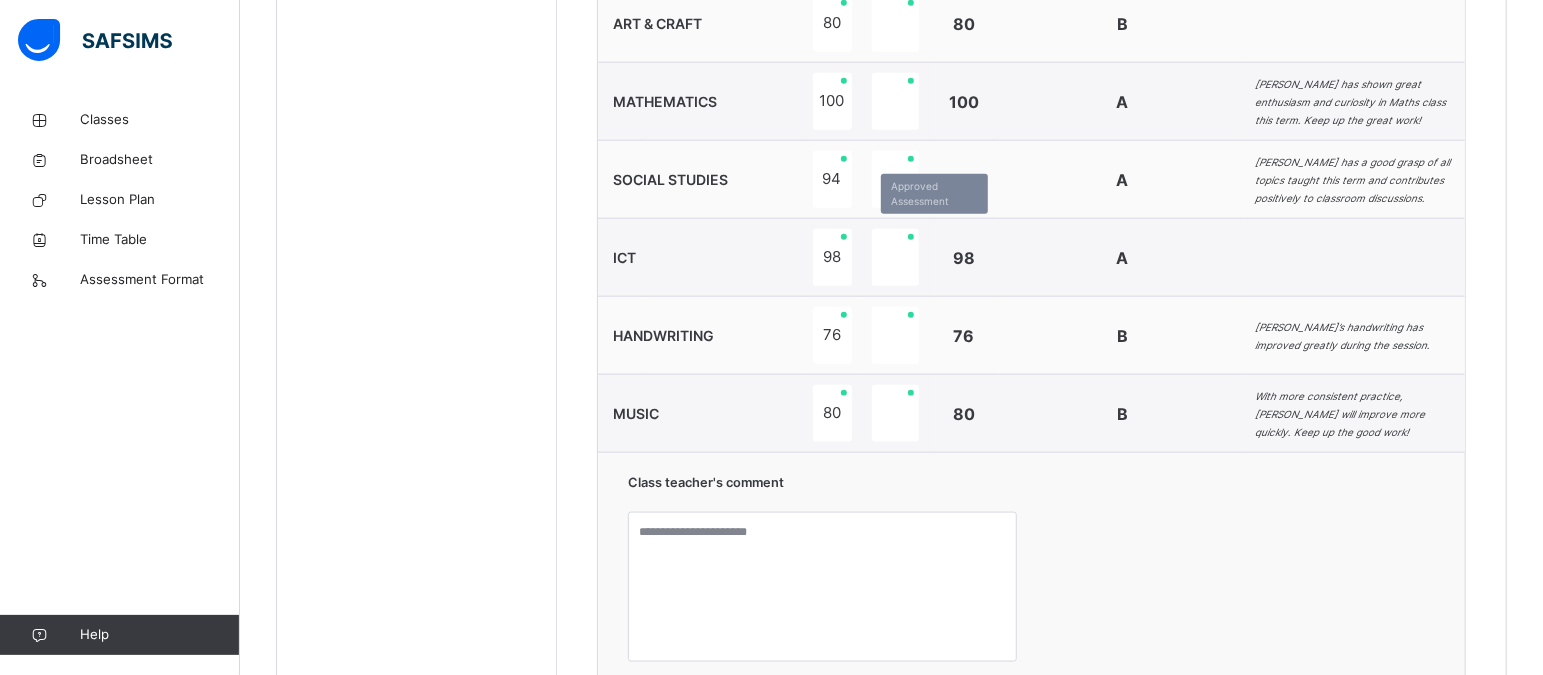 scroll, scrollTop: 1344, scrollLeft: 0, axis: vertical 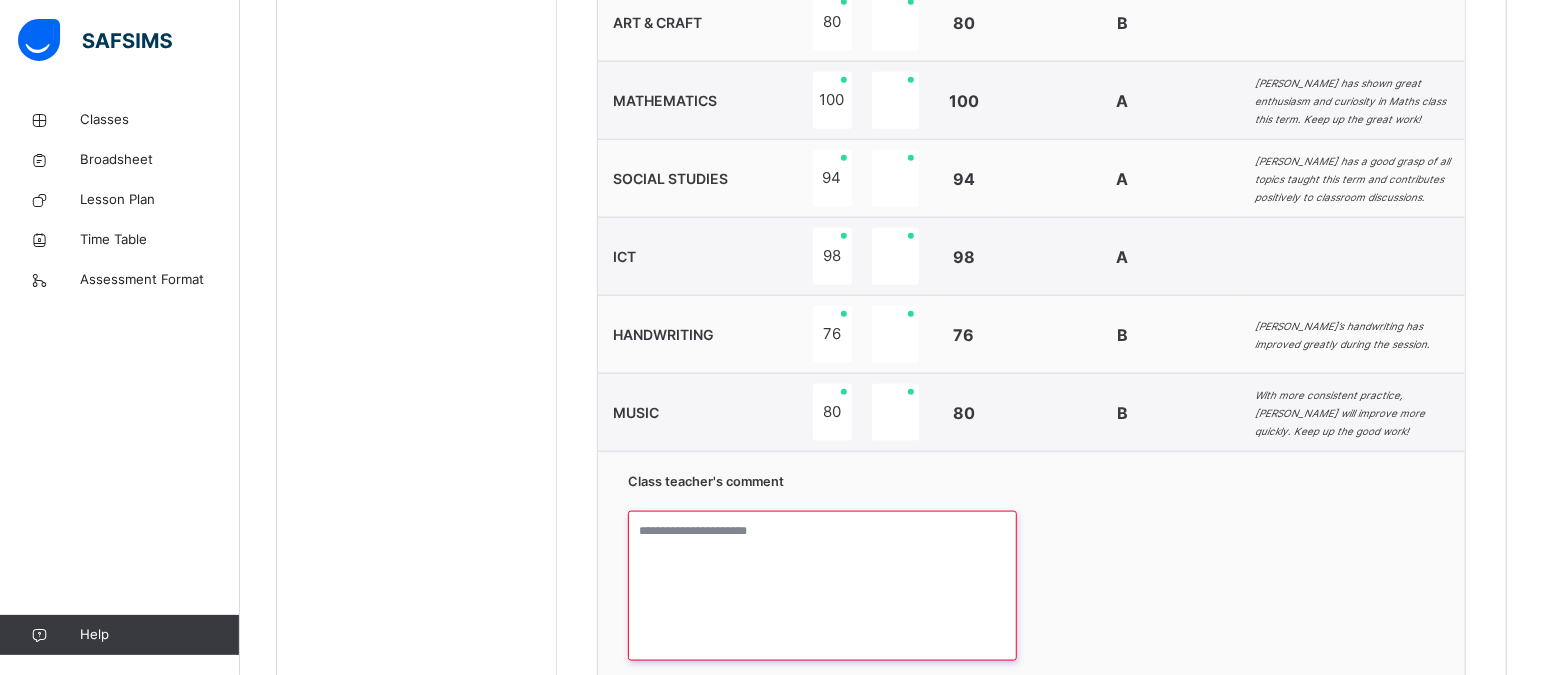 click at bounding box center (822, 586) 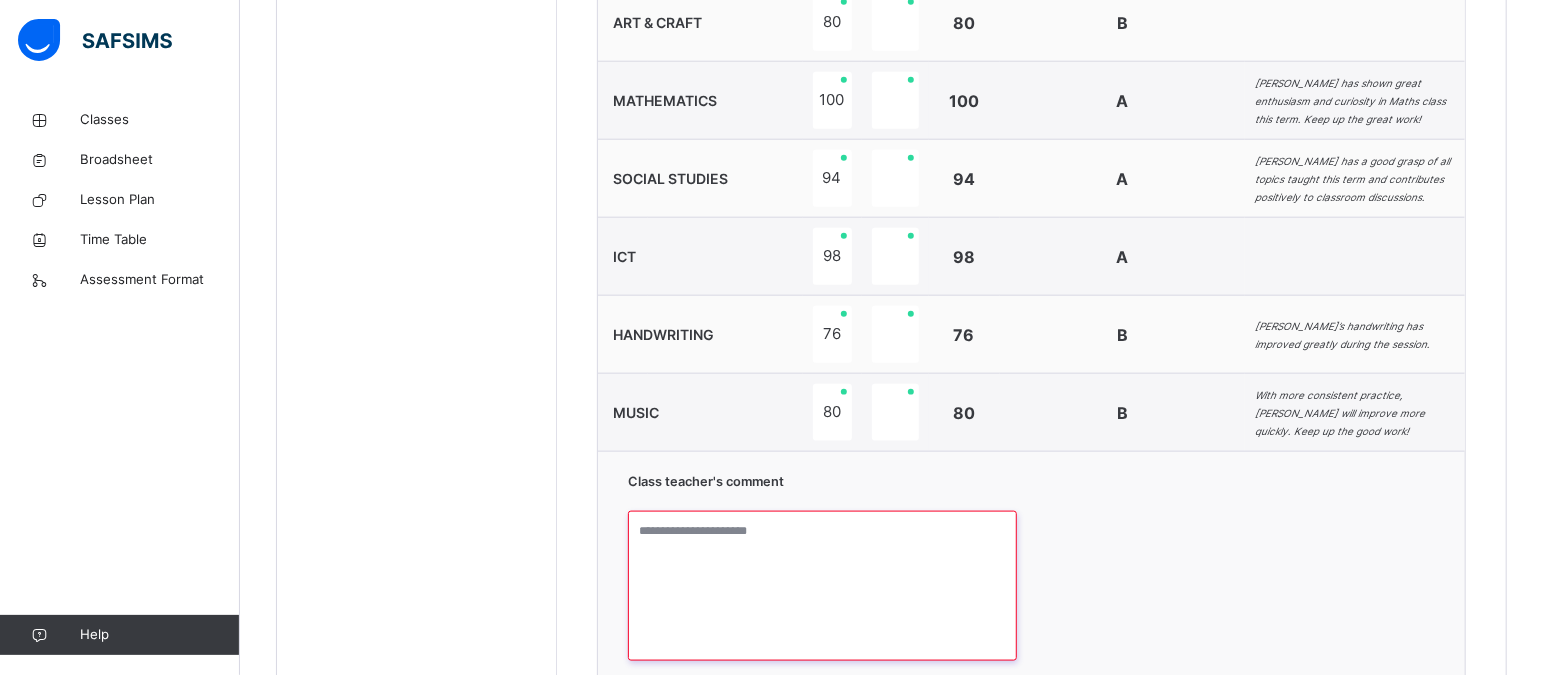 paste on "**********" 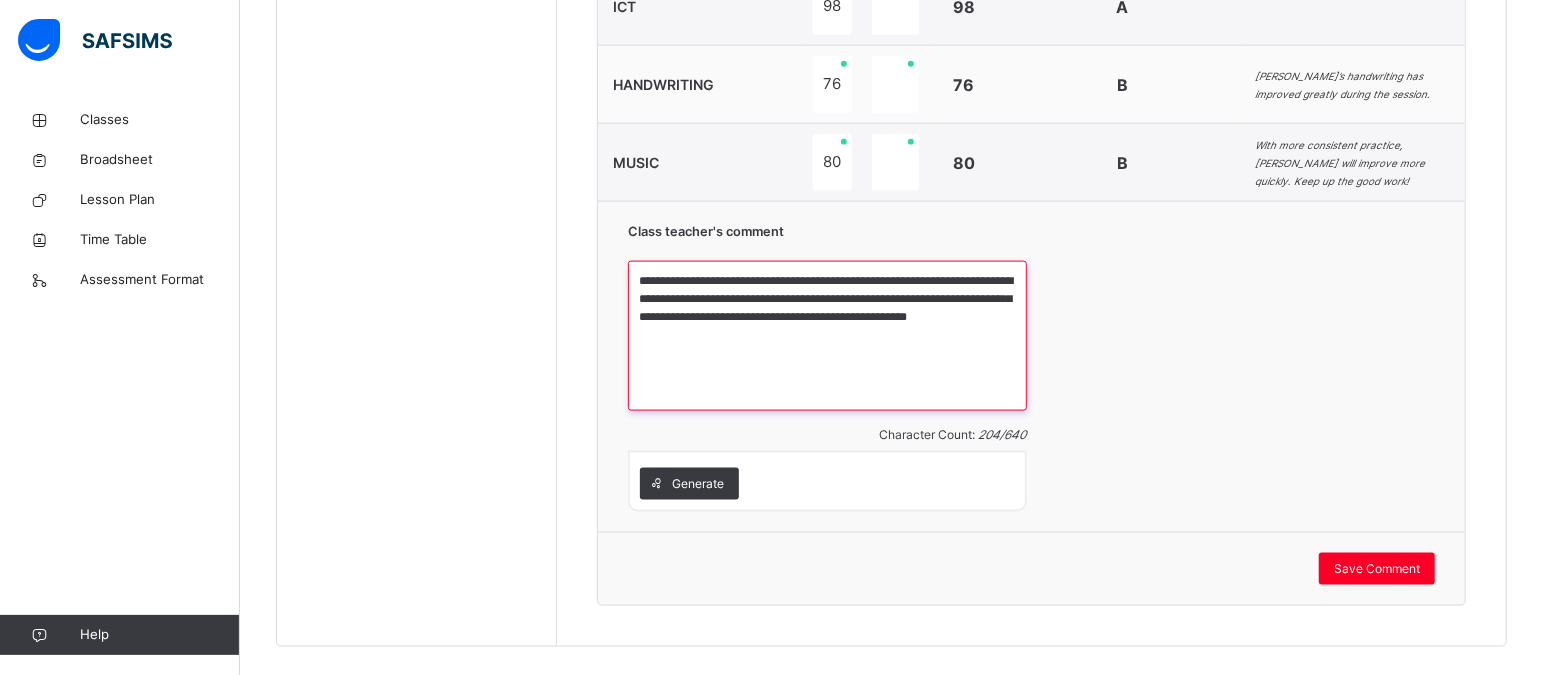 scroll, scrollTop: 1604, scrollLeft: 0, axis: vertical 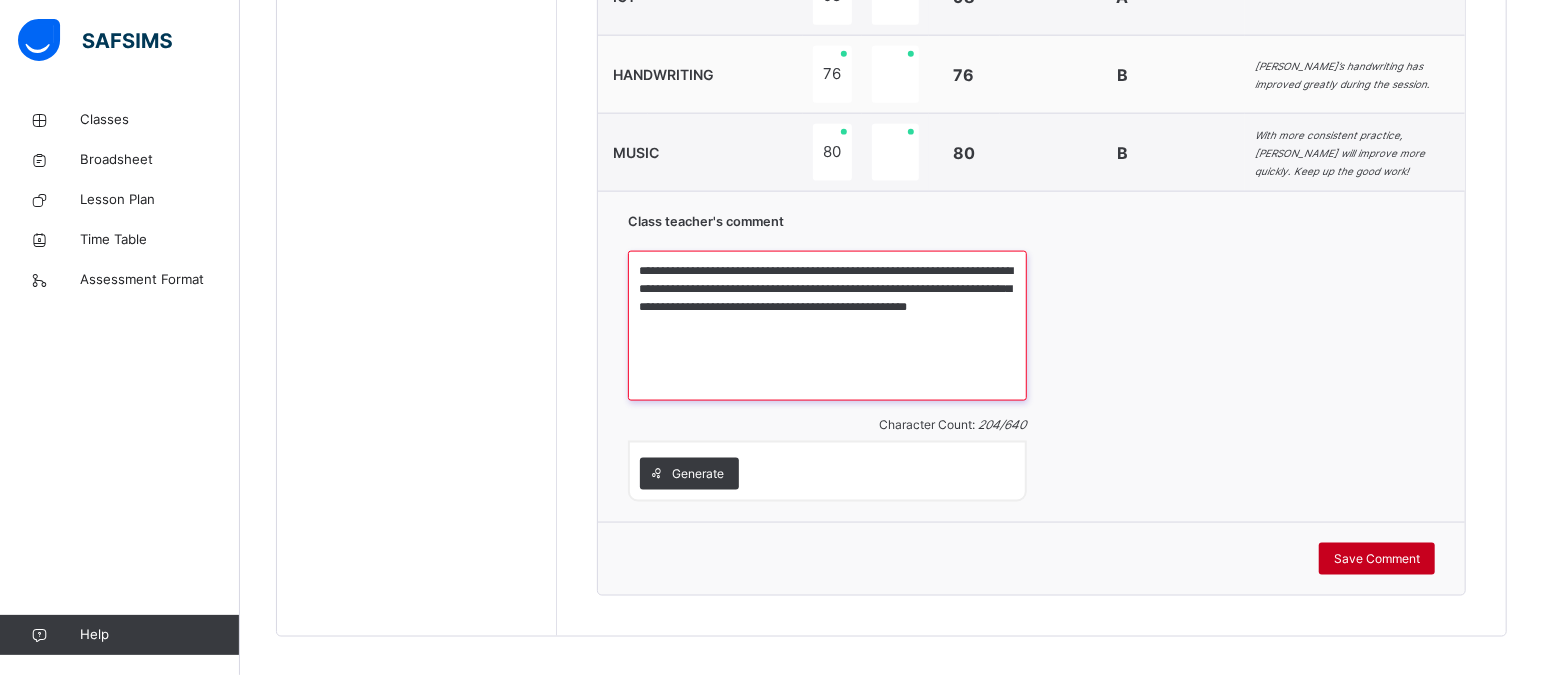 type on "**********" 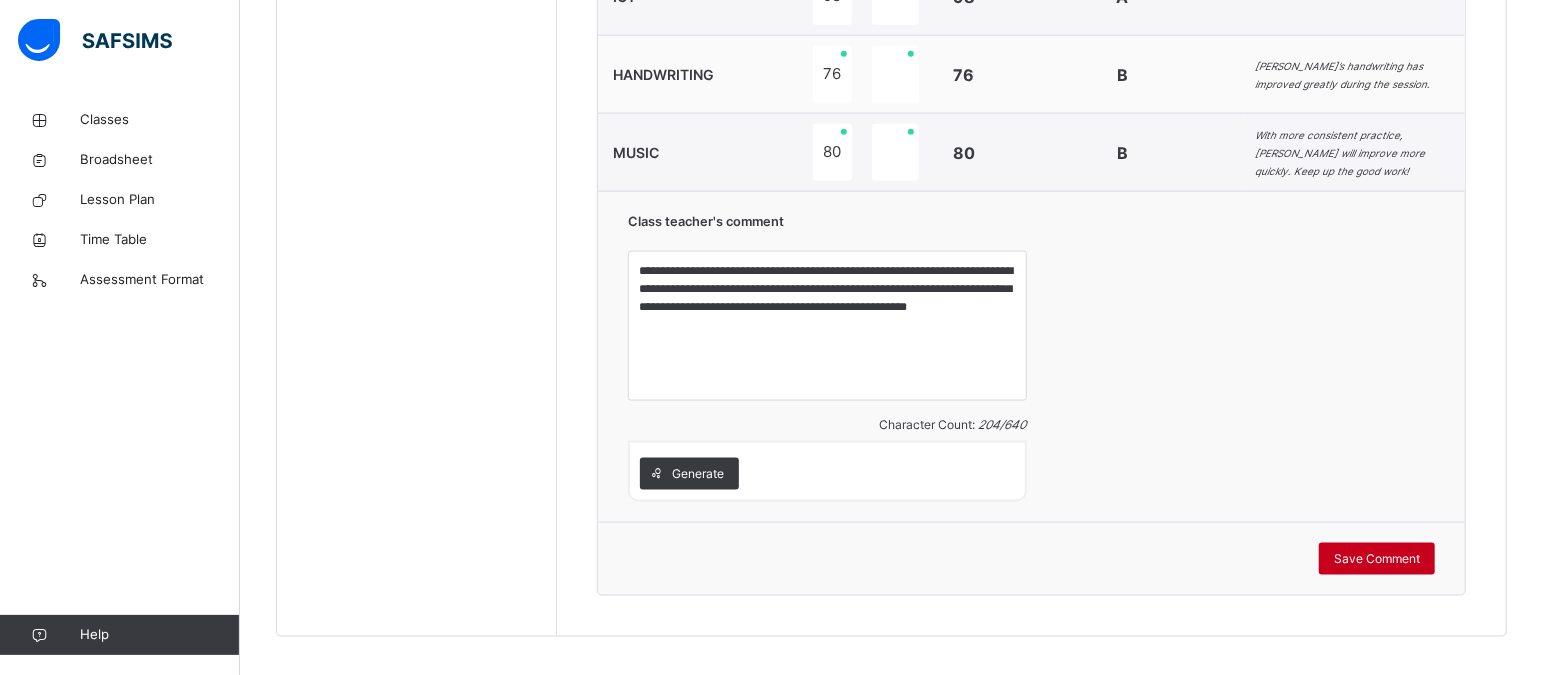 click on "Save Comment" at bounding box center [1377, 559] 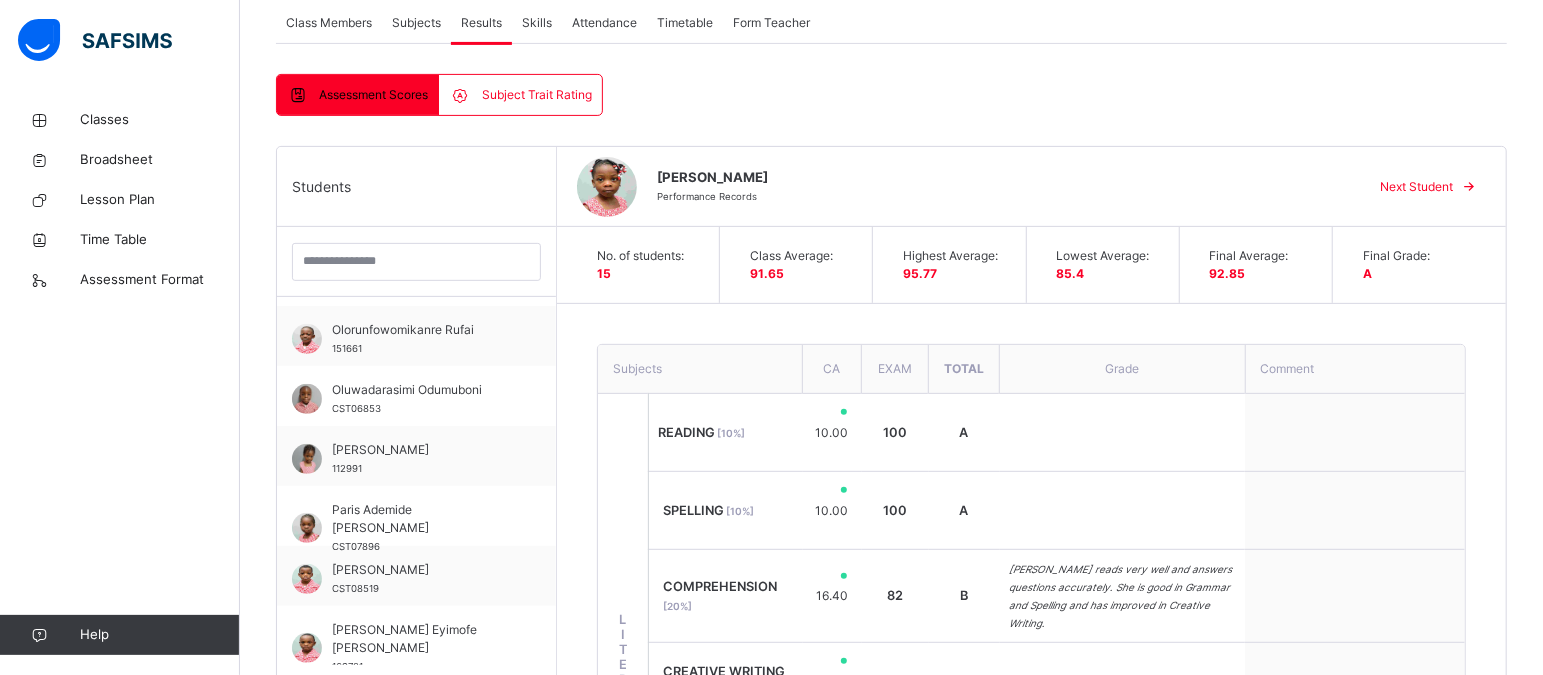 scroll, scrollTop: 371, scrollLeft: 0, axis: vertical 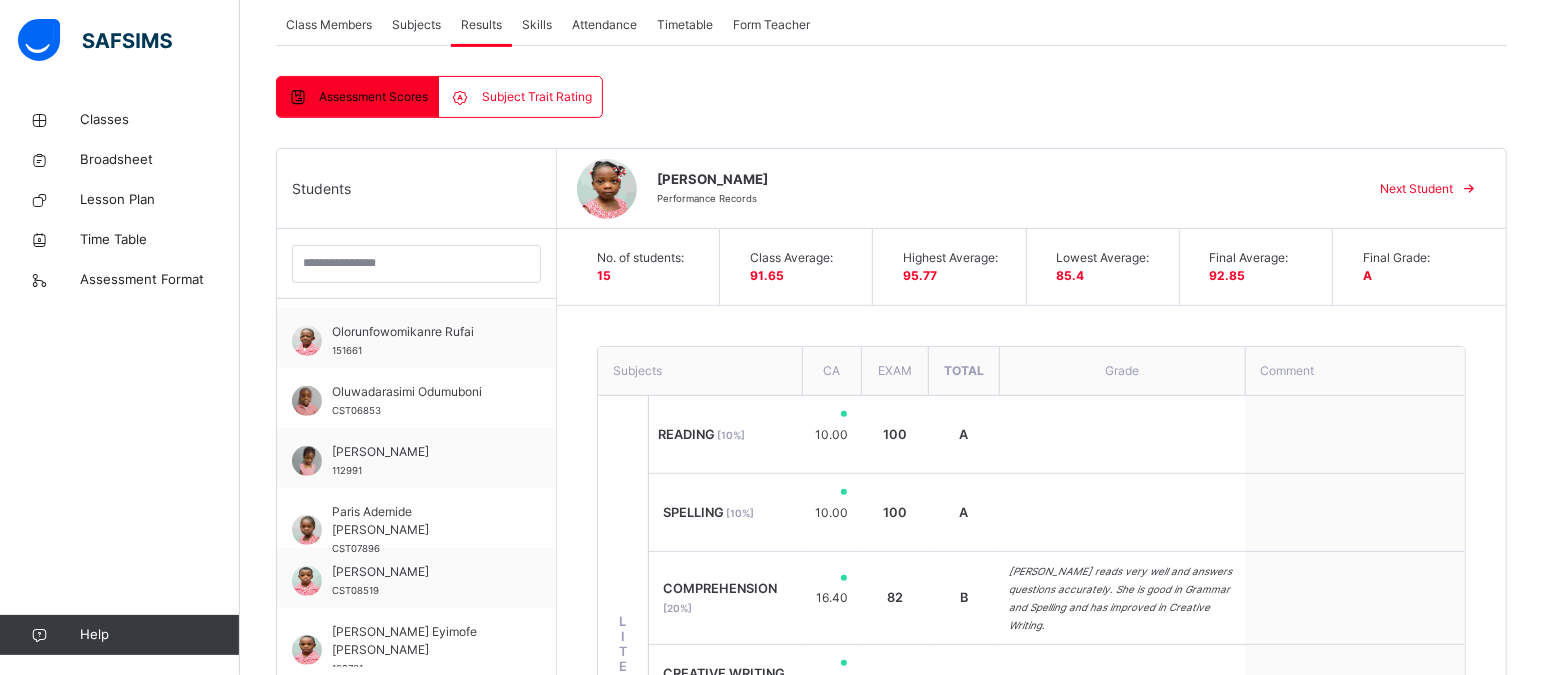 click on "Next Student" at bounding box center [1416, 189] 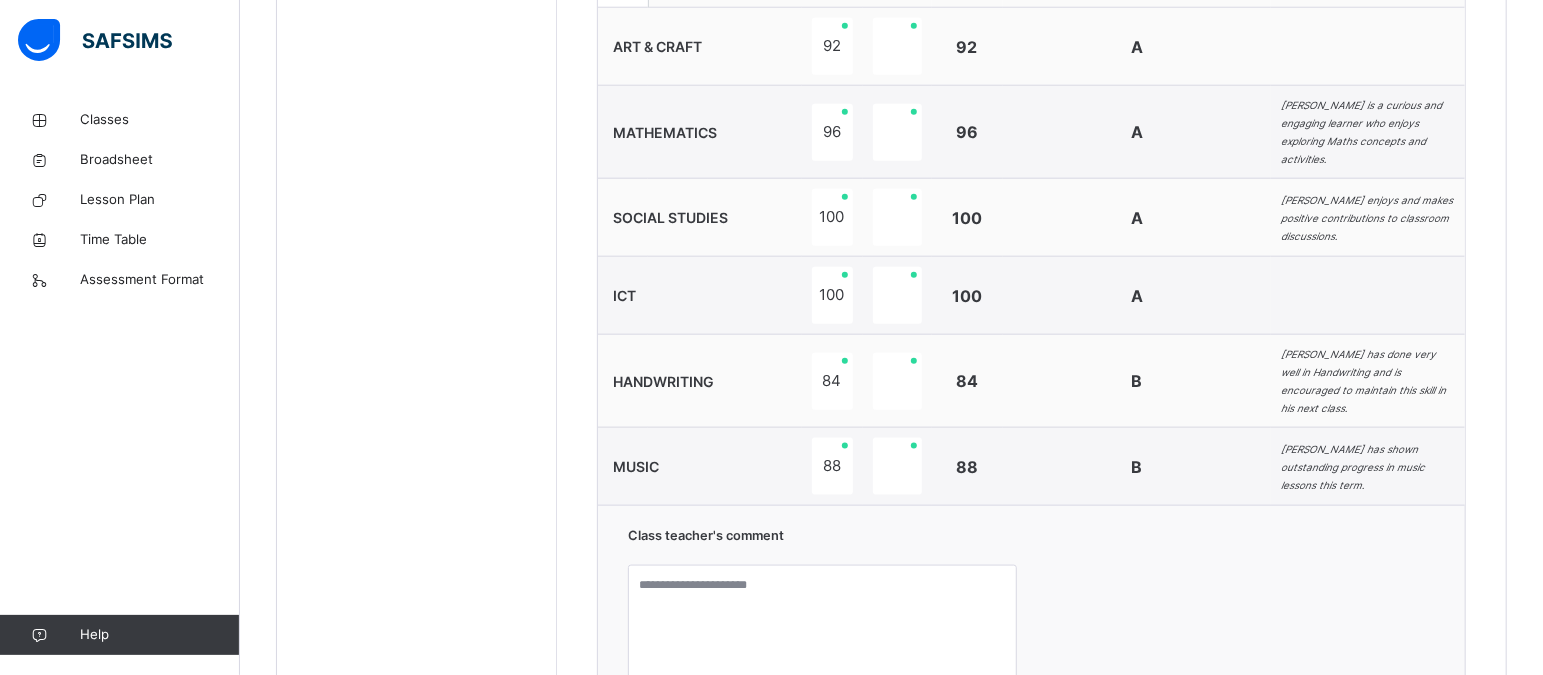 scroll, scrollTop: 1321, scrollLeft: 0, axis: vertical 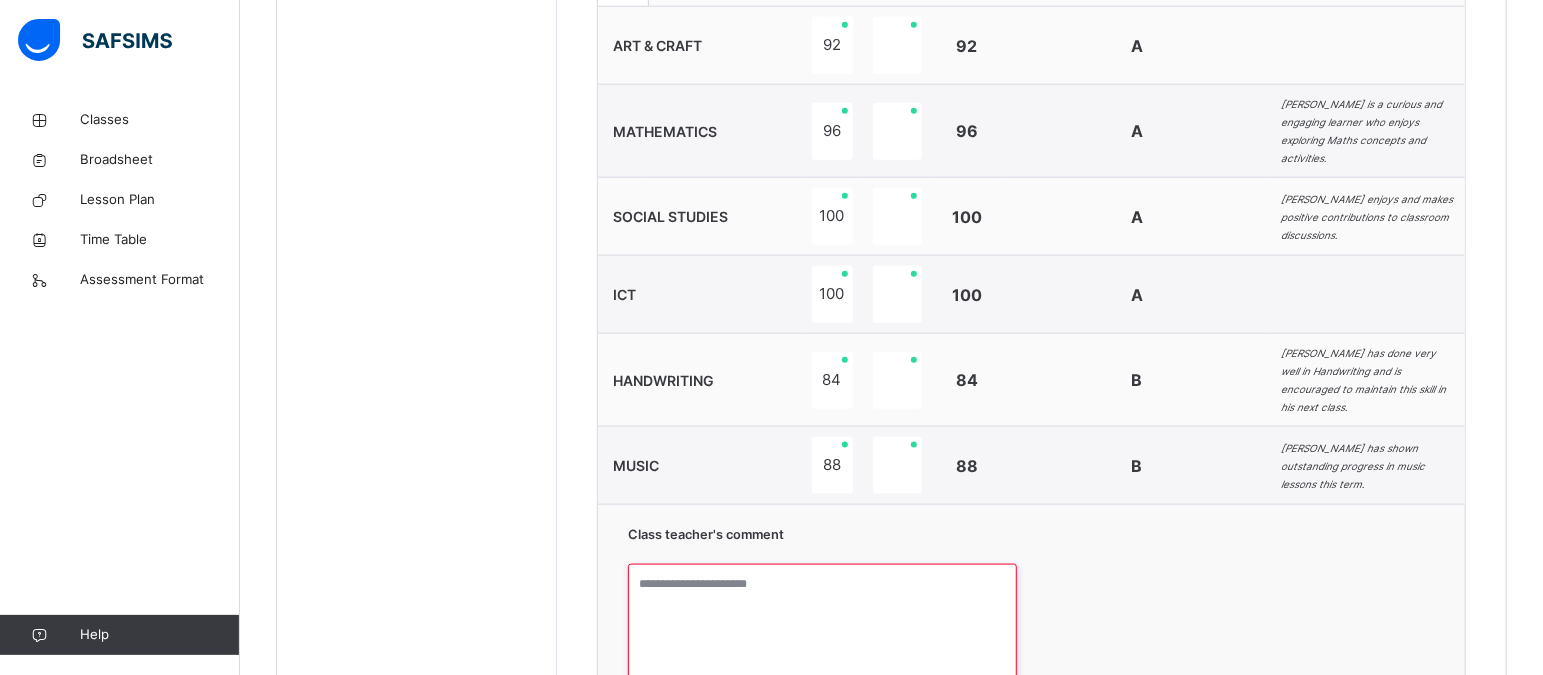 click at bounding box center [822, 639] 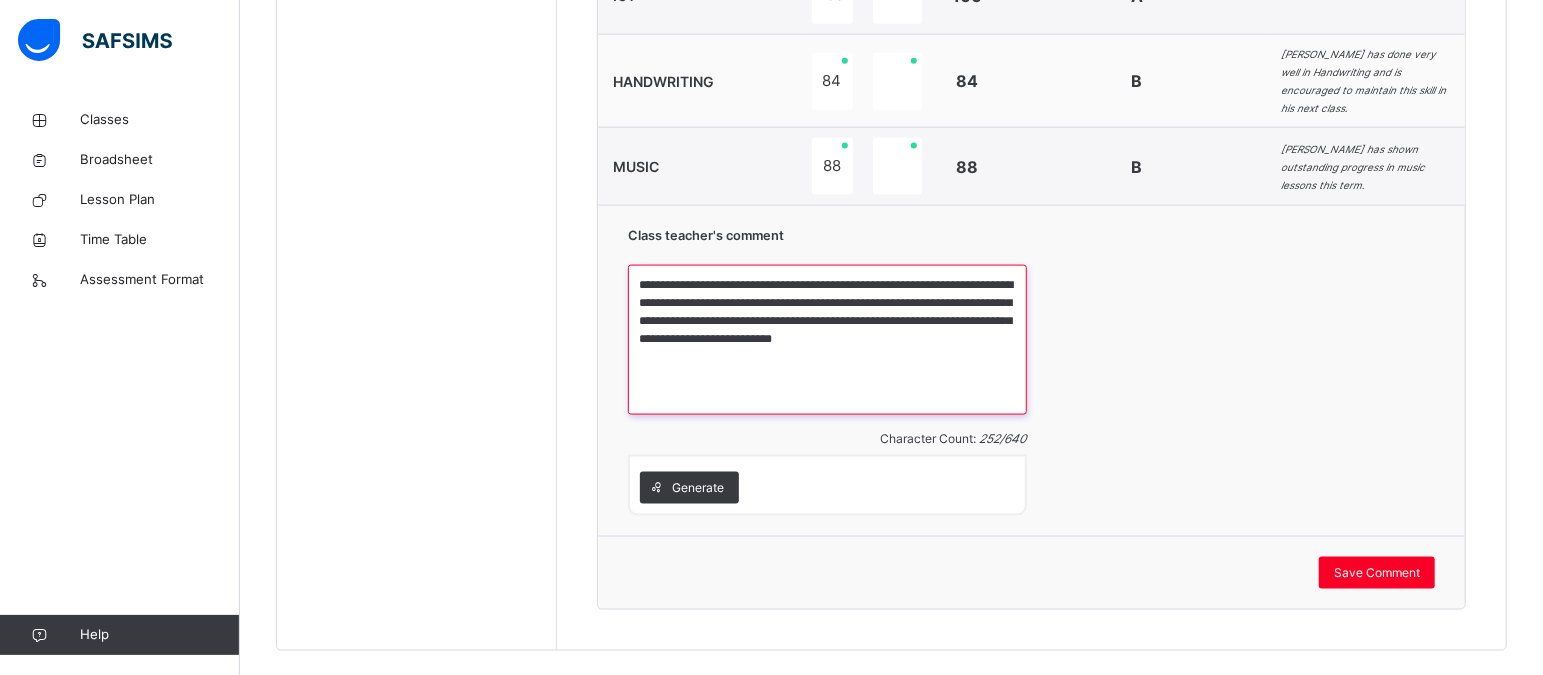 scroll, scrollTop: 1621, scrollLeft: 0, axis: vertical 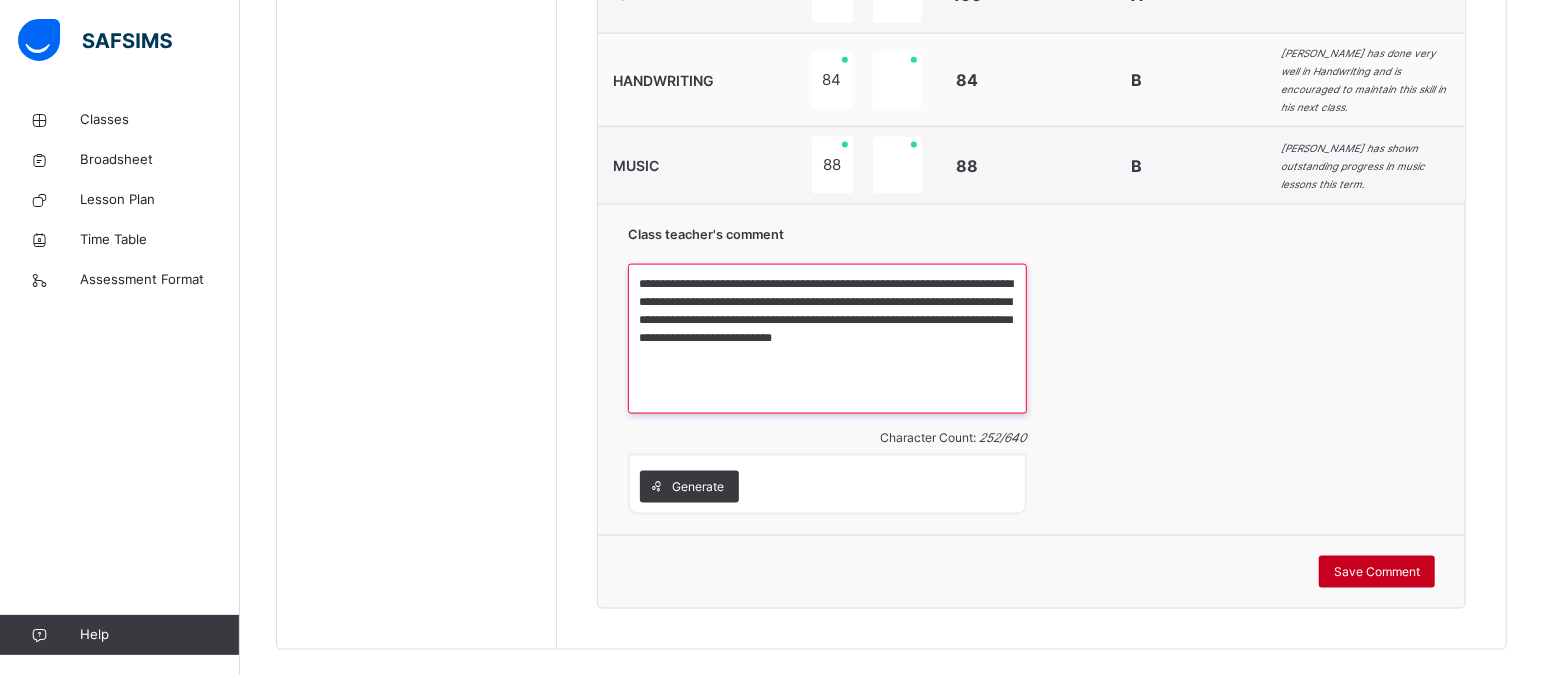 type on "**********" 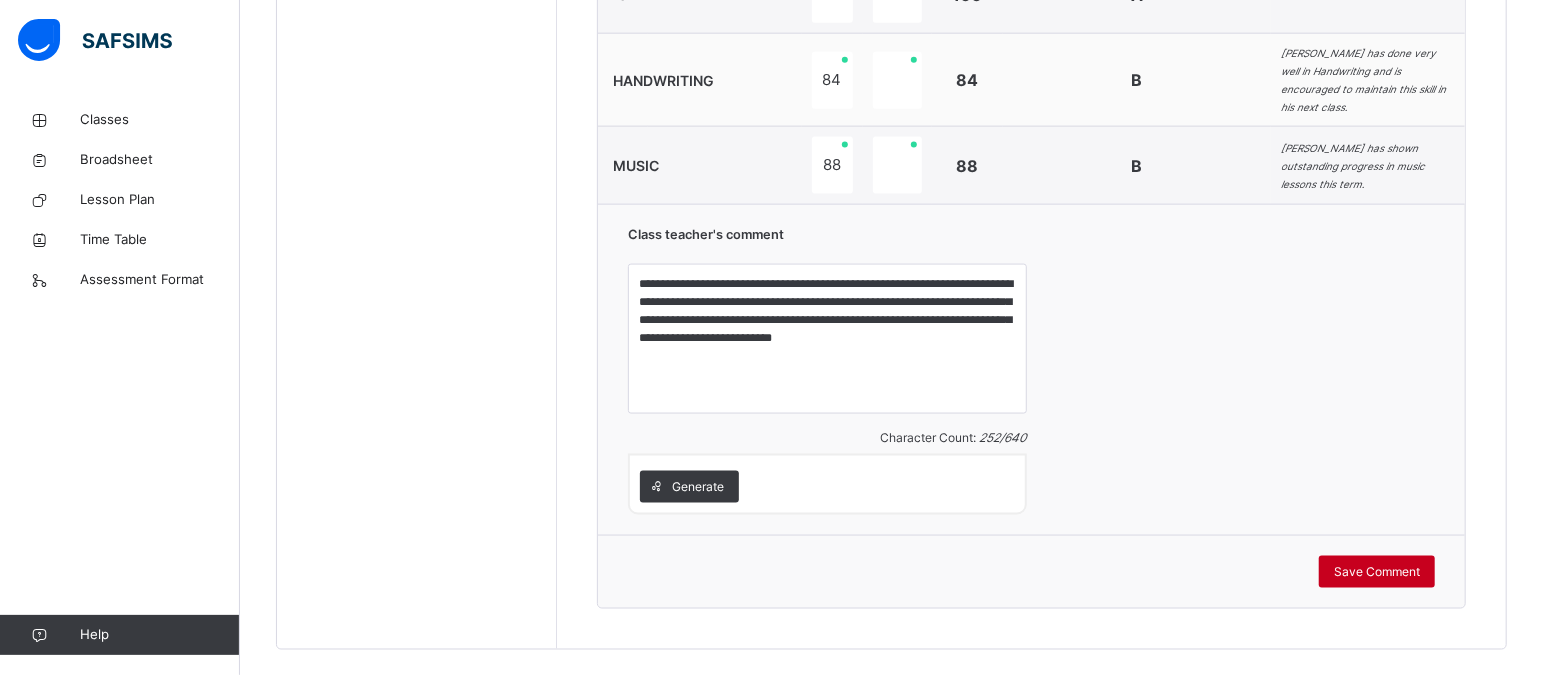 click on "Save Comment" at bounding box center (1377, 572) 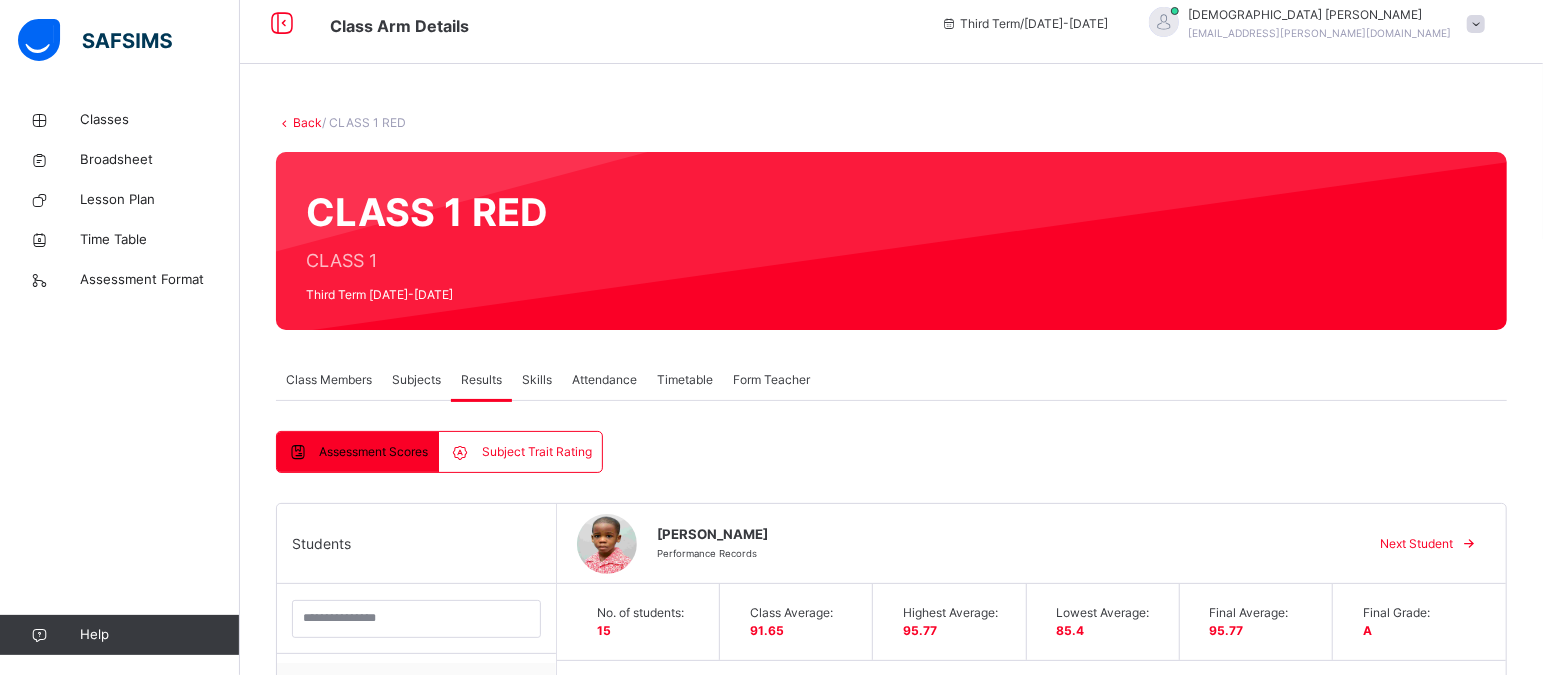 scroll, scrollTop: 6, scrollLeft: 0, axis: vertical 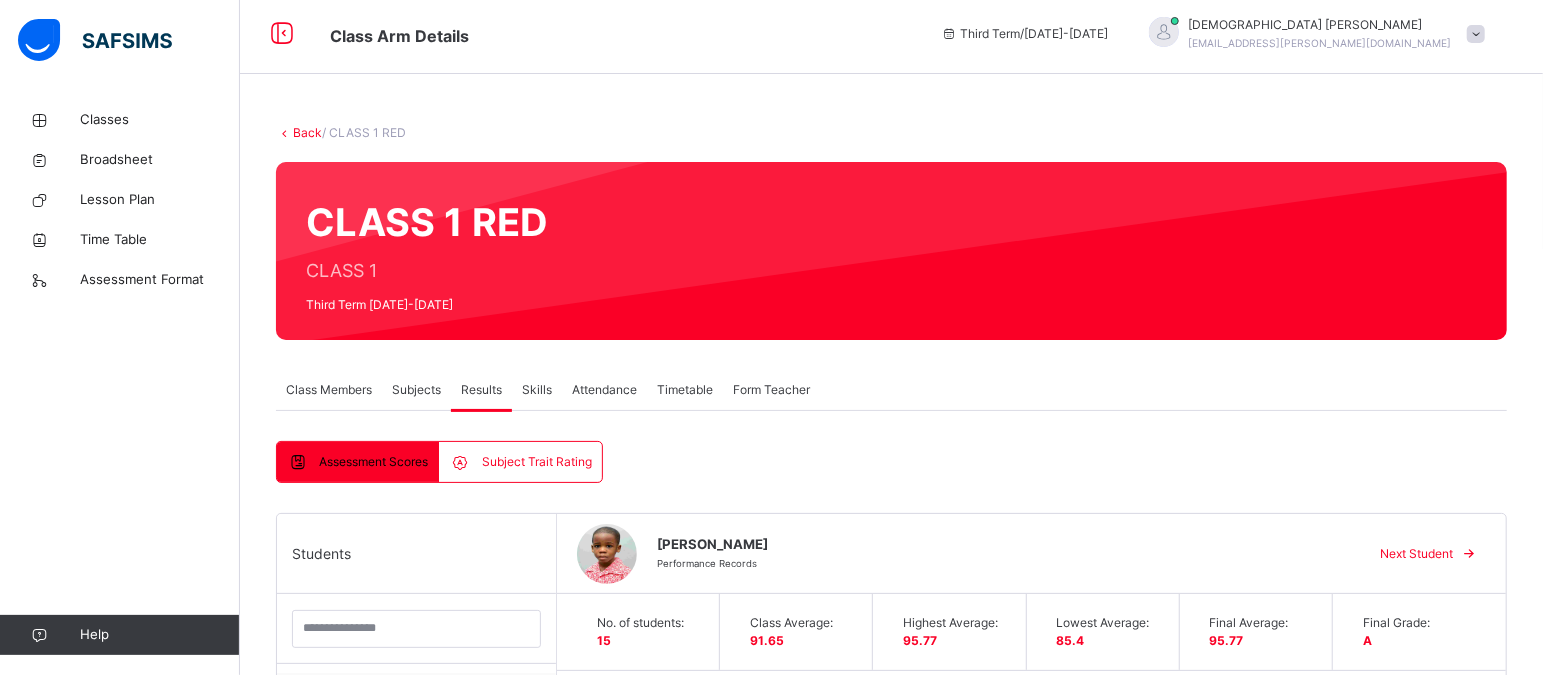 click on "Next Student" at bounding box center (1416, 554) 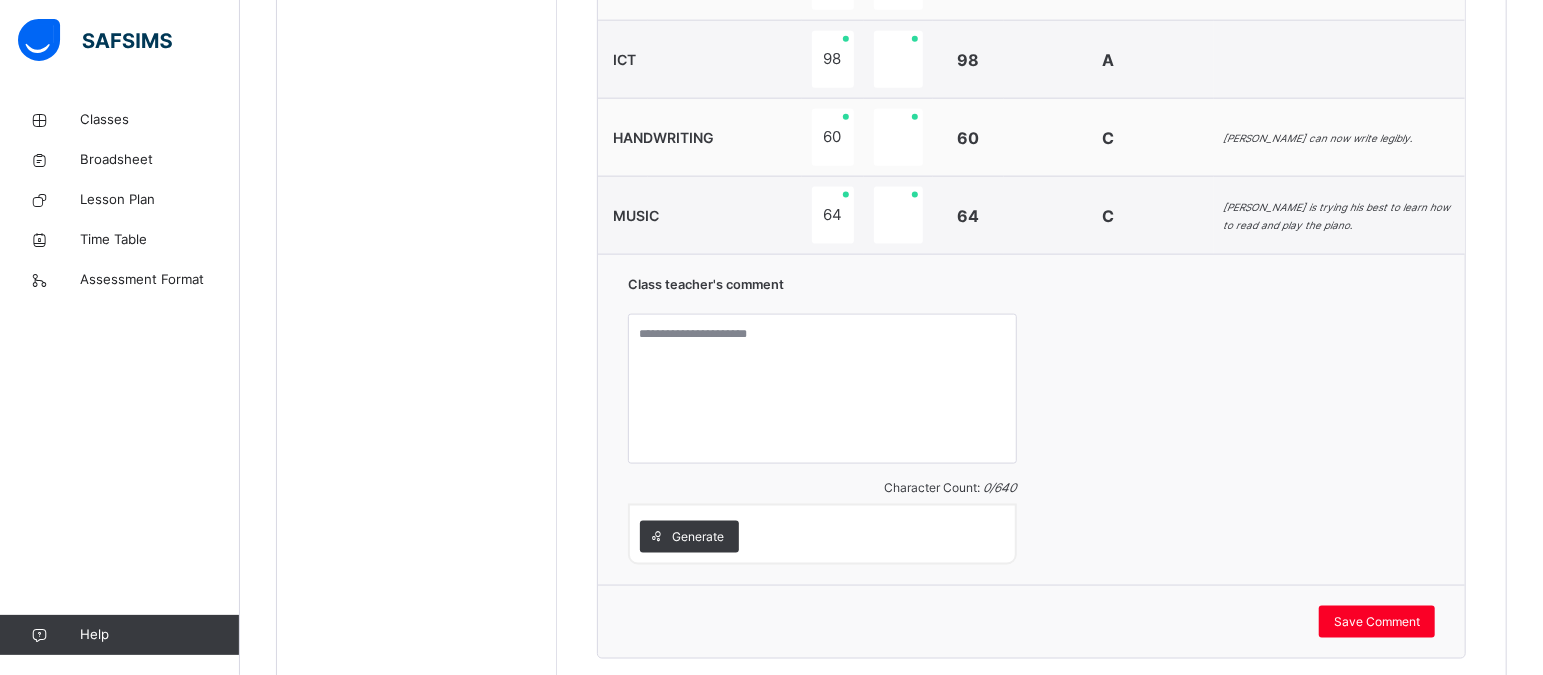 scroll, scrollTop: 1621, scrollLeft: 0, axis: vertical 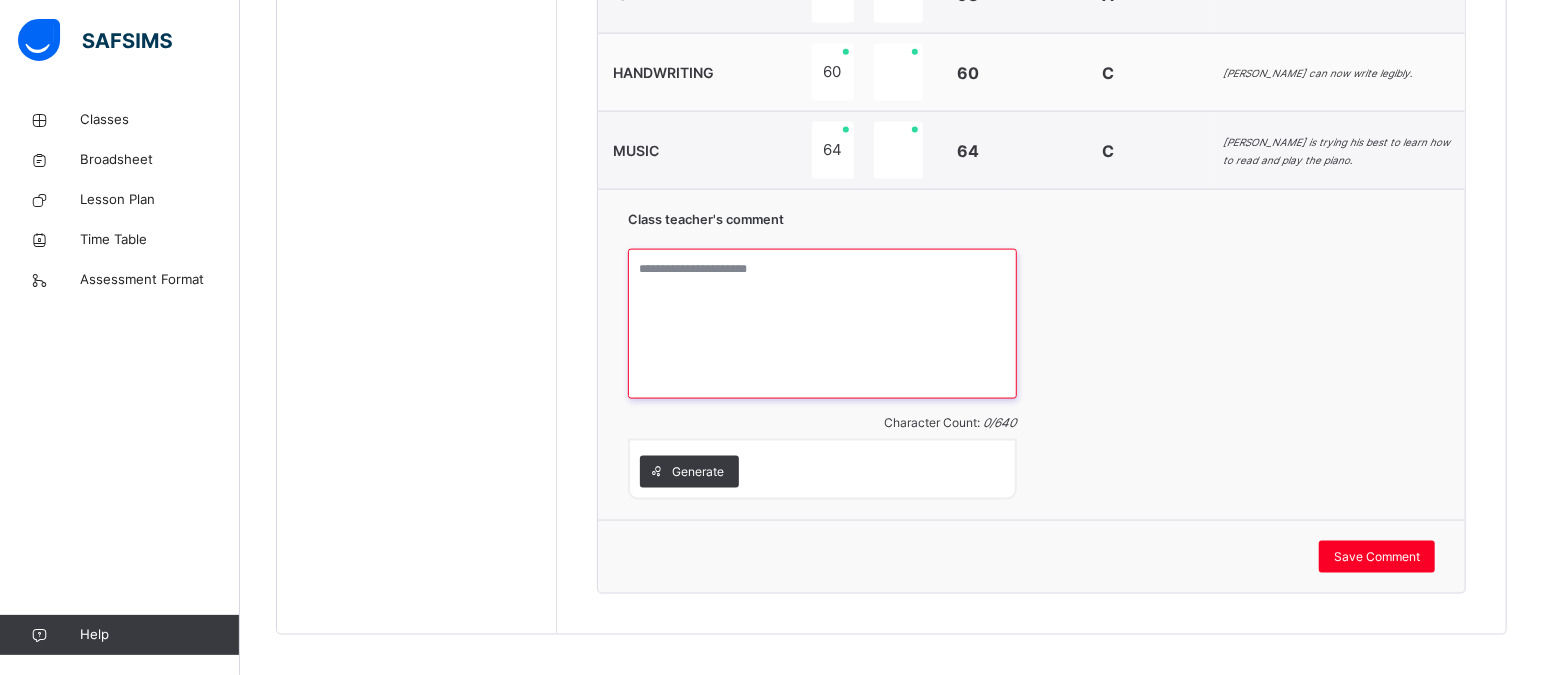 click at bounding box center [822, 324] 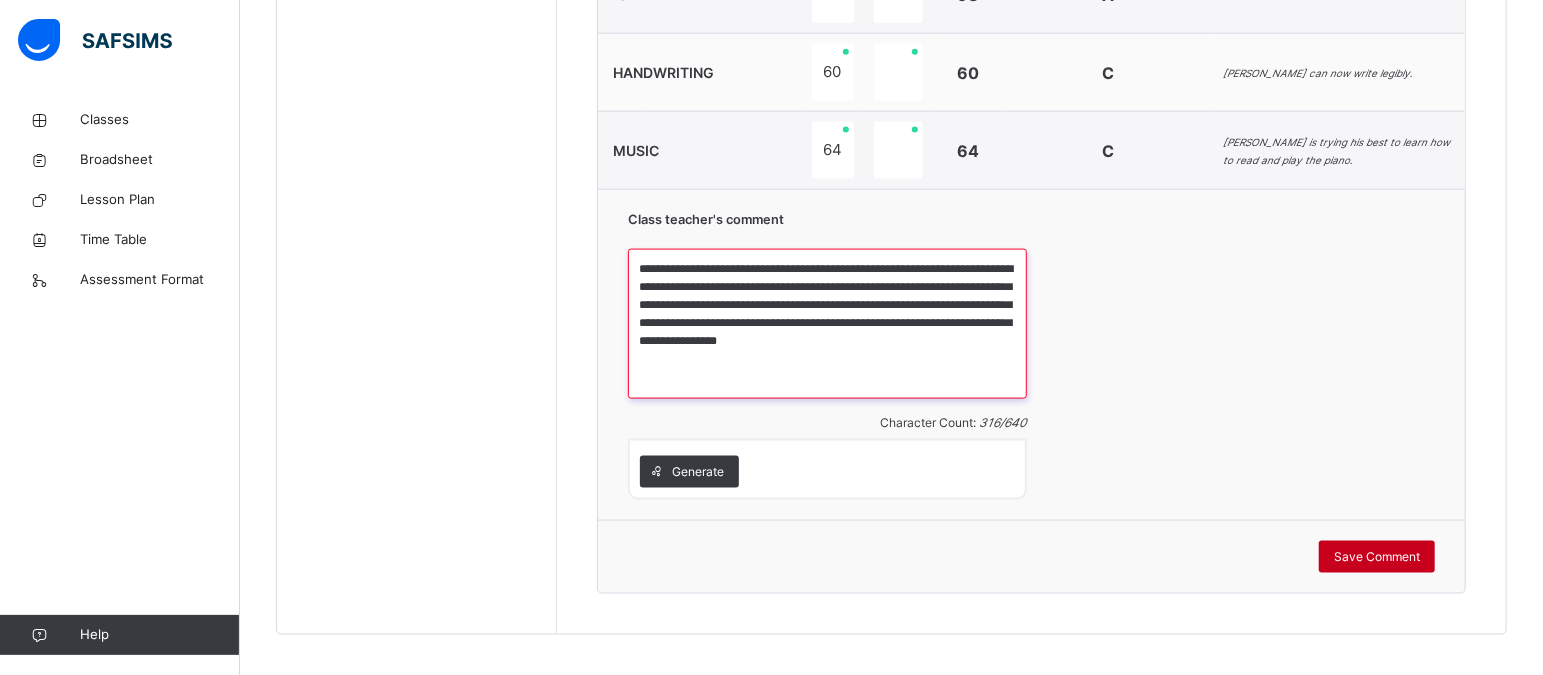 type on "**********" 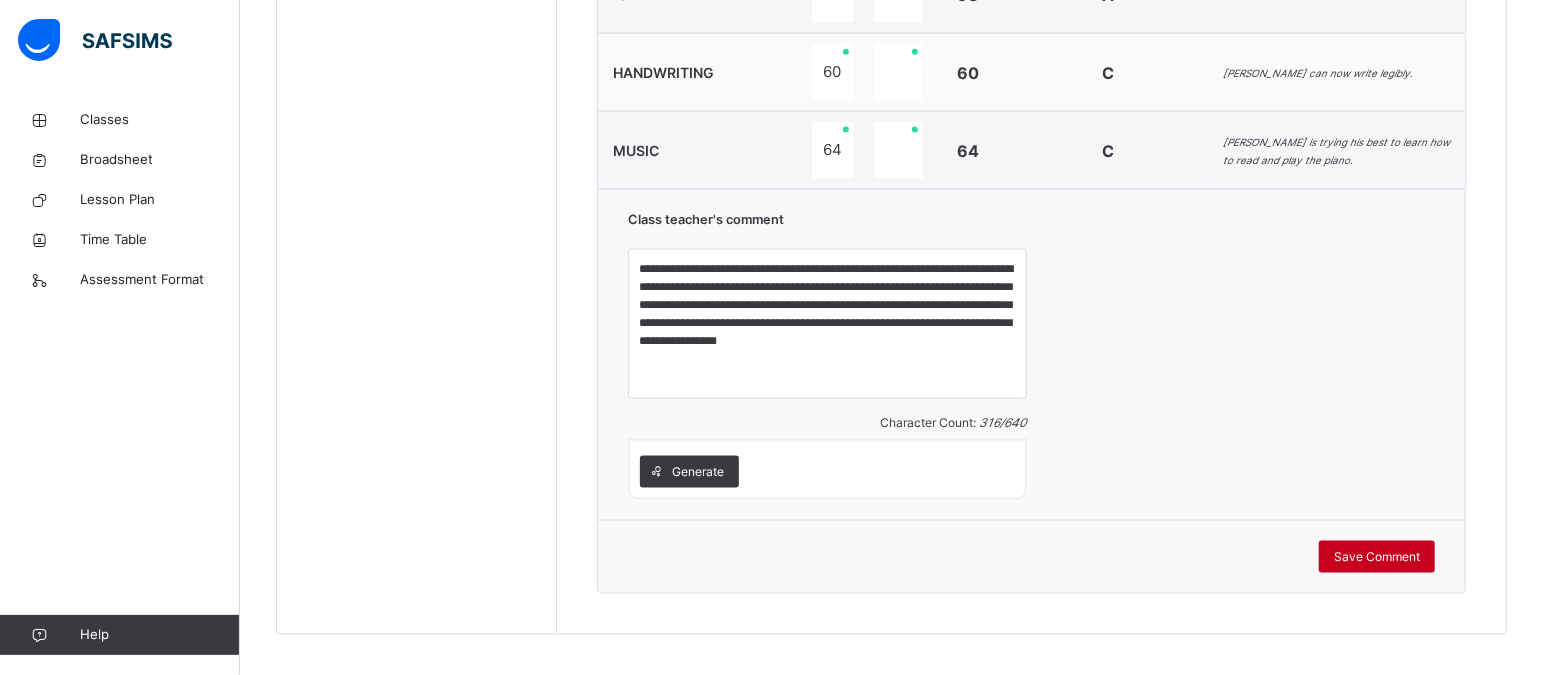 click on "Save Comment" at bounding box center (1377, 557) 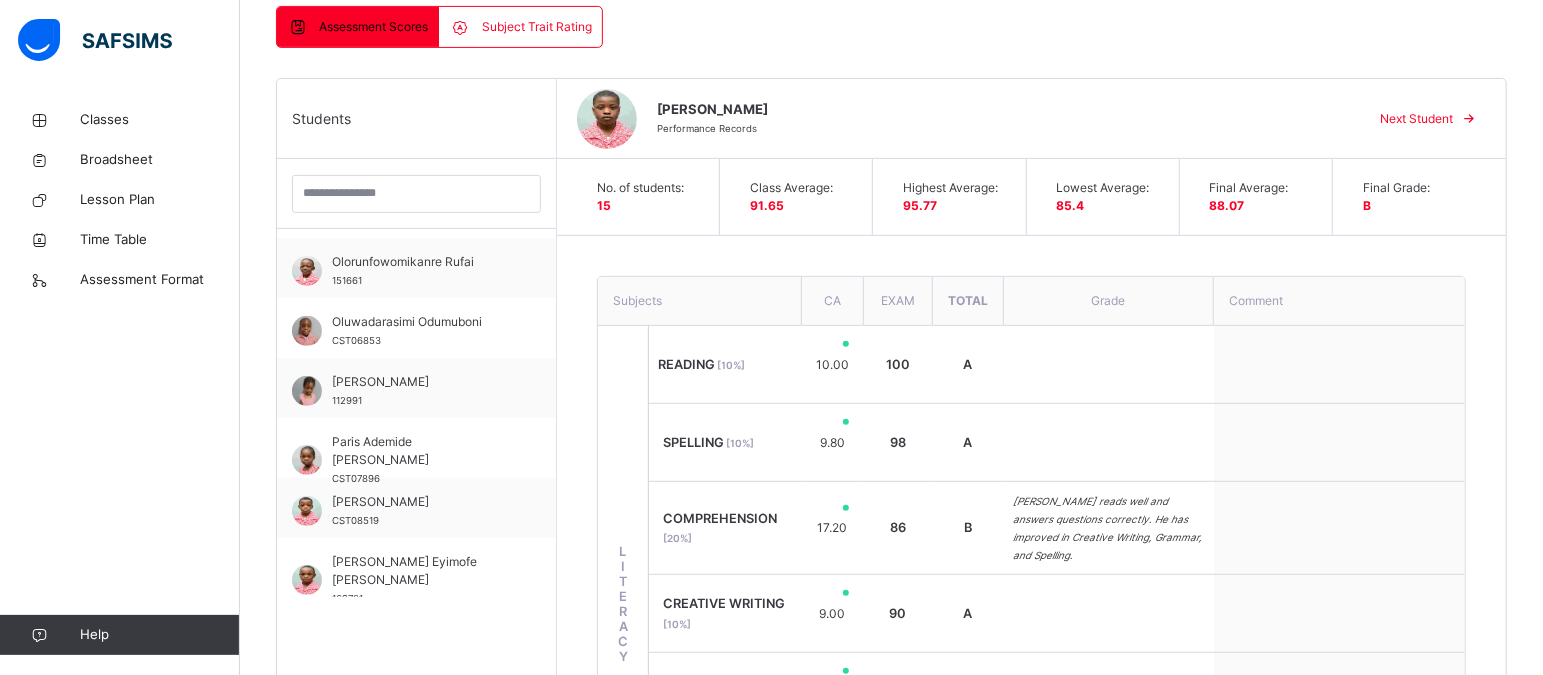 scroll, scrollTop: 436, scrollLeft: 0, axis: vertical 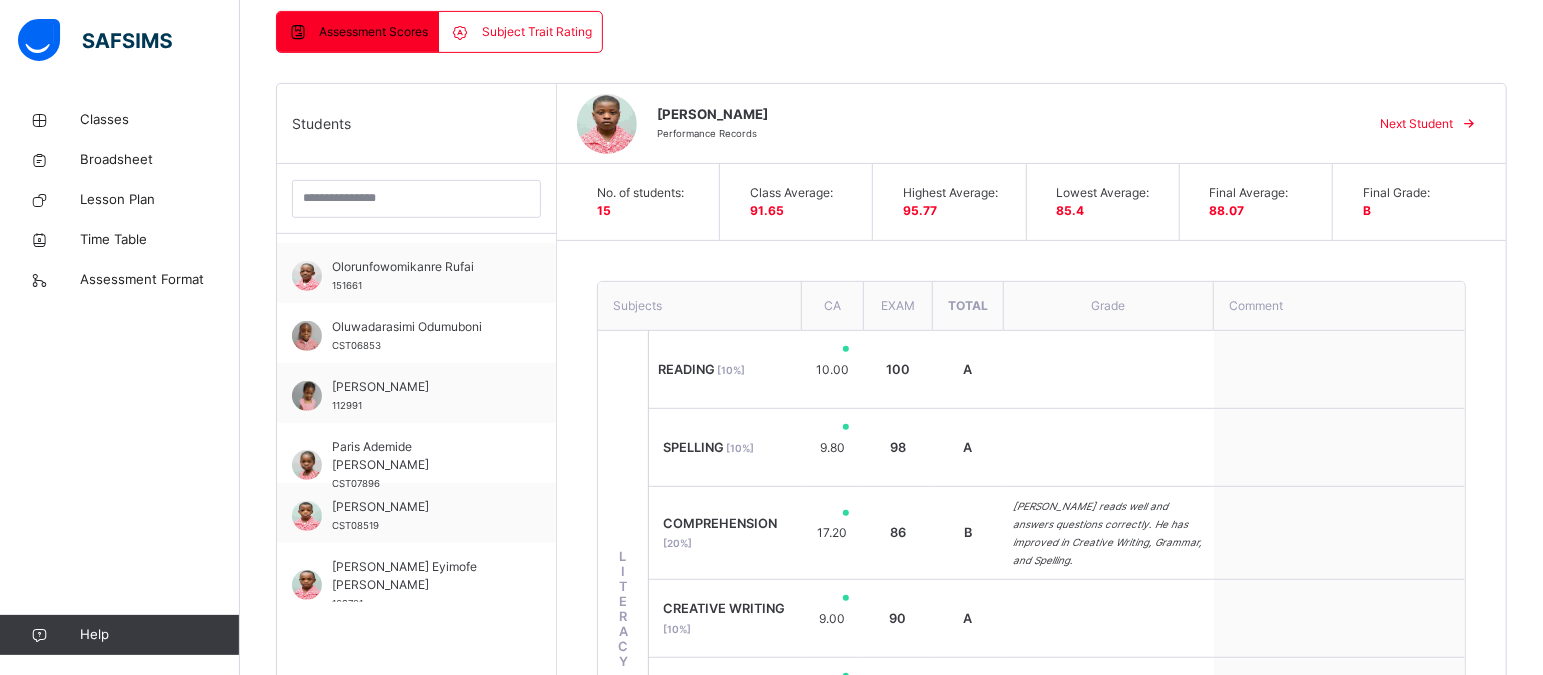 click on "Next Student" at bounding box center (1416, 124) 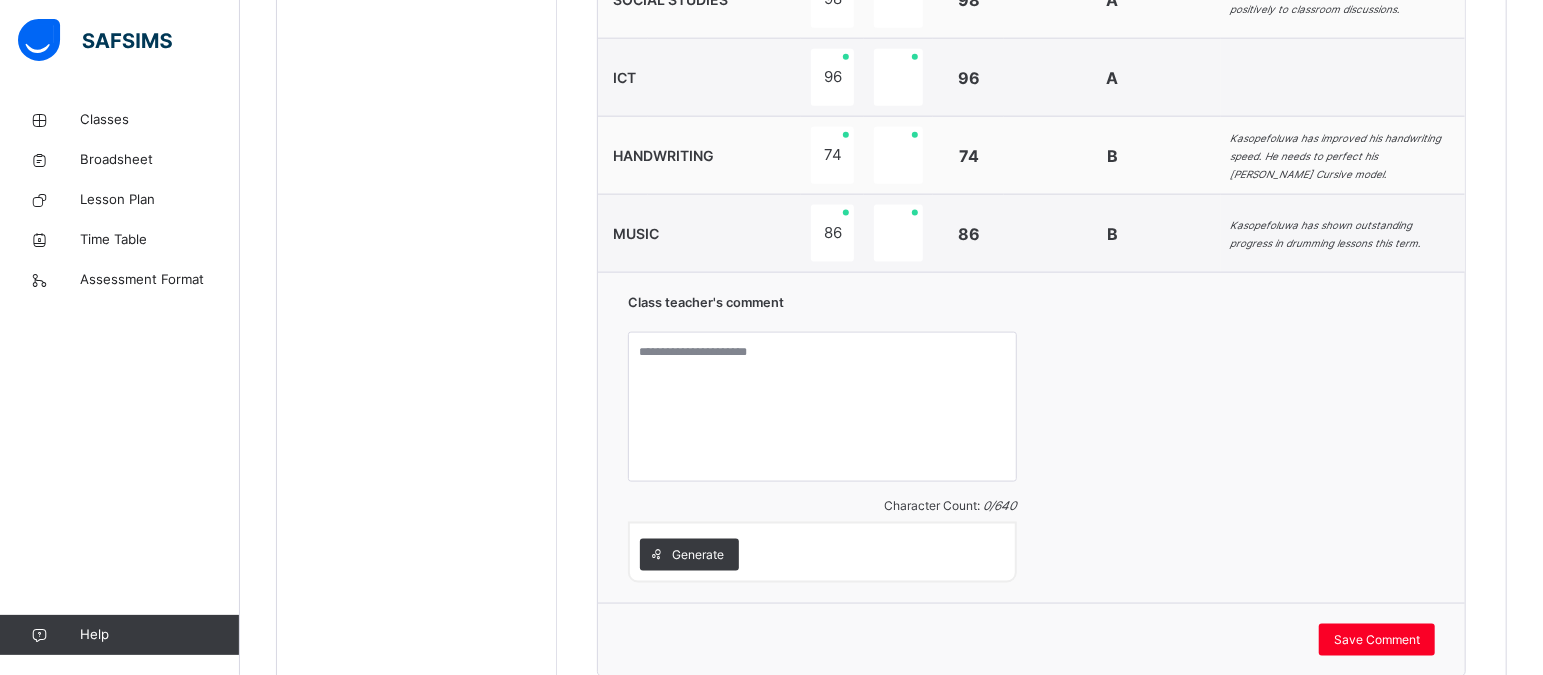 scroll, scrollTop: 1540, scrollLeft: 0, axis: vertical 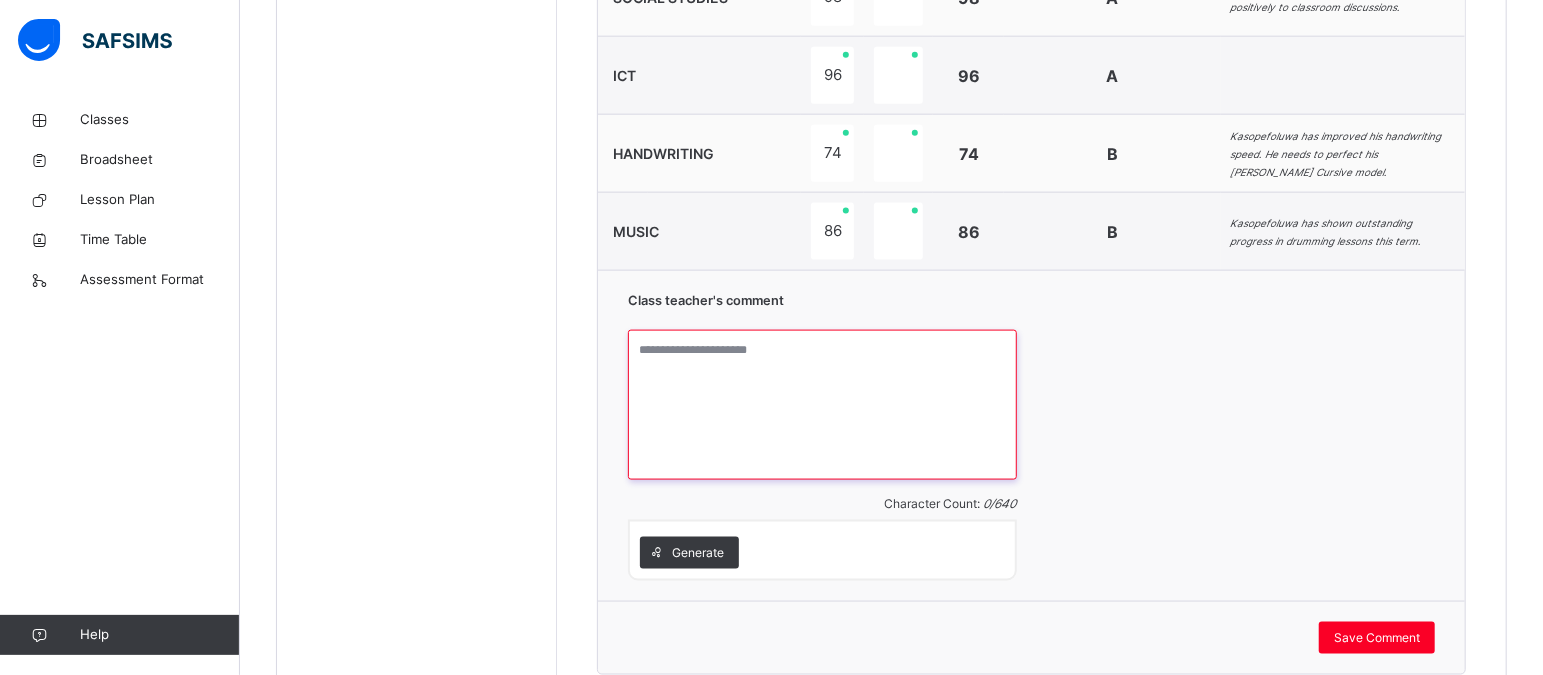 click at bounding box center [822, 405] 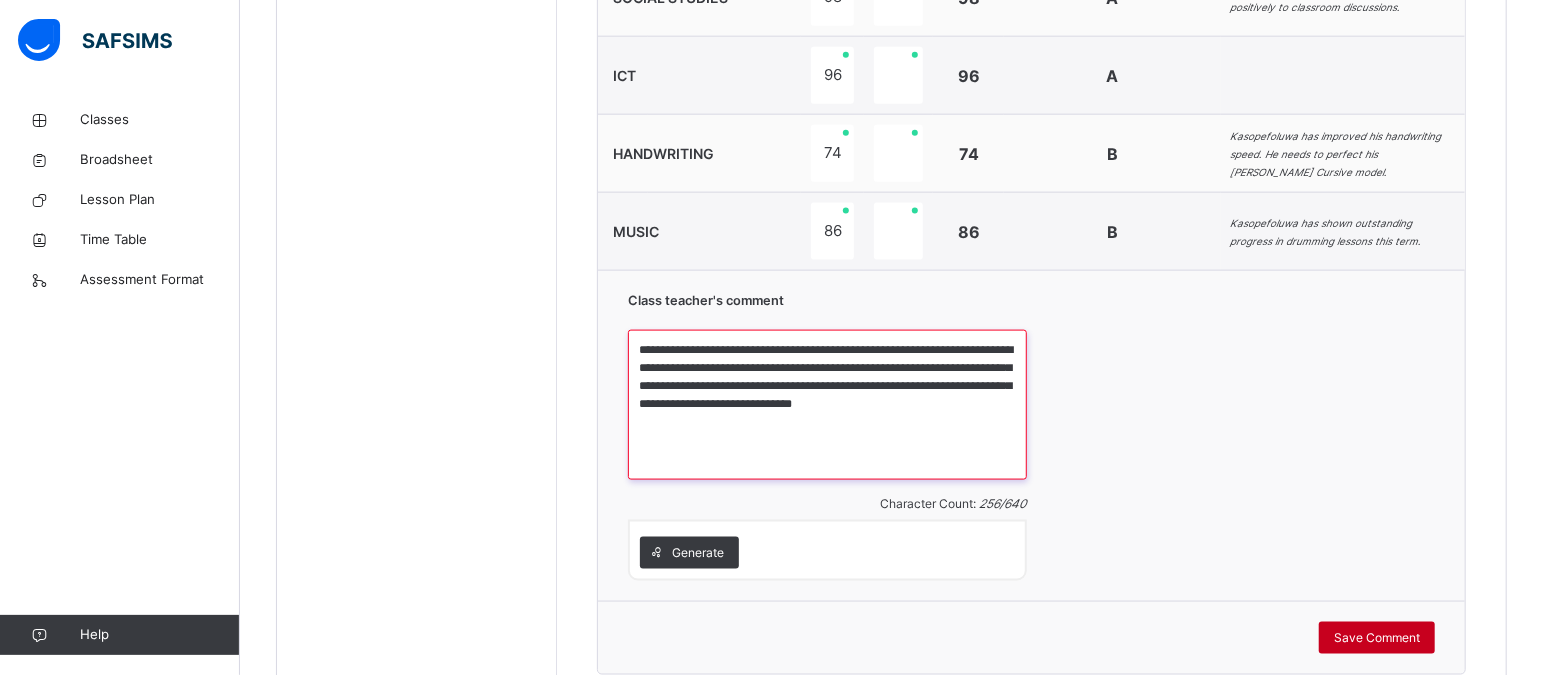 type on "**********" 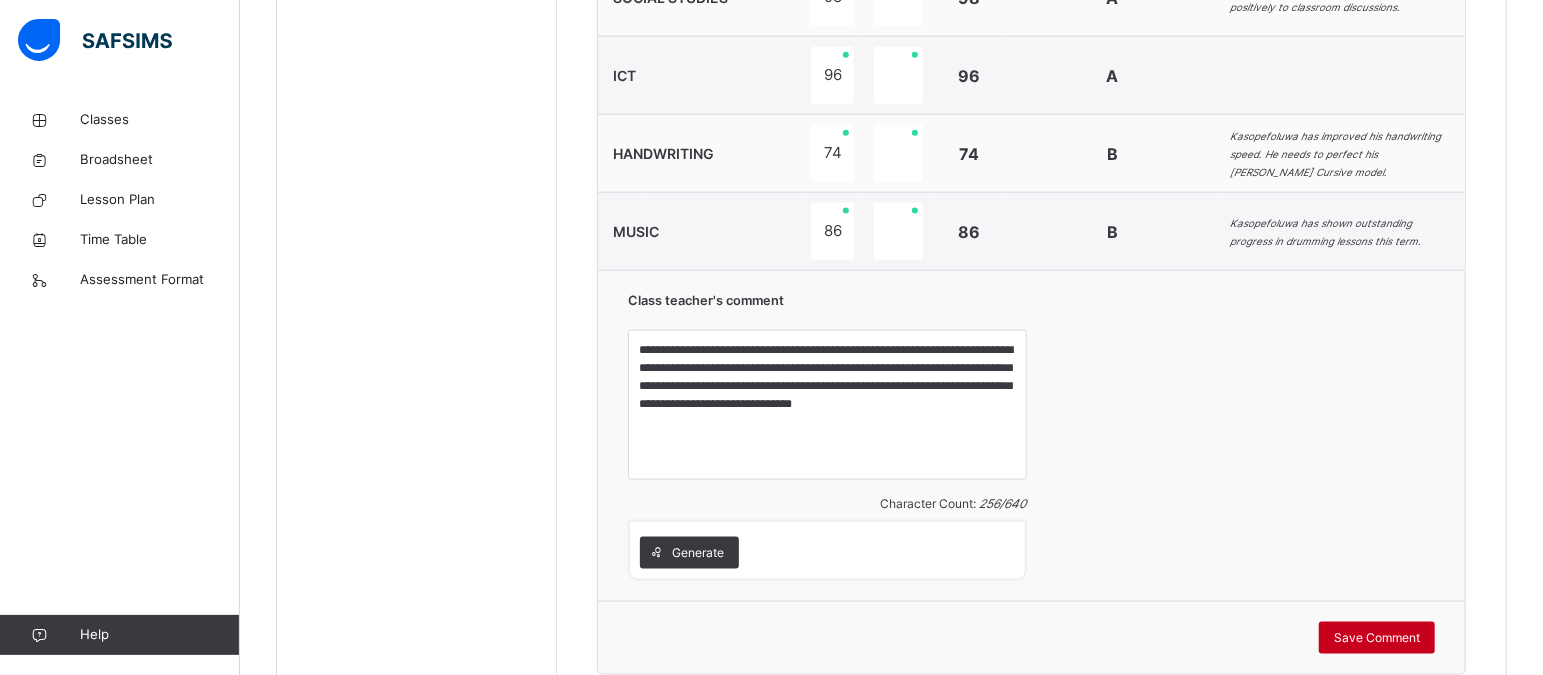 click on "Save Comment" at bounding box center (1377, 638) 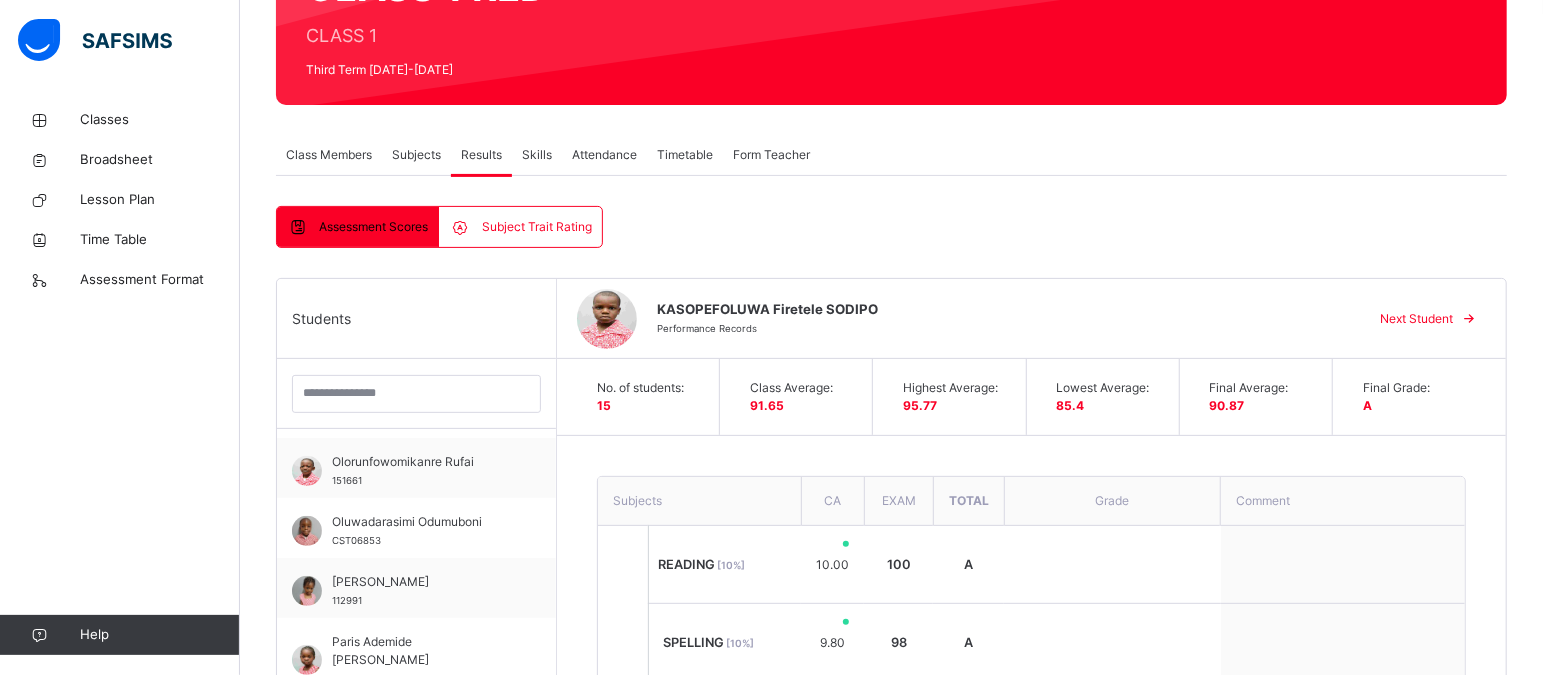 scroll, scrollTop: 238, scrollLeft: 0, axis: vertical 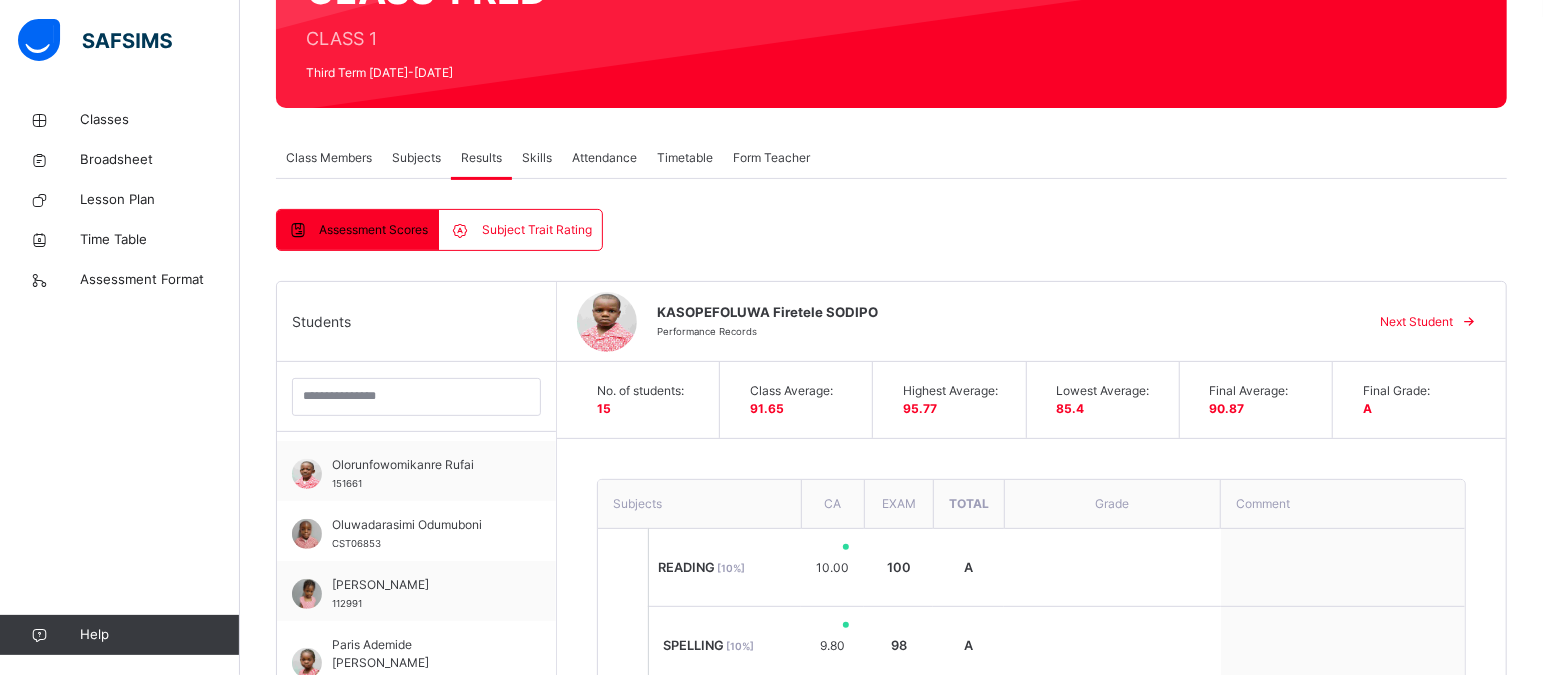 click on "Next Student" at bounding box center (1416, 322) 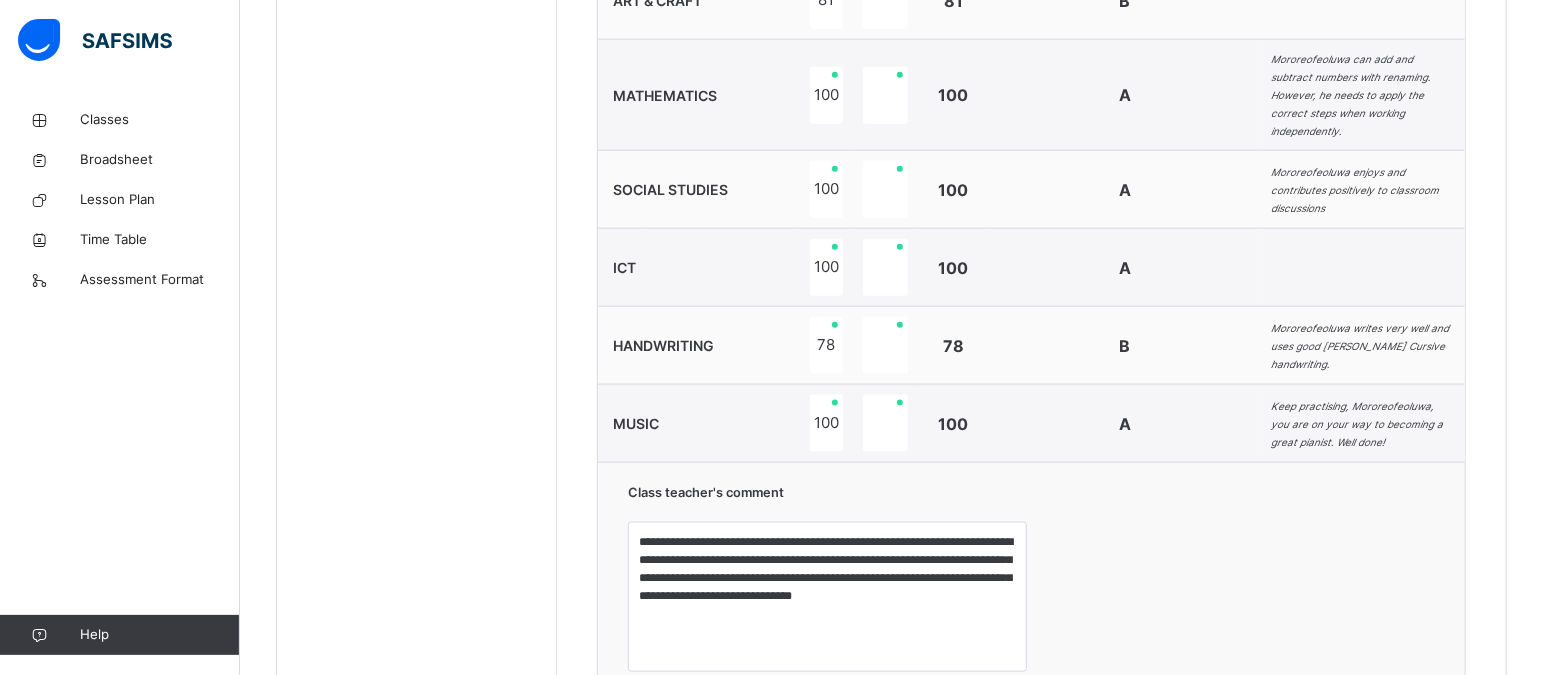 scroll, scrollTop: 1396, scrollLeft: 0, axis: vertical 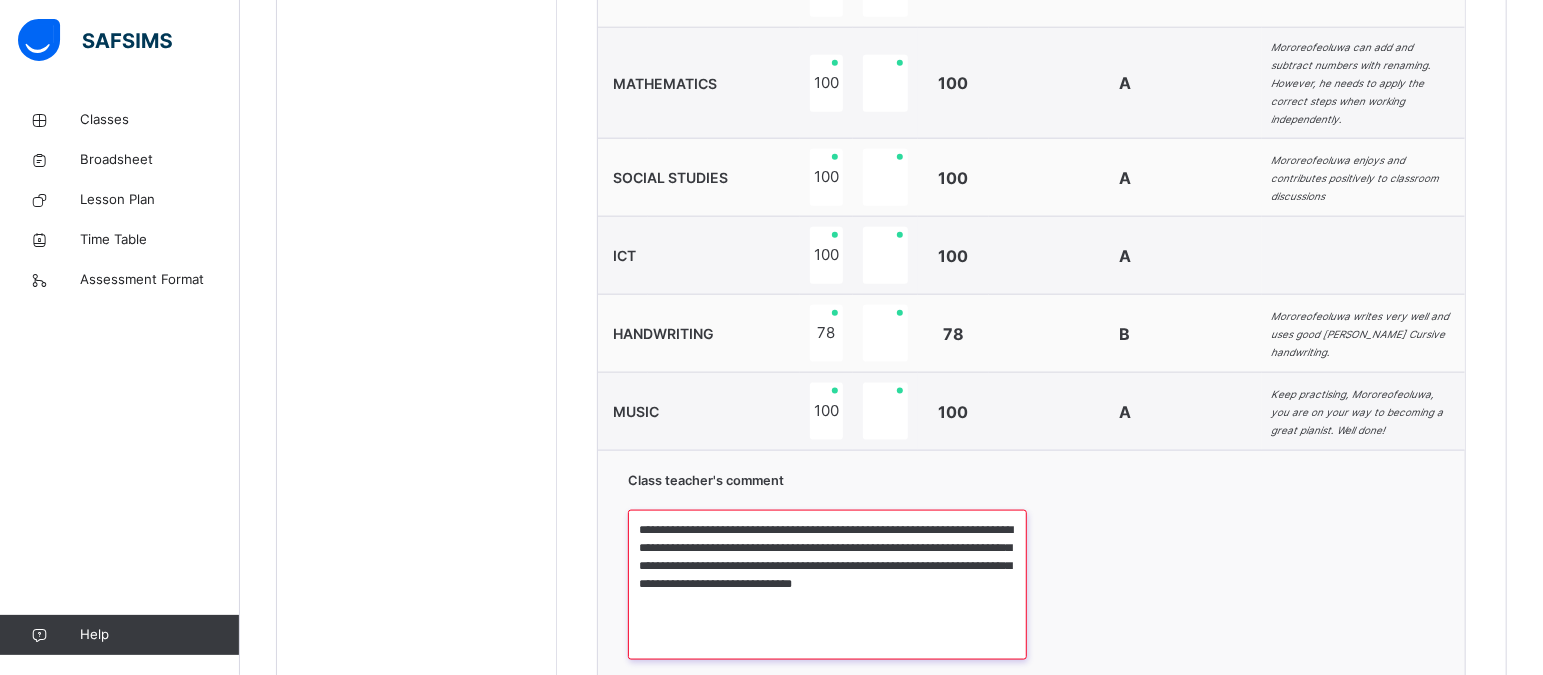 click on "**********" at bounding box center [827, 585] 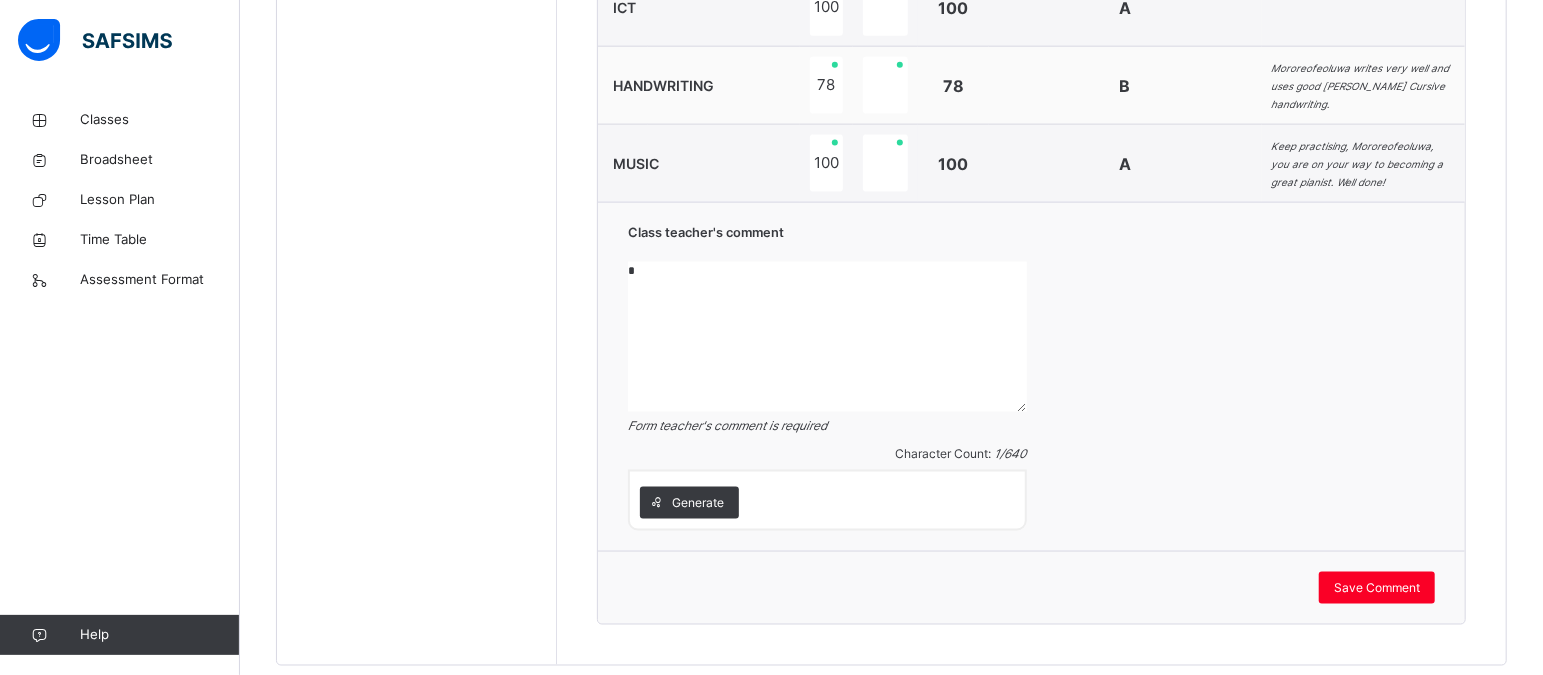 scroll, scrollTop: 1641, scrollLeft: 0, axis: vertical 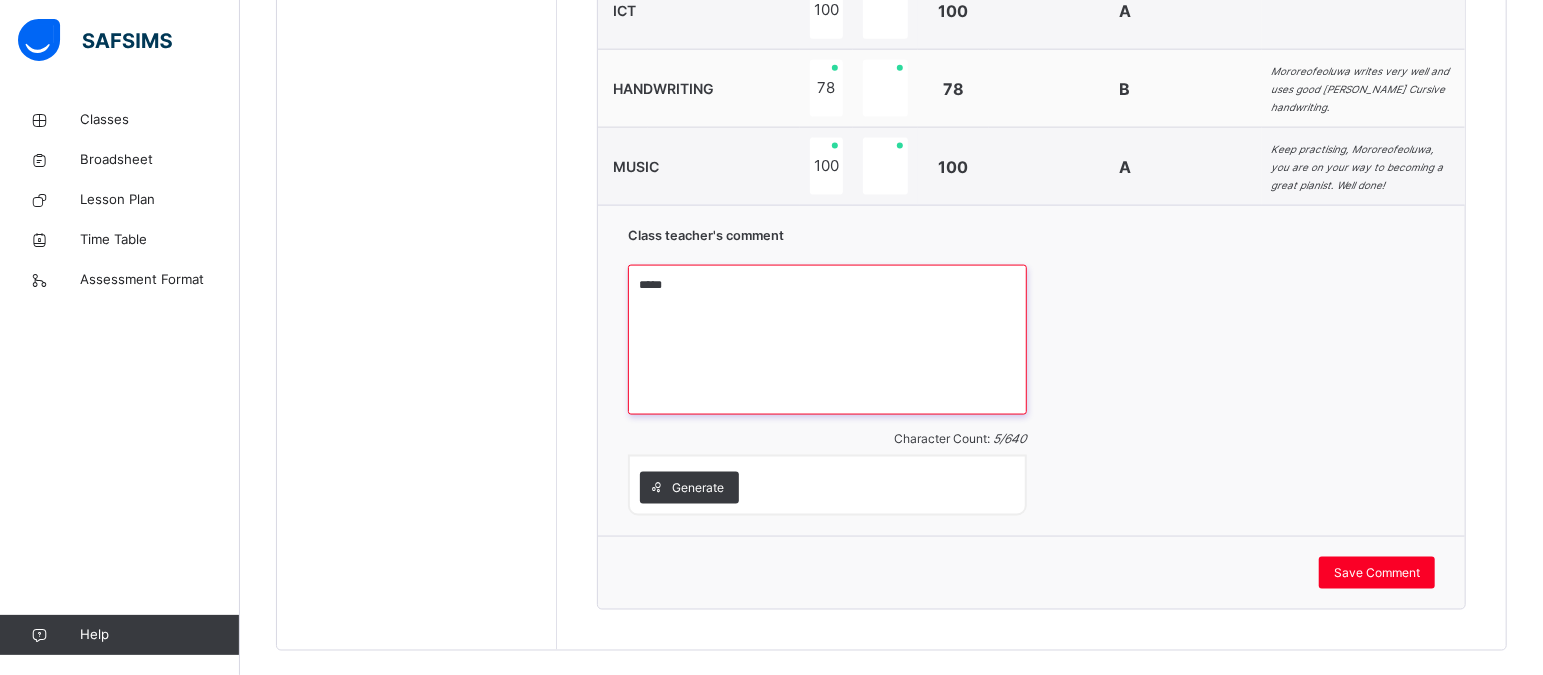 paste on "**********" 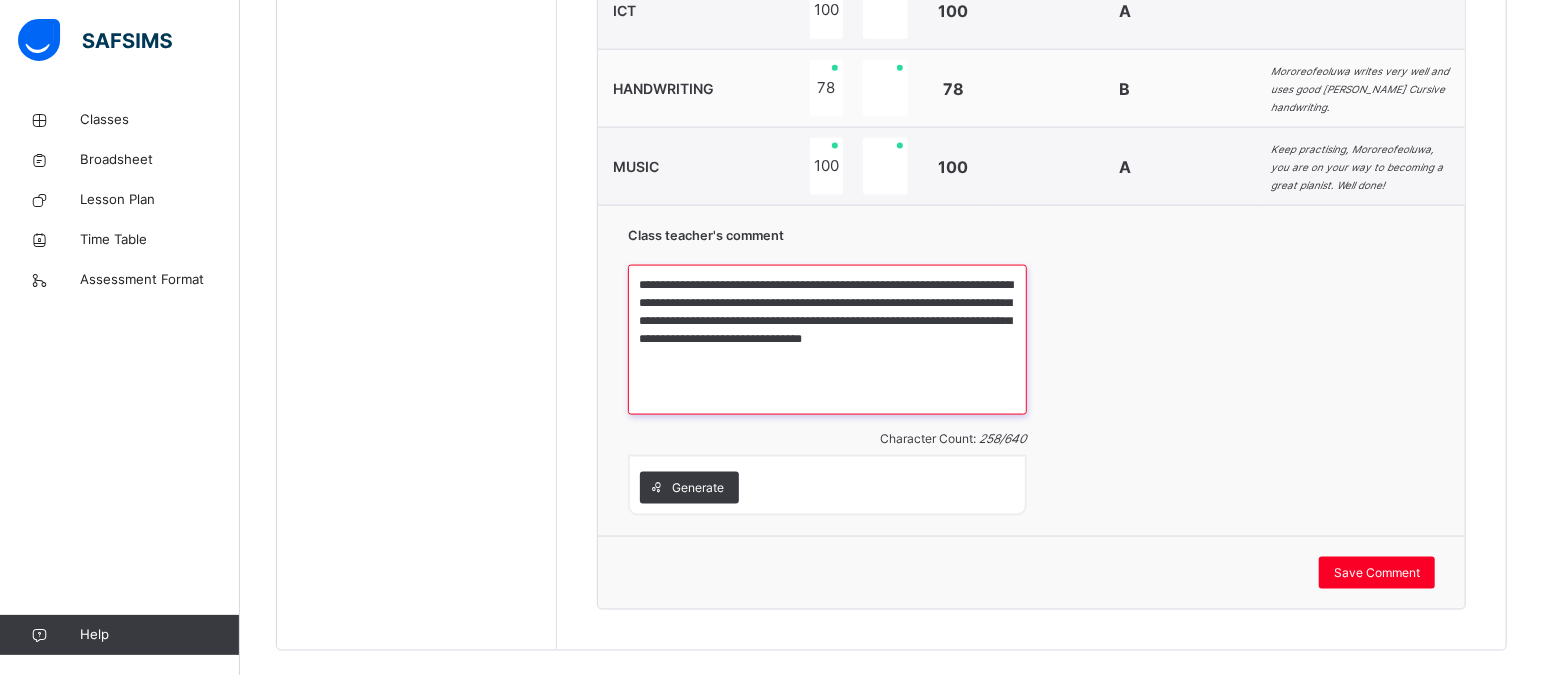 click on "**********" at bounding box center [827, 340] 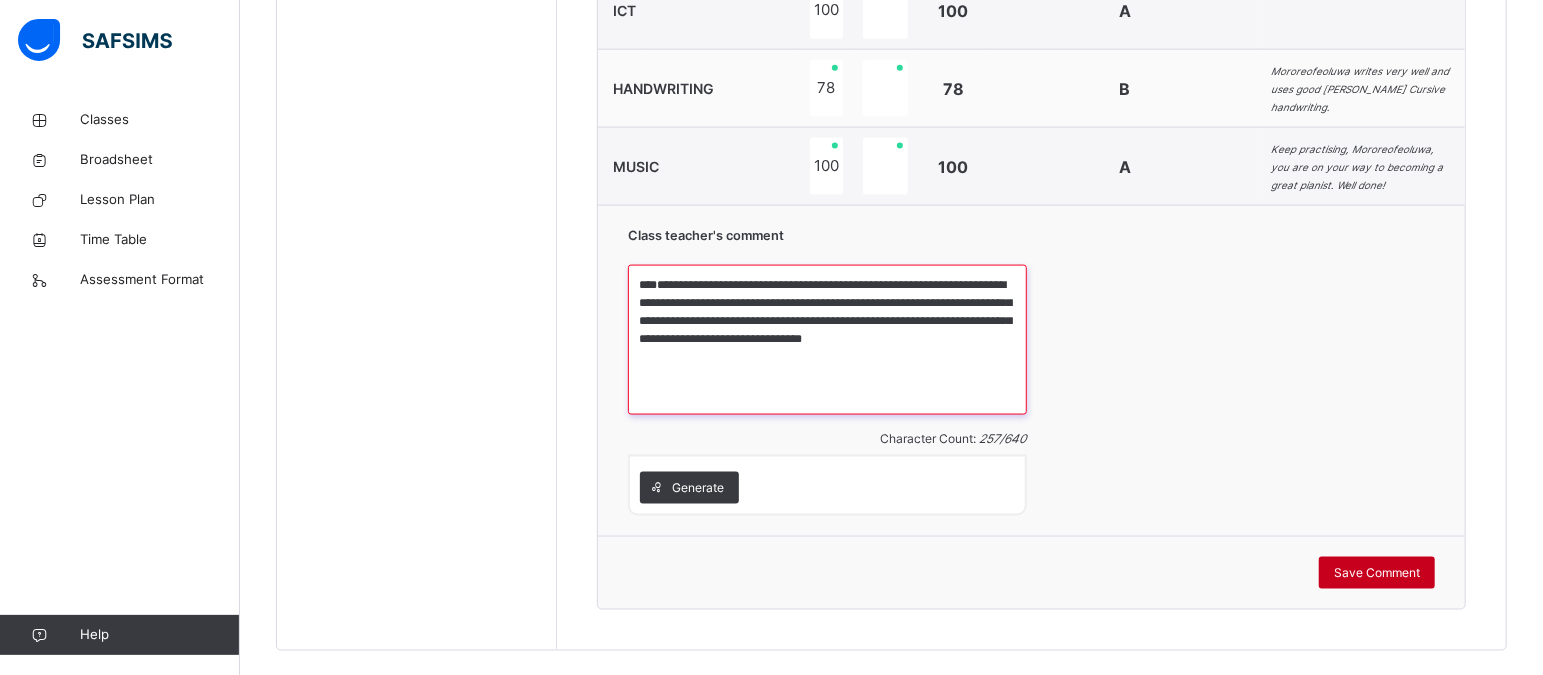 type on "**********" 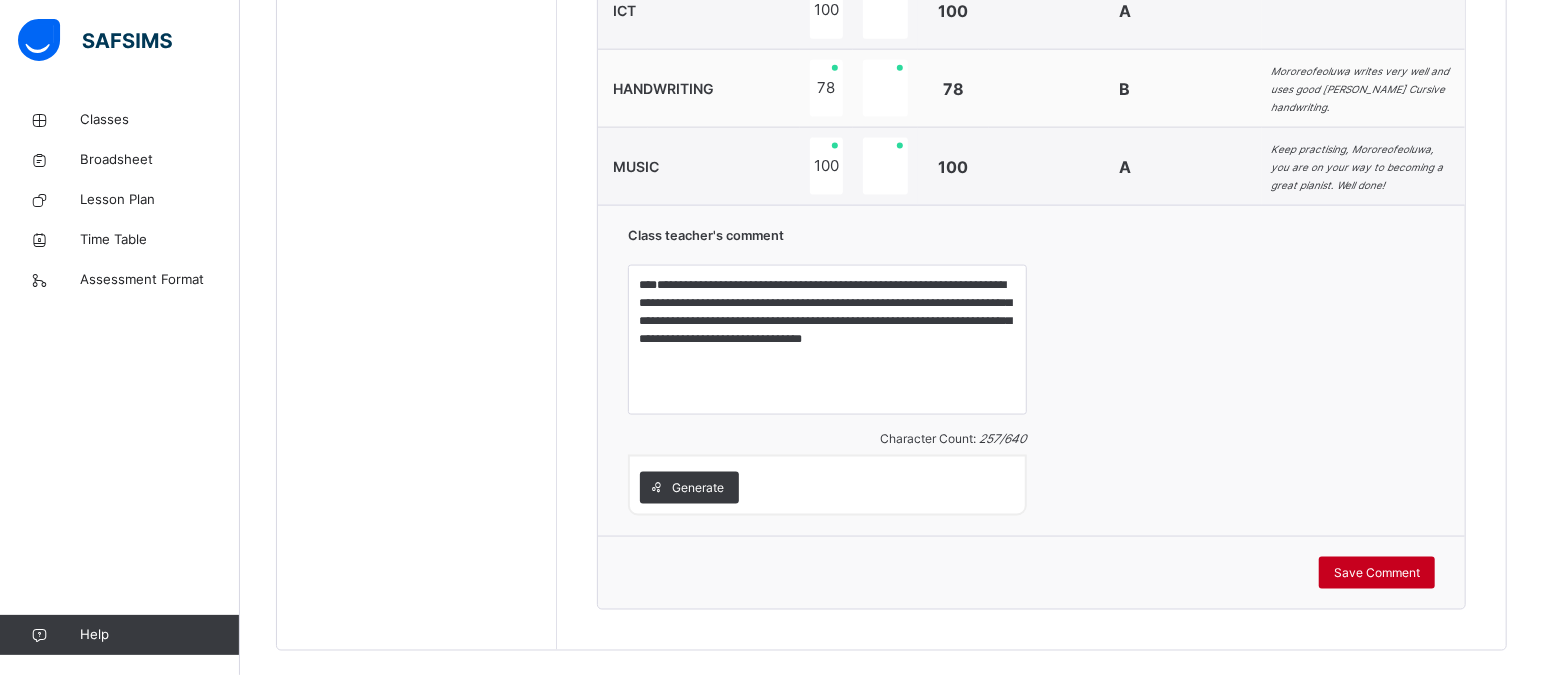 click on "Save Comment" at bounding box center [1377, 573] 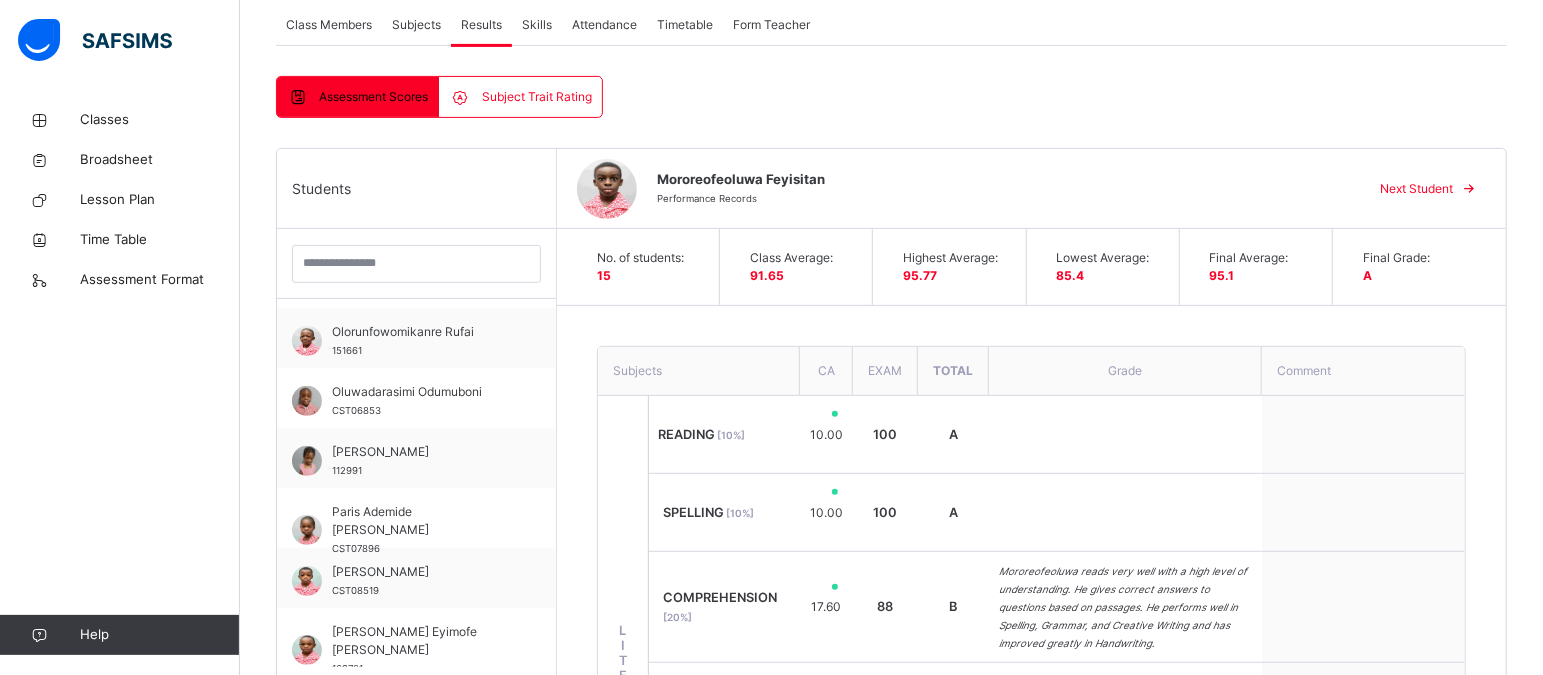 scroll, scrollTop: 363, scrollLeft: 0, axis: vertical 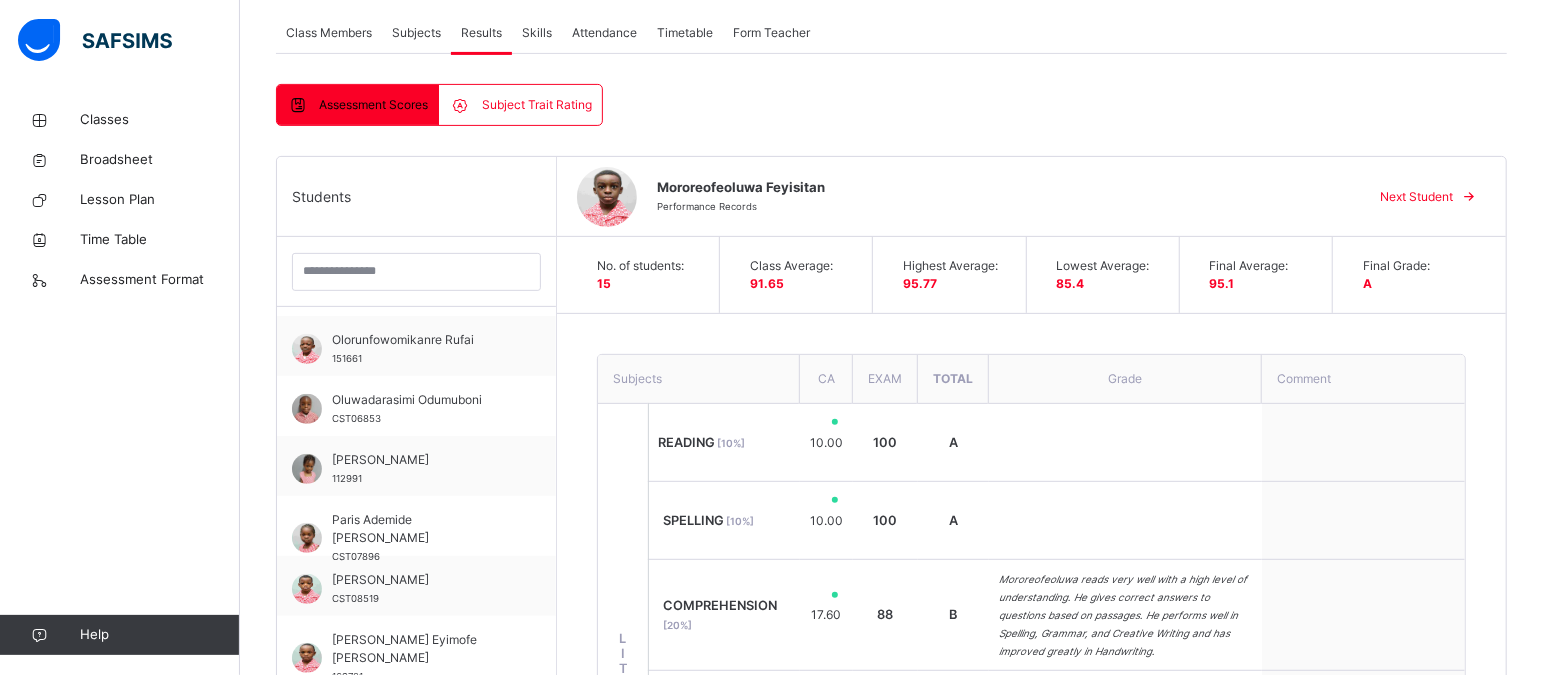 click on "Next Student" at bounding box center (1416, 197) 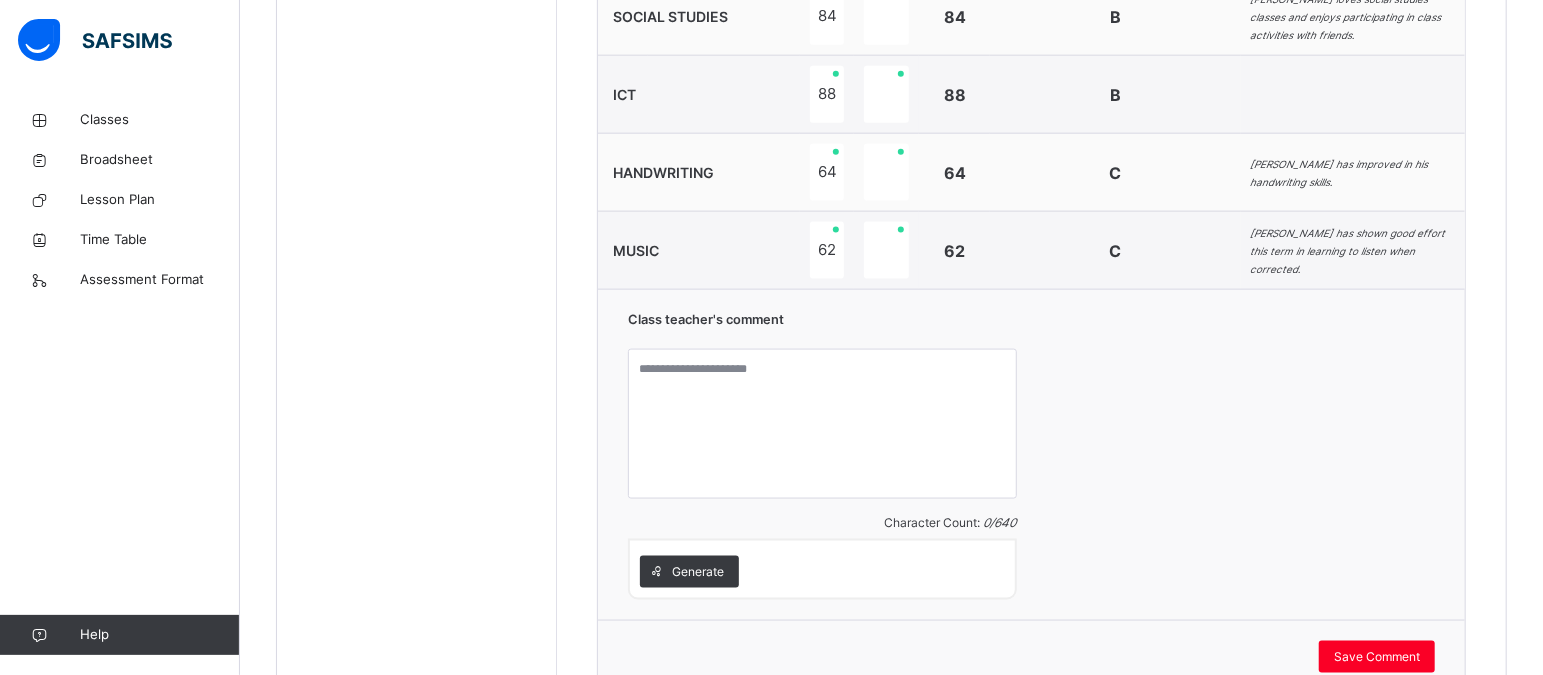scroll, scrollTop: 1636, scrollLeft: 0, axis: vertical 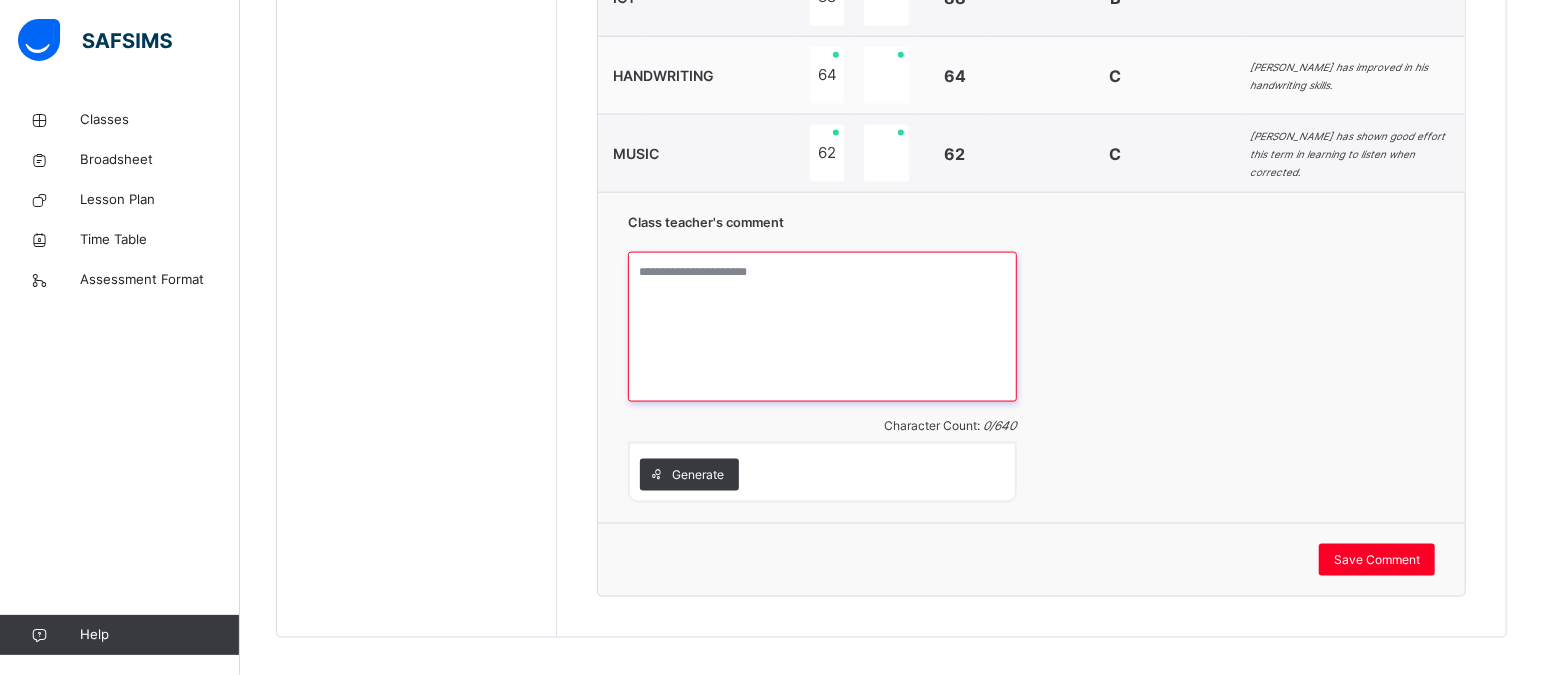 click at bounding box center [822, 327] 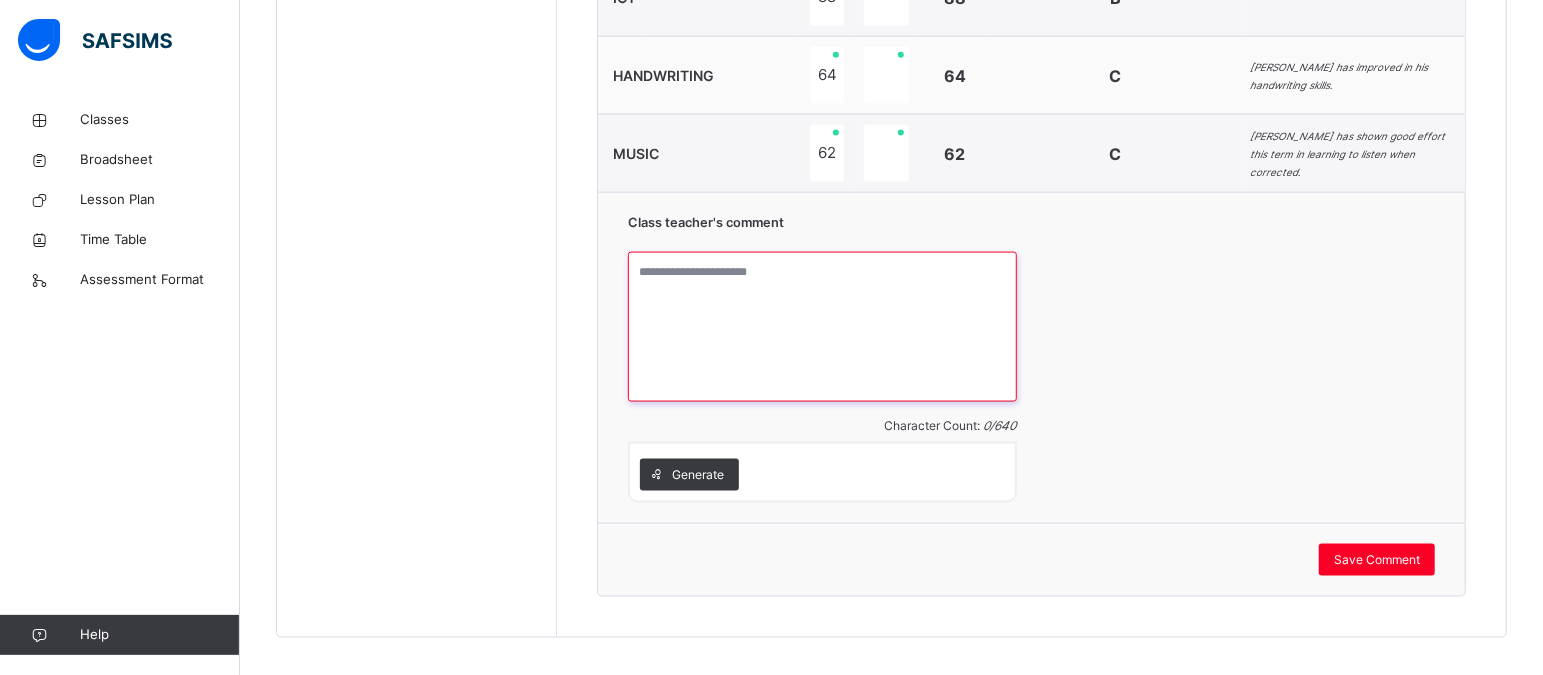 paste on "**********" 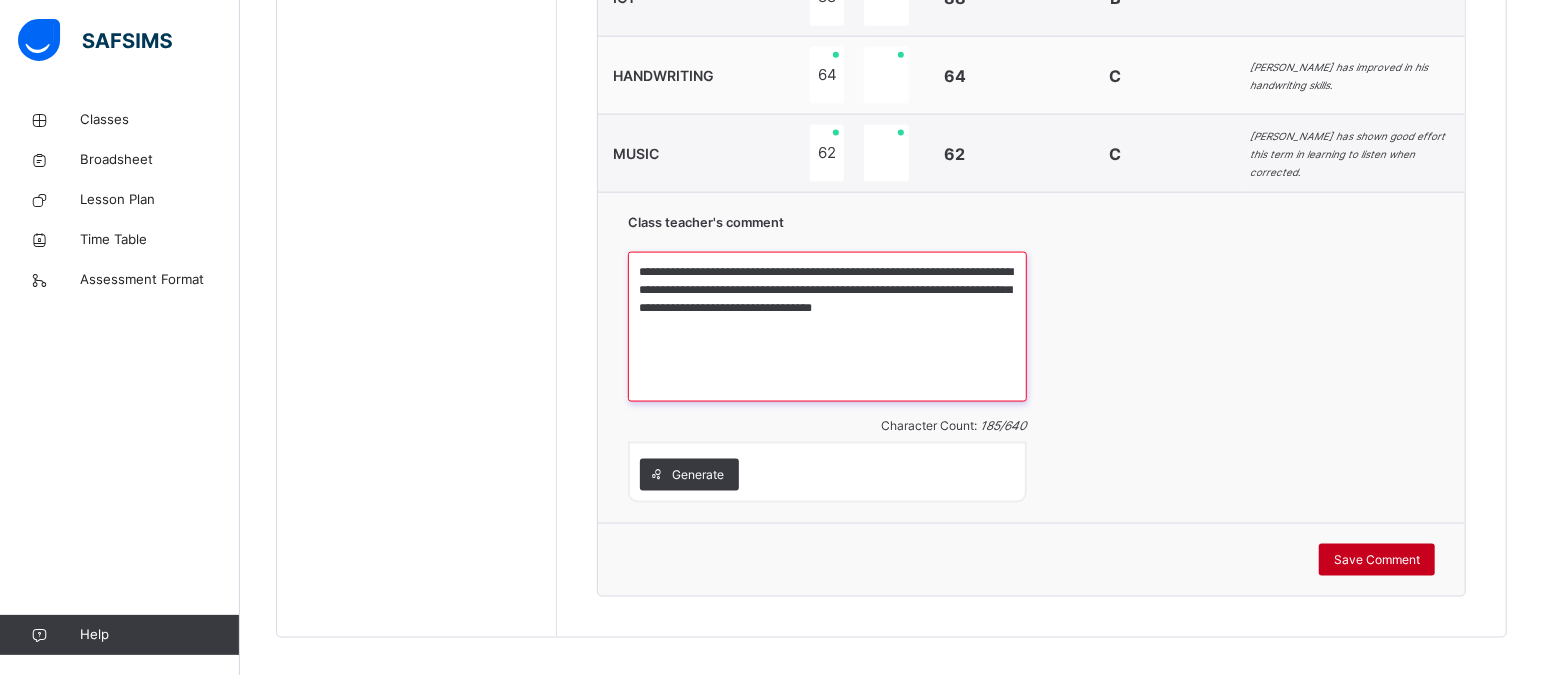 type on "**********" 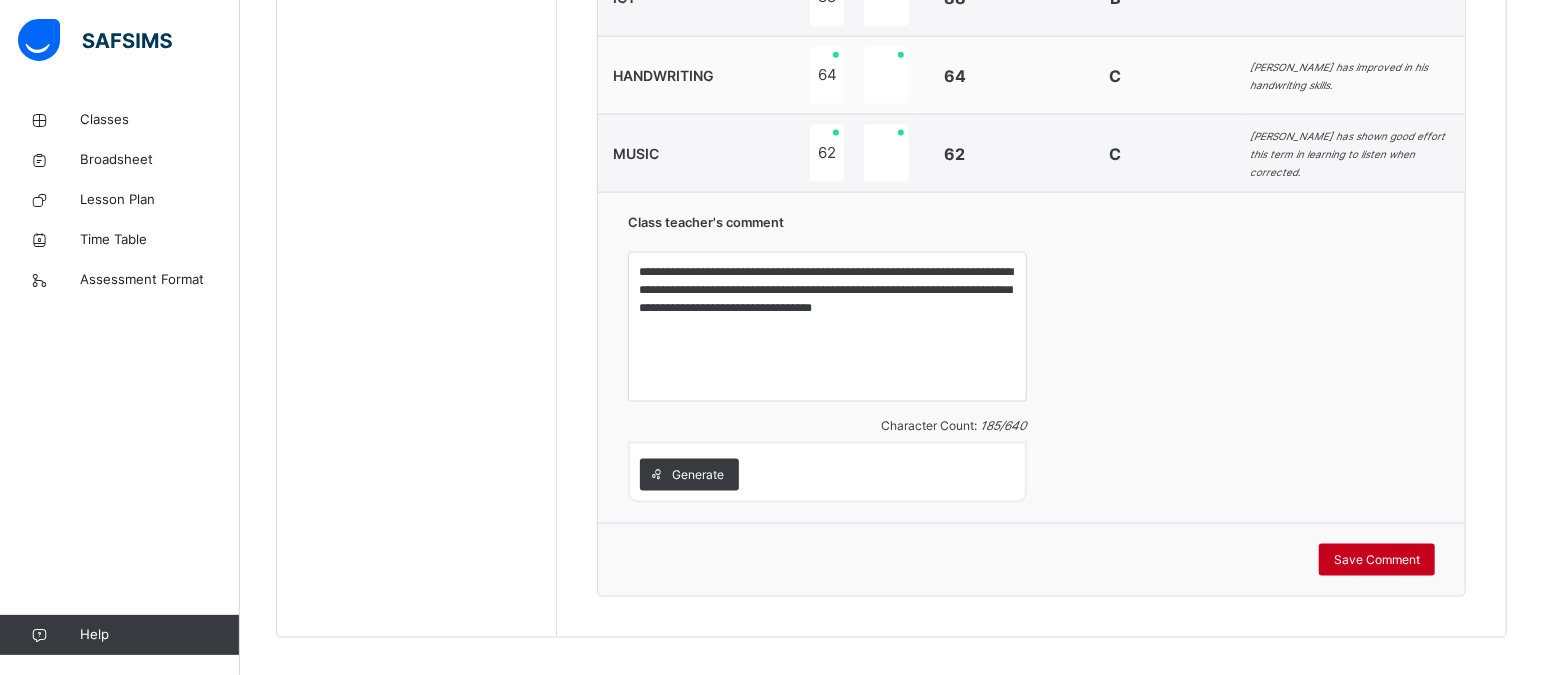 click on "Save Comment" at bounding box center [1377, 560] 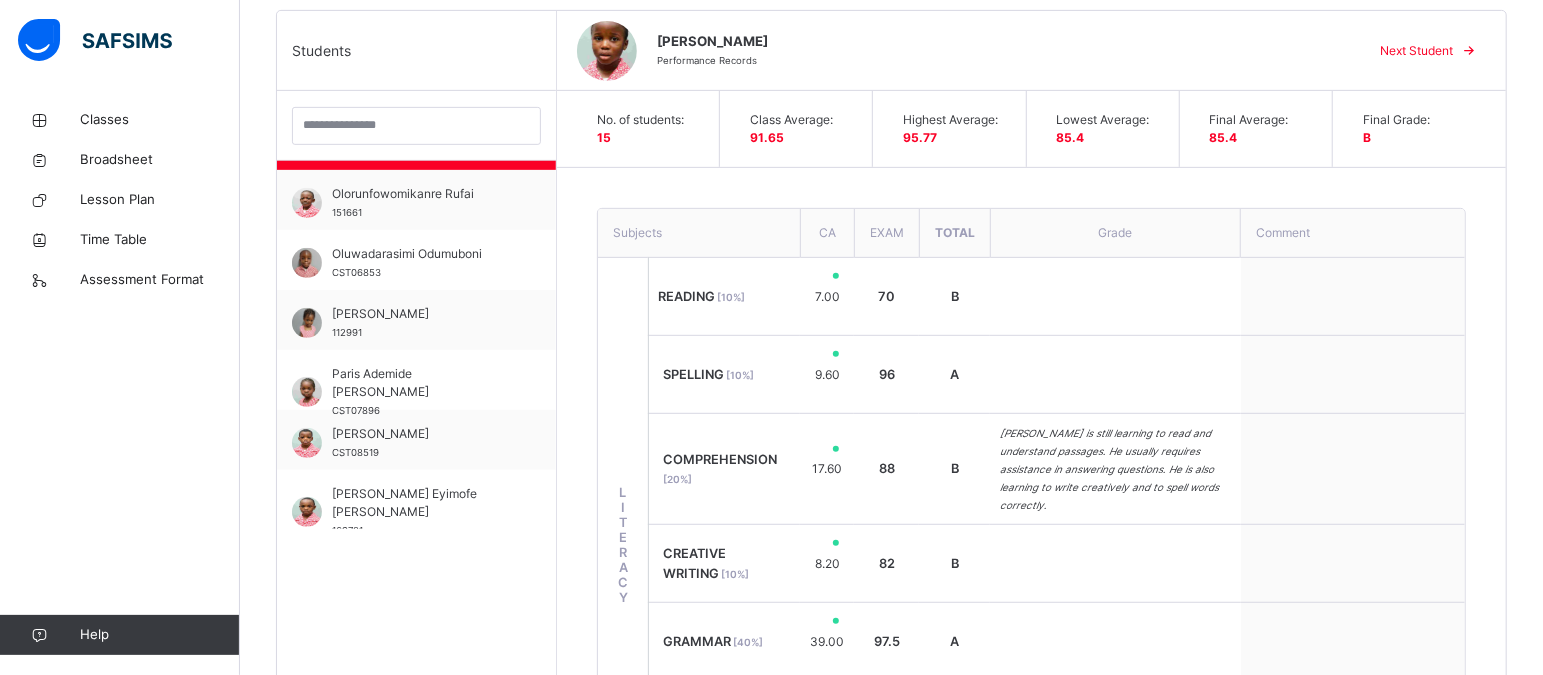 scroll, scrollTop: 486, scrollLeft: 0, axis: vertical 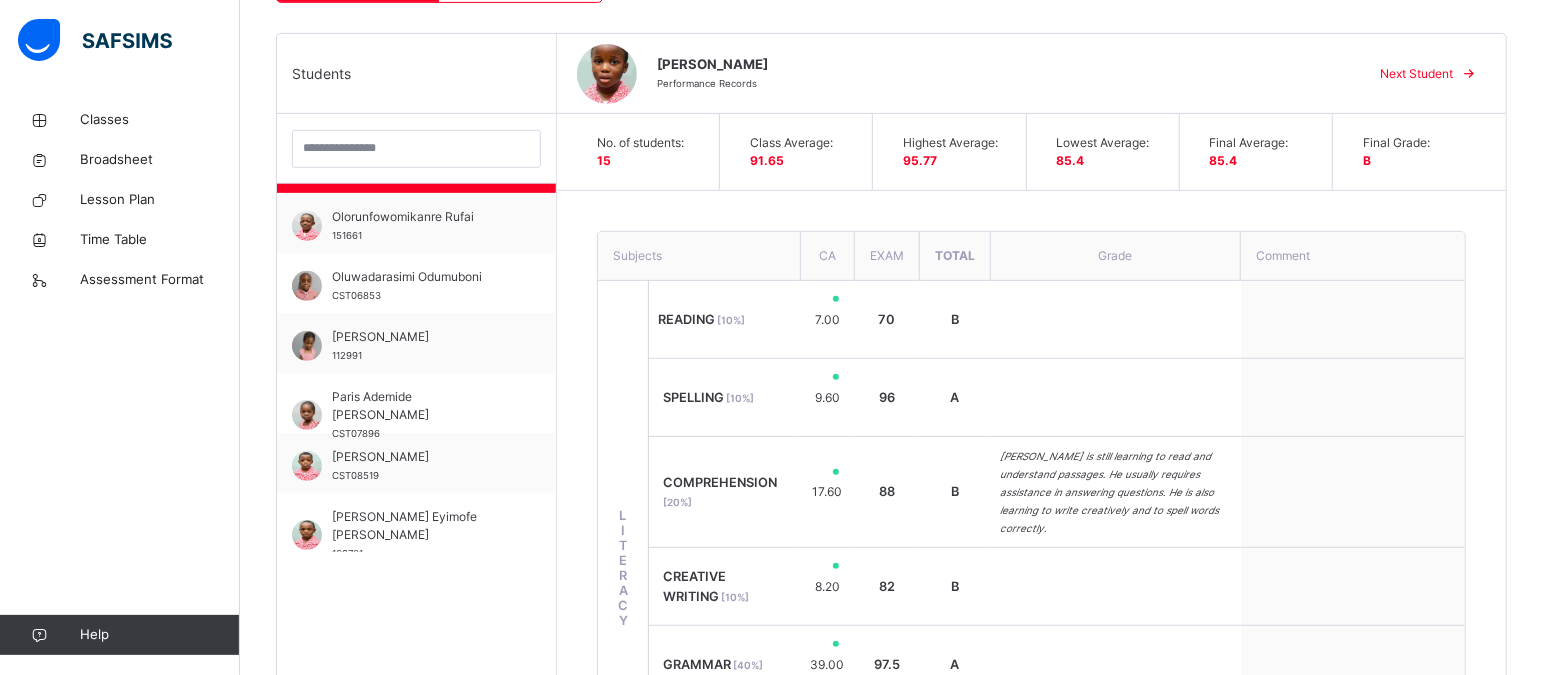 click on "Next Student" at bounding box center [1416, 74] 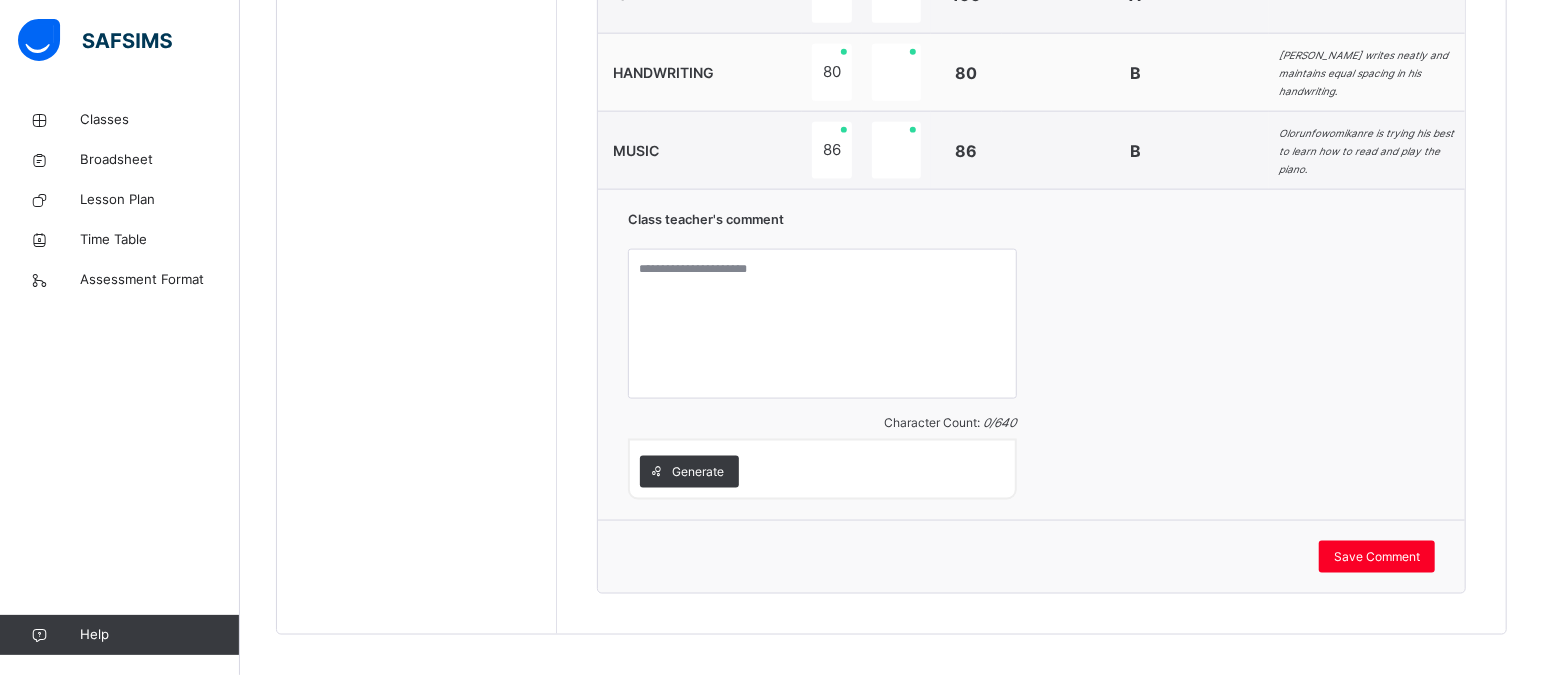 scroll, scrollTop: 1598, scrollLeft: 0, axis: vertical 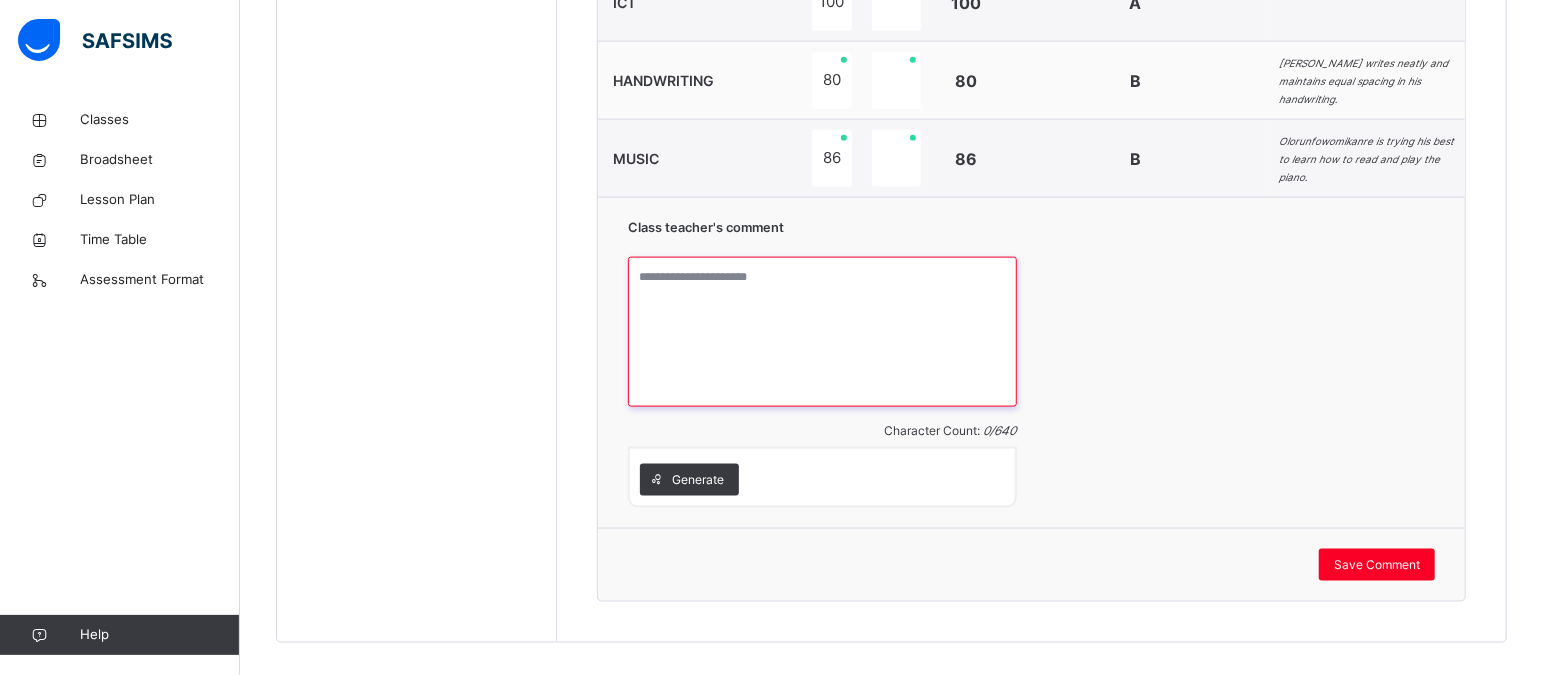 click at bounding box center [822, 332] 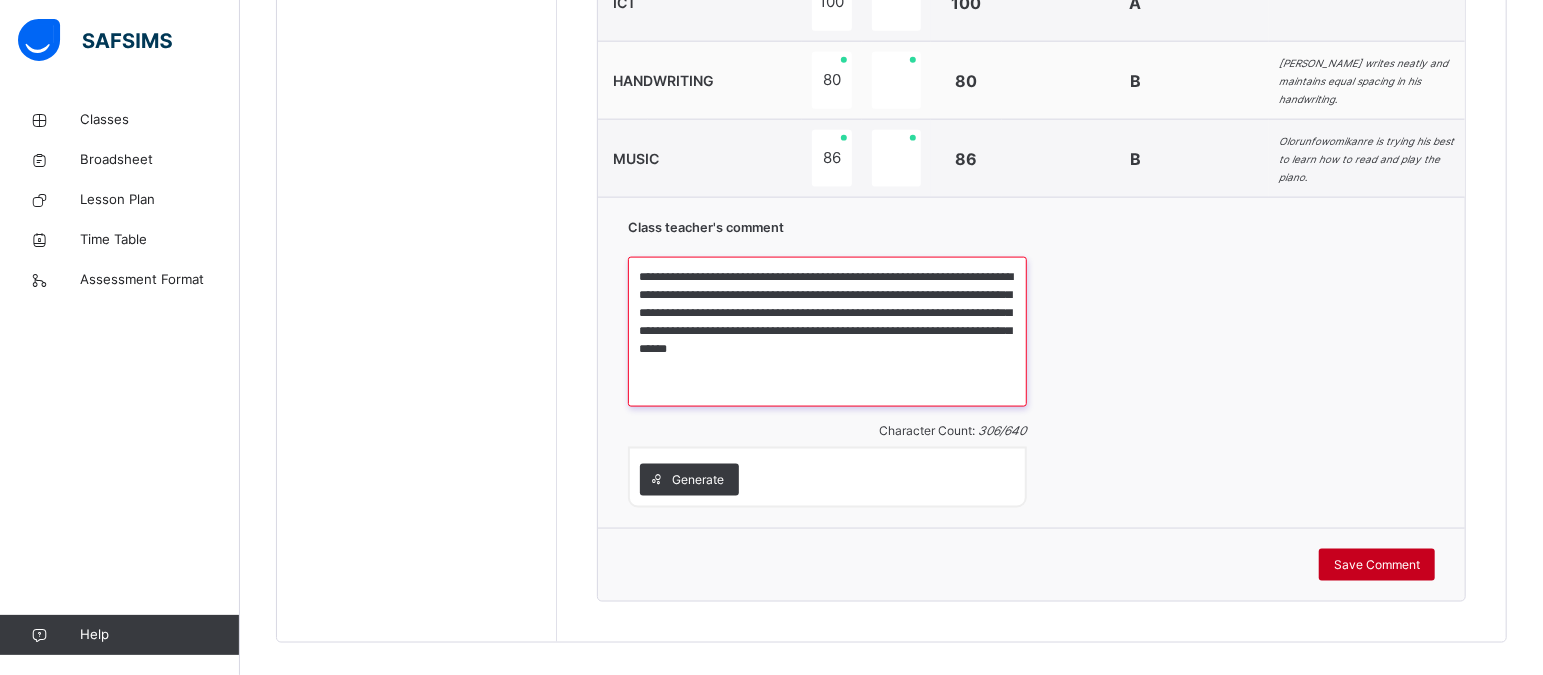 type on "**********" 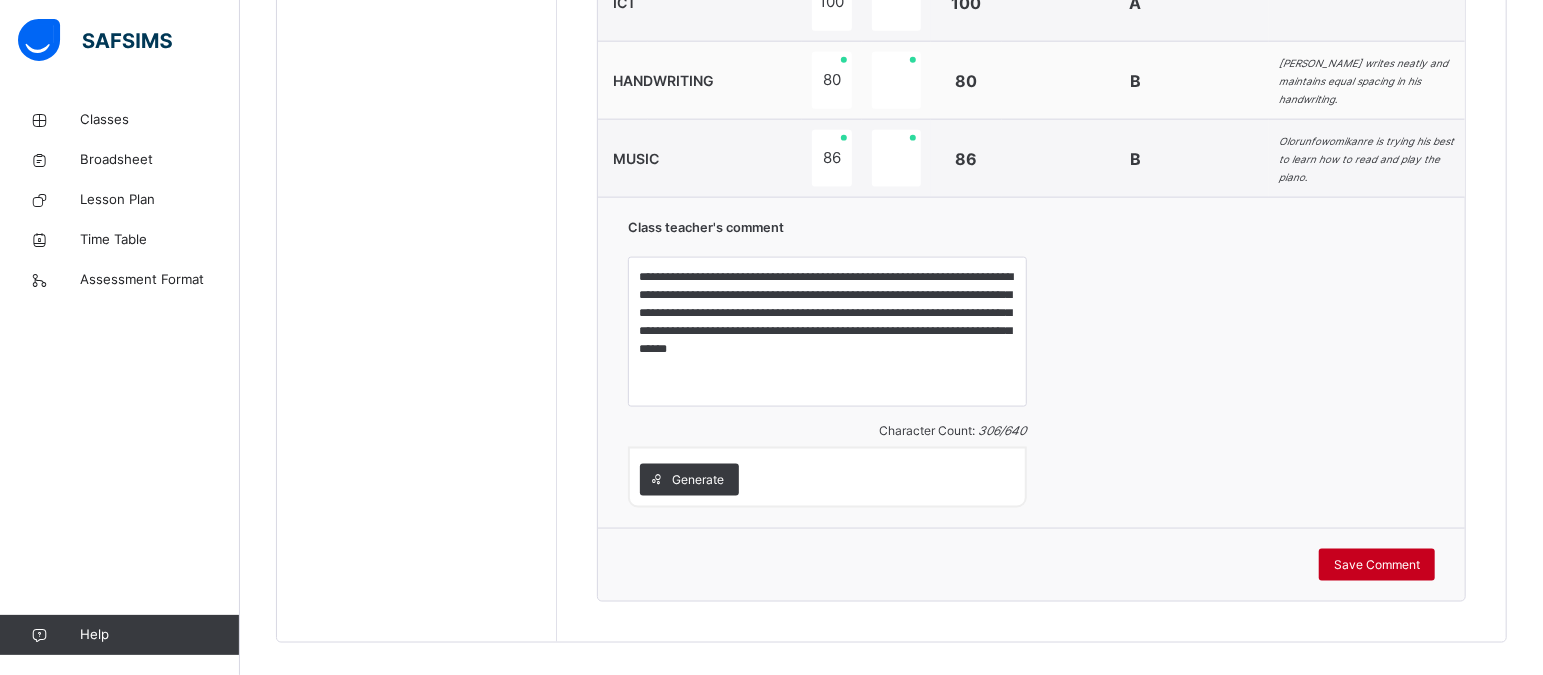 click on "Save Comment" at bounding box center (1377, 565) 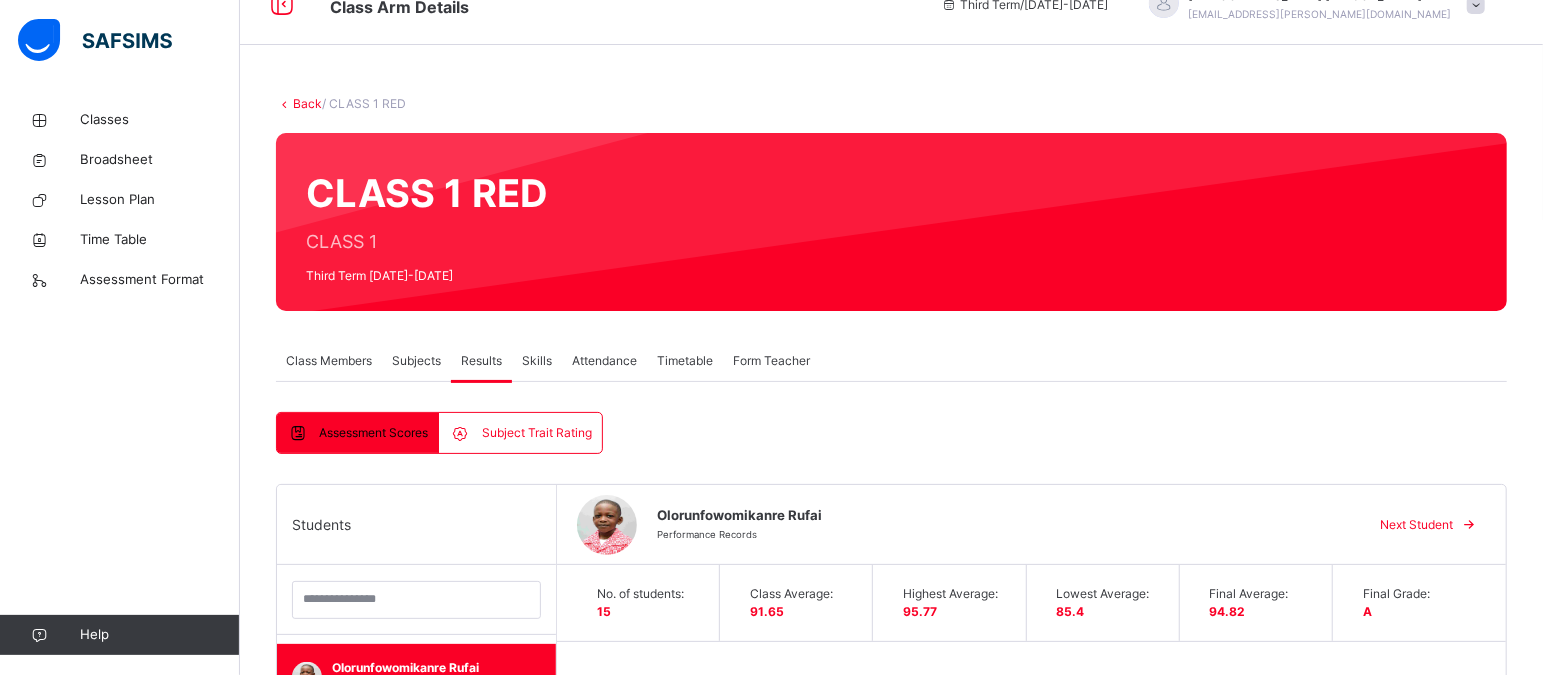 scroll, scrollTop: 0, scrollLeft: 0, axis: both 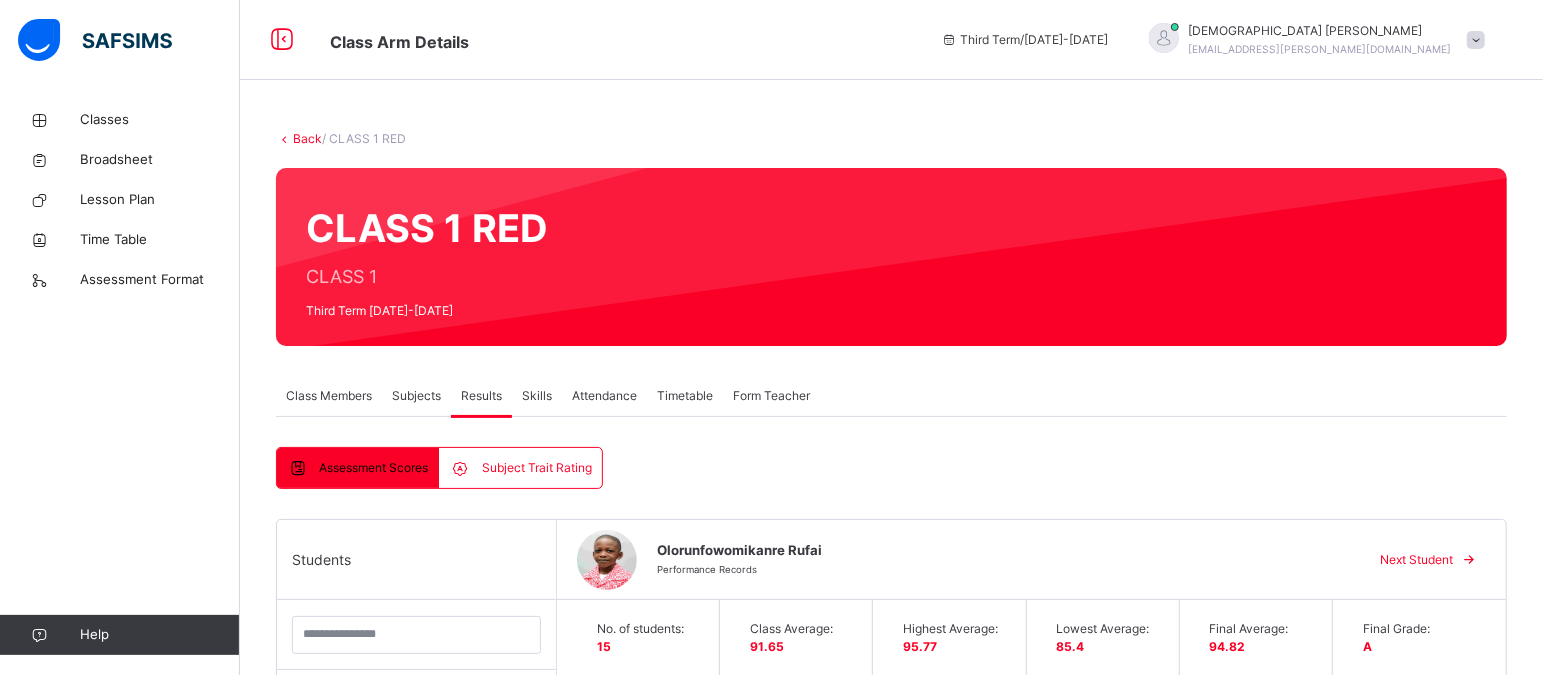 click on "Next Student" at bounding box center [1416, 560] 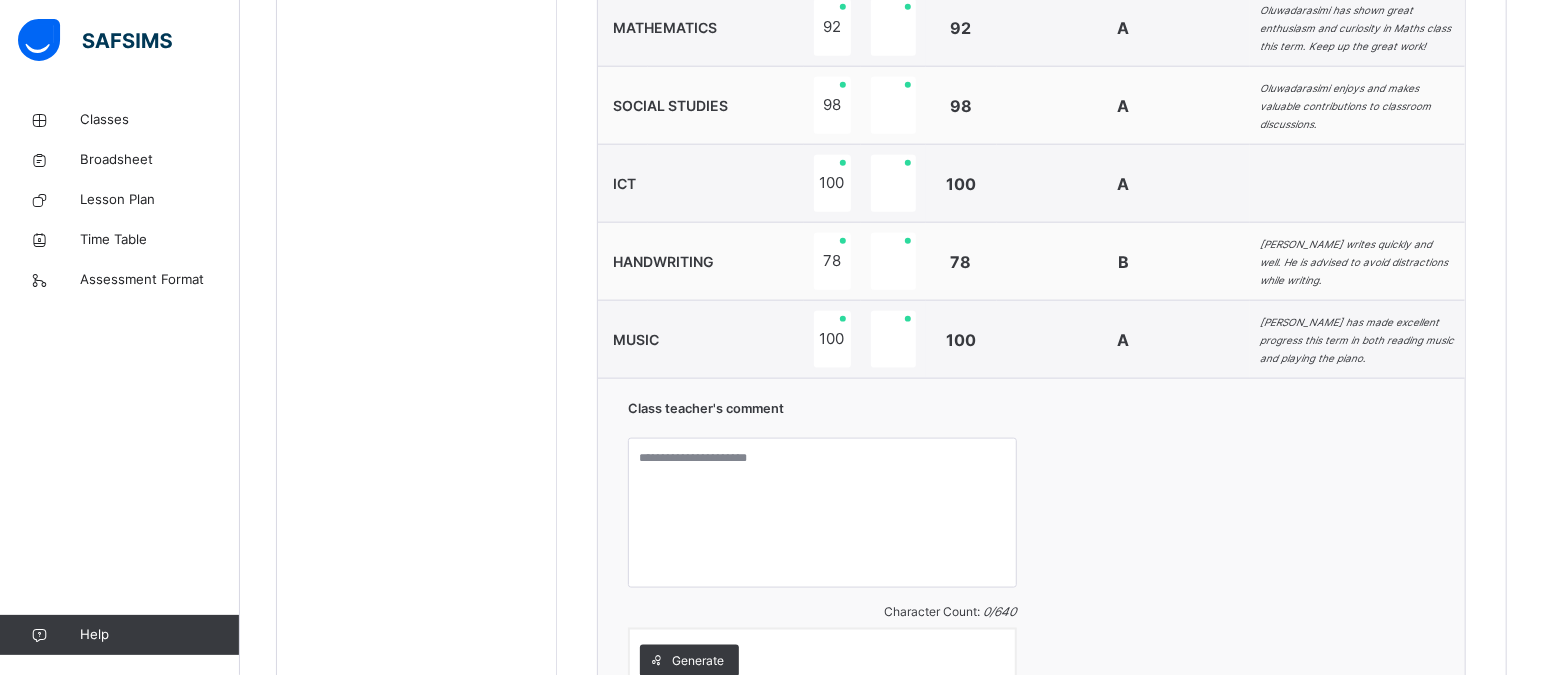 scroll, scrollTop: 1419, scrollLeft: 0, axis: vertical 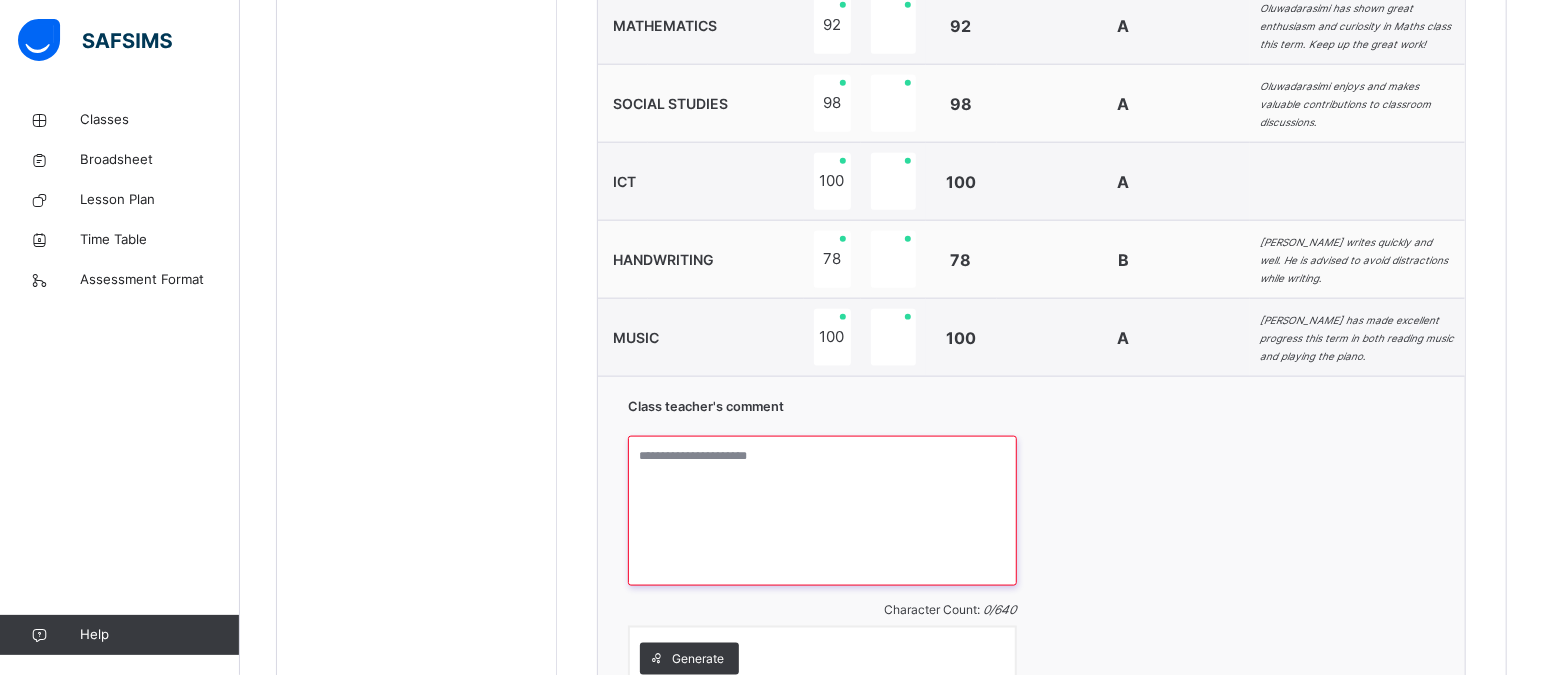 click at bounding box center (822, 511) 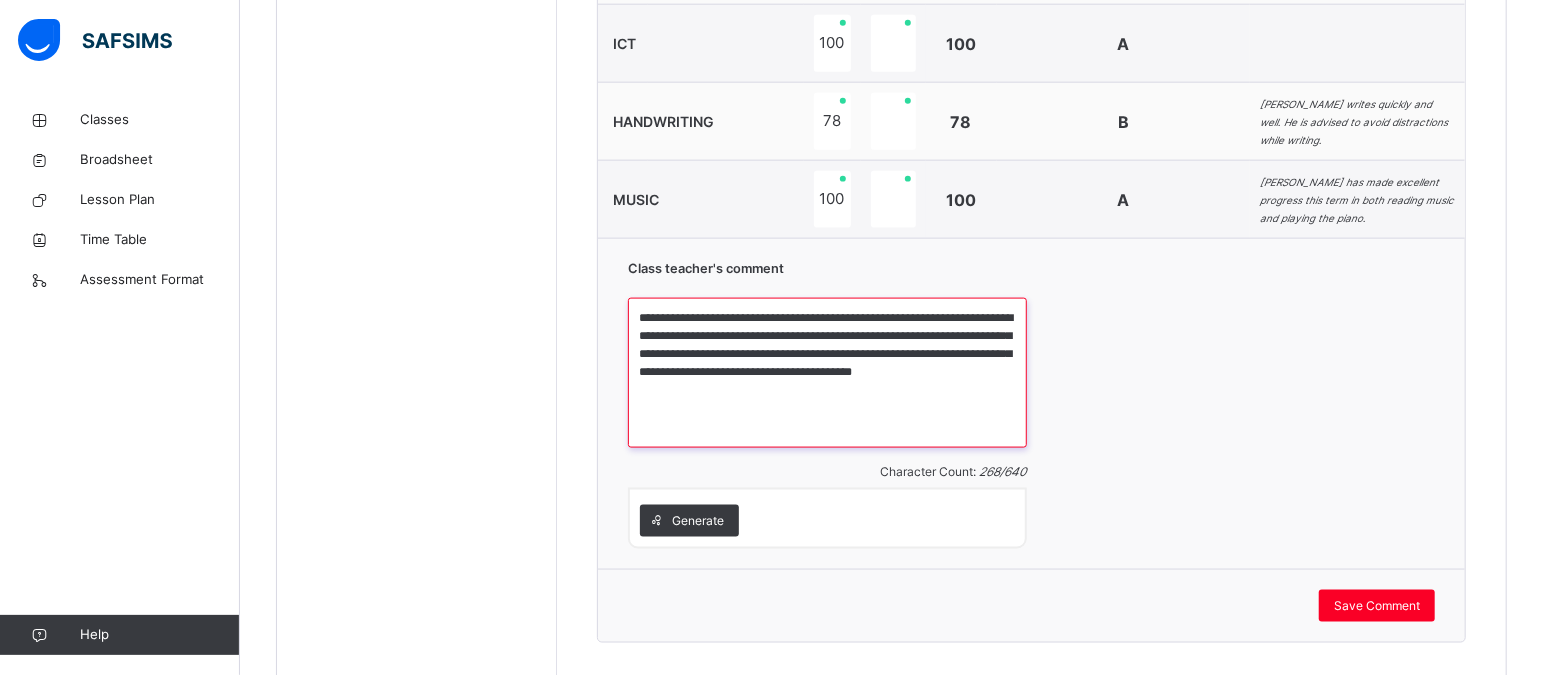 scroll, scrollTop: 1559, scrollLeft: 0, axis: vertical 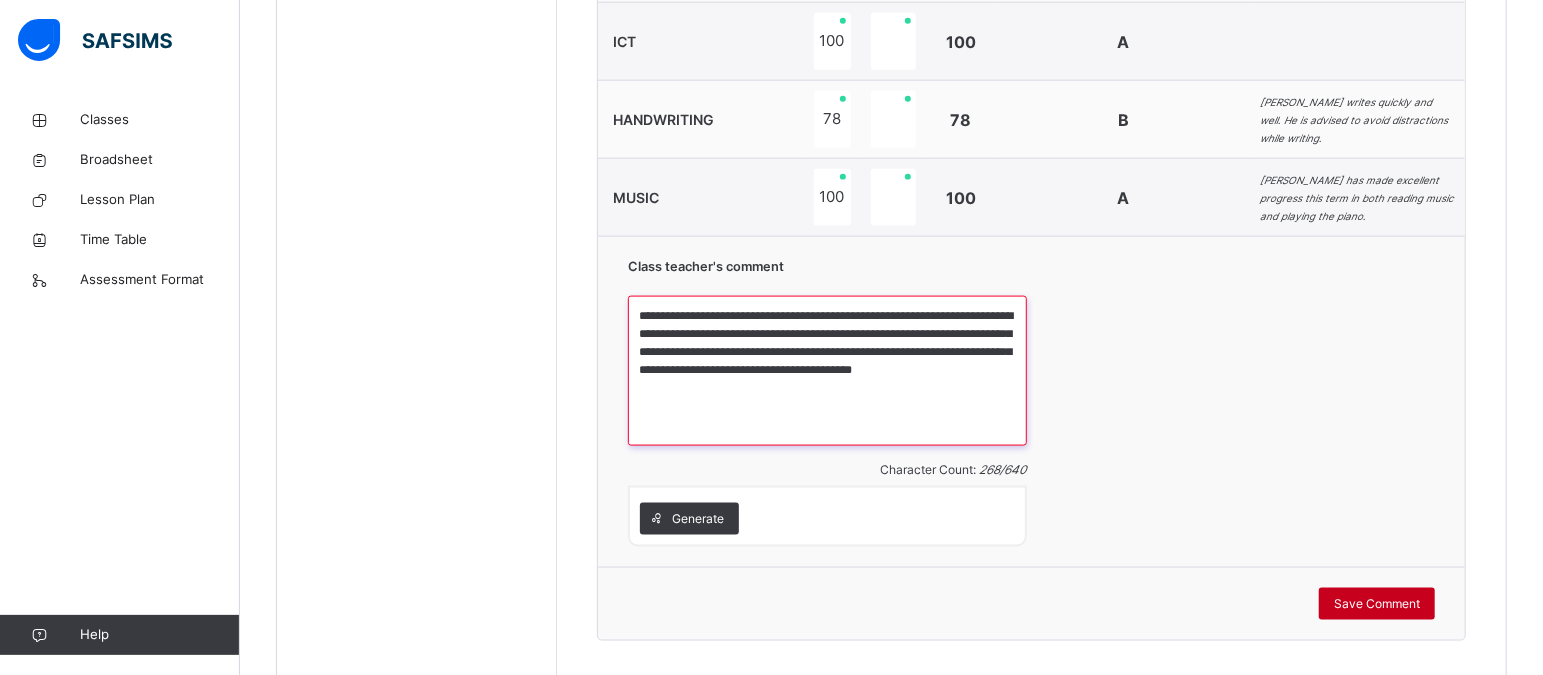 type on "**********" 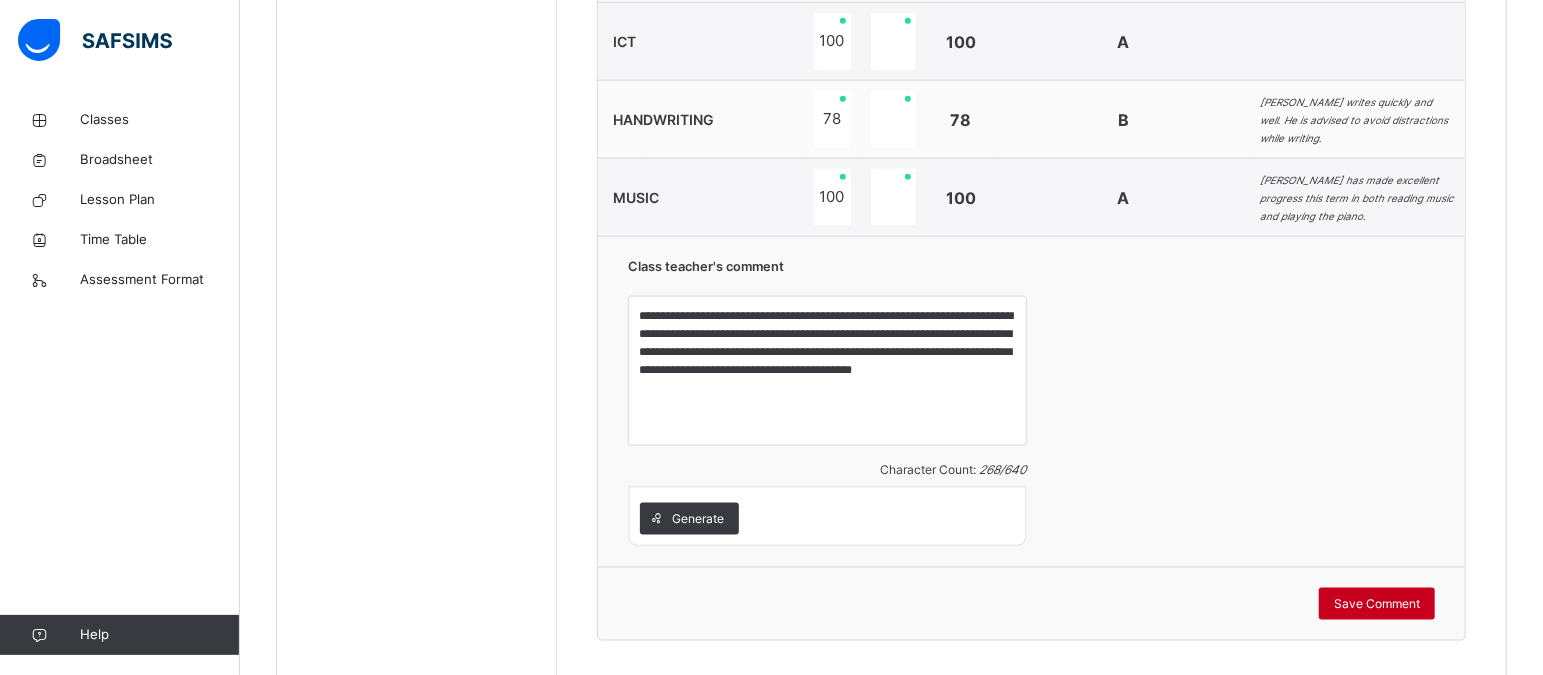 click on "Save Comment" at bounding box center [1377, 604] 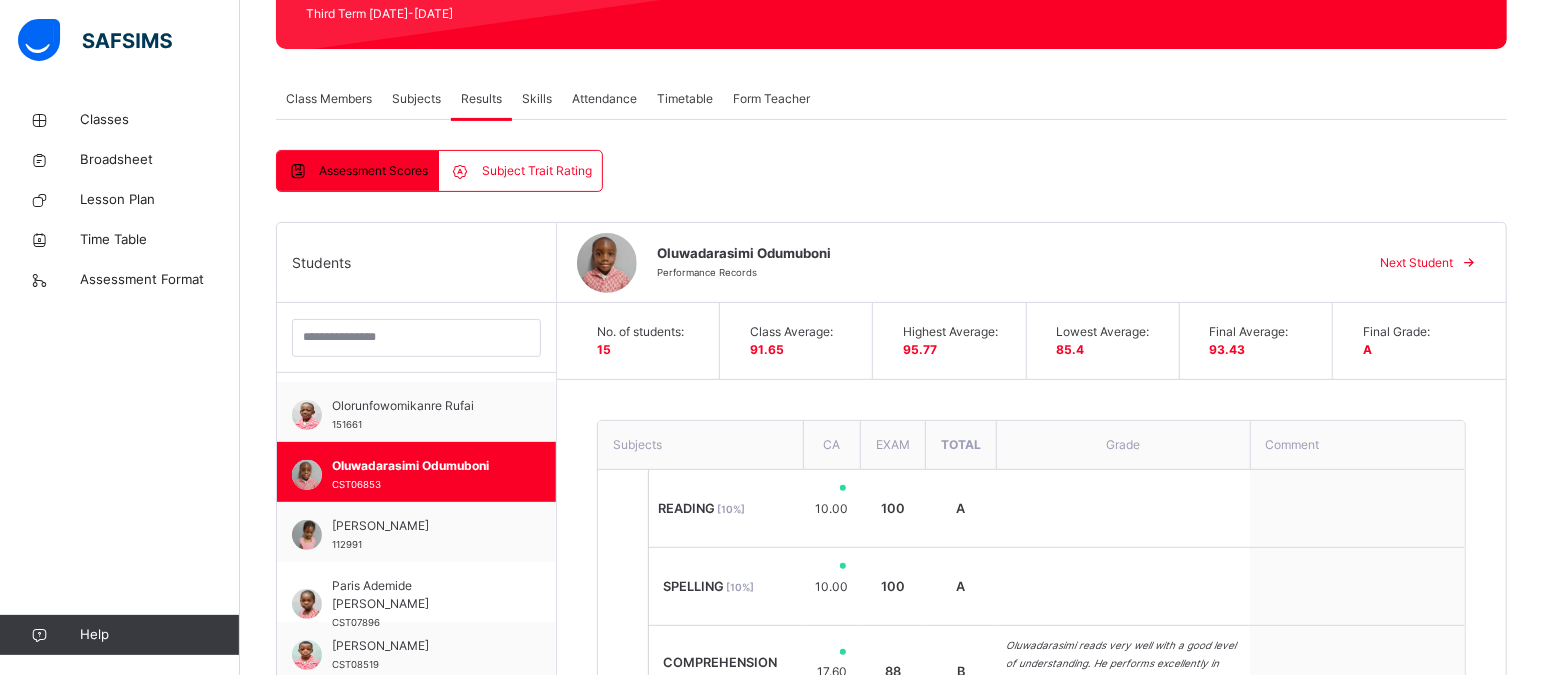 scroll, scrollTop: 299, scrollLeft: 0, axis: vertical 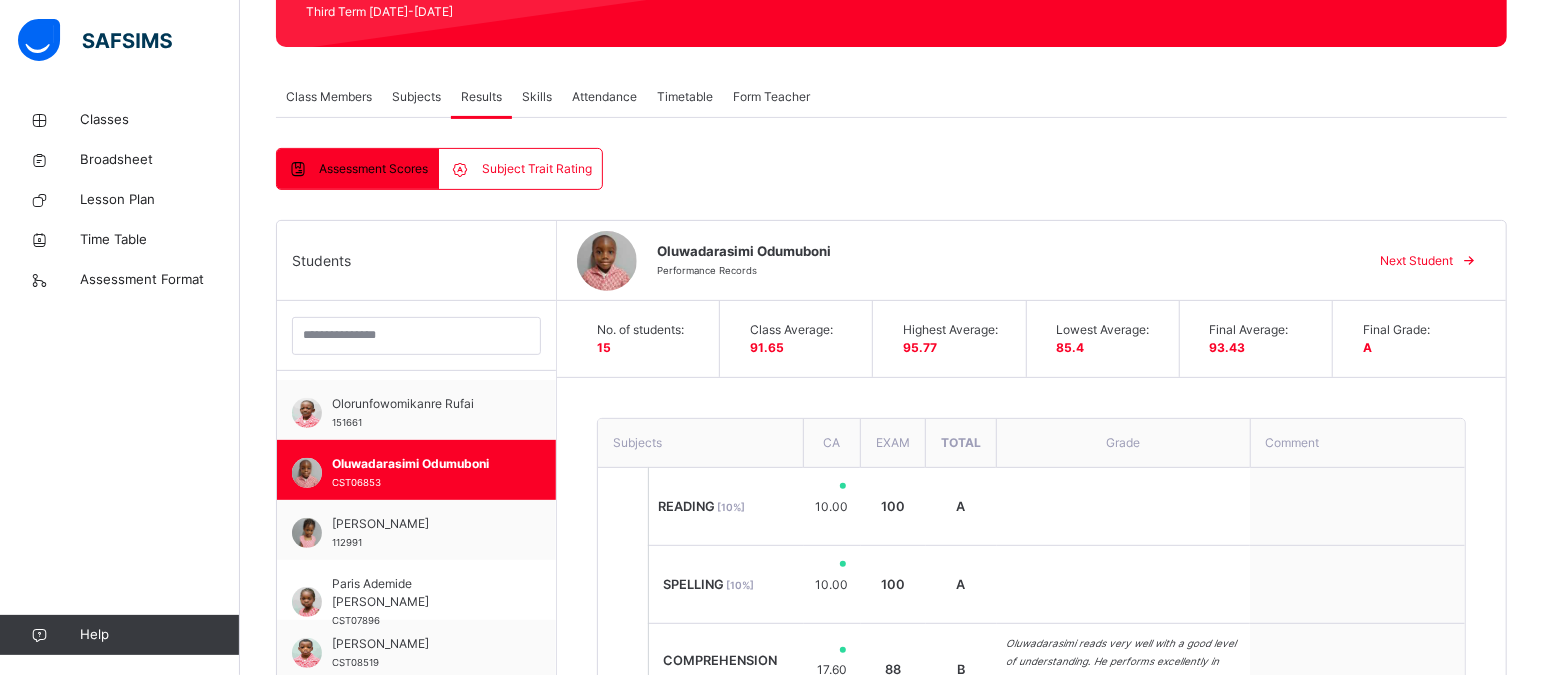 click on "Next Student" at bounding box center (1416, 261) 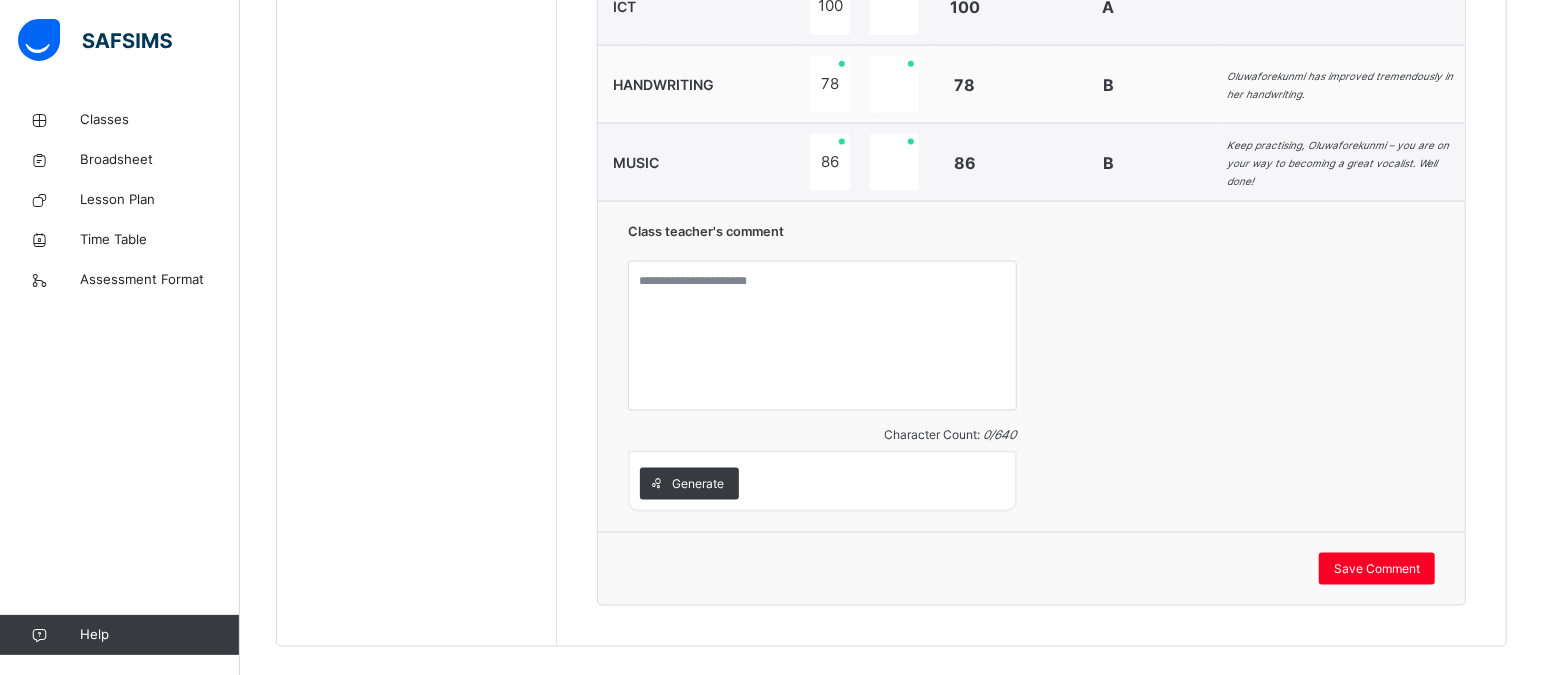scroll, scrollTop: 1654, scrollLeft: 0, axis: vertical 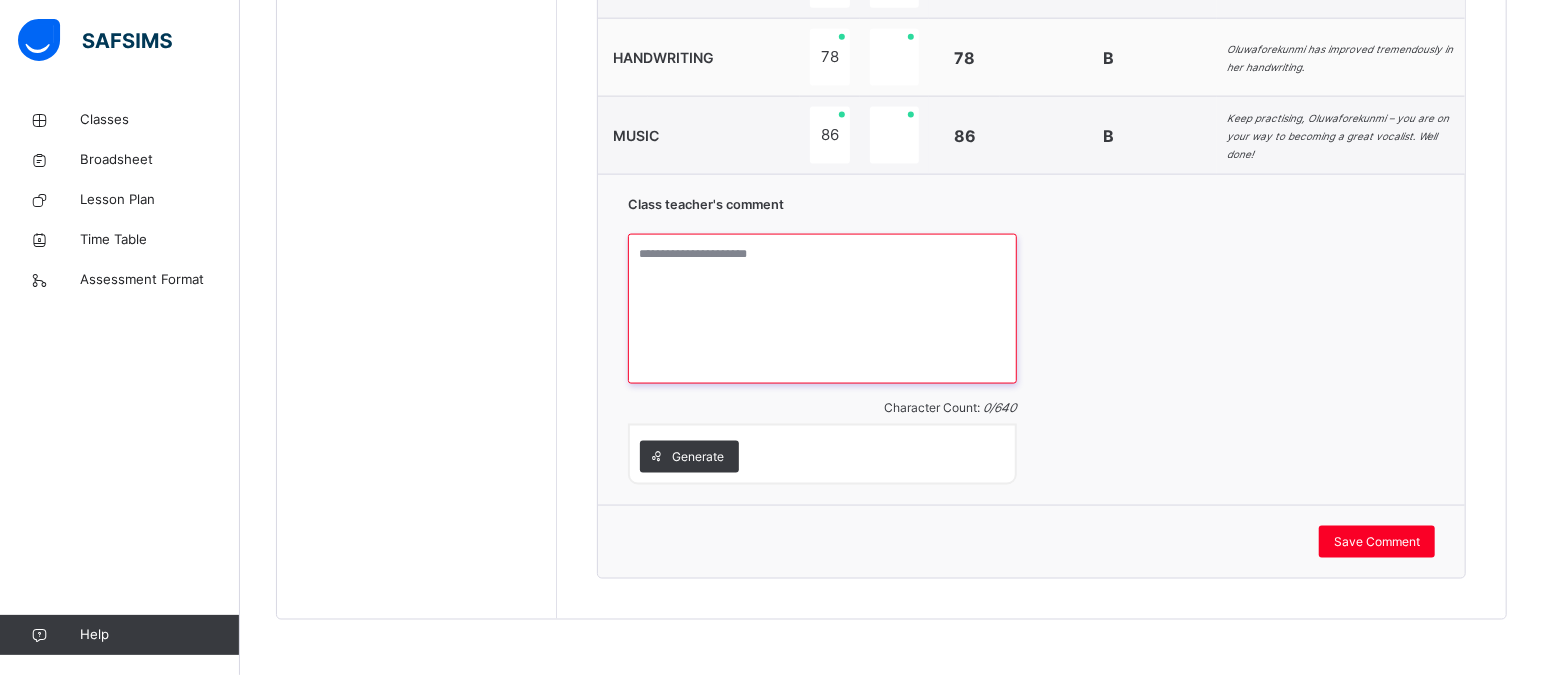 click at bounding box center (822, 309) 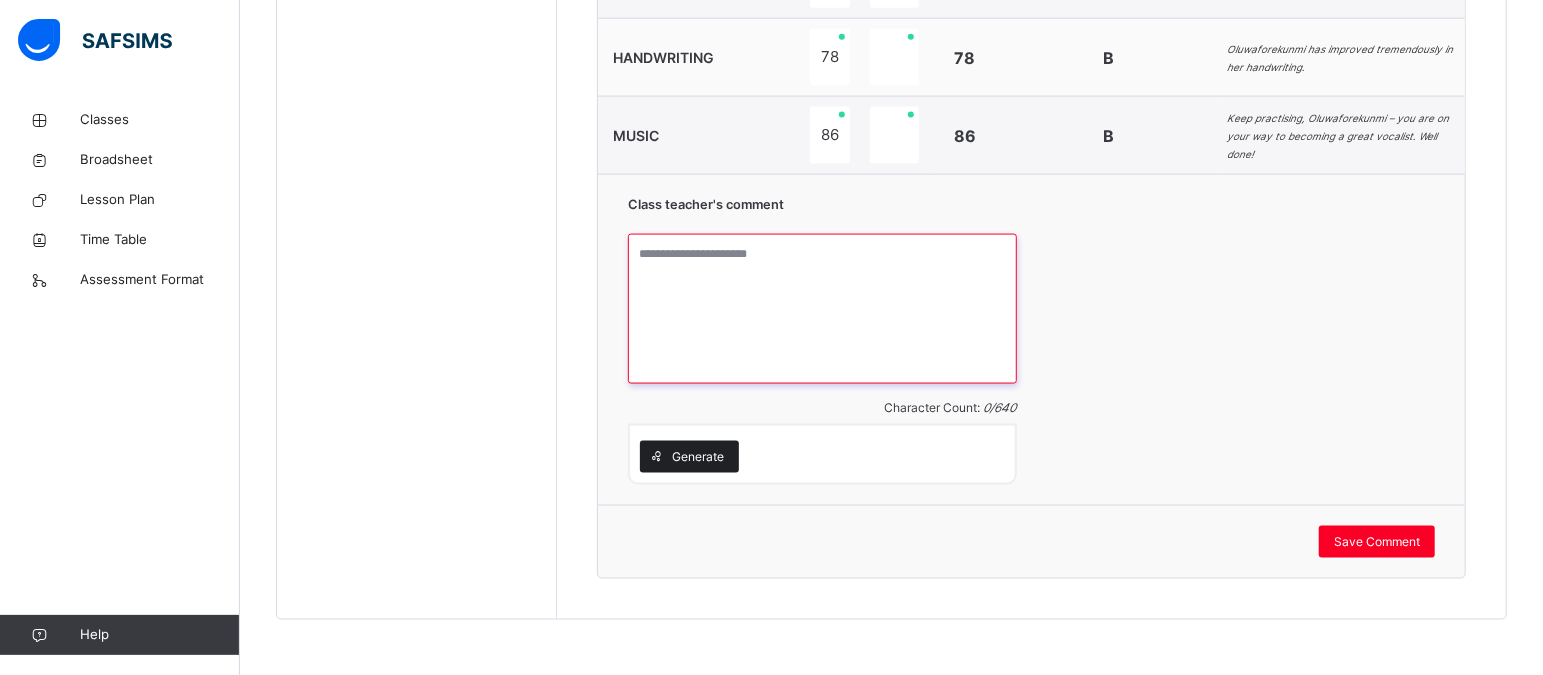 paste on "**********" 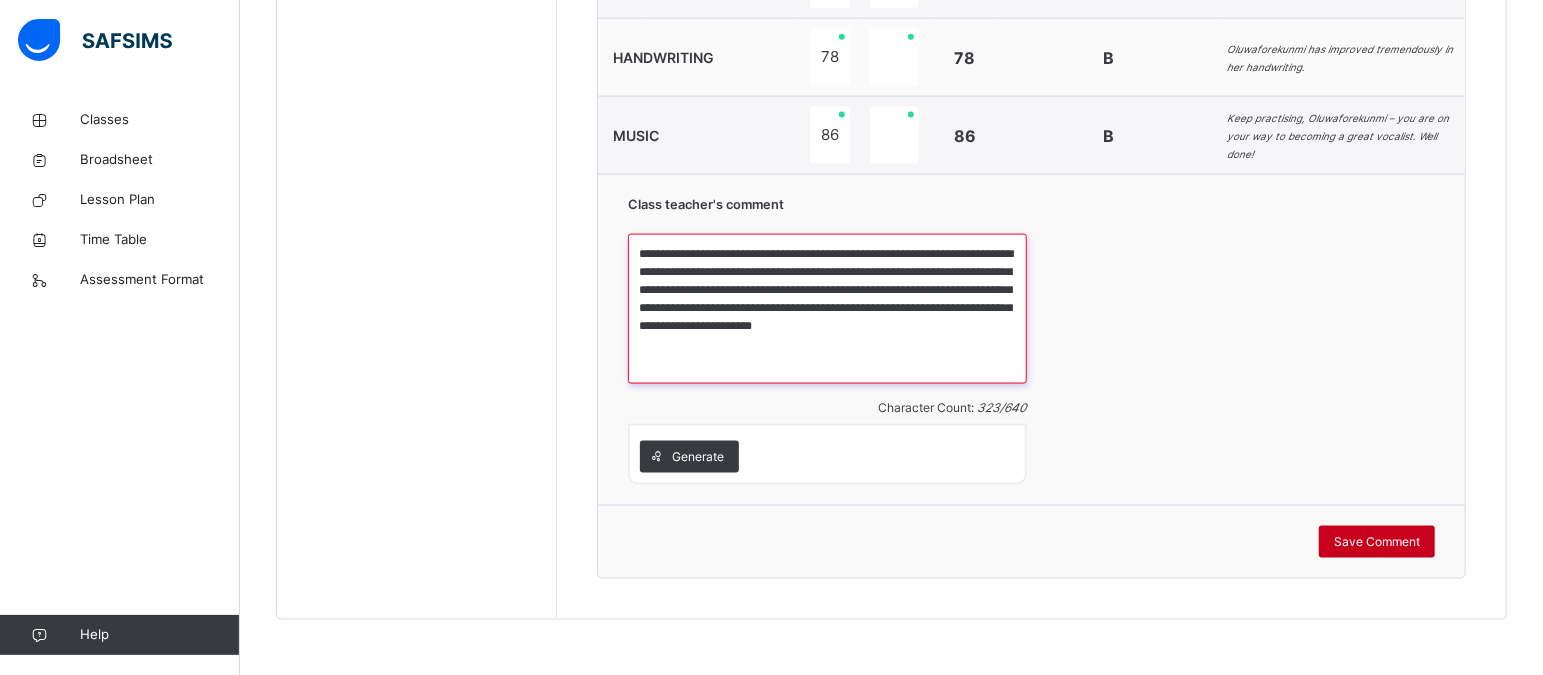 type on "**********" 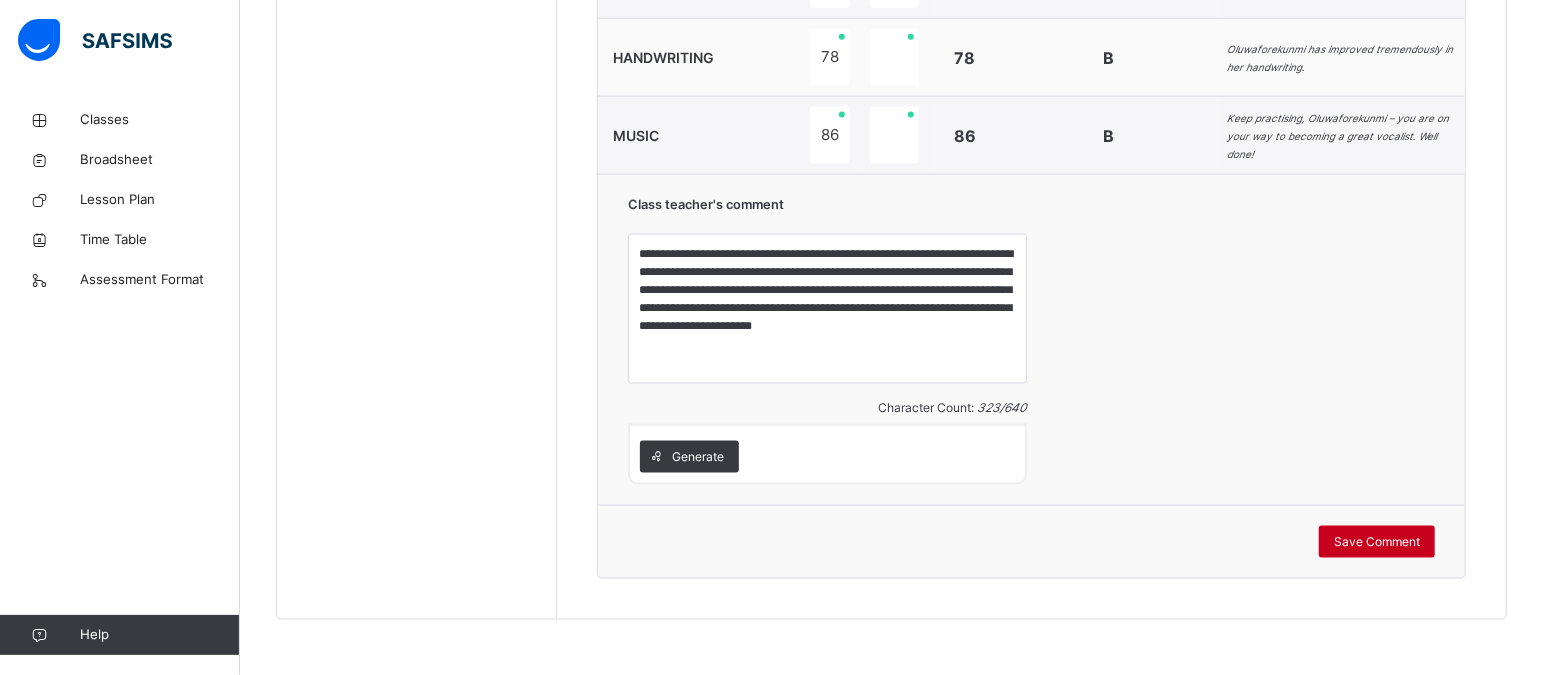 click on "Save Comment" at bounding box center [1377, 542] 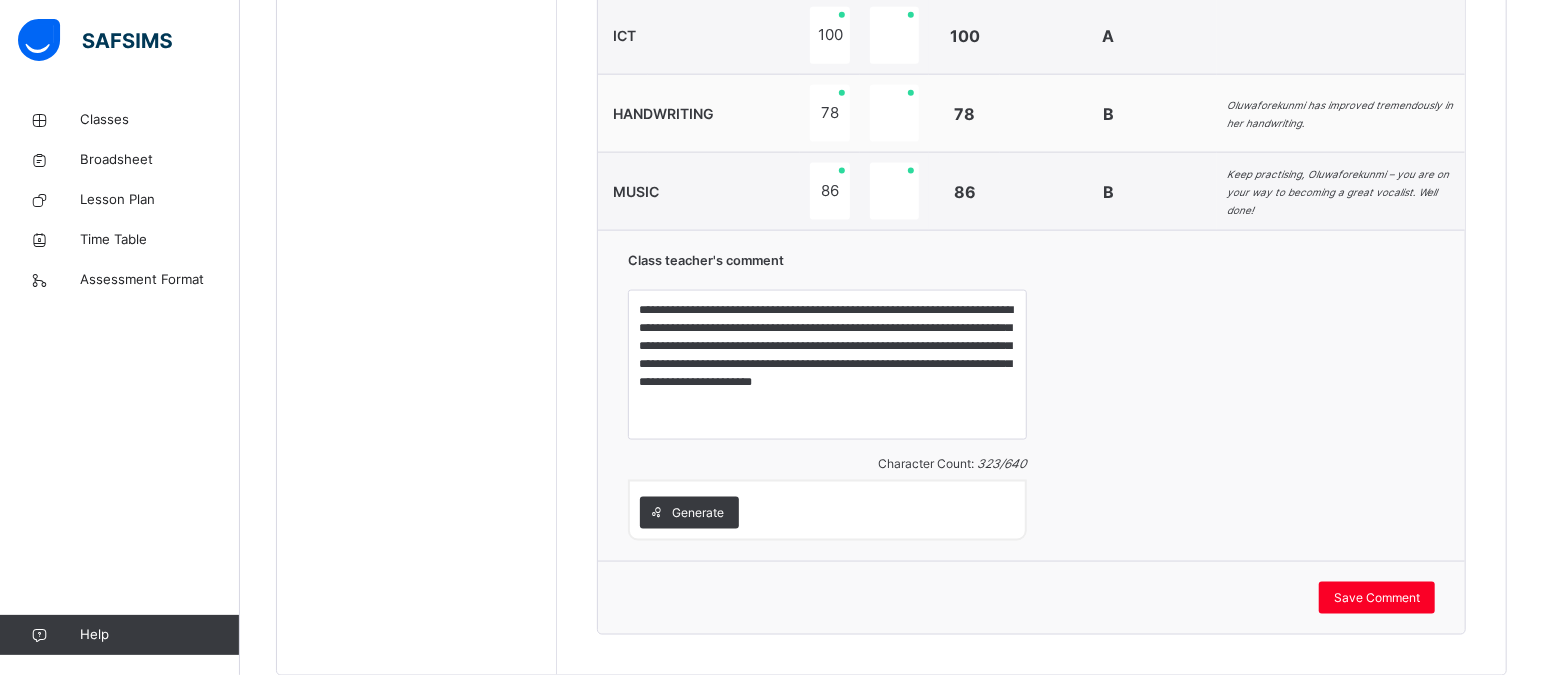 scroll, scrollTop: 1635, scrollLeft: 0, axis: vertical 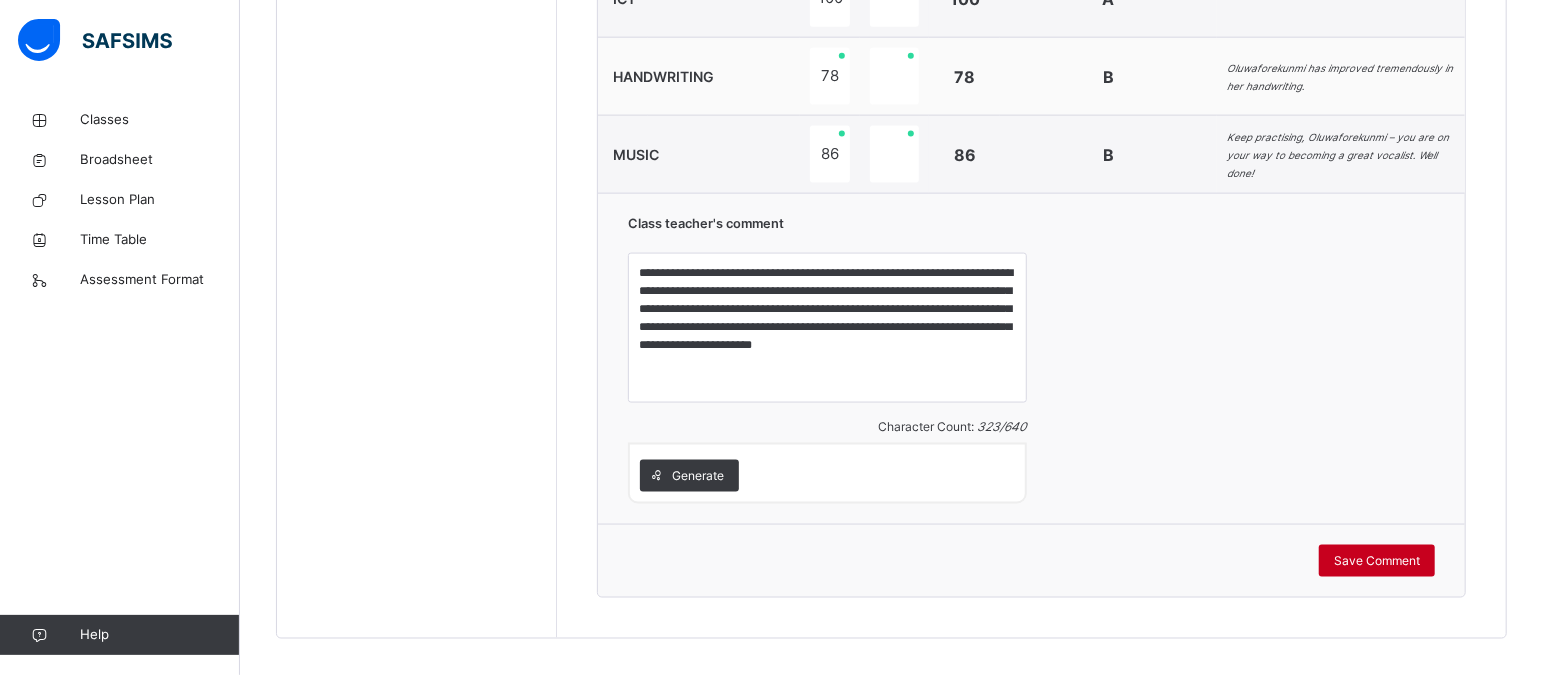 click on "Save Comment" at bounding box center [1377, 561] 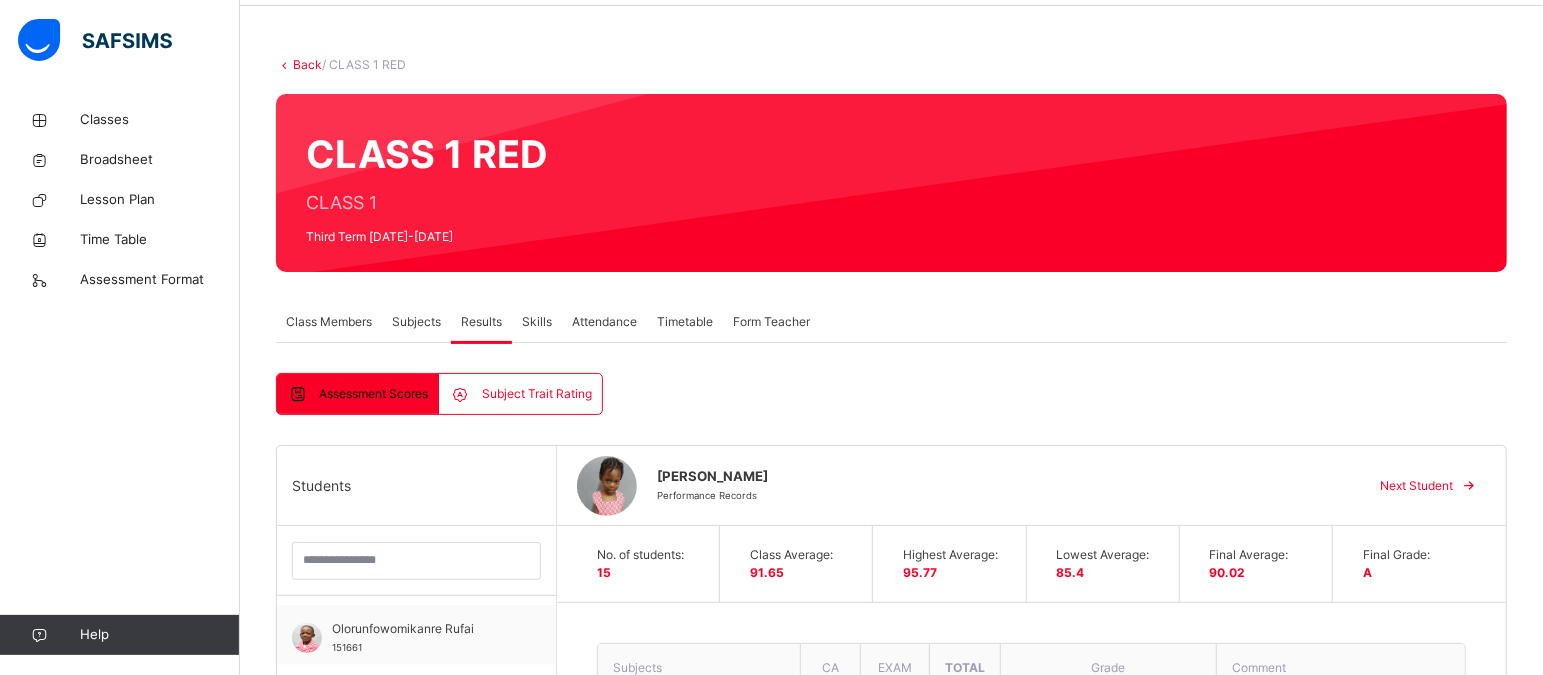 scroll, scrollTop: 64, scrollLeft: 0, axis: vertical 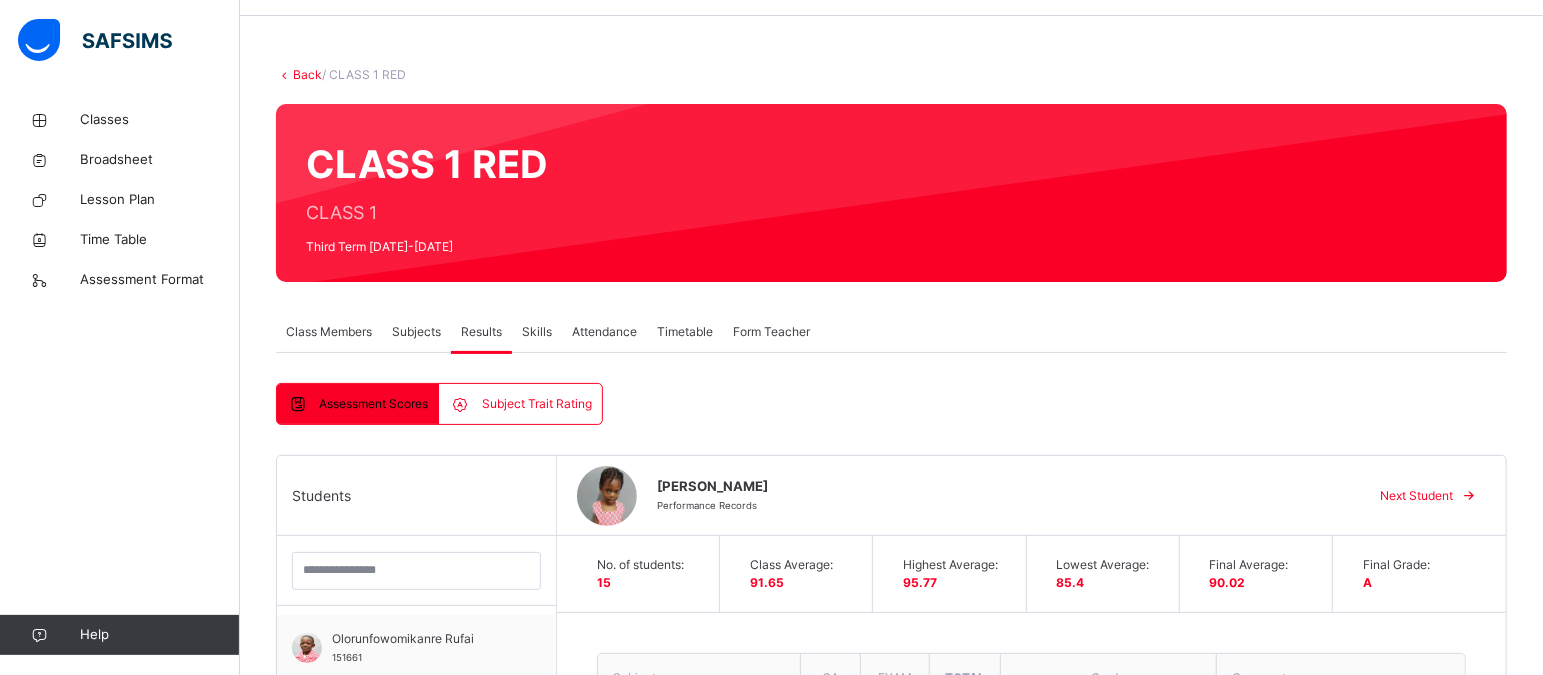 click on "Next Student" at bounding box center (1416, 496) 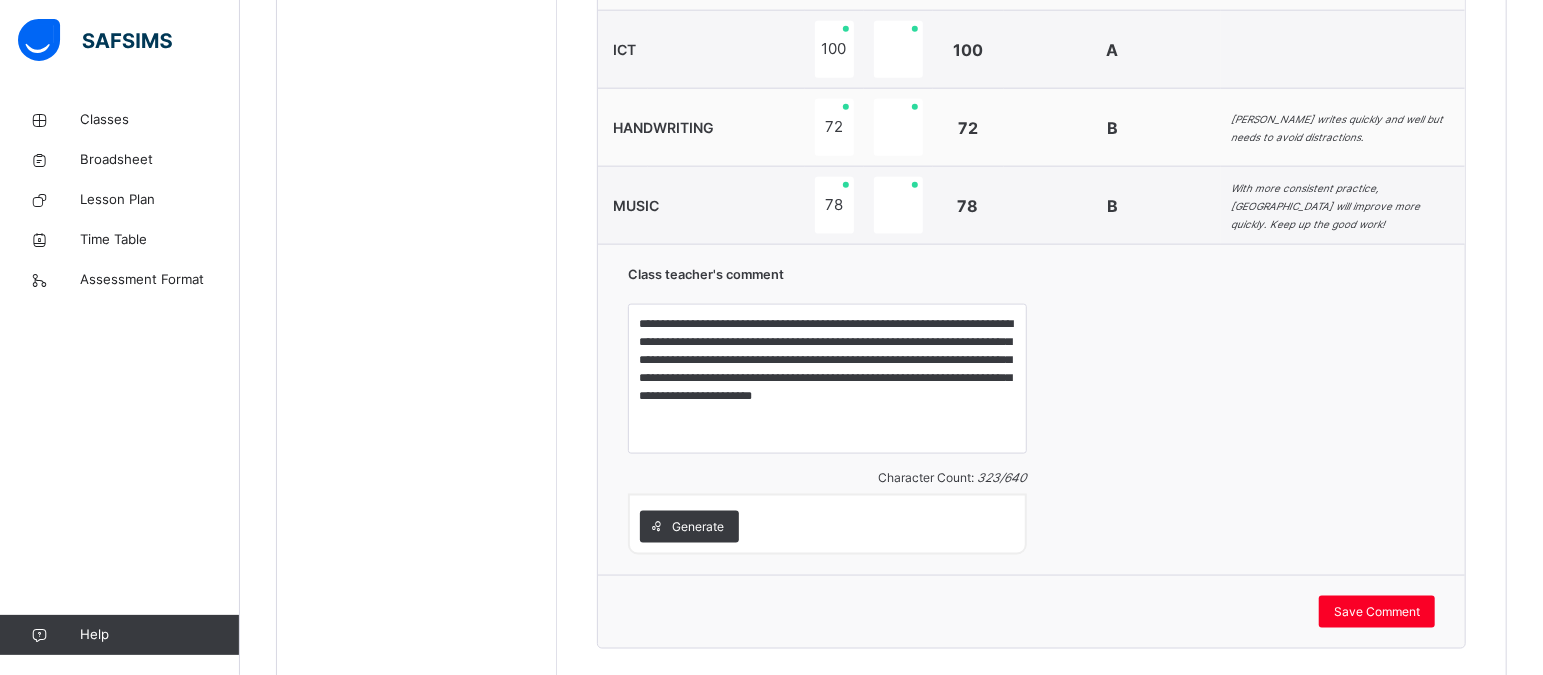 scroll, scrollTop: 1606, scrollLeft: 0, axis: vertical 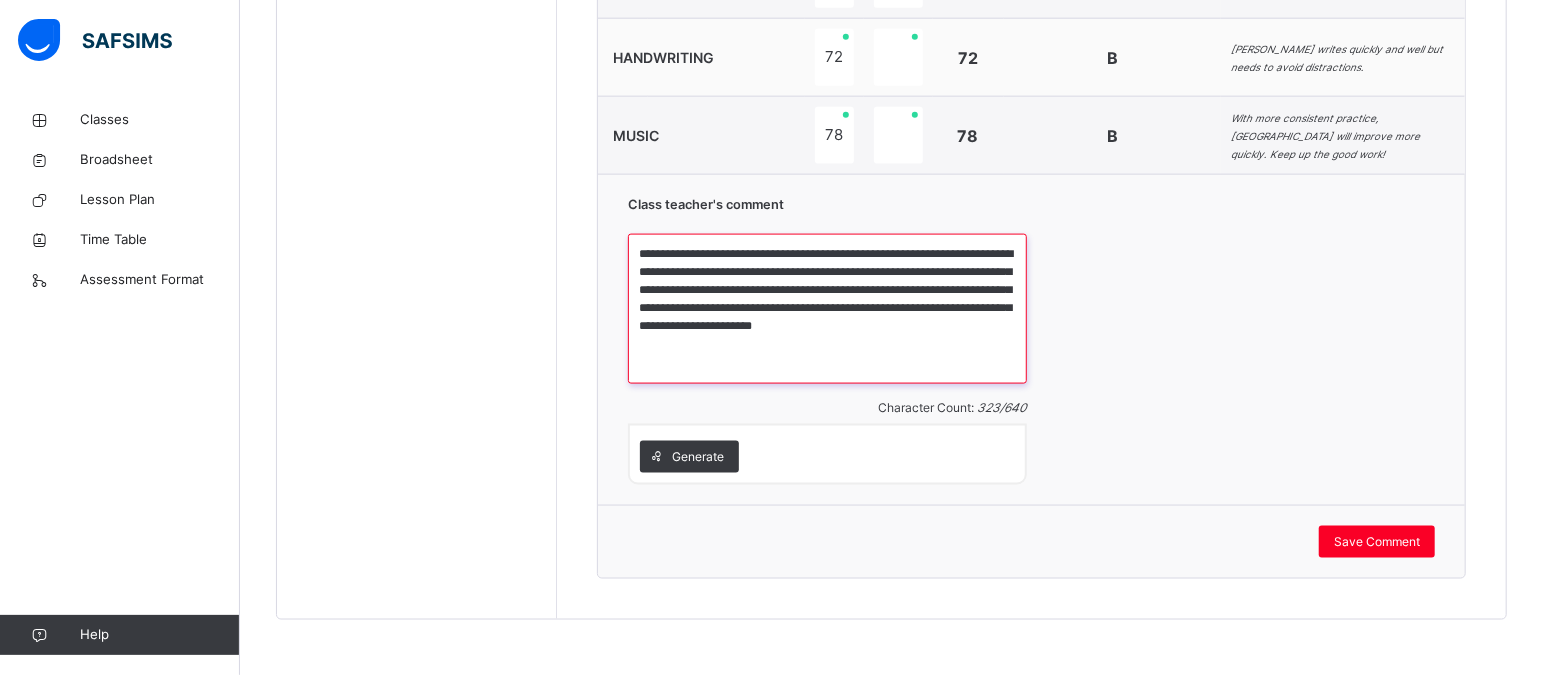 click on "**********" at bounding box center [827, 309] 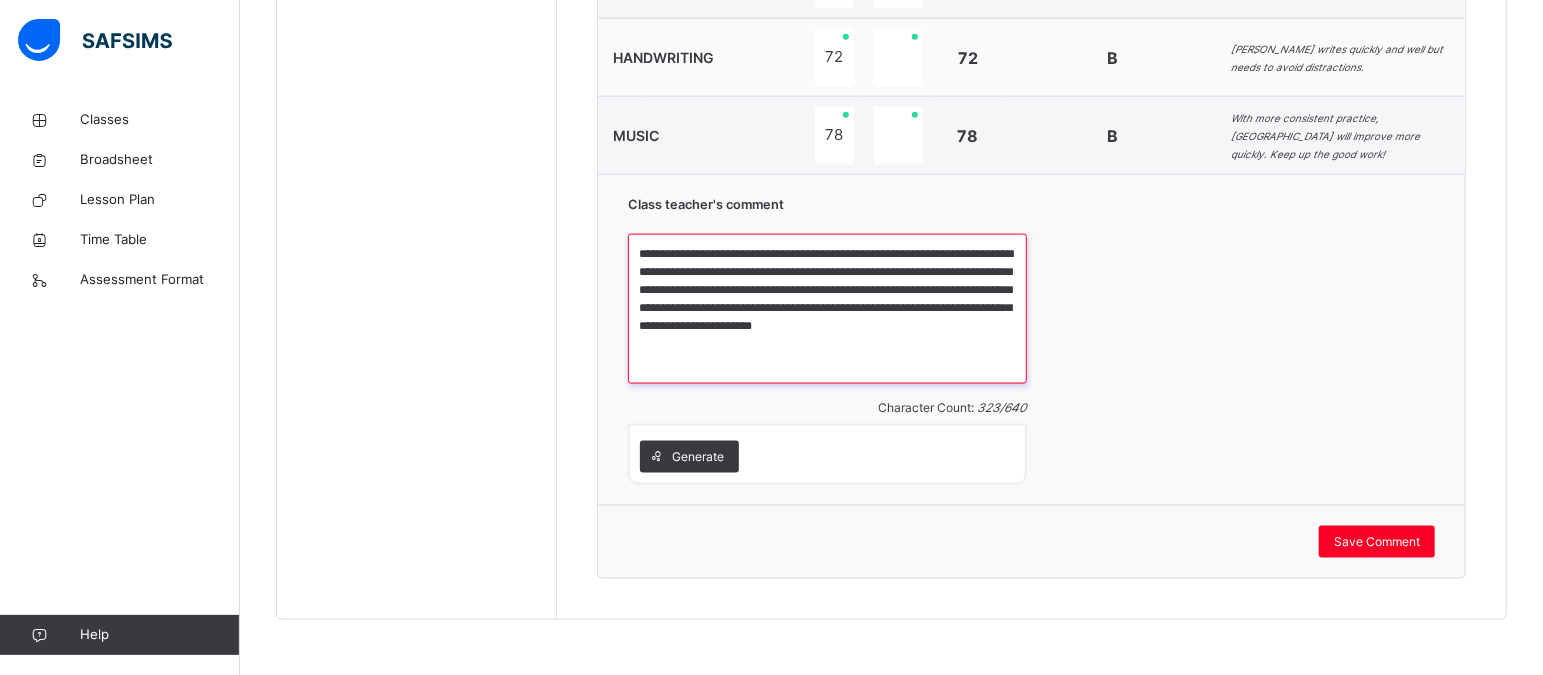 click on "**********" at bounding box center [827, 309] 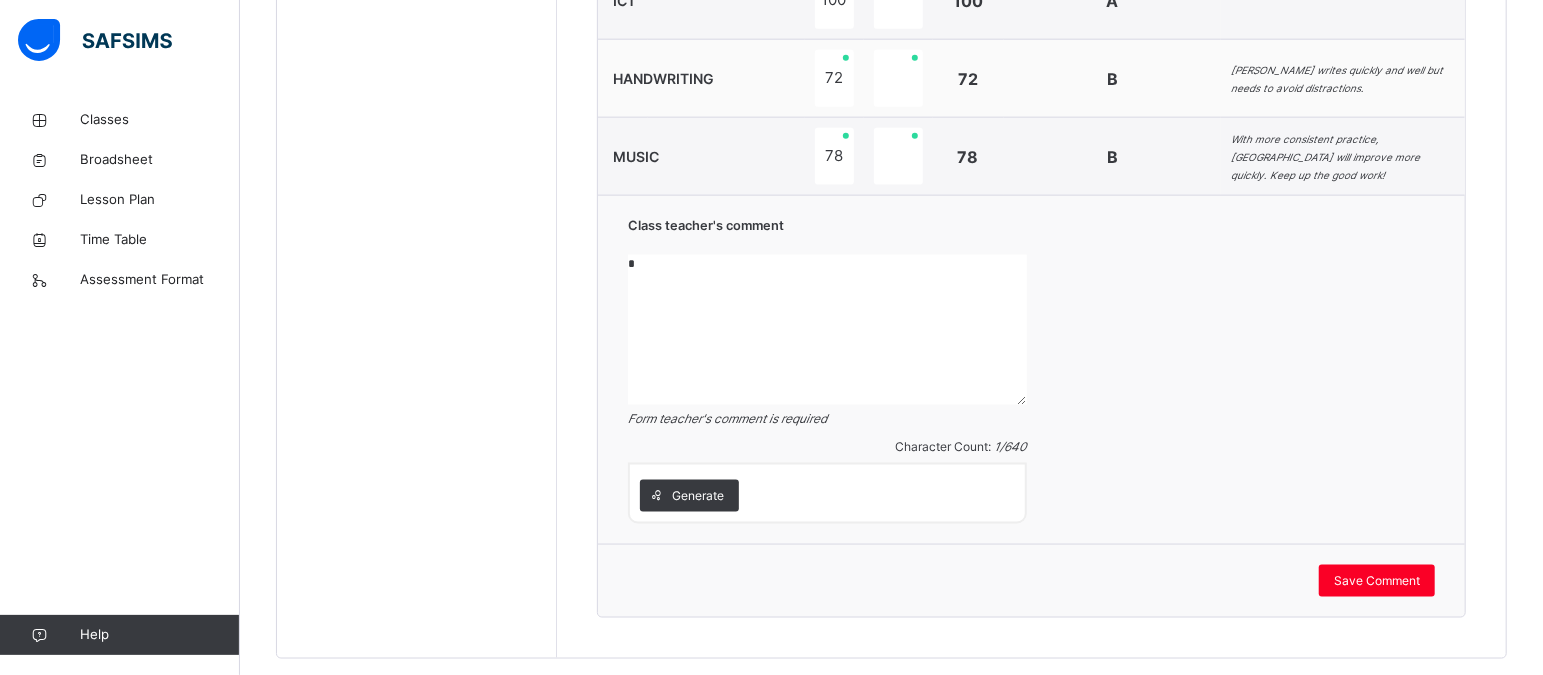 scroll, scrollTop: 1628, scrollLeft: 0, axis: vertical 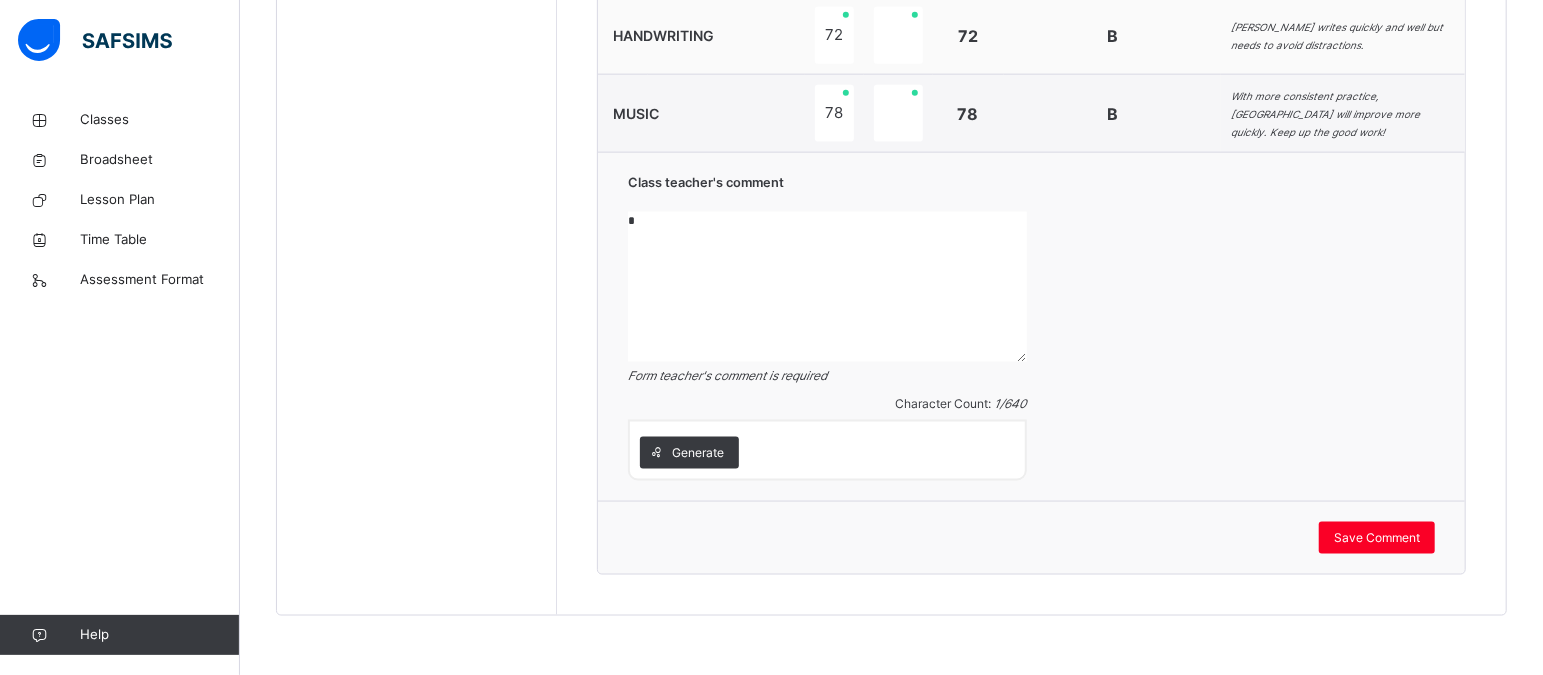 paste on "**********" 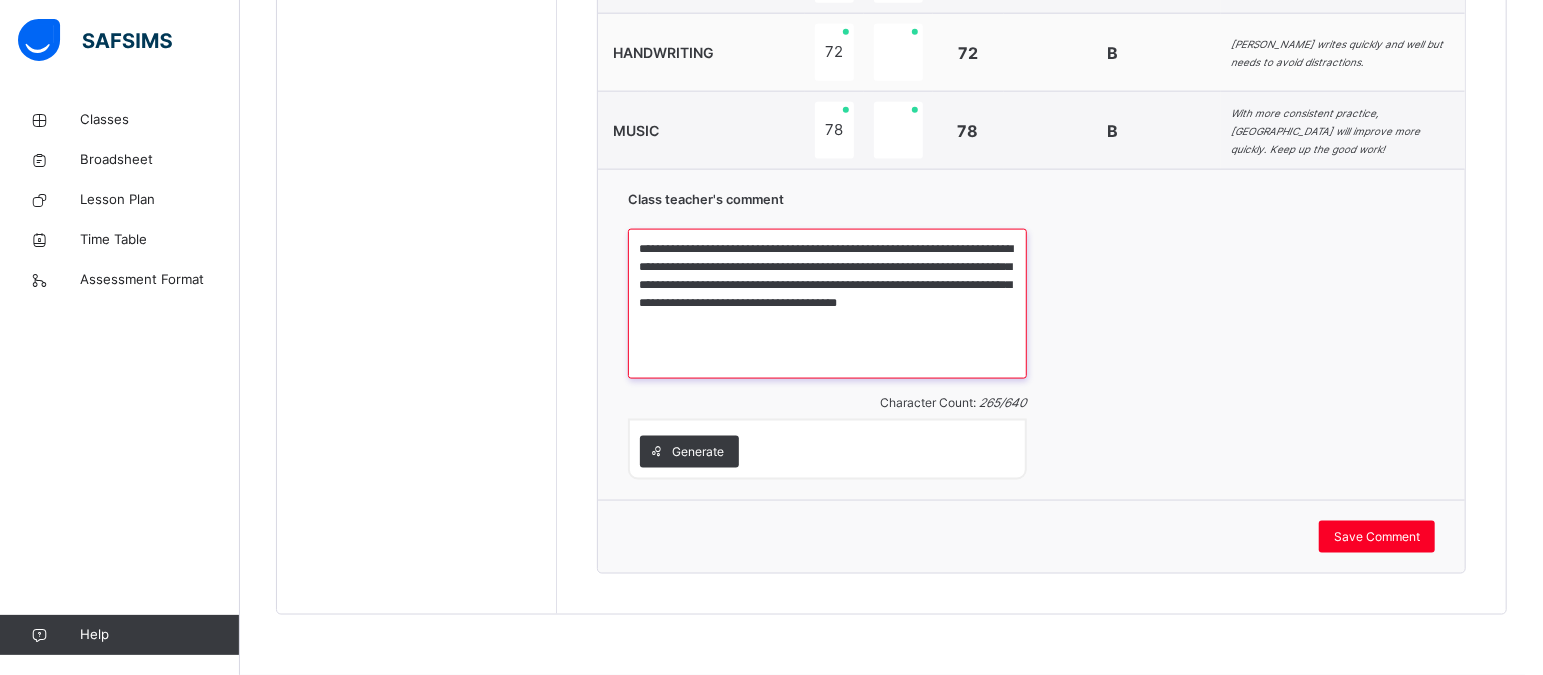 scroll, scrollTop: 1606, scrollLeft: 0, axis: vertical 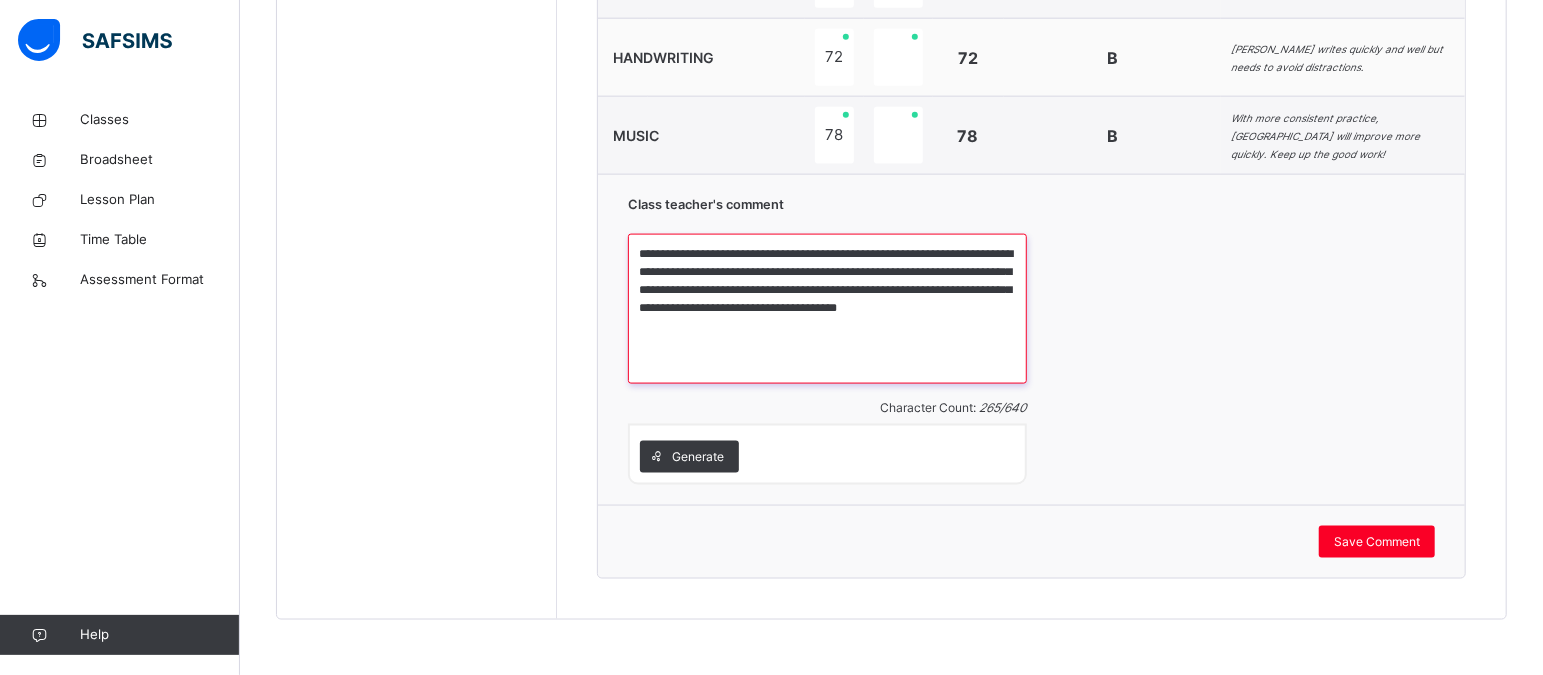click on "**********" at bounding box center [827, 309] 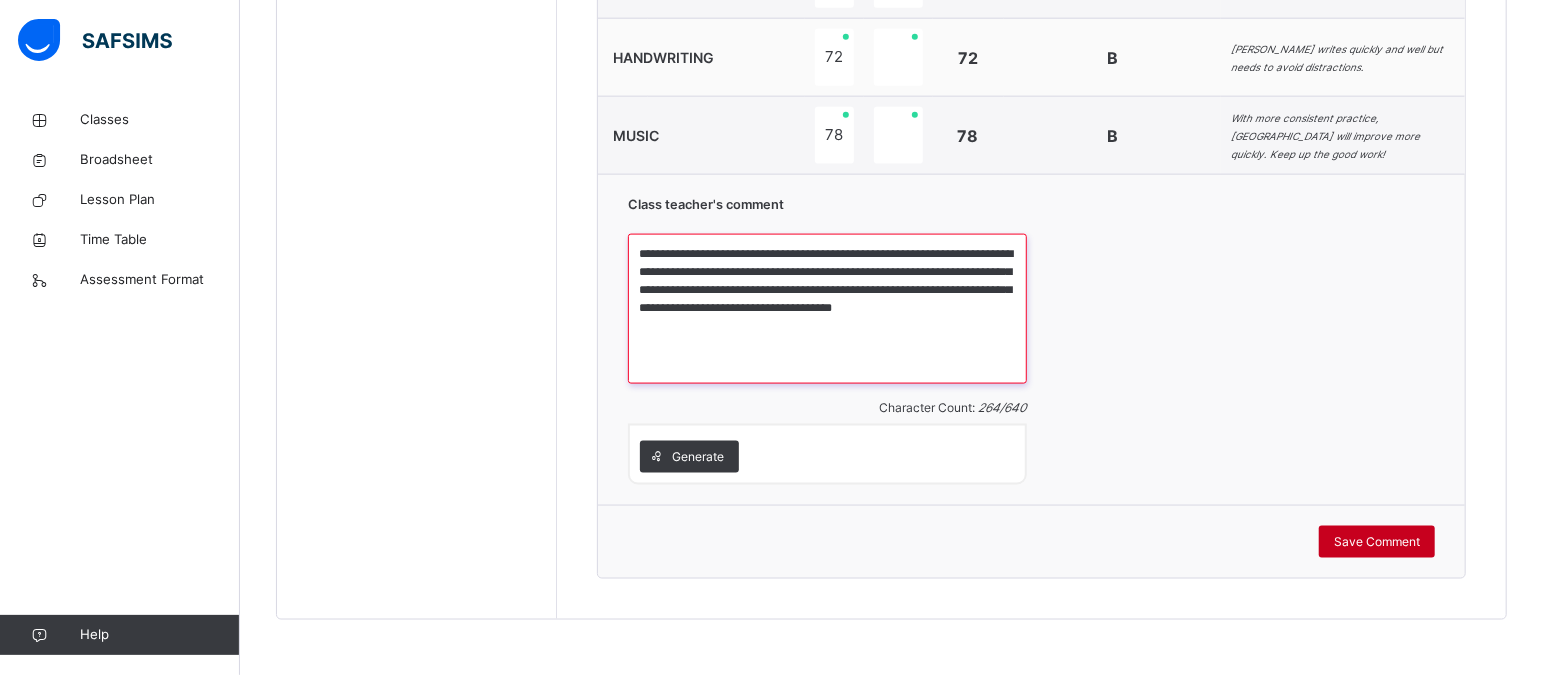 type on "**********" 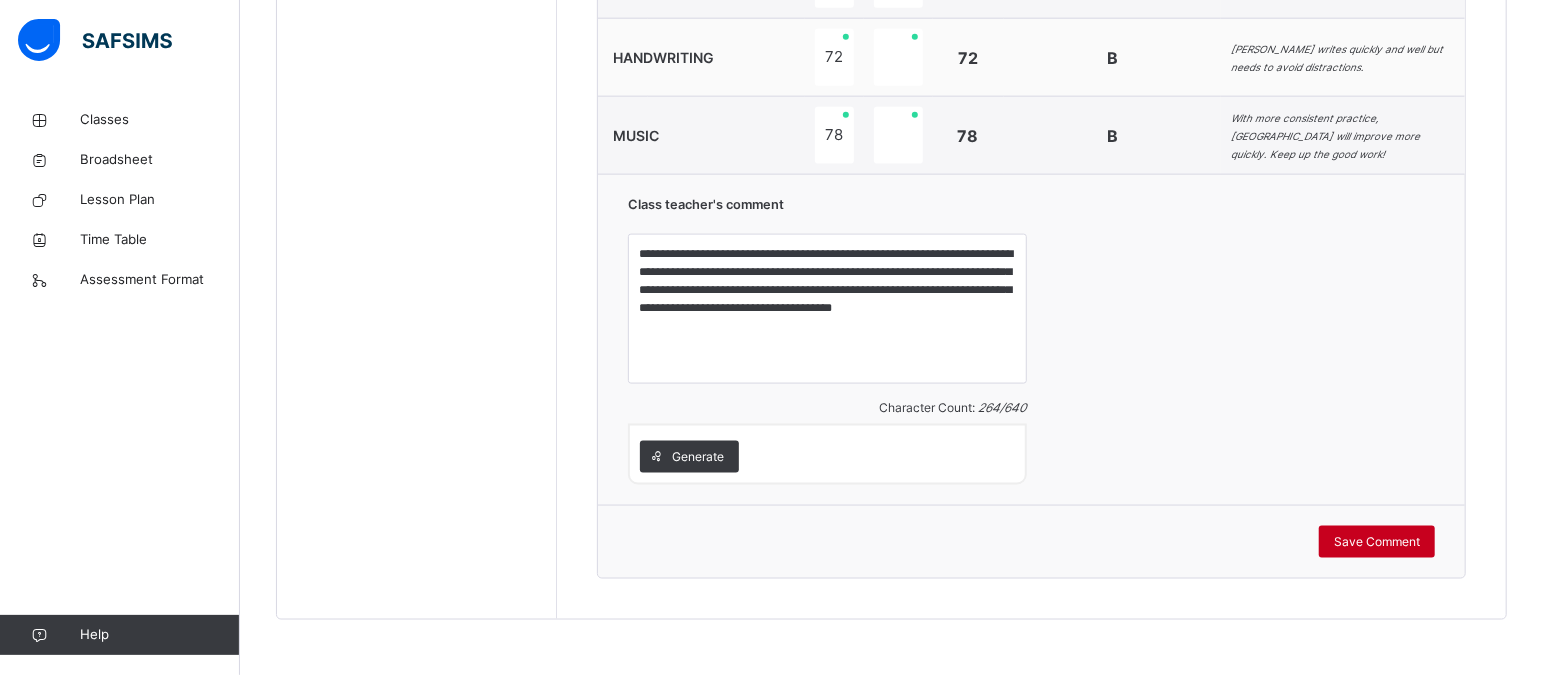 click on "Save Comment" at bounding box center (1377, 542) 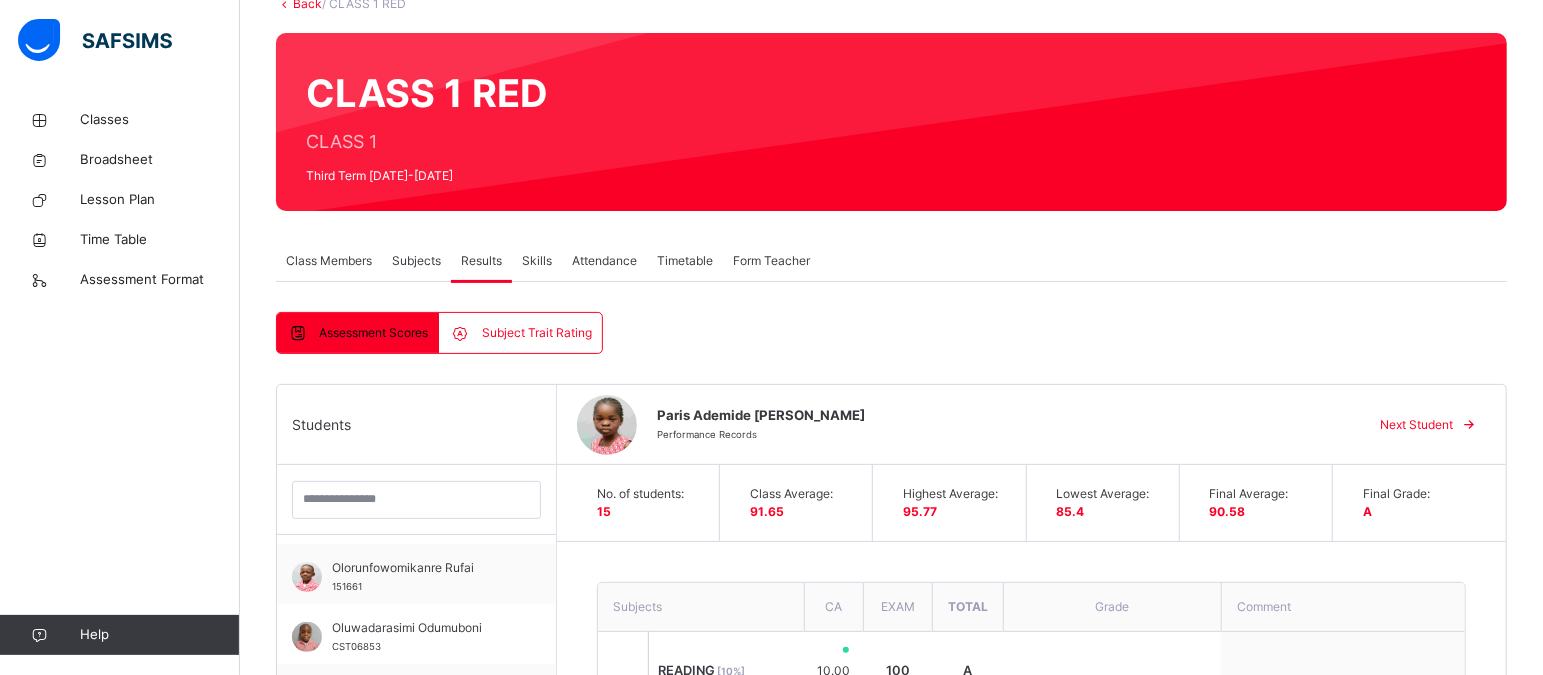 scroll, scrollTop: 111, scrollLeft: 0, axis: vertical 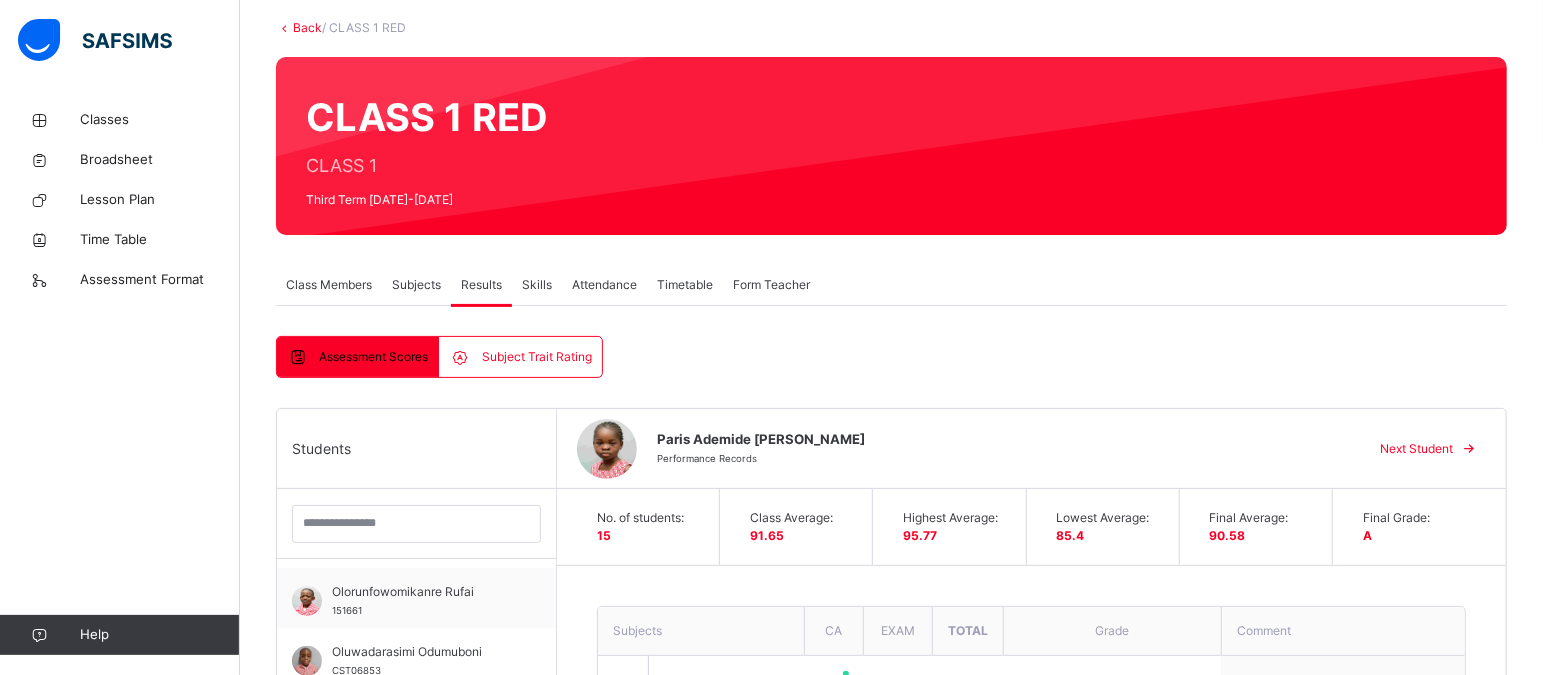 click on "Next Student" at bounding box center (1416, 449) 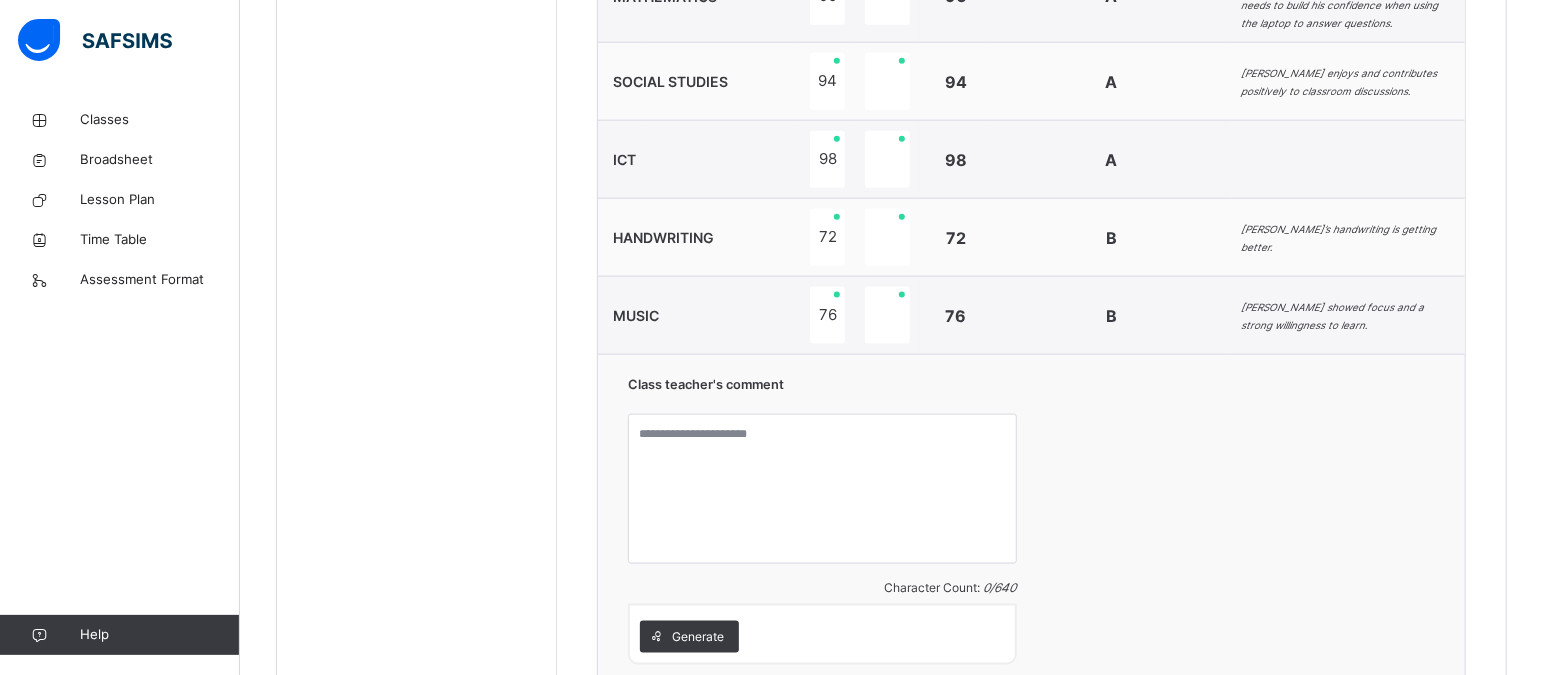 scroll, scrollTop: 1636, scrollLeft: 0, axis: vertical 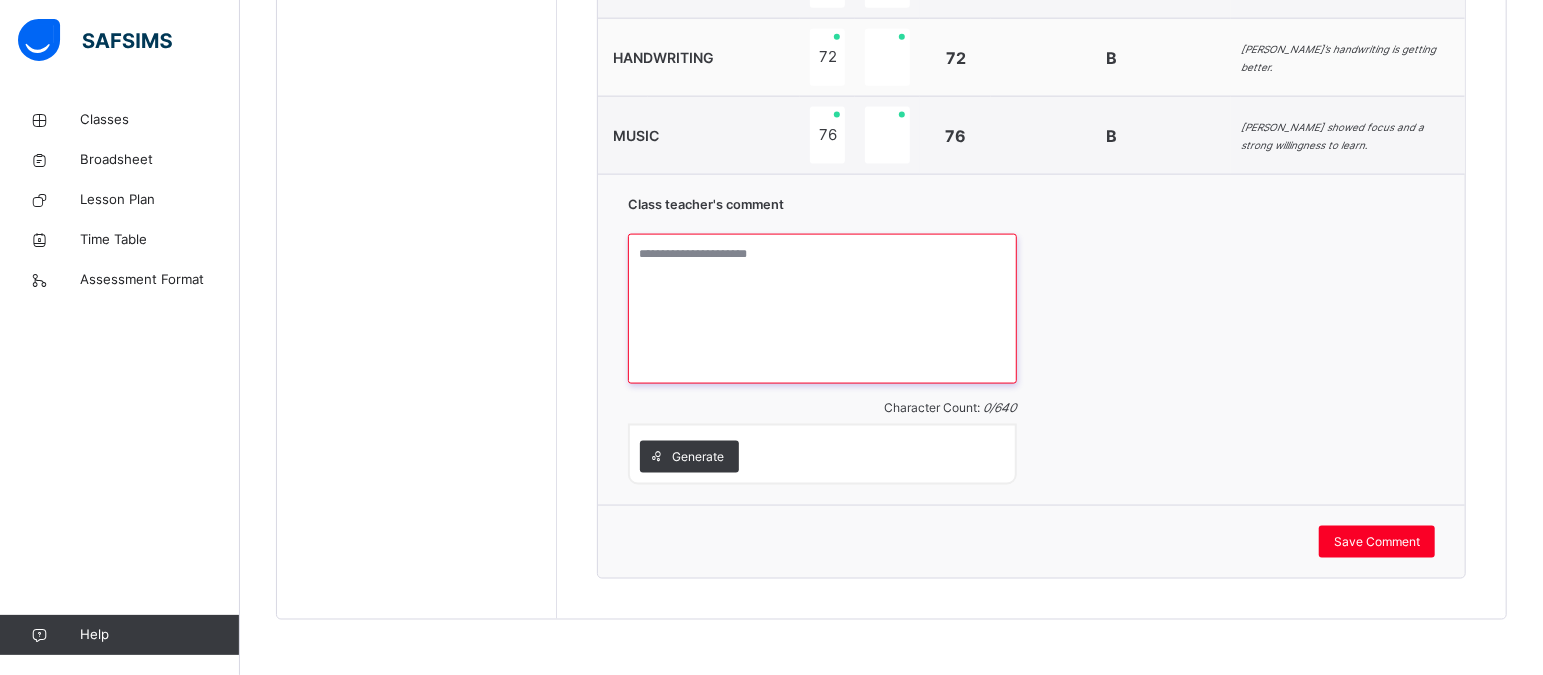 click at bounding box center [822, 309] 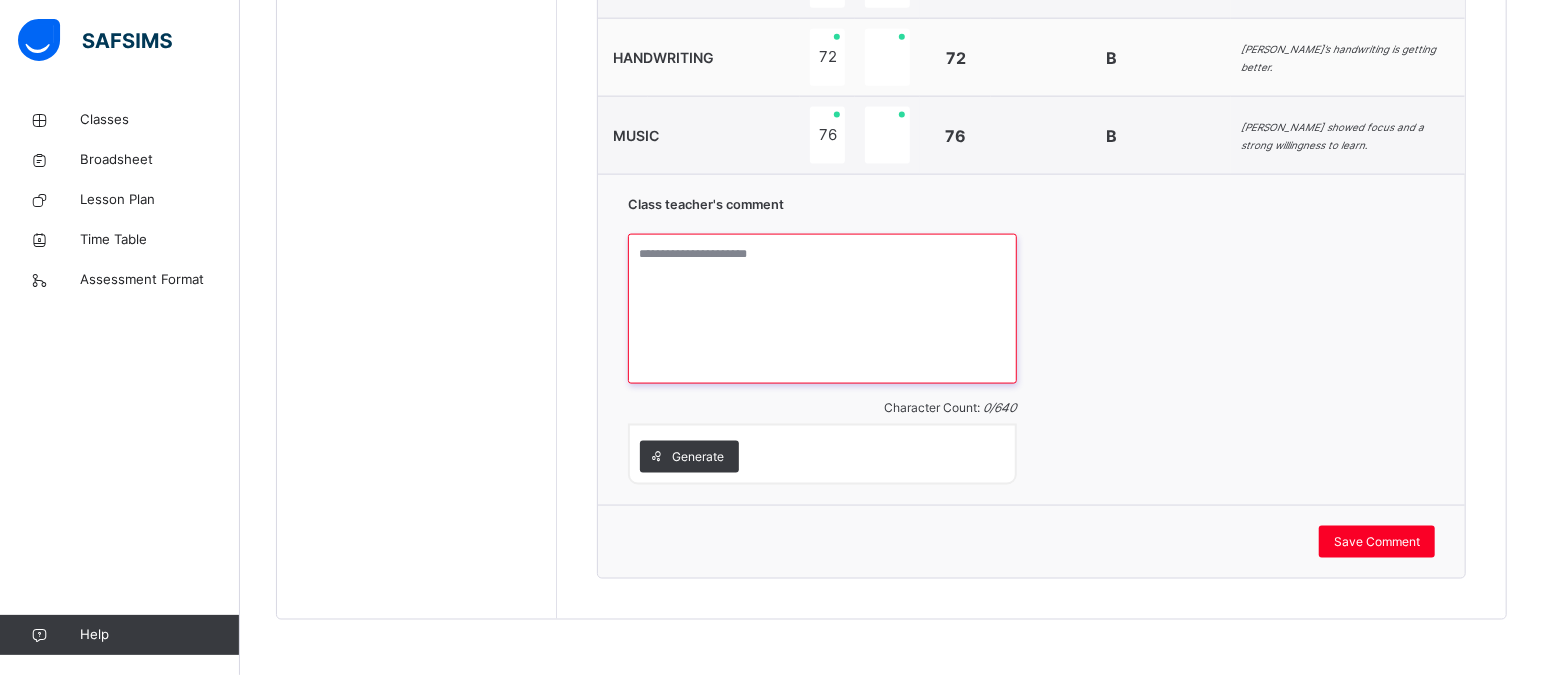paste on "**********" 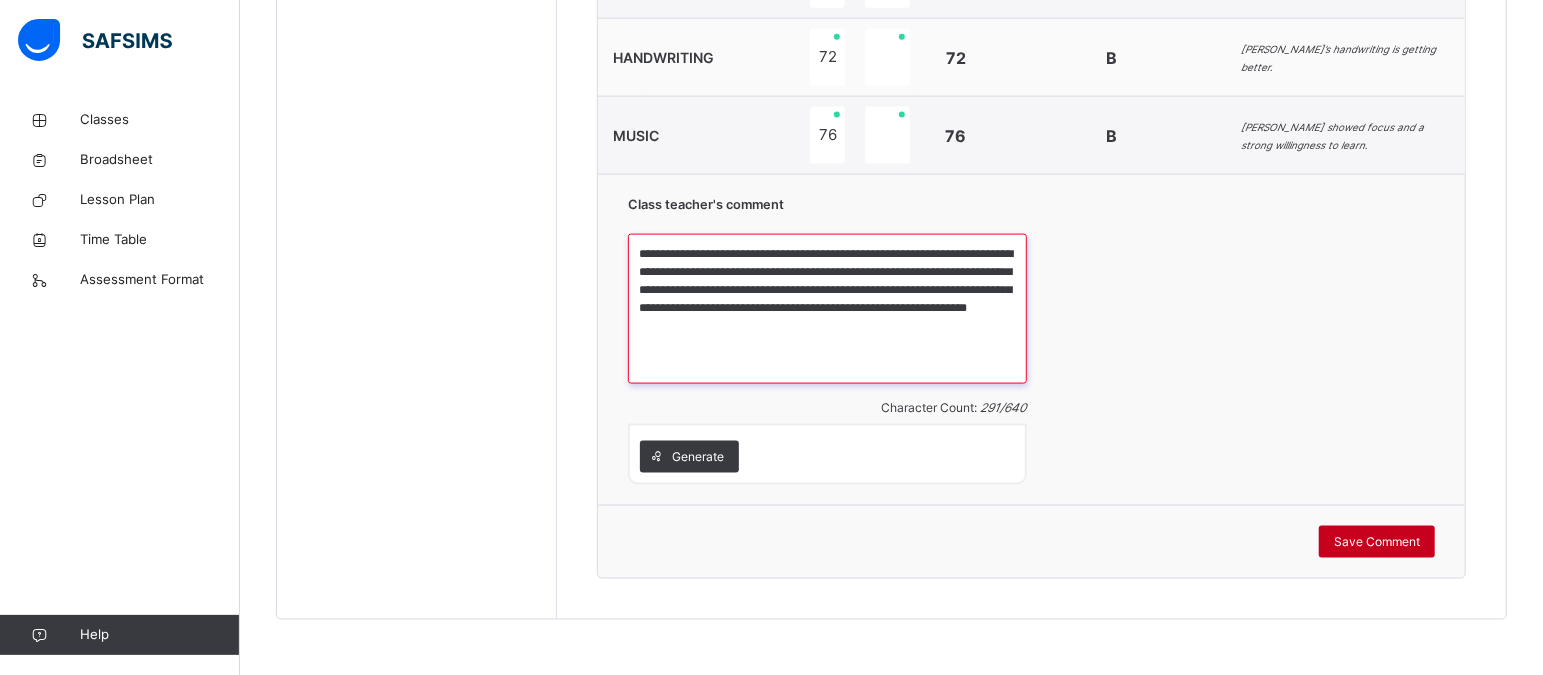 type on "**********" 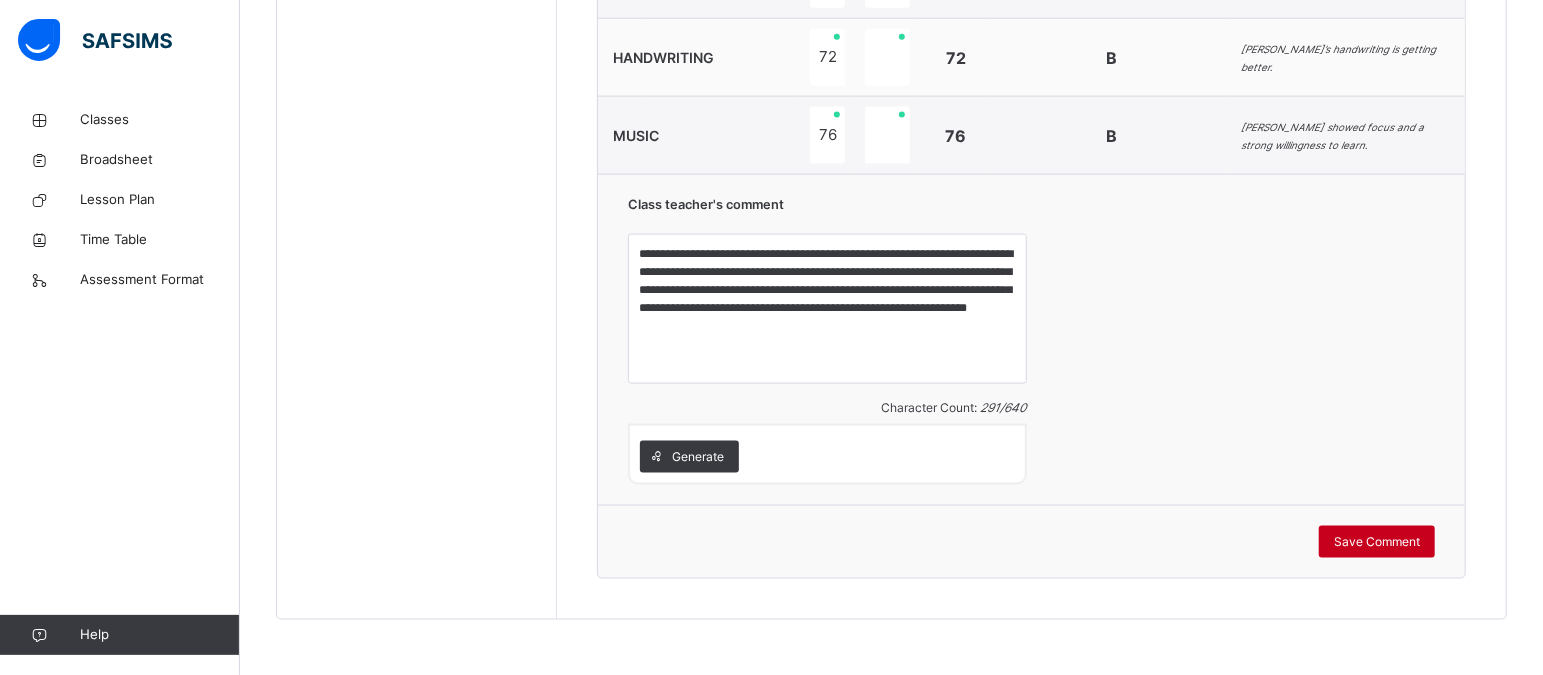 click on "Save Comment" at bounding box center [1377, 542] 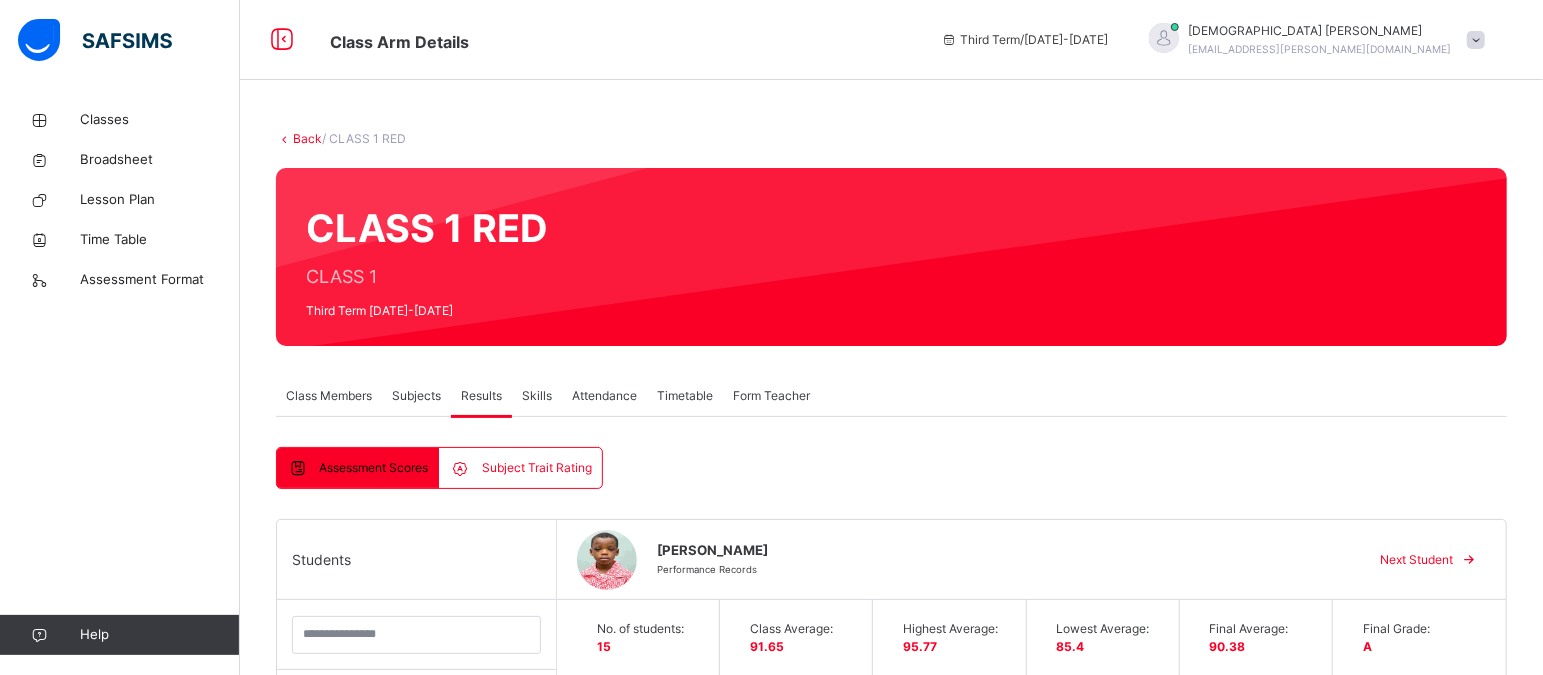 scroll, scrollTop: 0, scrollLeft: 0, axis: both 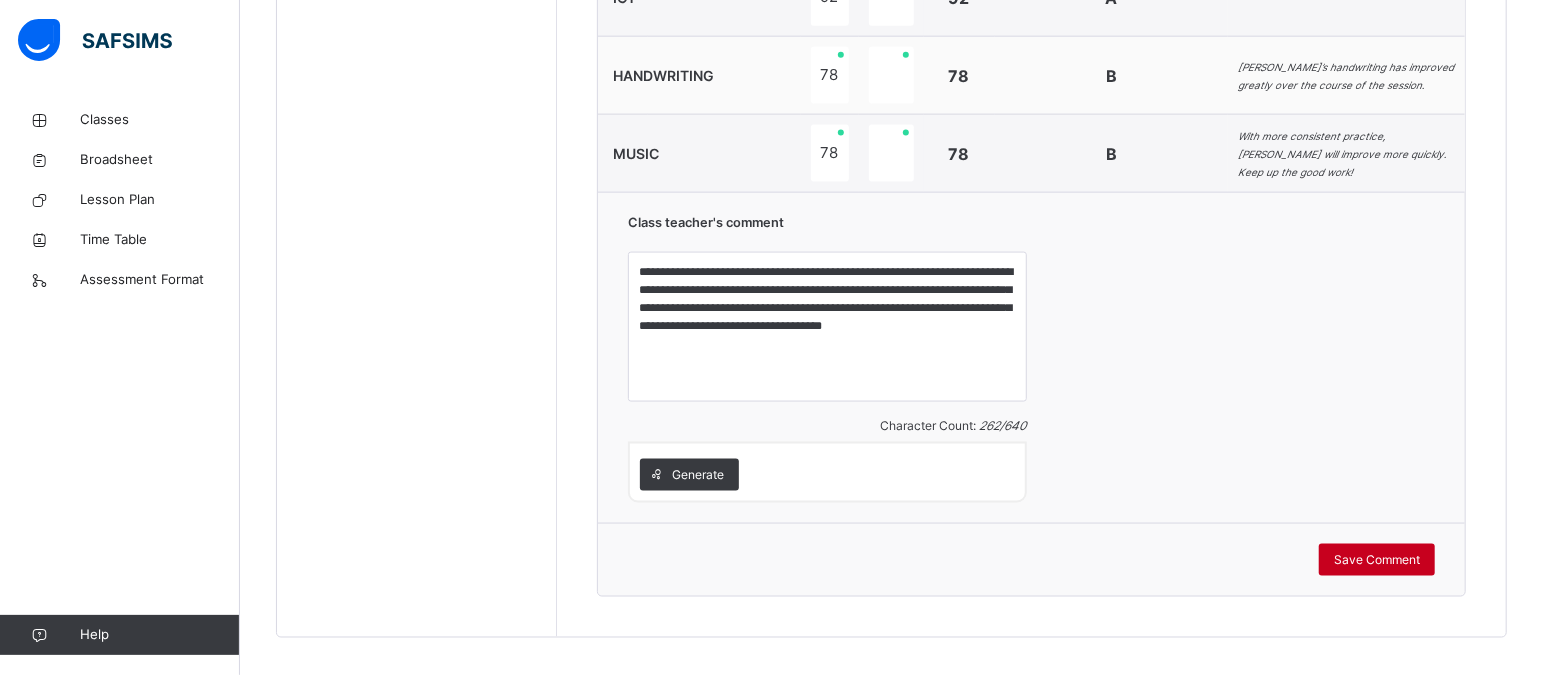 click on "Save Comment" at bounding box center [1377, 560] 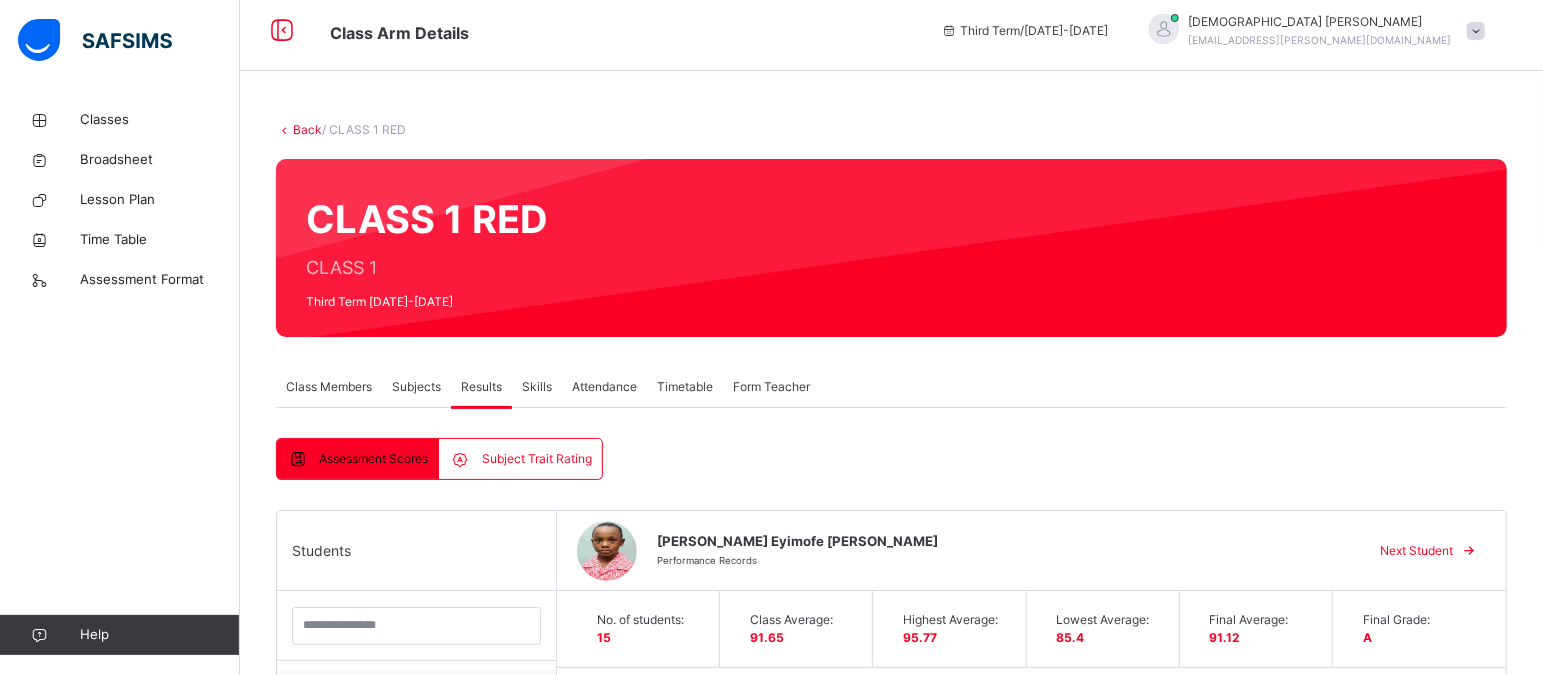 scroll, scrollTop: 0, scrollLeft: 0, axis: both 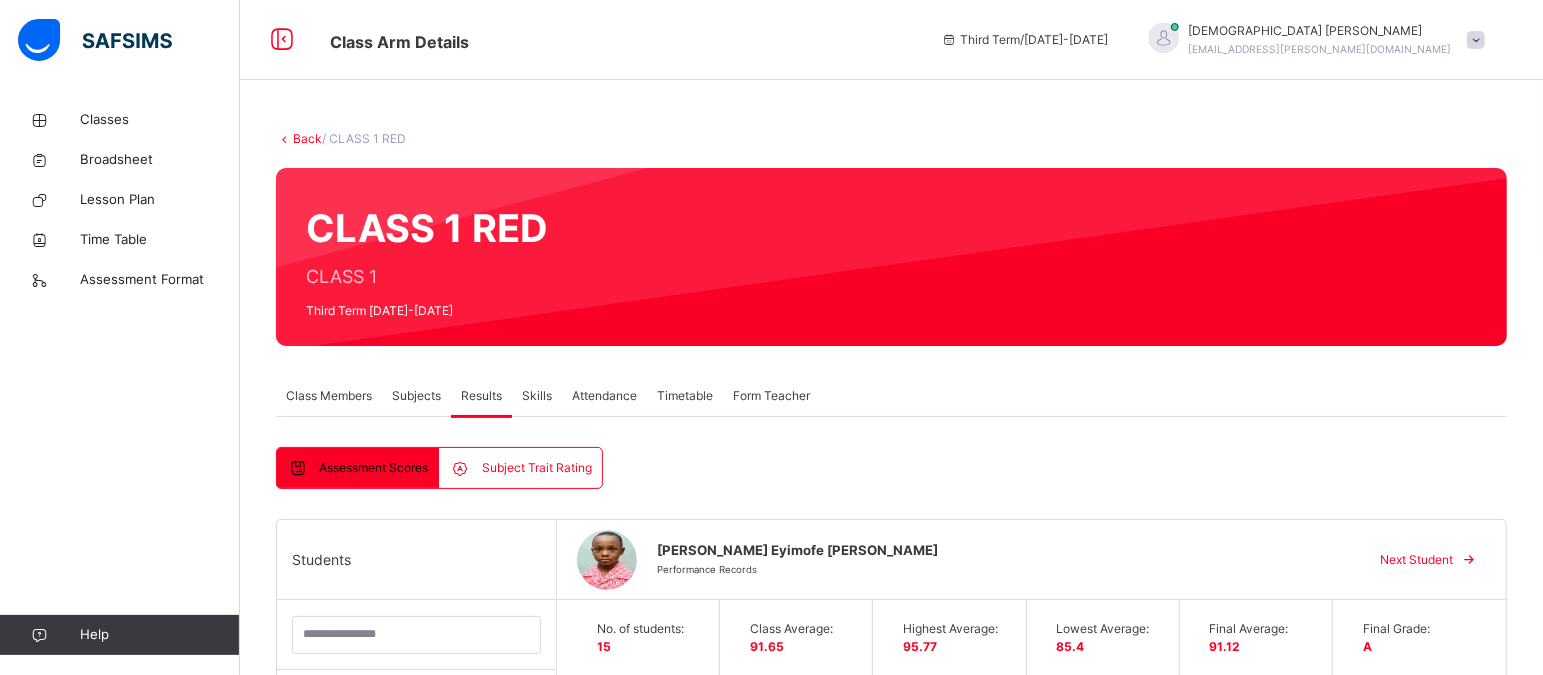 click on "Next Student" at bounding box center (1416, 560) 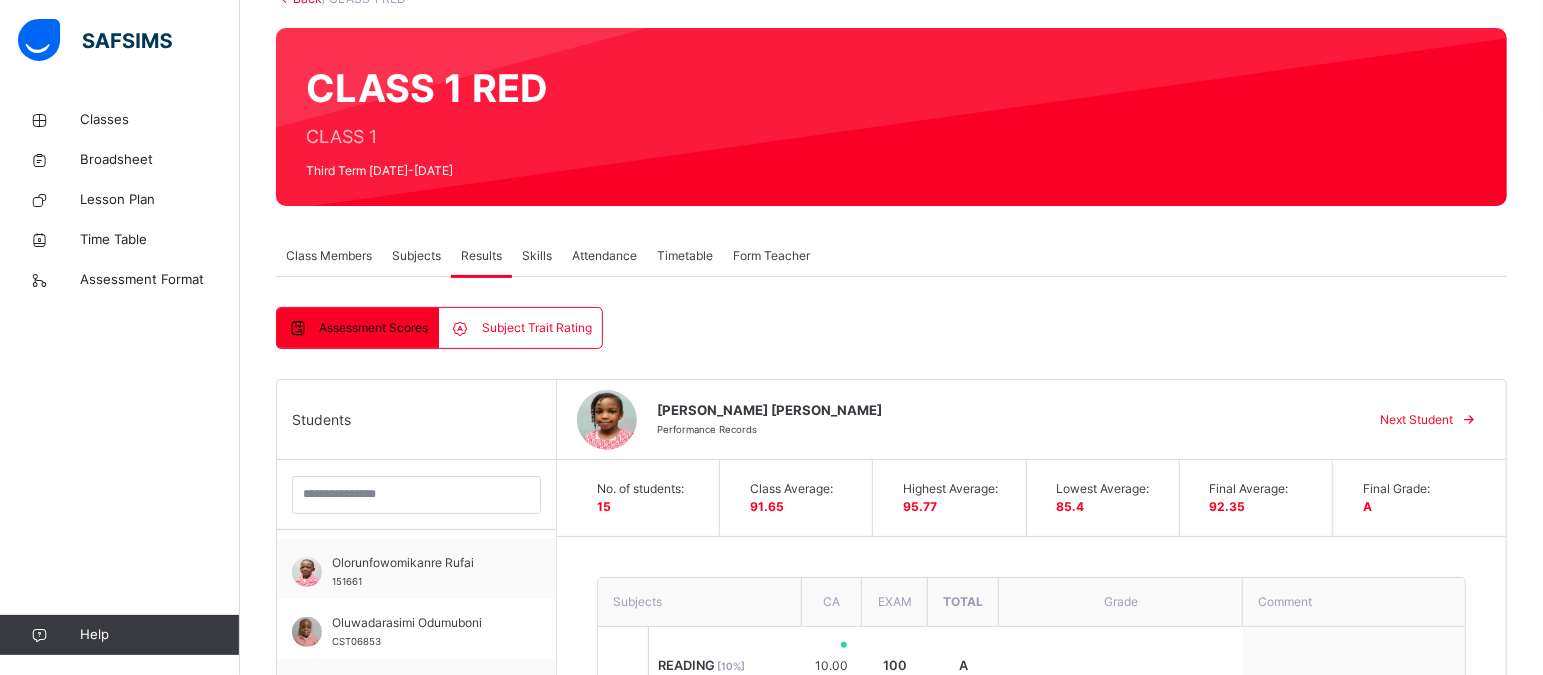 scroll, scrollTop: 138, scrollLeft: 0, axis: vertical 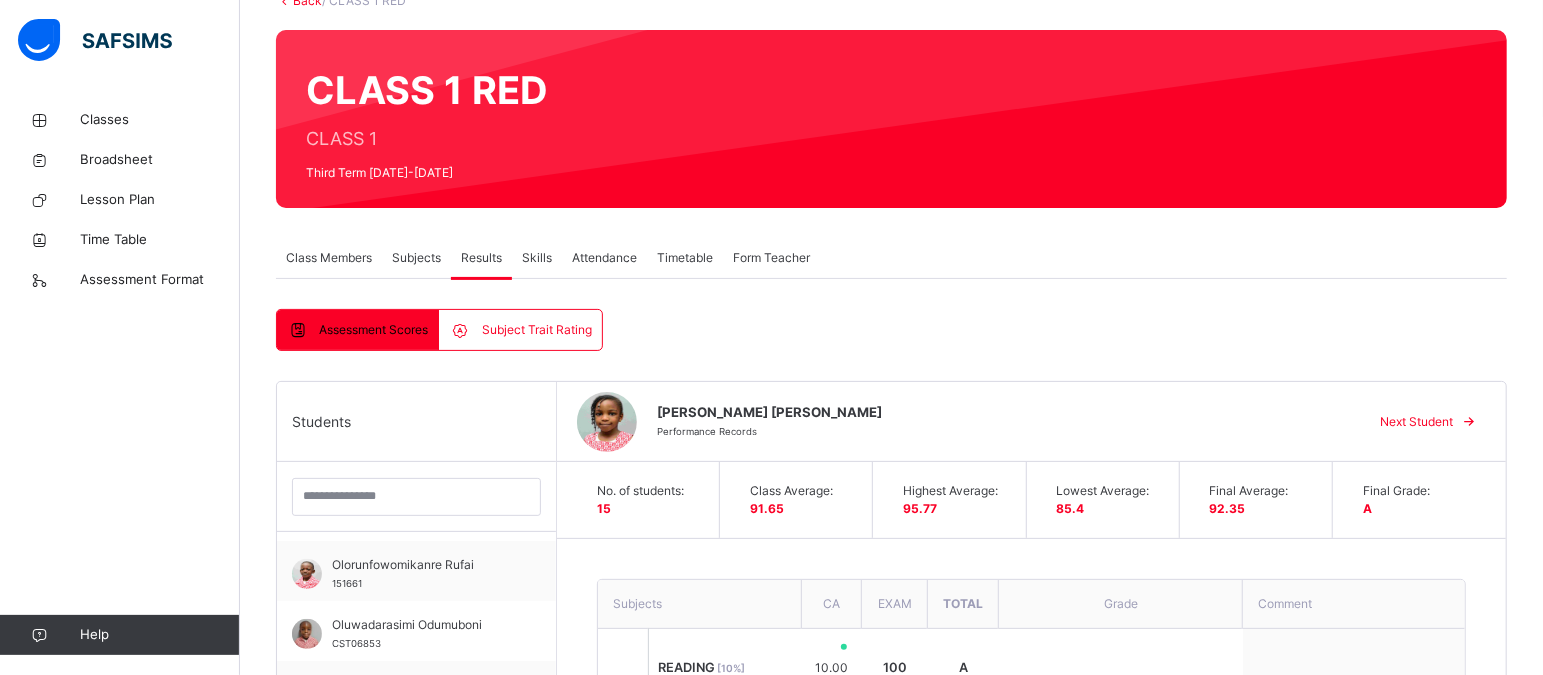 click on "Next Student" at bounding box center [1416, 422] 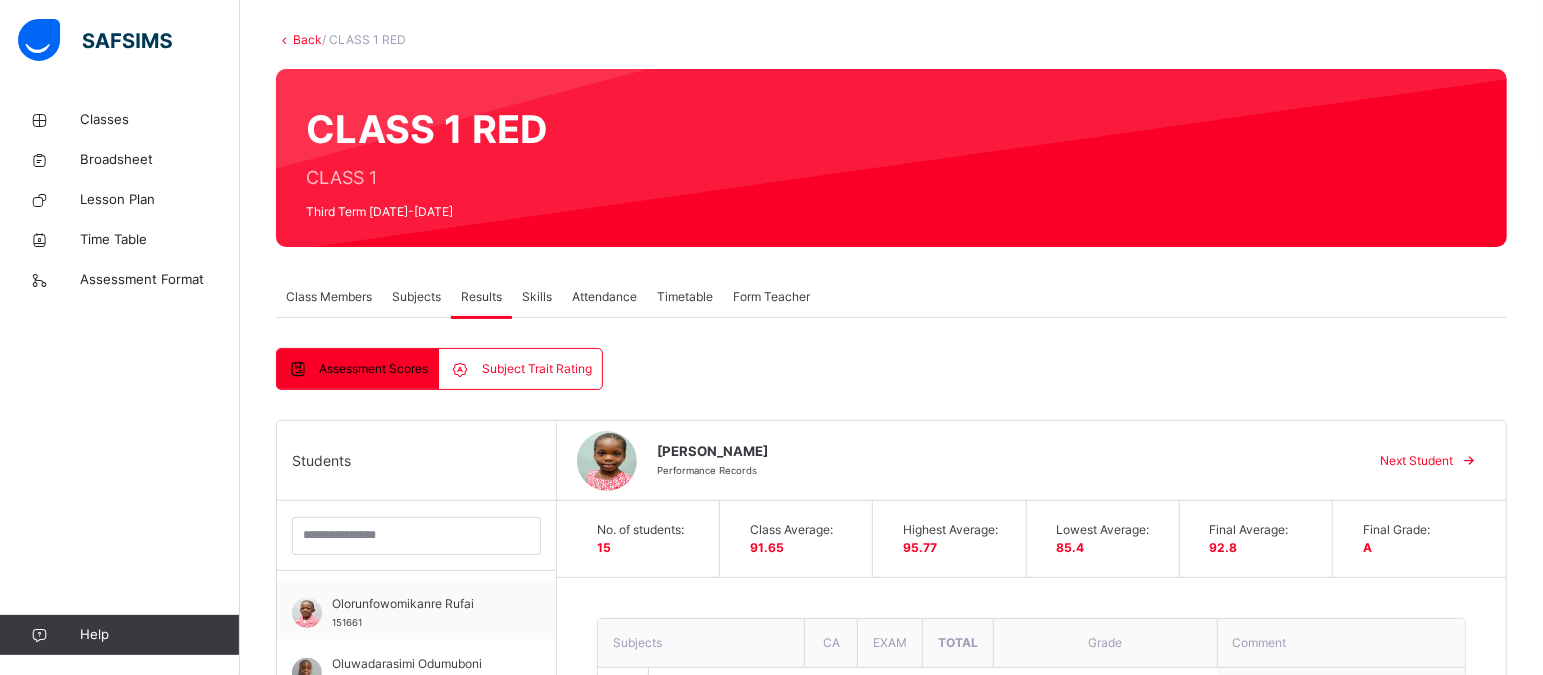 scroll, scrollTop: 78, scrollLeft: 0, axis: vertical 